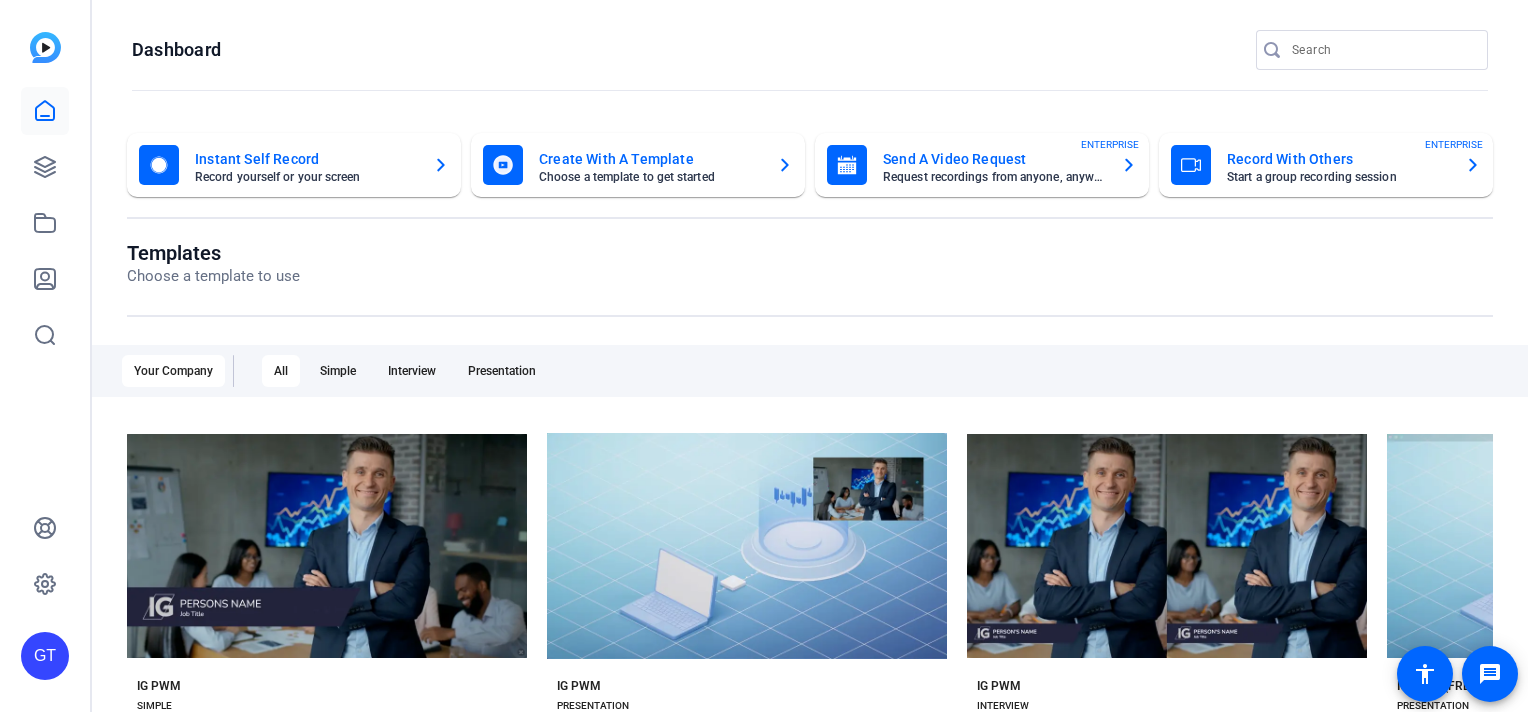 scroll, scrollTop: 0, scrollLeft: 0, axis: both 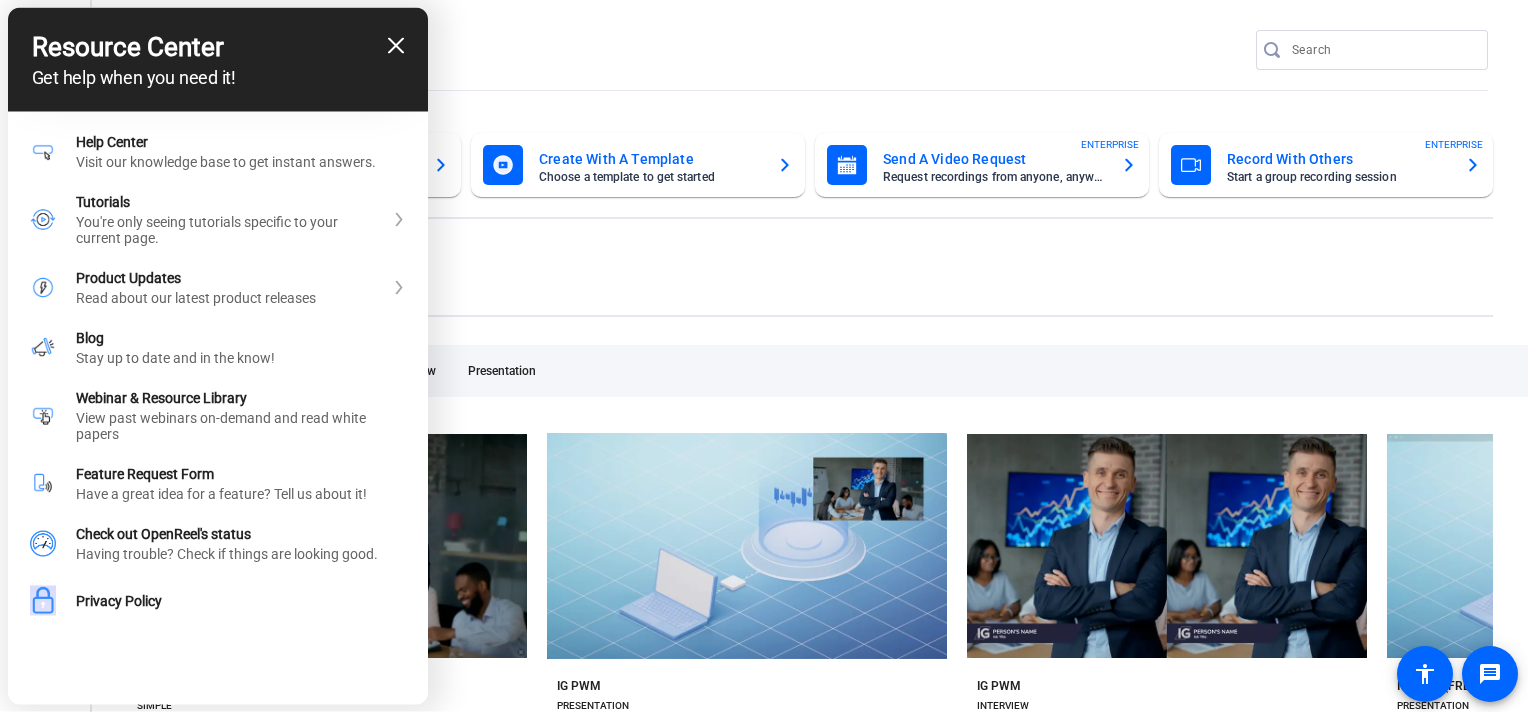 click 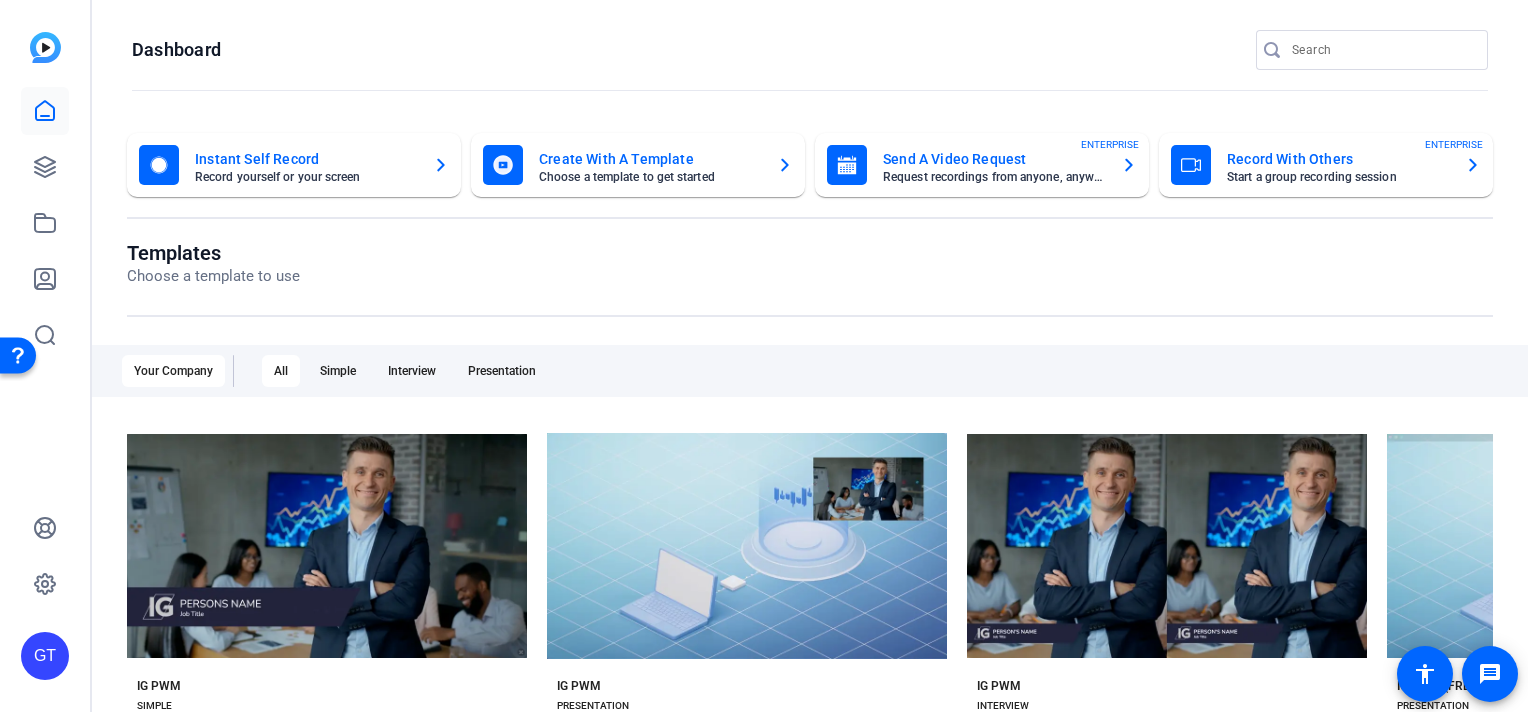 click on "Dashboard" 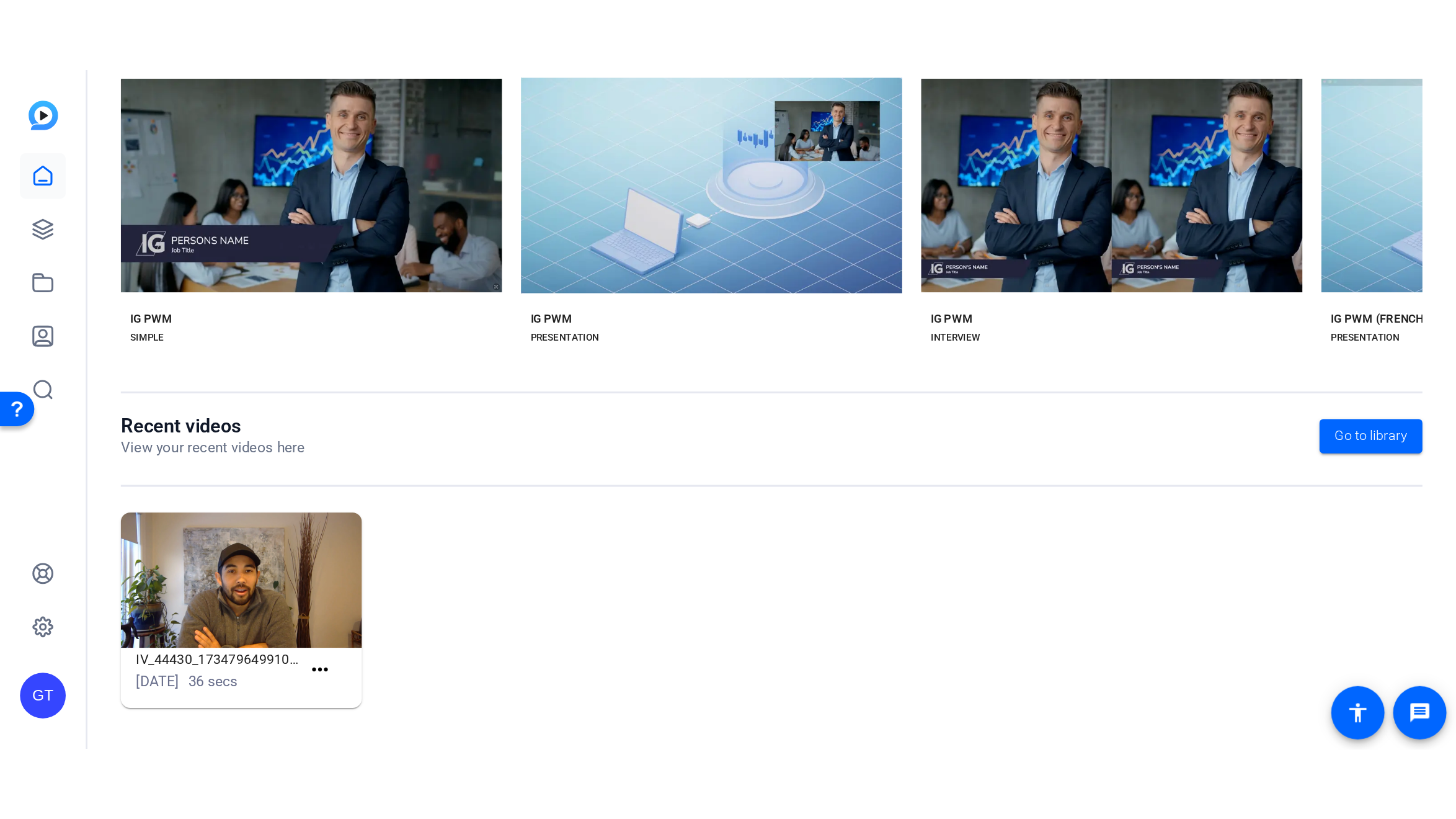 scroll, scrollTop: 0, scrollLeft: 0, axis: both 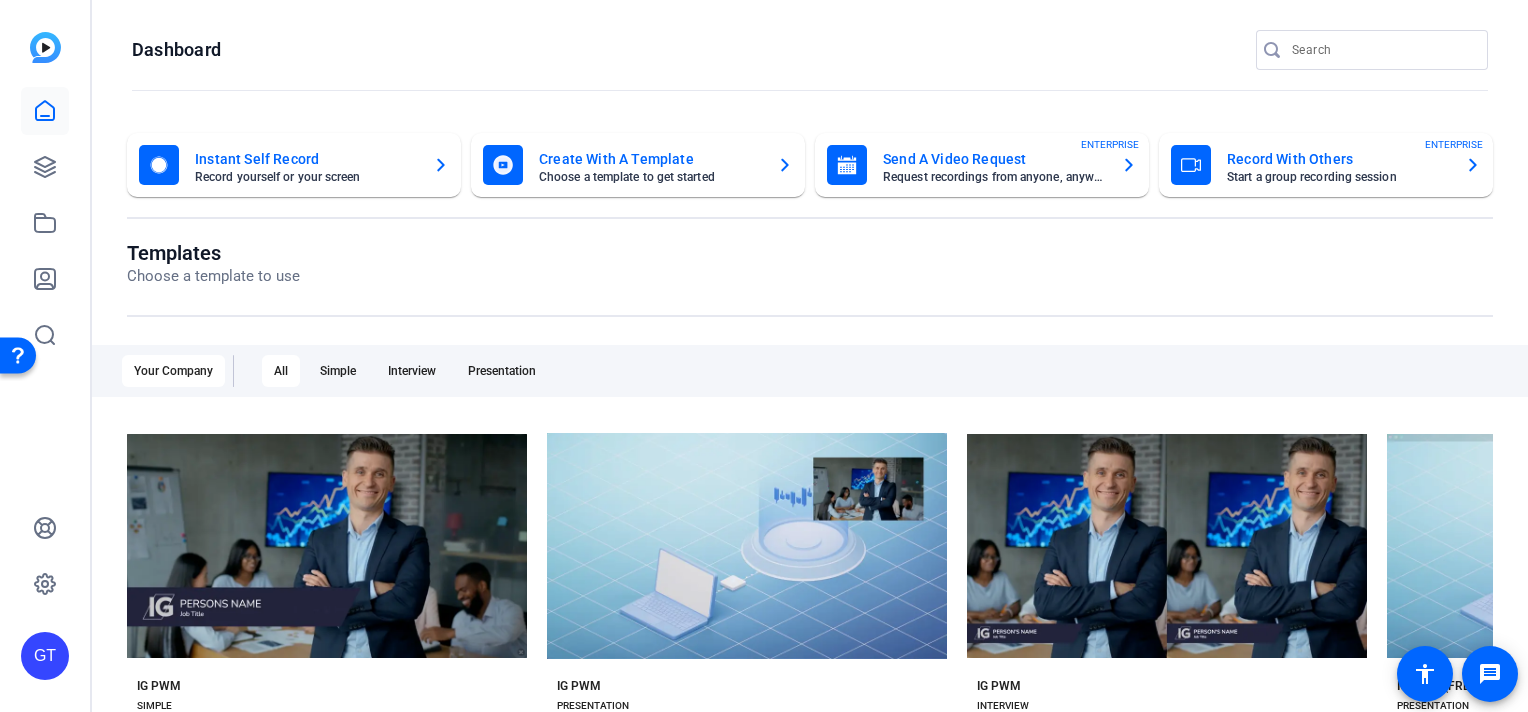 click on "Create With A Template" 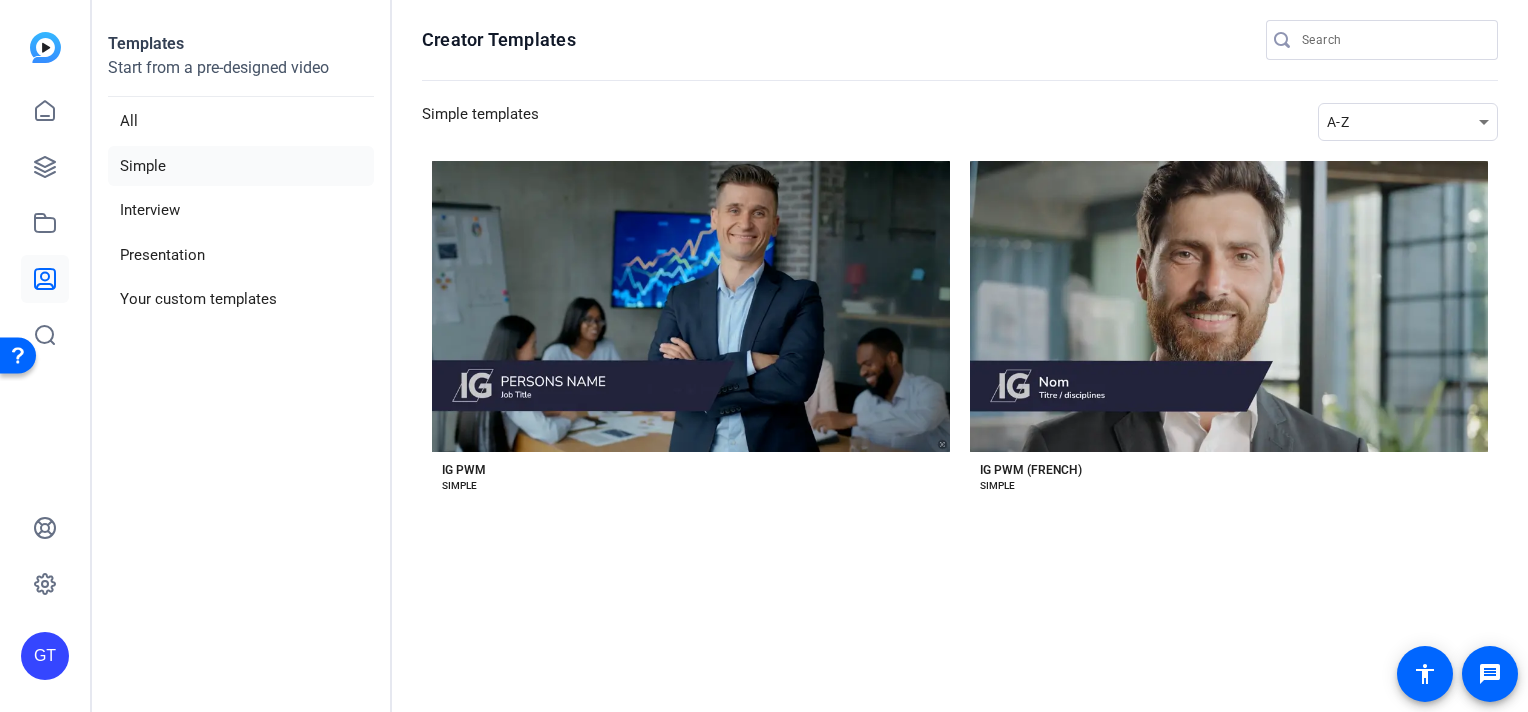 click on "Simple" 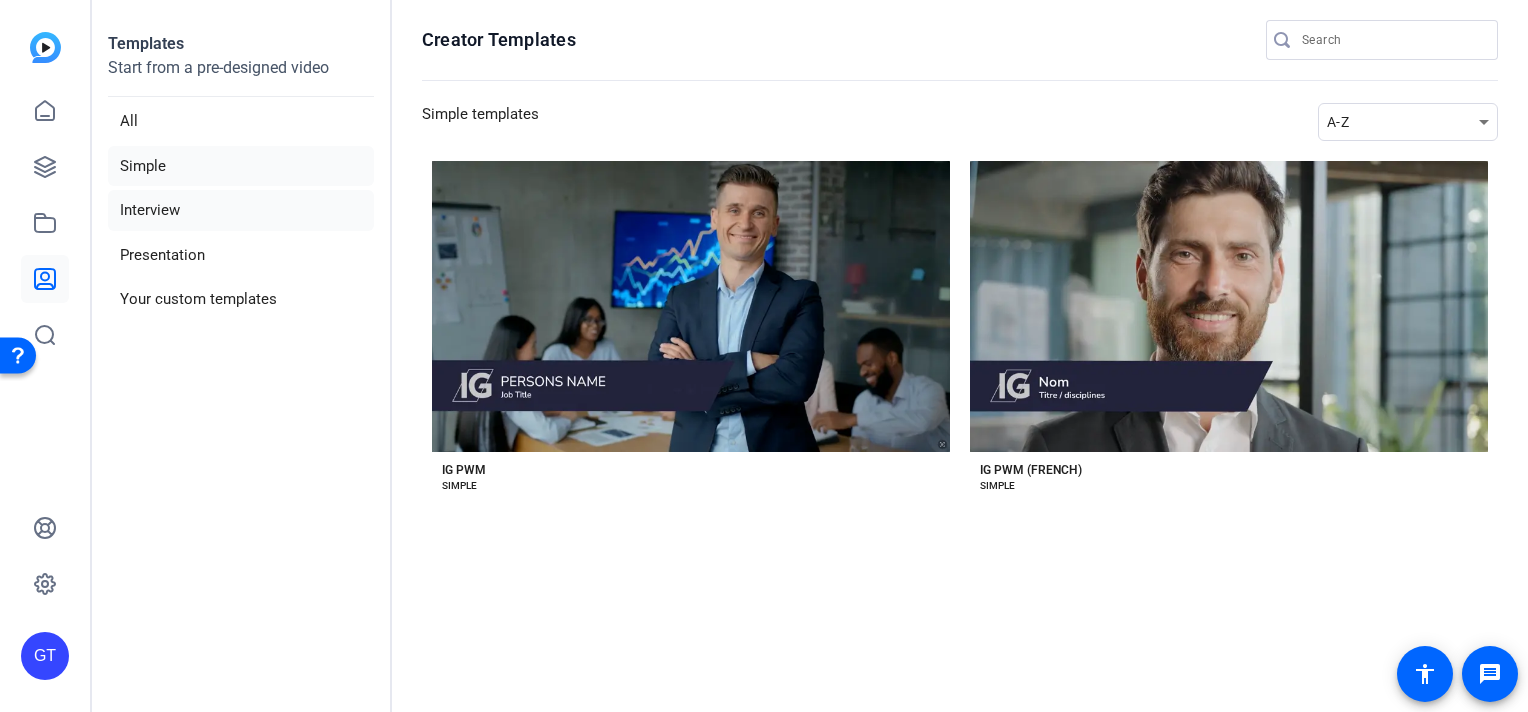 click on "Interview" 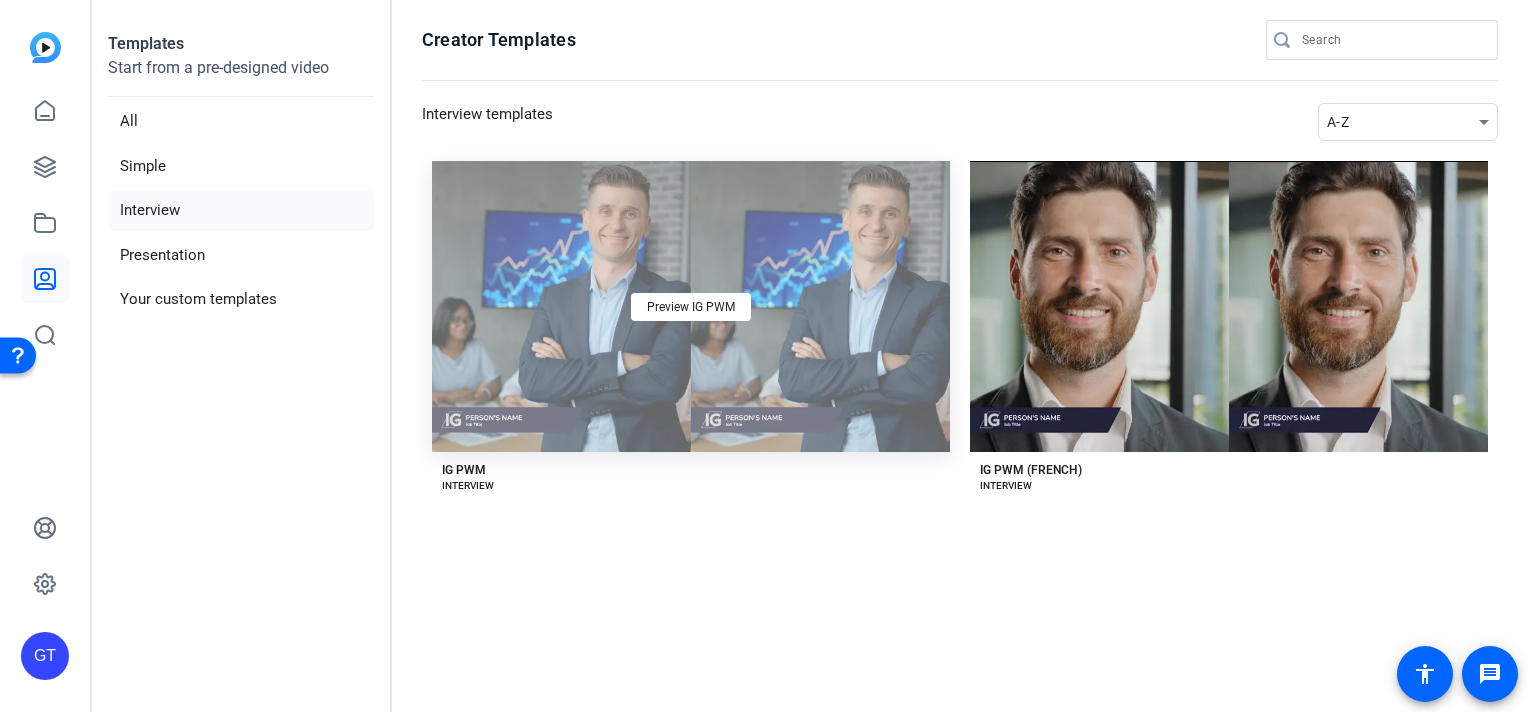 click on "Preview IG PWM" 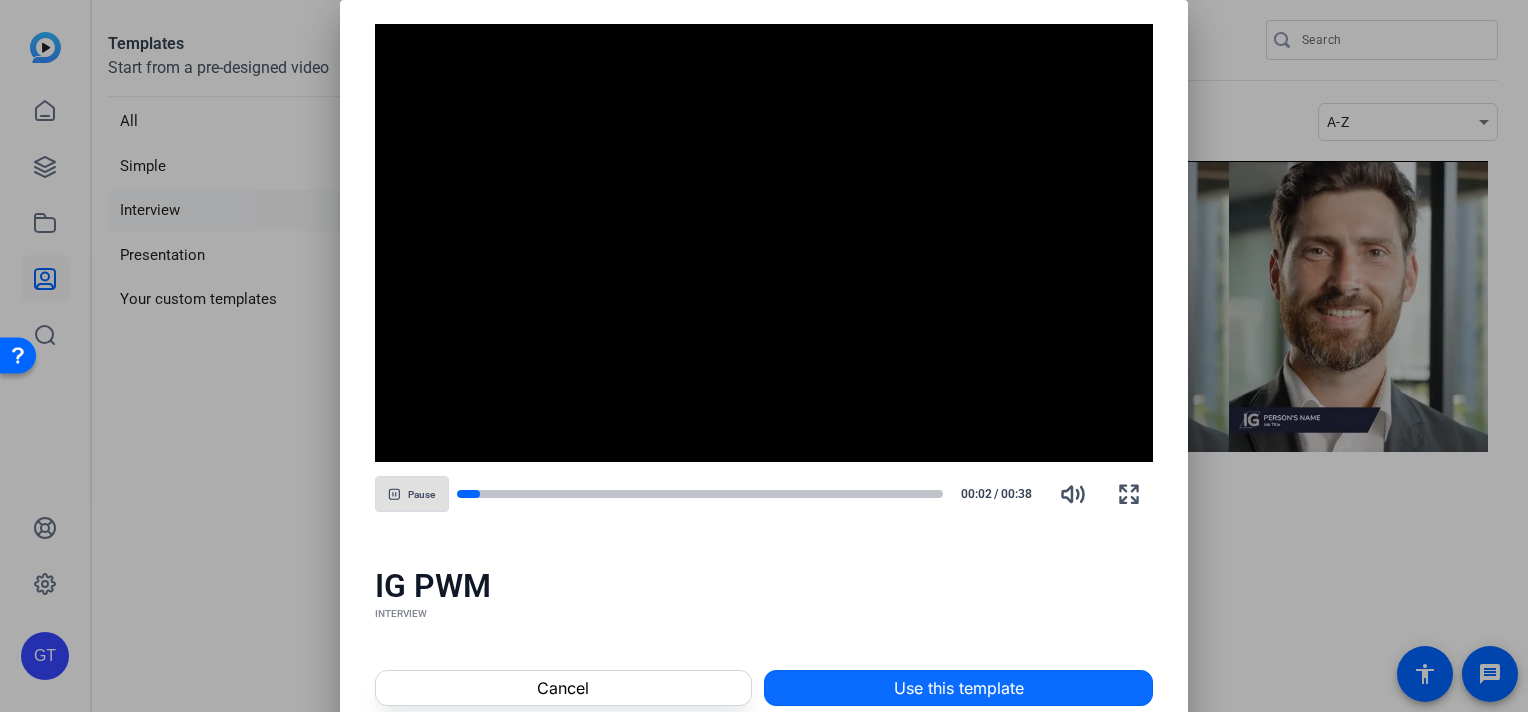 click on "Use this template" at bounding box center [959, 688] 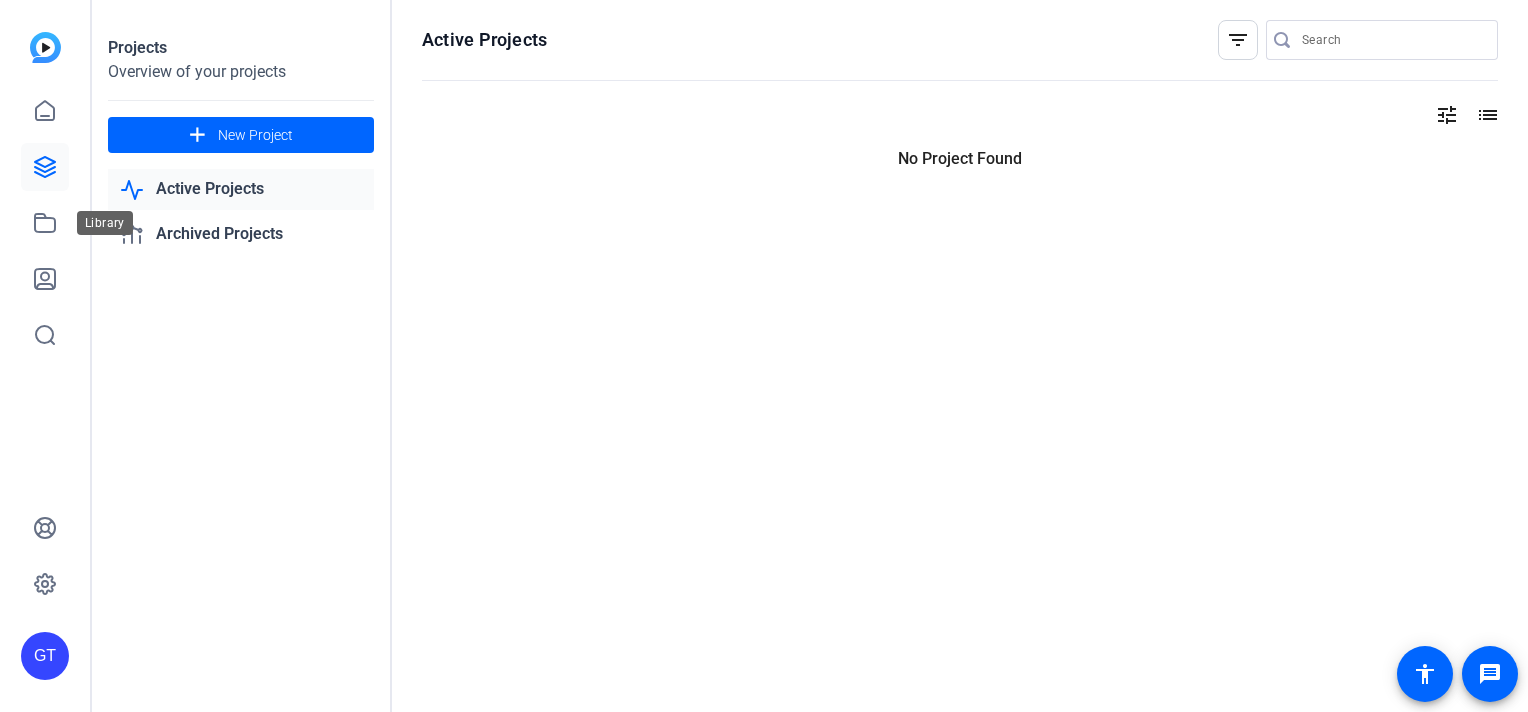 scroll, scrollTop: 0, scrollLeft: 0, axis: both 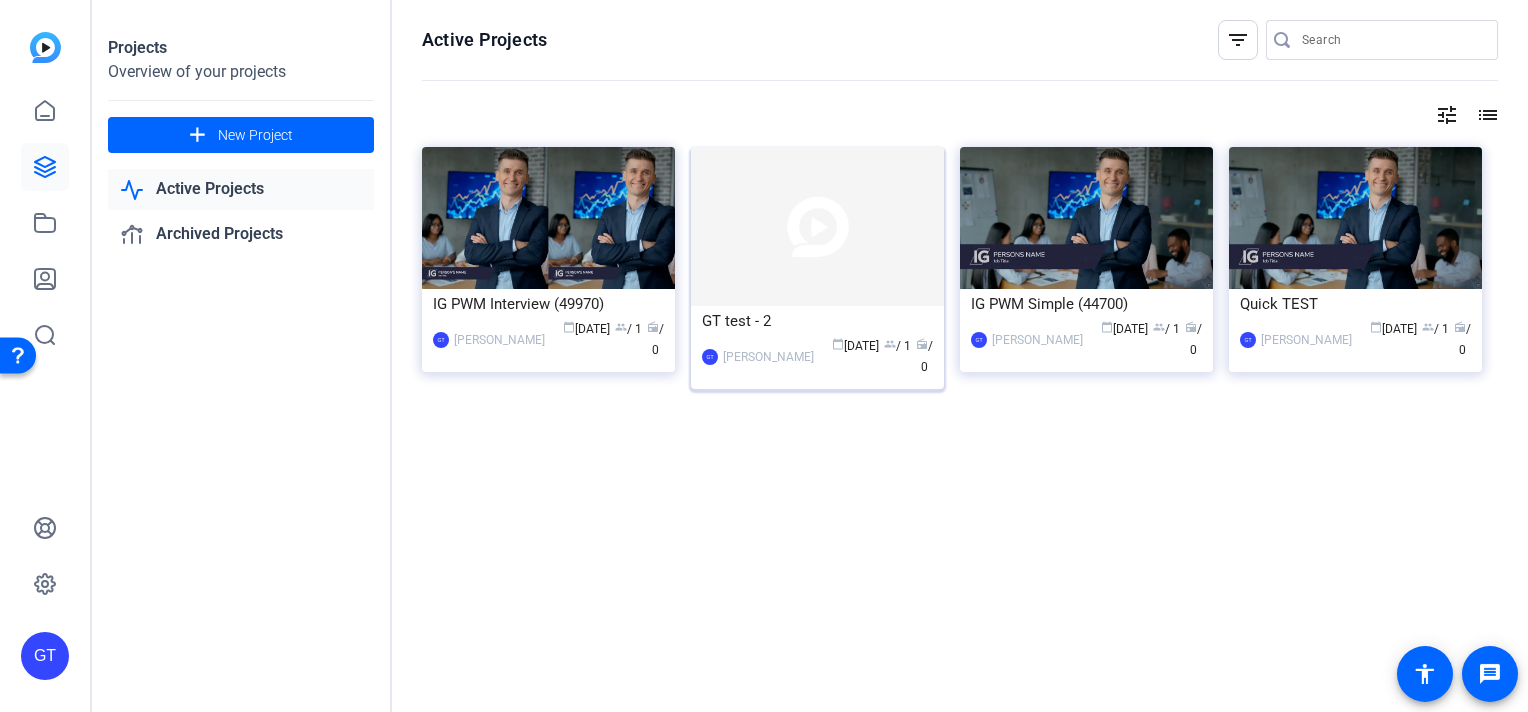 click on "GT test - 2" 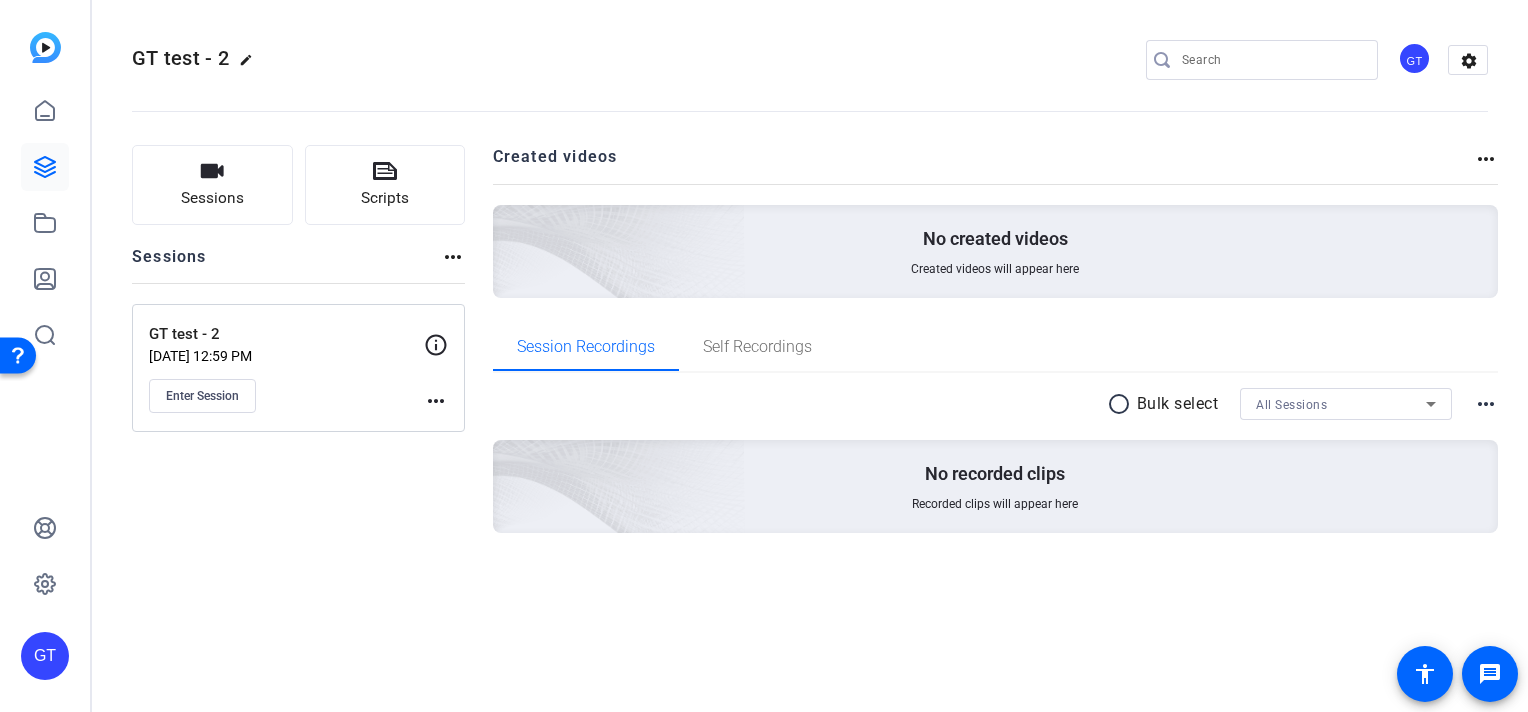 click on "more_horiz" 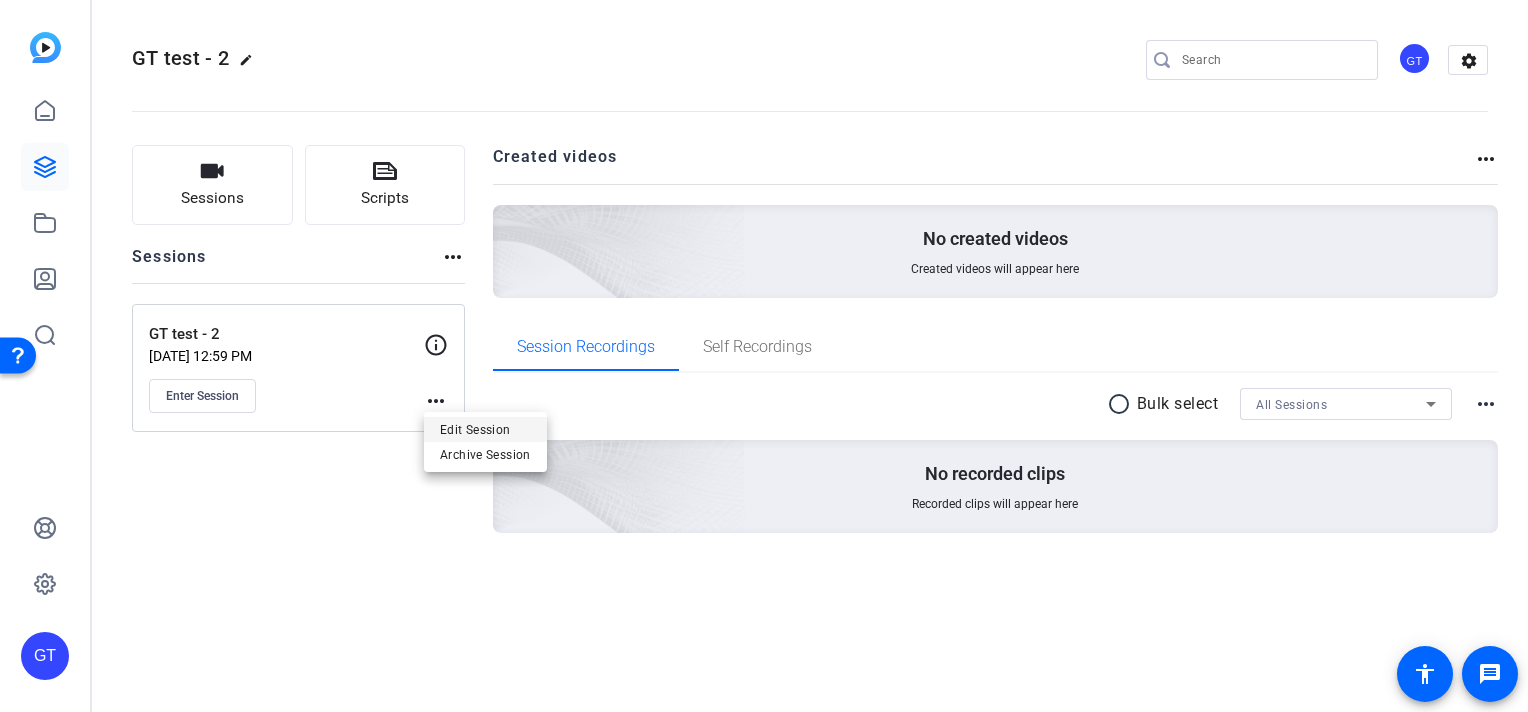 click on "Edit Session" at bounding box center (485, 429) 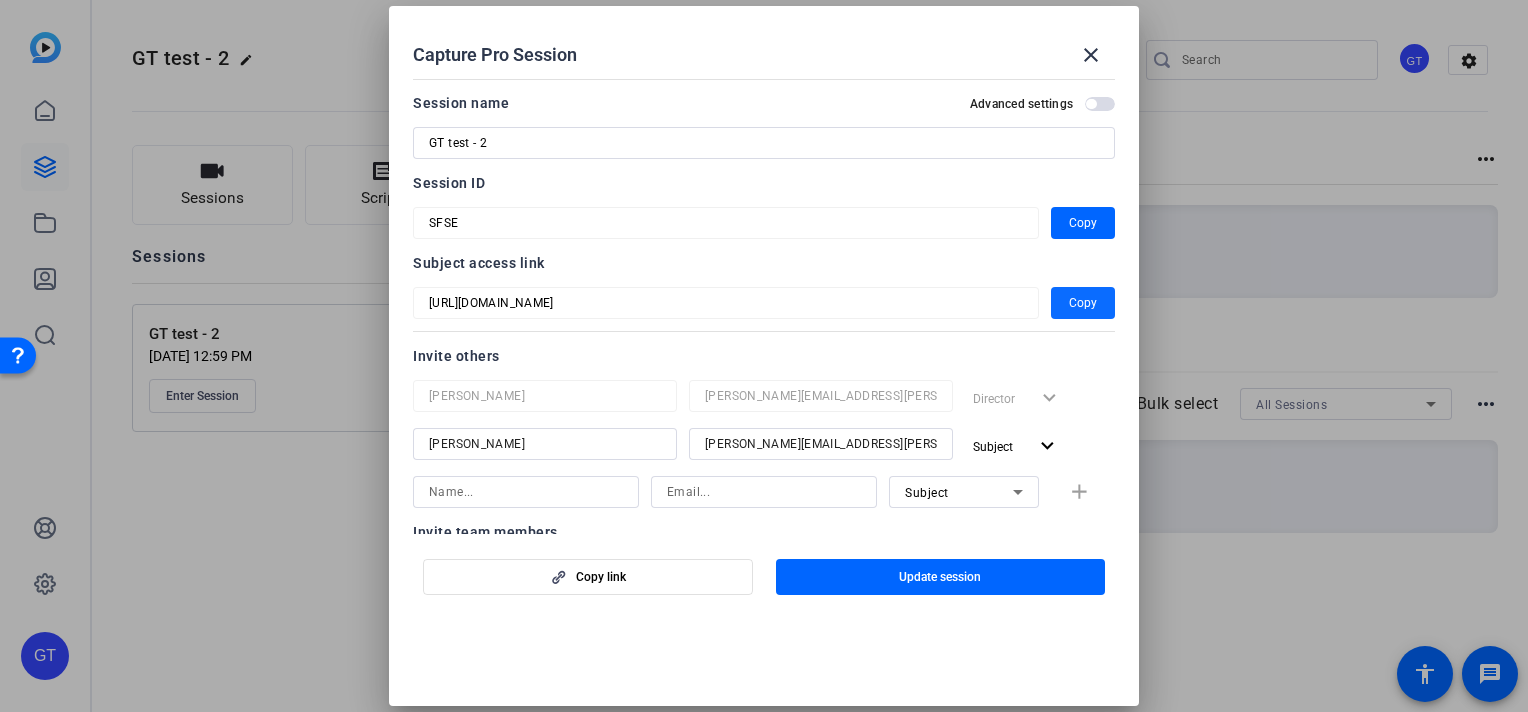 click on "Copy" at bounding box center [1083, 303] 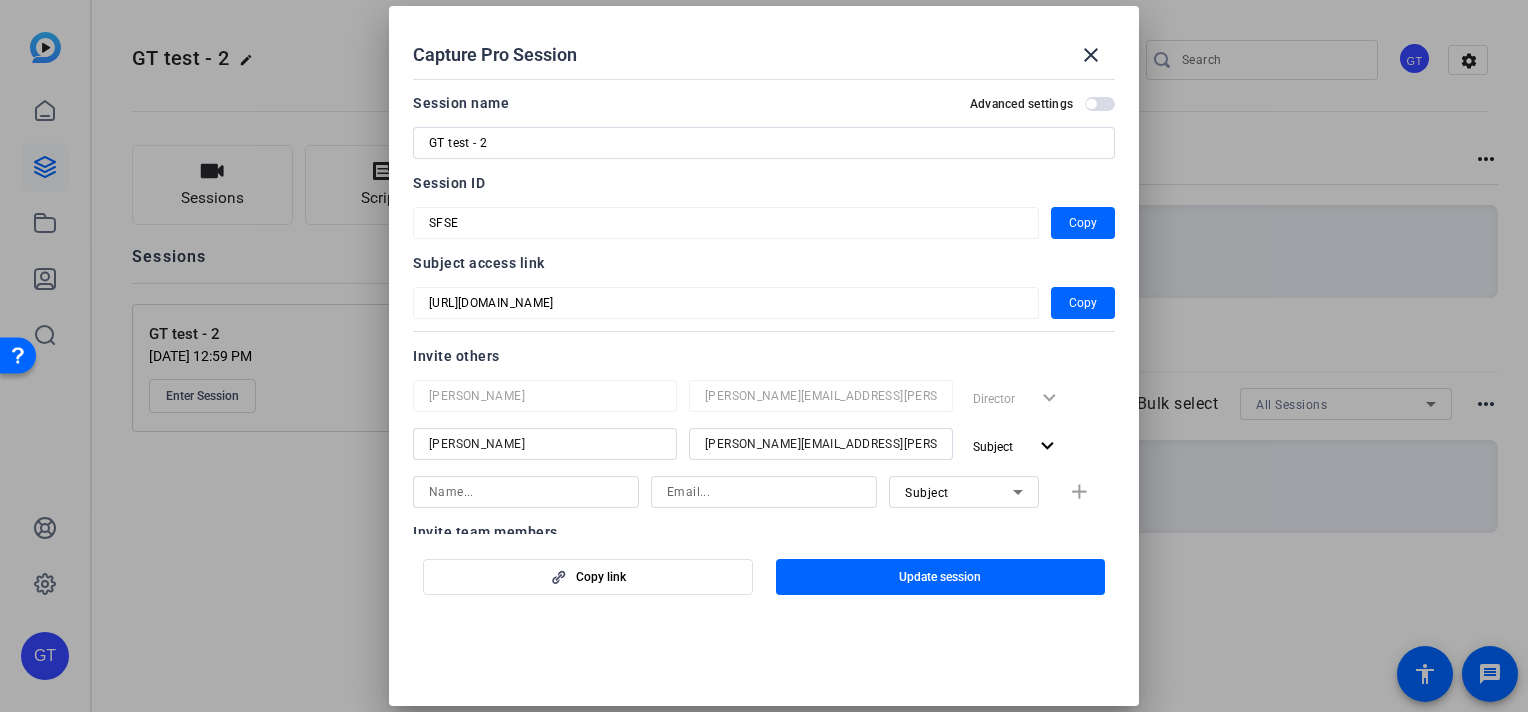 drag, startPoint x: 1255, startPoint y: 599, endPoint x: 1236, endPoint y: 596, distance: 19.235384 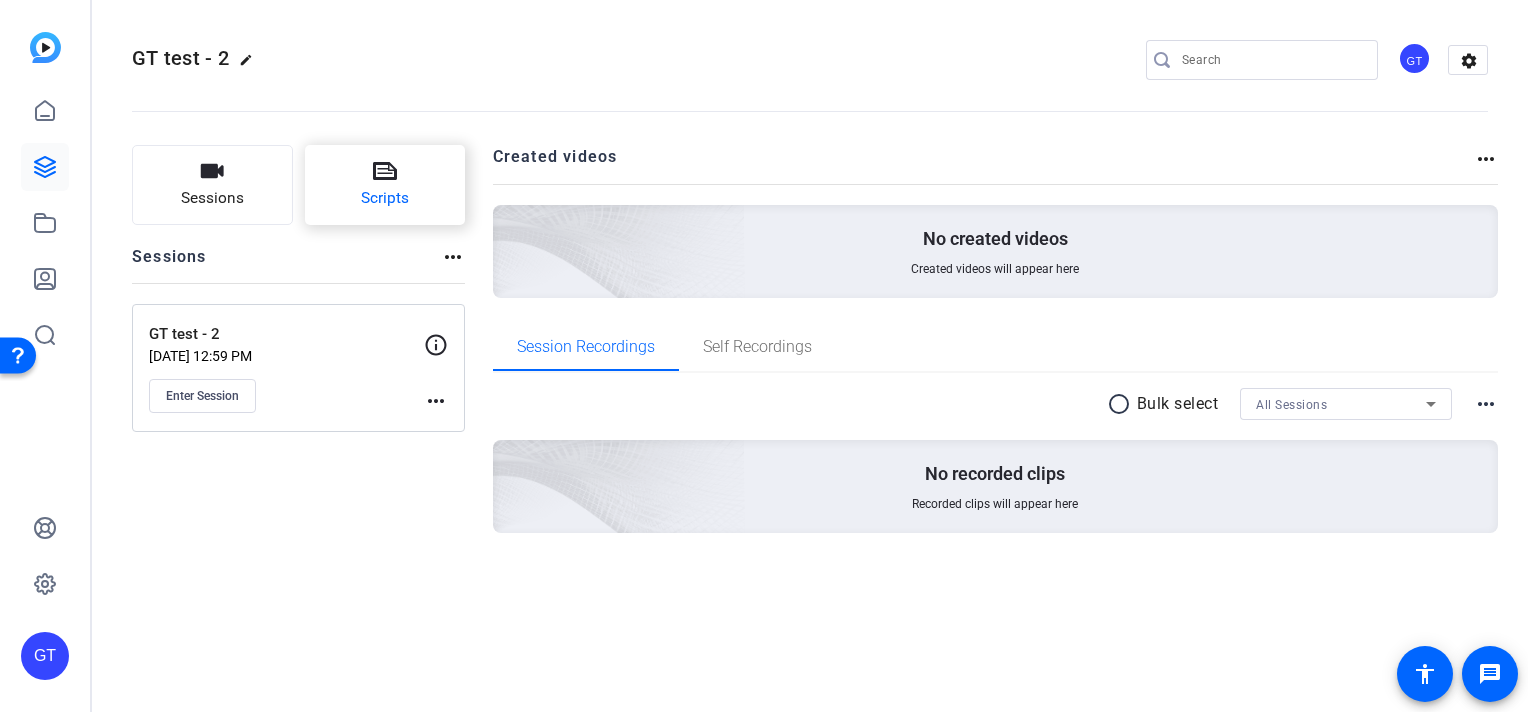 click on "Scripts" 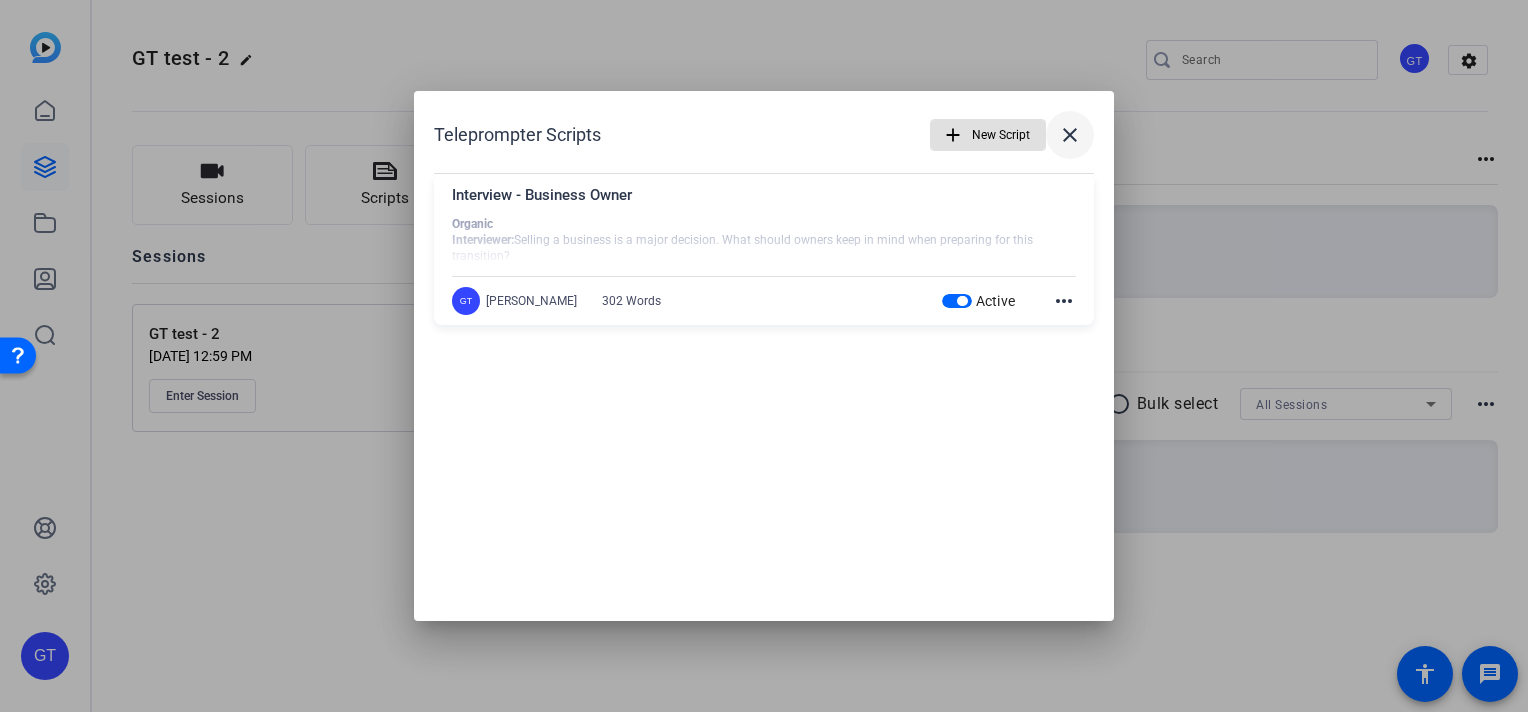 click on "close" at bounding box center [1070, 135] 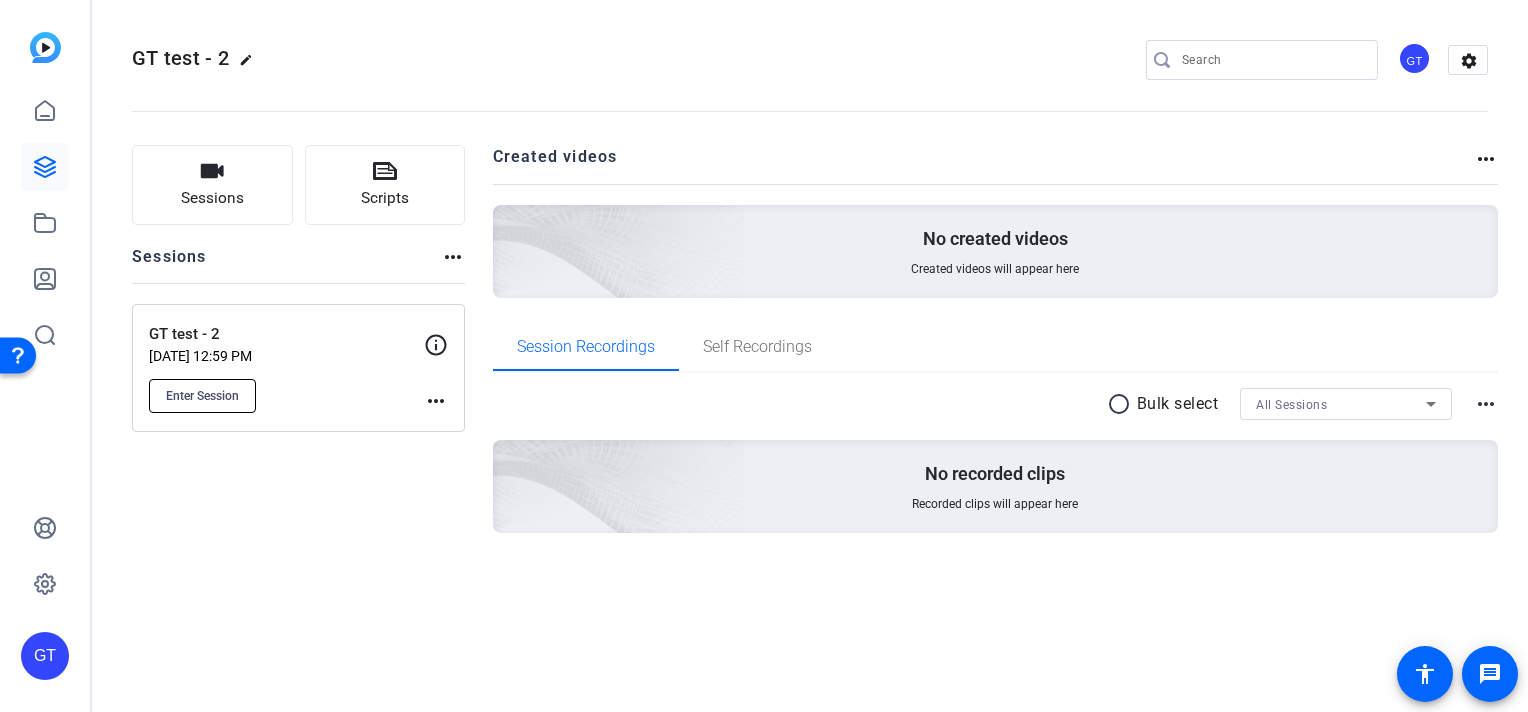 click on "Enter Session" 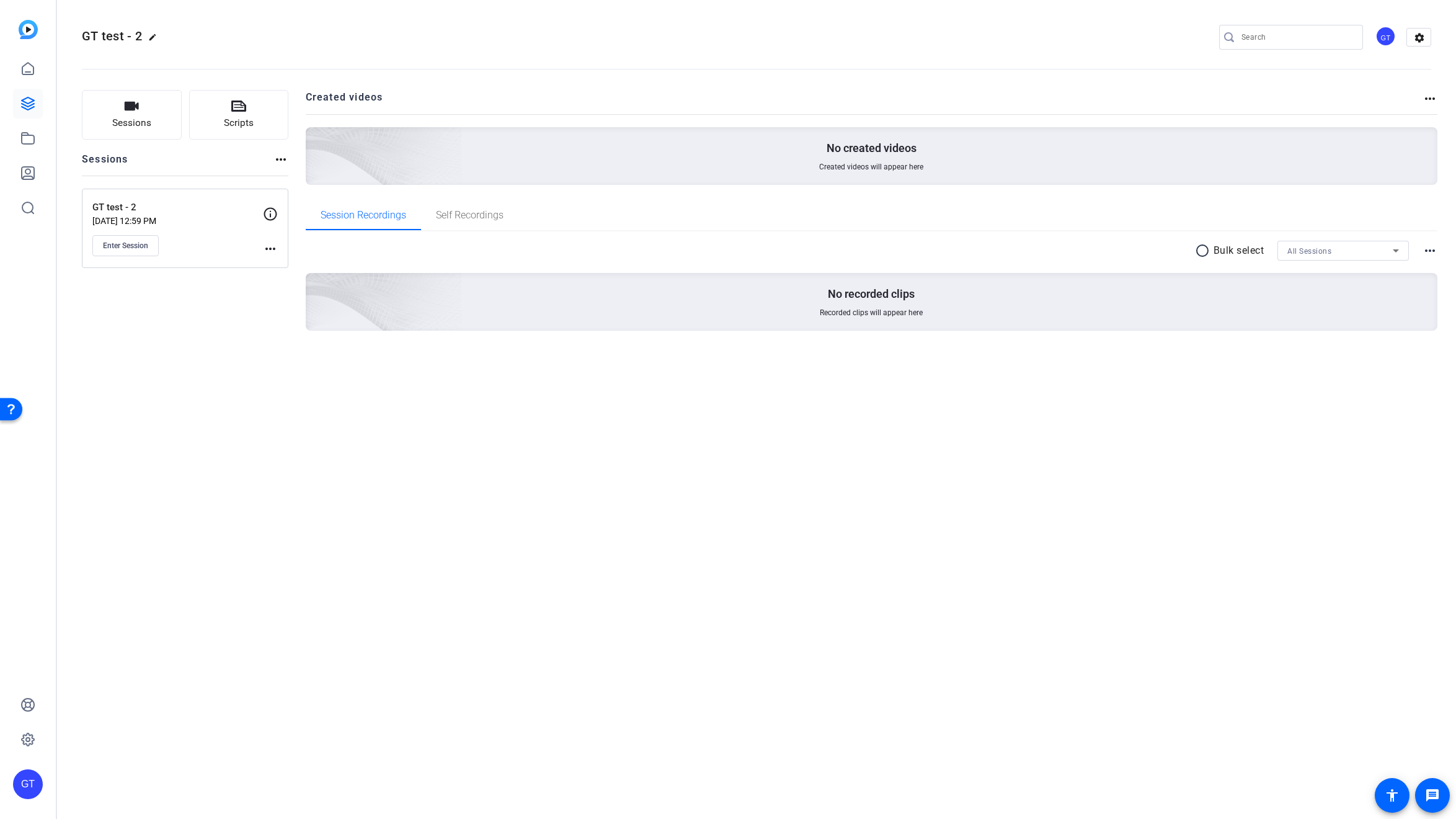 click on "Enter Session" 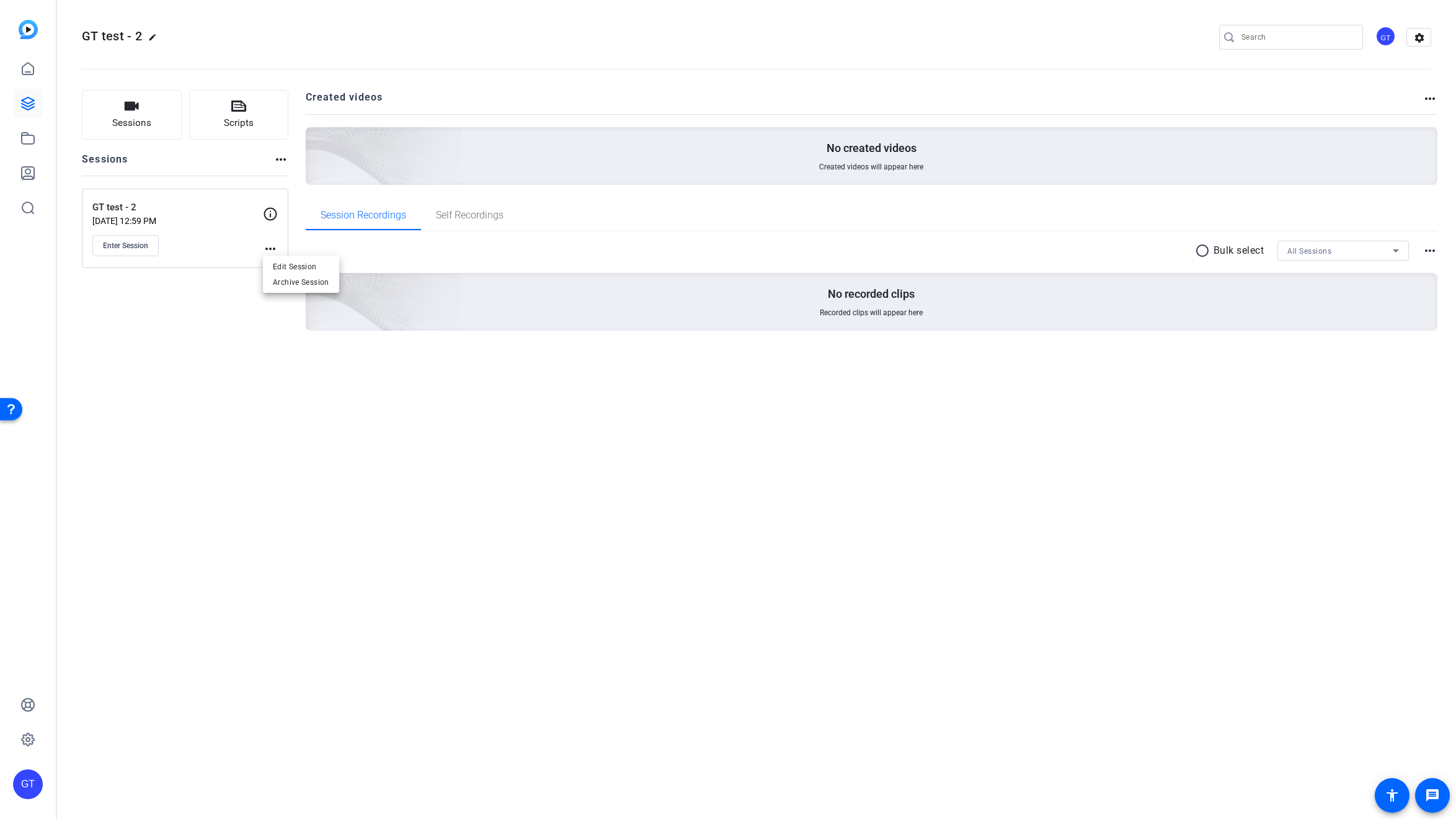 click at bounding box center [728, 410] 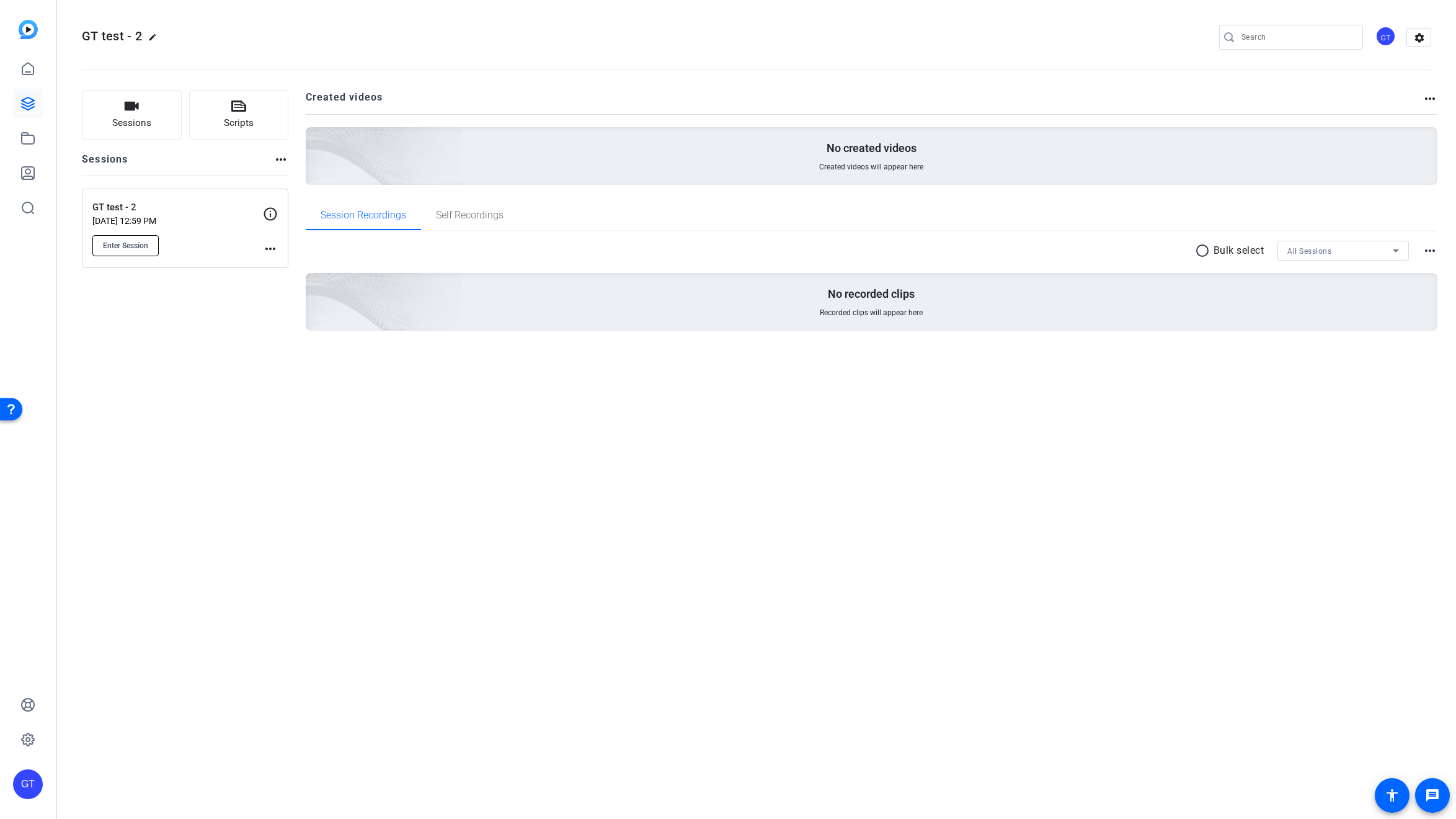 click on "Enter Session" 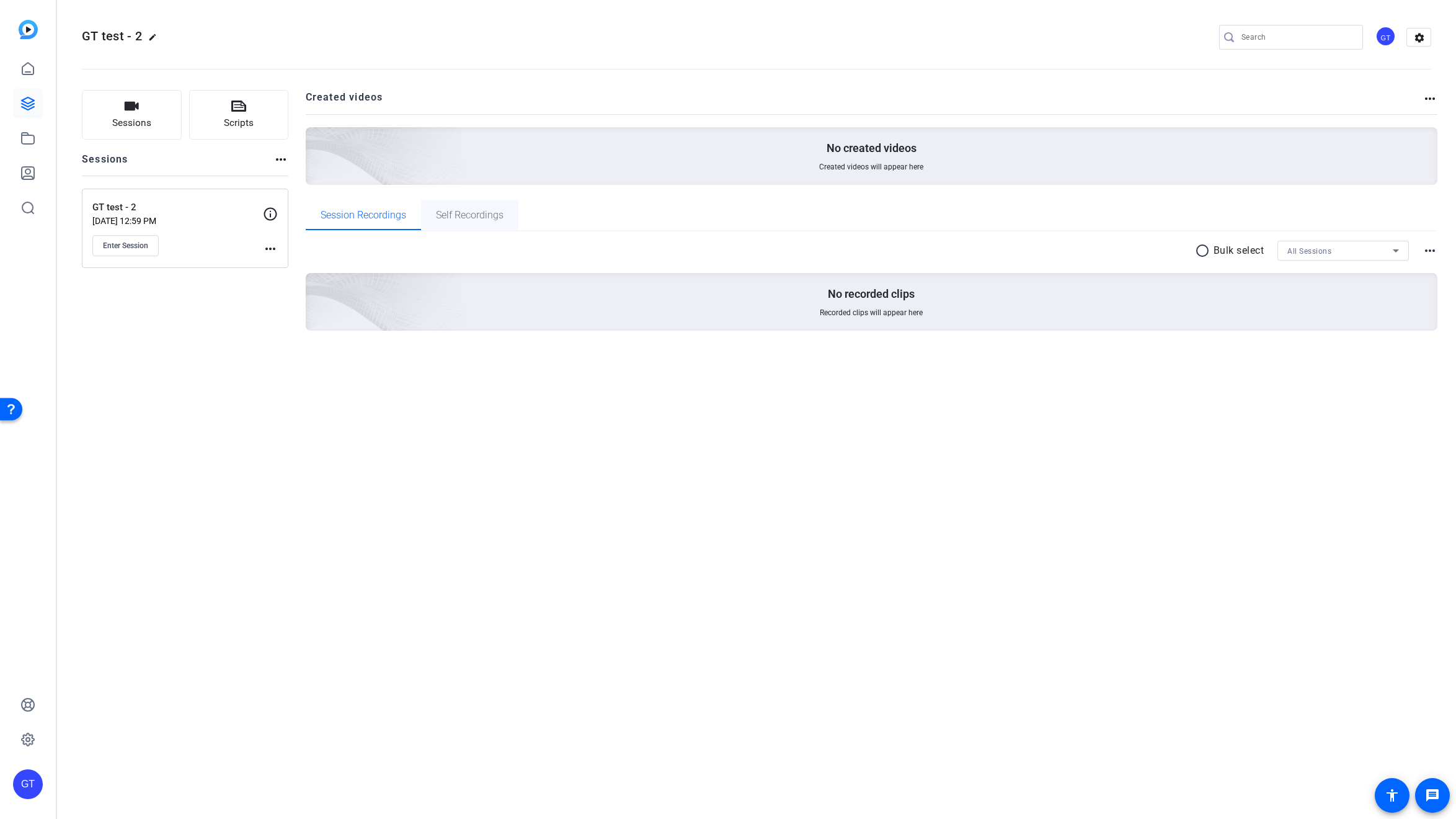 click on "Self Recordings" at bounding box center (469, 215) 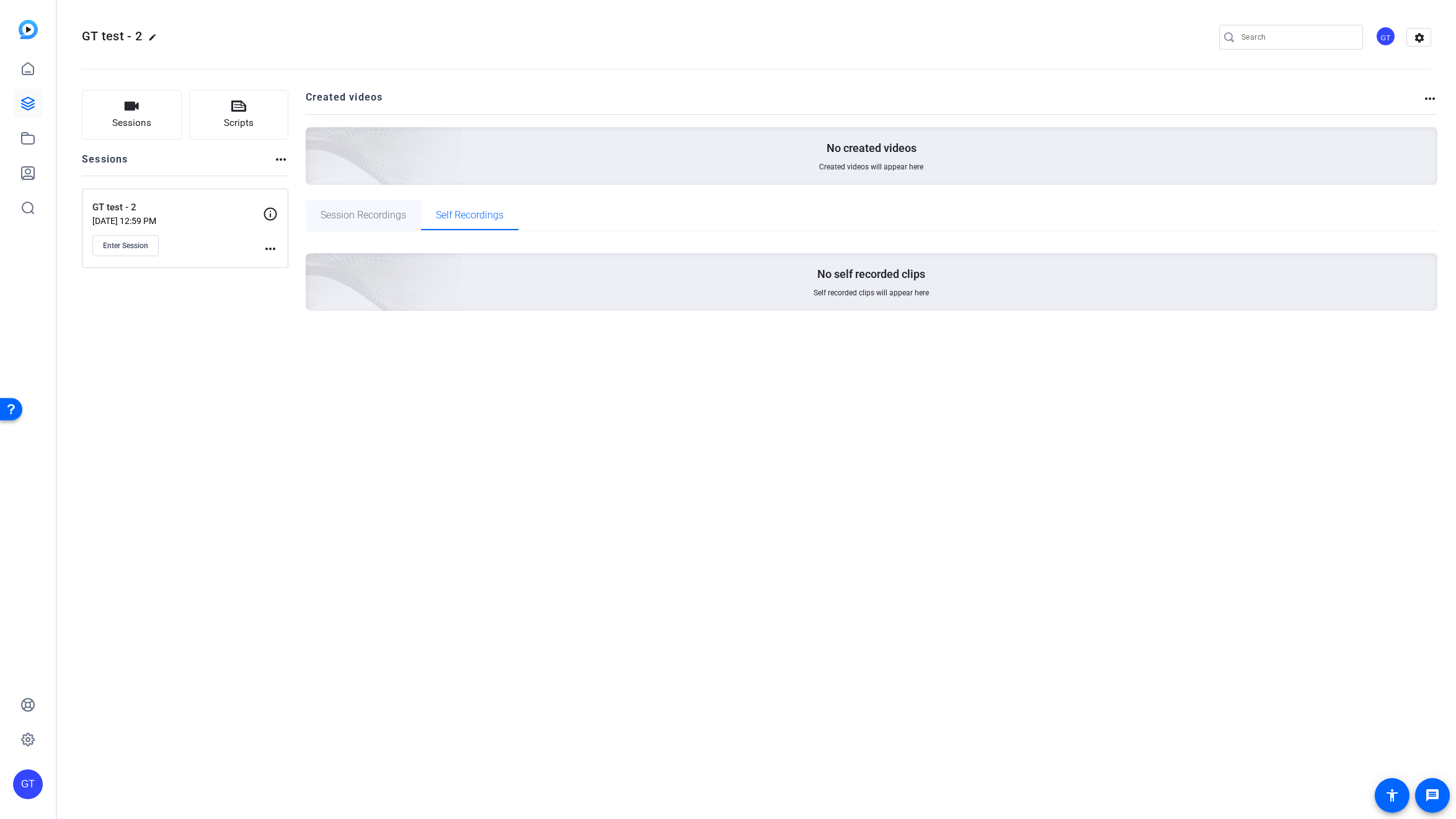 click on "Session Recordings" at bounding box center [363, 215] 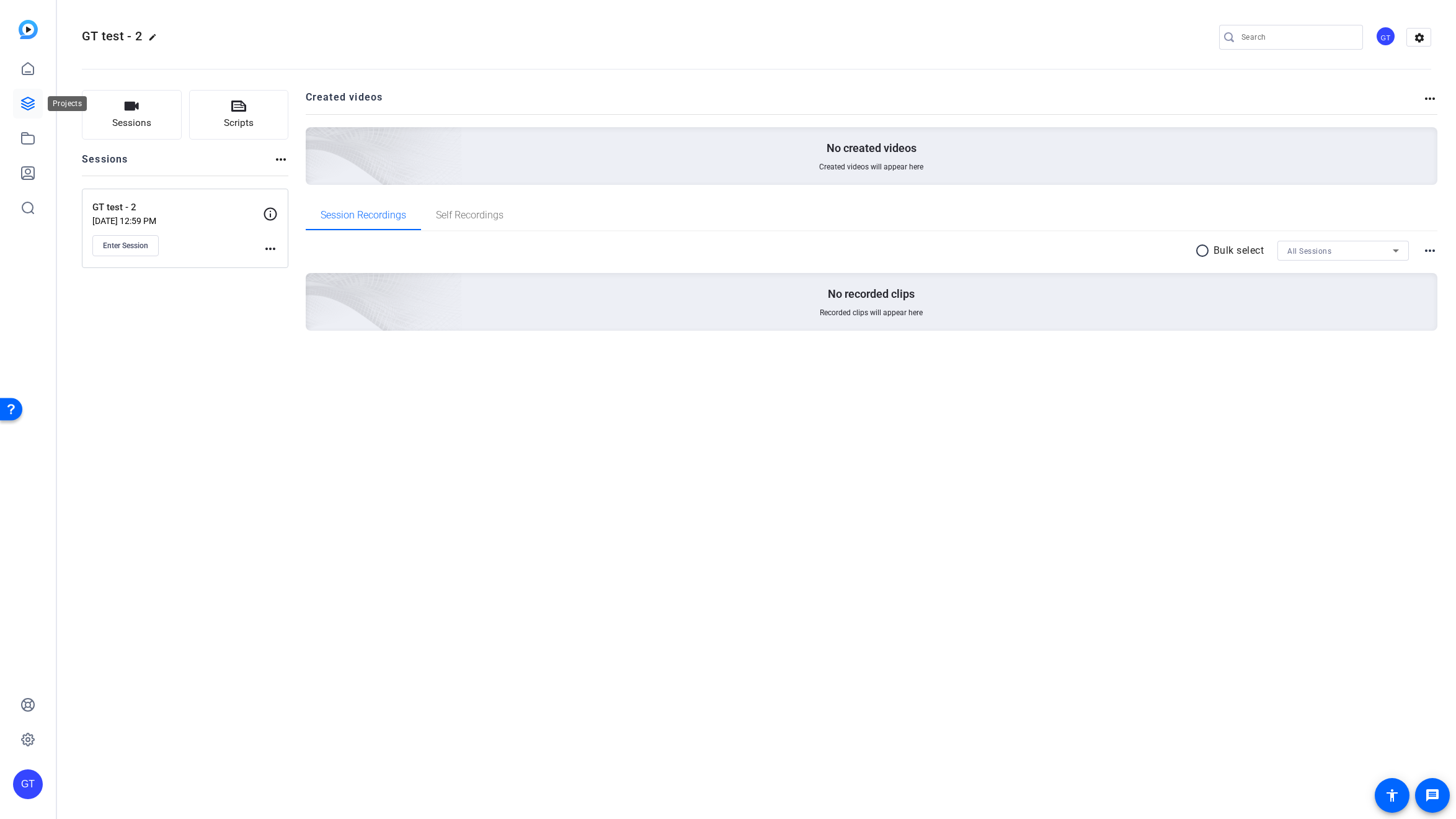 click 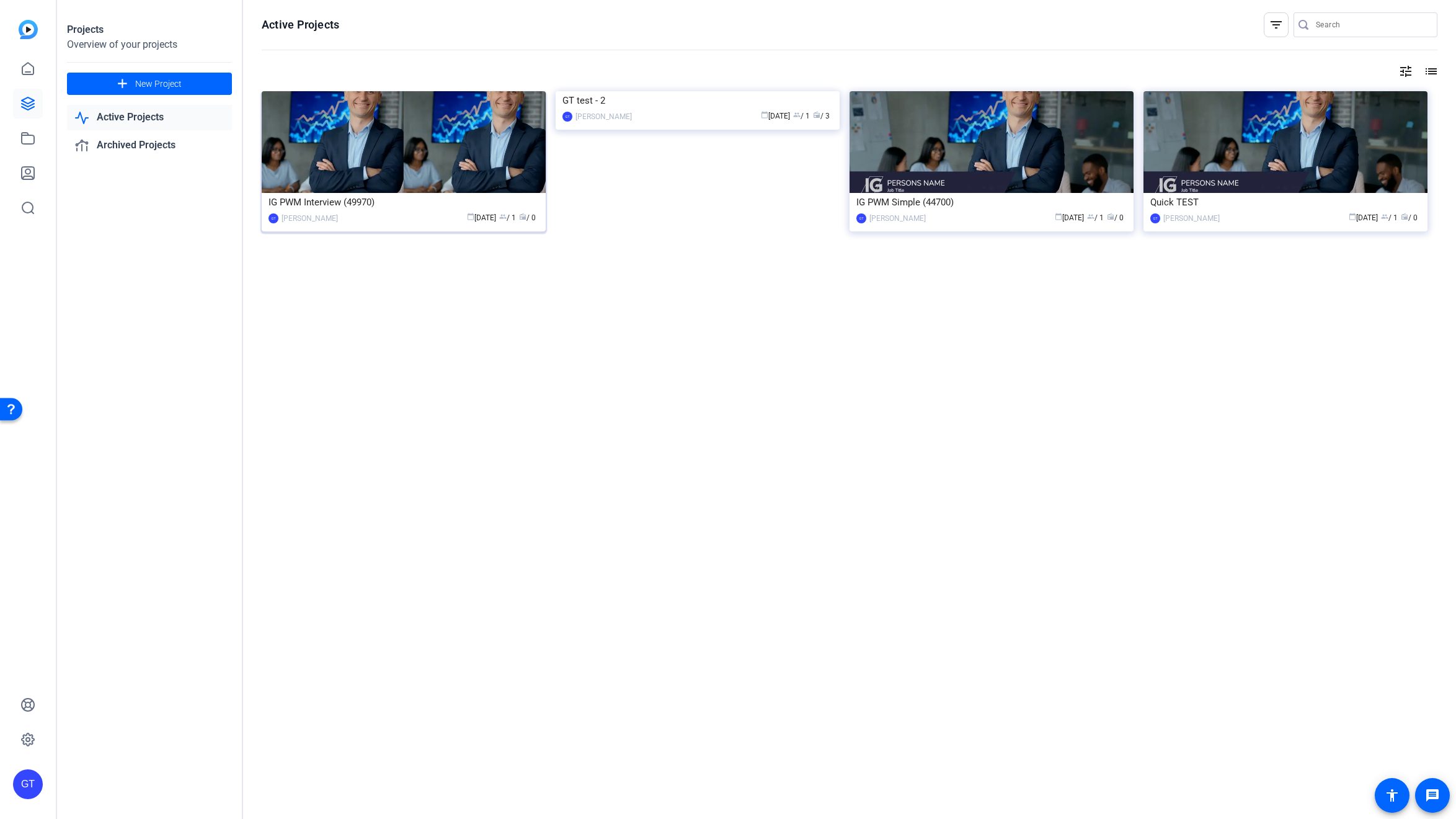 click on "IG PWM Interview (49970)" 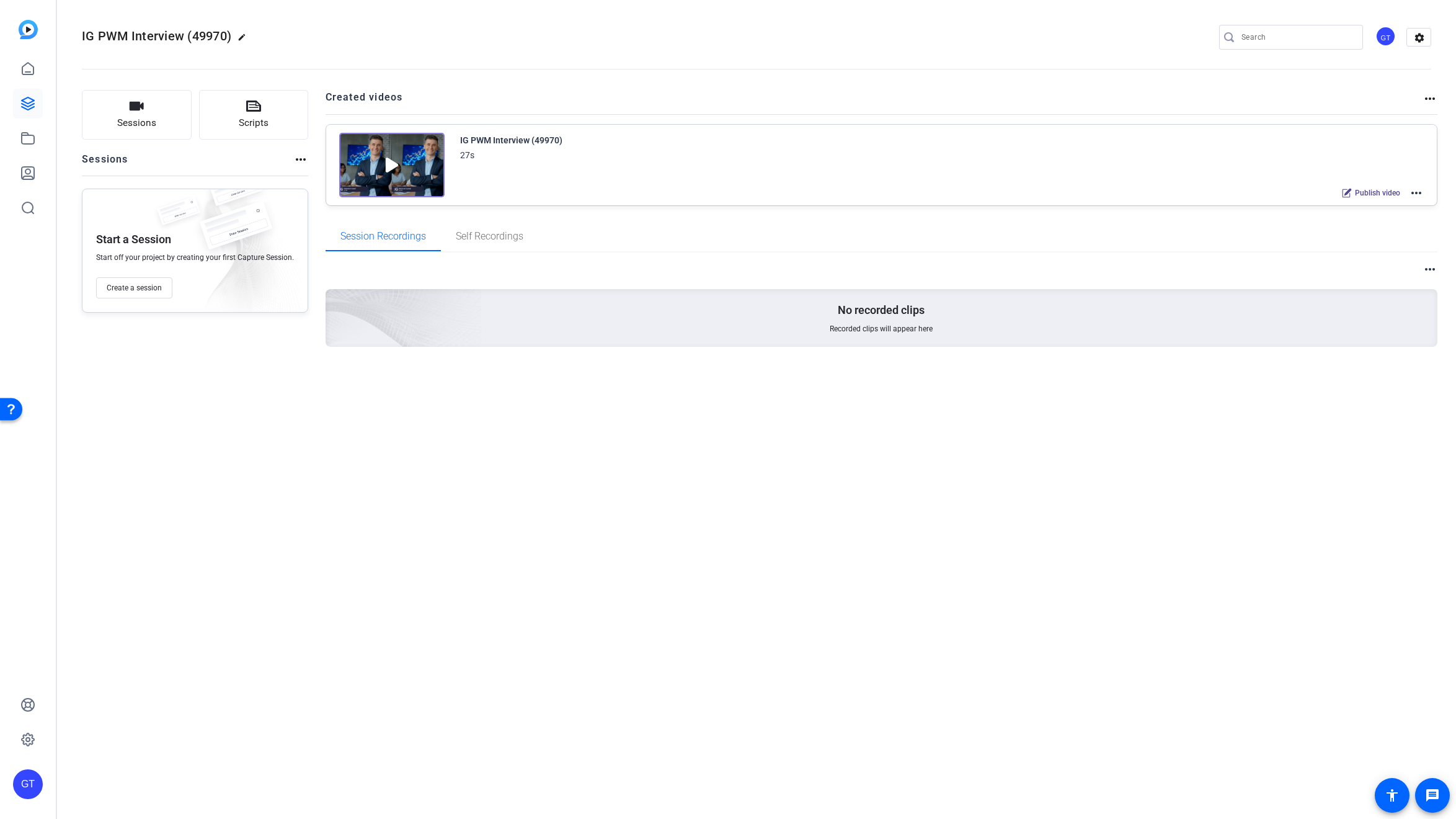 click on "more_horiz" 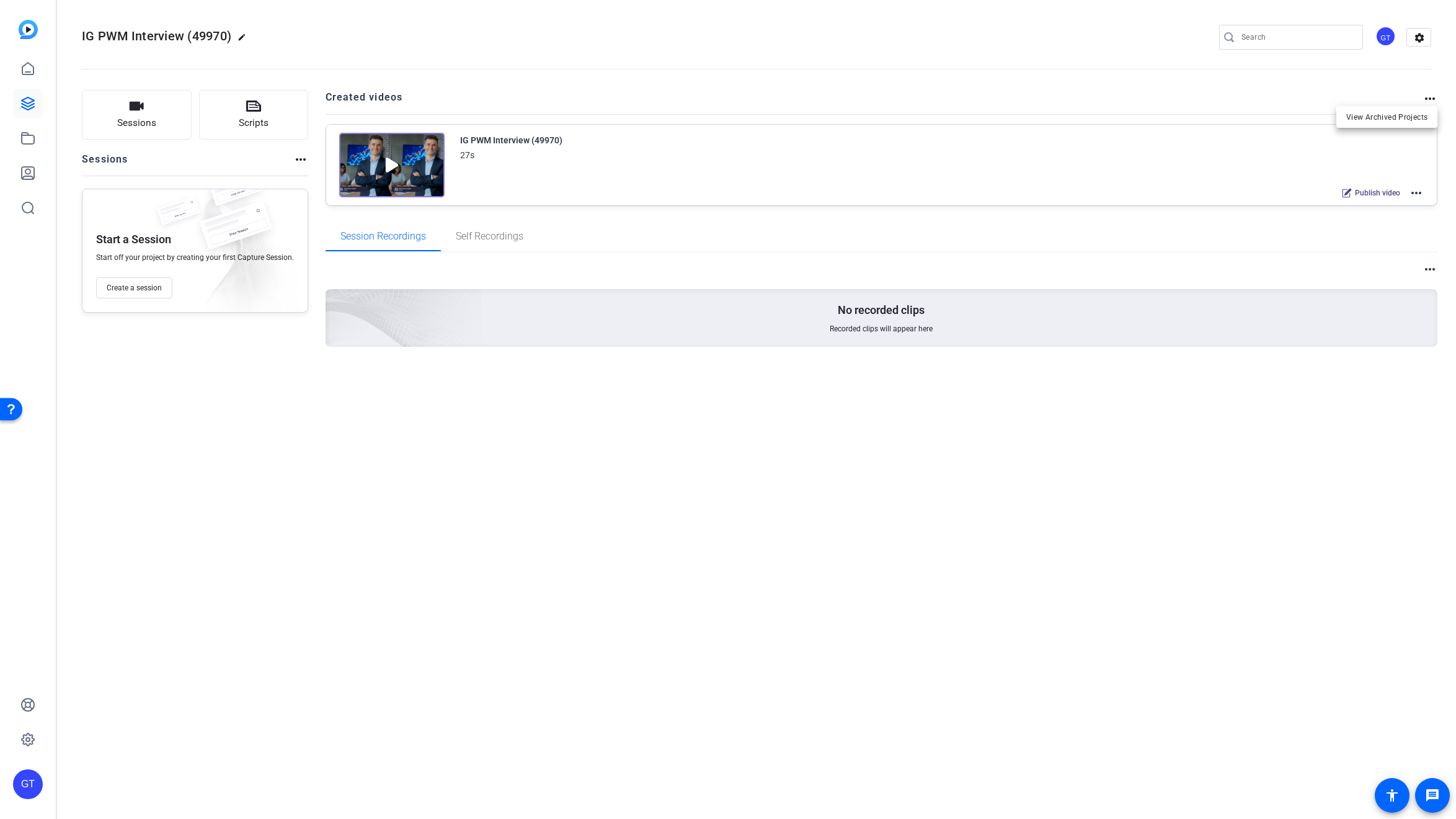 click at bounding box center [728, 410] 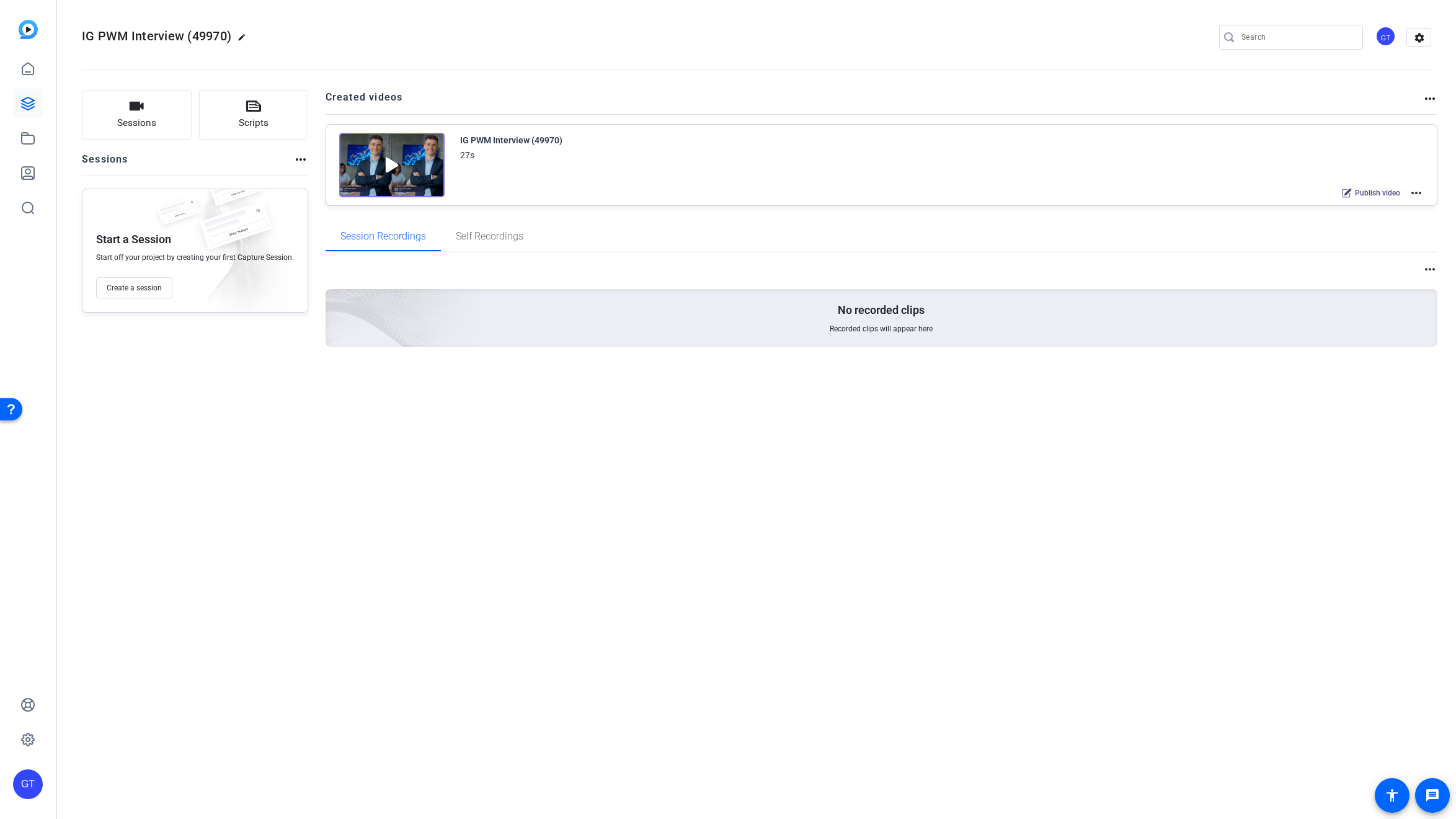 click on "IG PWM Interview (49970)  edit
GT  settings
Sessions
Scripts  Sessions more_horiz Start a Session Start off your project by creating your first Capture Session. Create a session Created videos more_horiz
IG PWM Interview (49970) 27s
Publish video  more_horiz Session Recordings Self Recordings more_horiz No recorded clips Recorded clips will appear here" 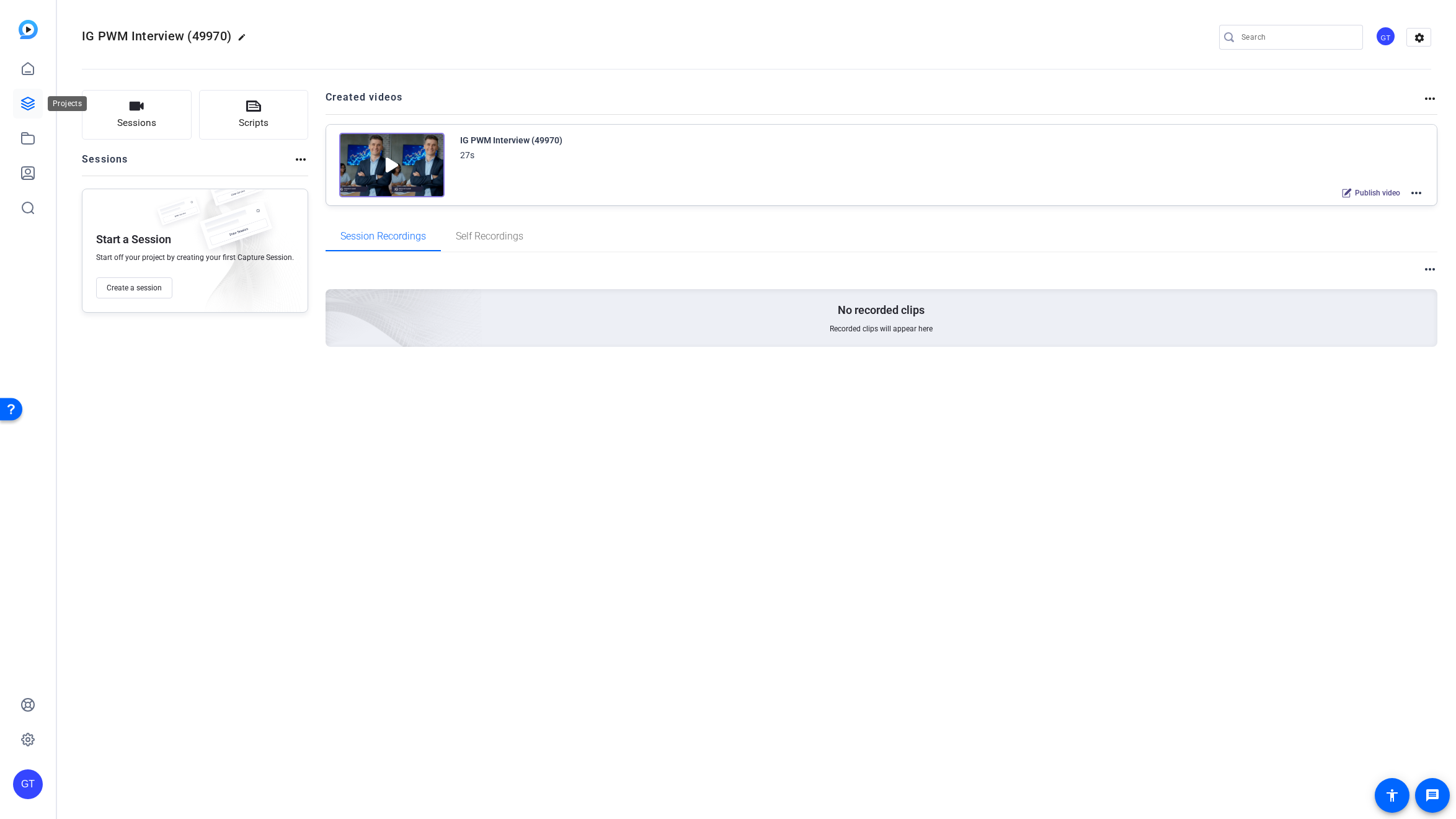 click 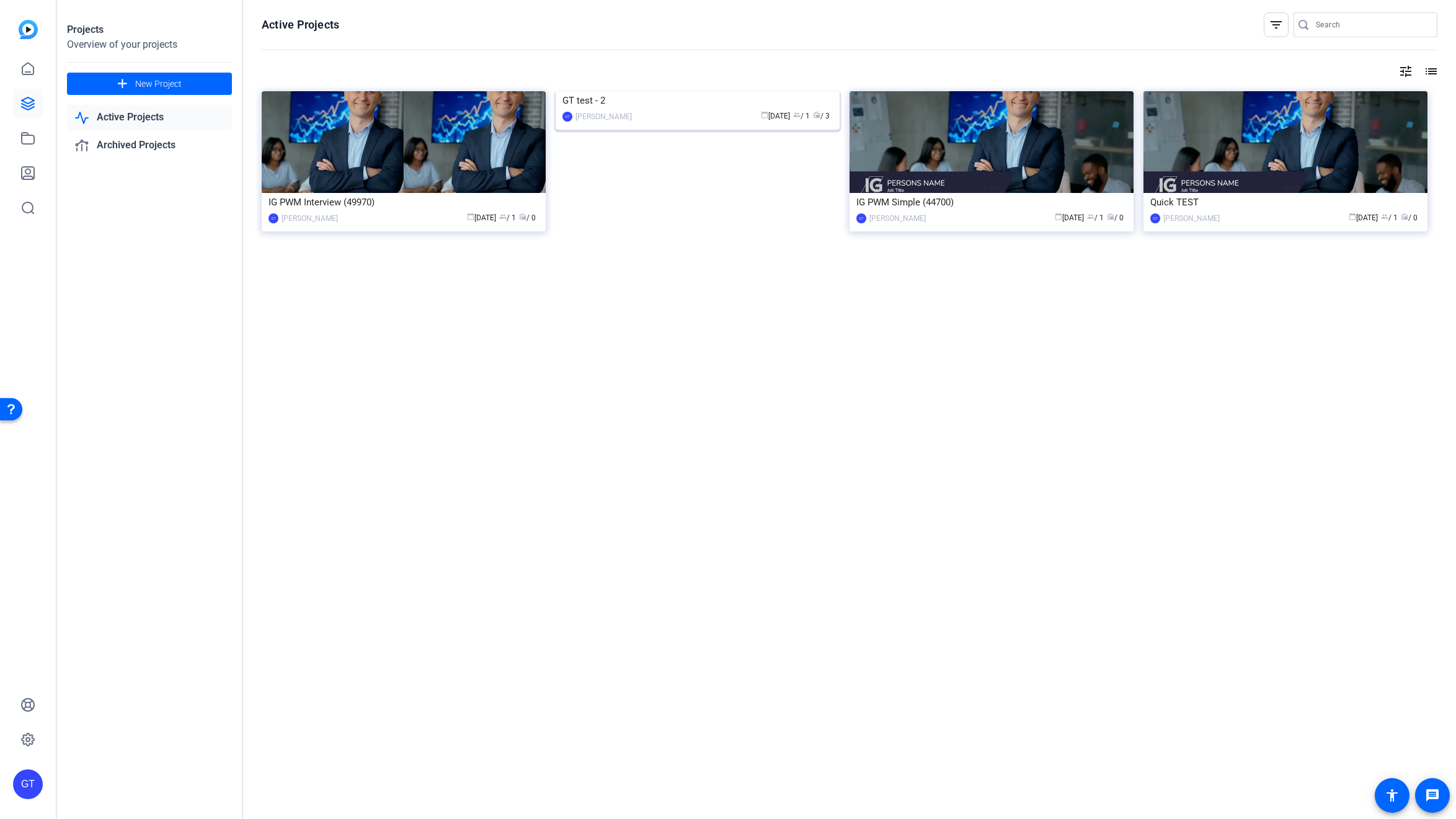 click 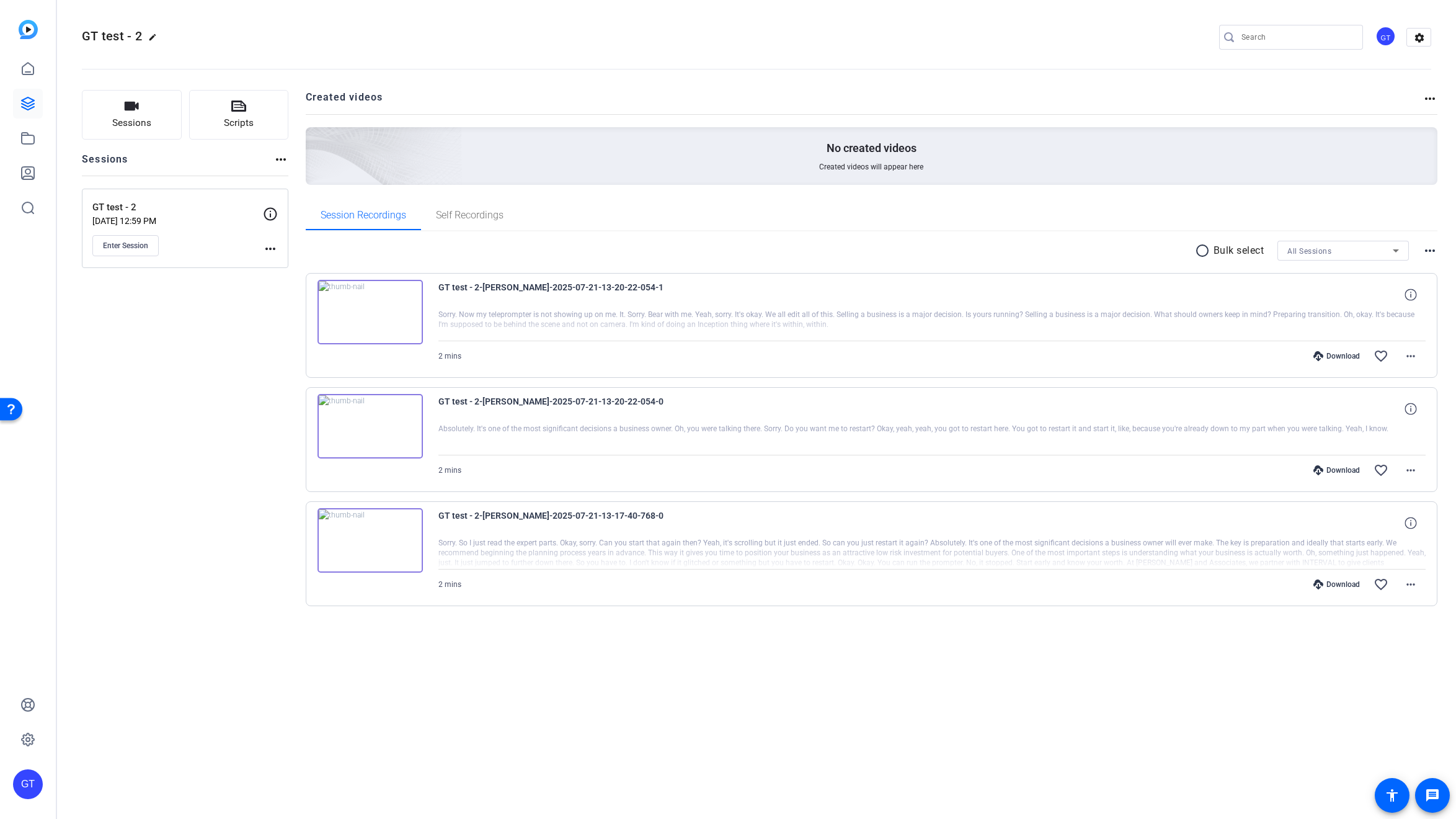 click on "radio_button_unchecked Bulk select All Sessions more_horiz
GT test - 2-Gaylor Tachauer-2025-07-21-13-20-22-054-1
Sorry. Now my teleprompter is not showing up on me. It. Sorry. Bear with me. Yeah, sorry. It's okay. We all edit all of this. Selling a business is a major decision. Is yours running? Selling a business is a major decision. What should owners keep in mind? Preparing transition. Oh, okay. It's because I'm supposed to be behind the scene and not on camera. I'm kind of doing an Inception thing where it's within, within.  2 mins
Download  favorite_border more_horiz
GT test - 2-andrew-2025-07-21-13-20-22-054-0
Absolutely. It's one of the most significant decisions a business owner. Oh, you were talking there. Sorry. Do you want me to restart? Okay, yeah, yeah, you got to restart here. You got to restart it and start it, like, because you're already down to my part when you were talking. Yeah, I know.  2 mins
Download" at bounding box center [872, 439] 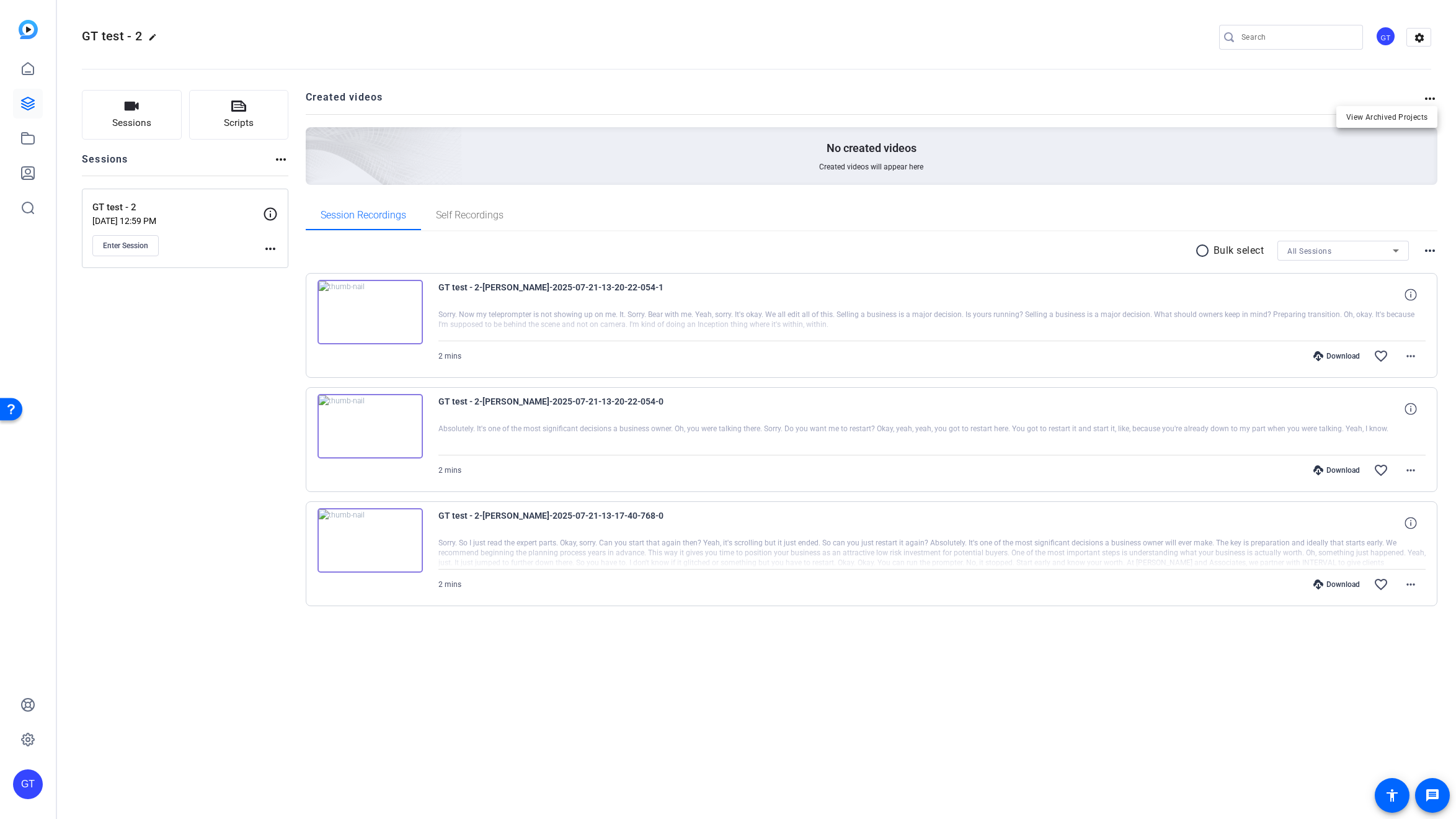 click at bounding box center [728, 410] 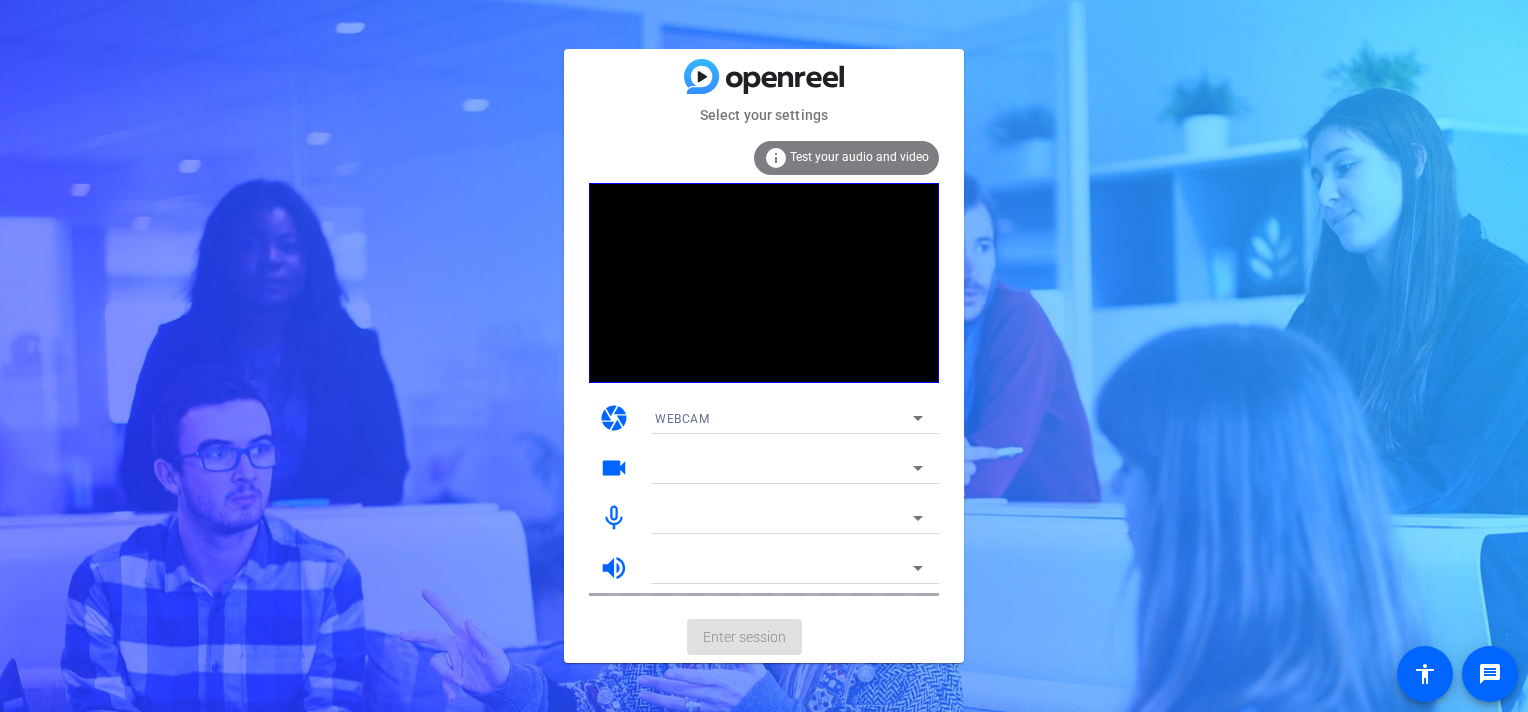 scroll, scrollTop: 0, scrollLeft: 0, axis: both 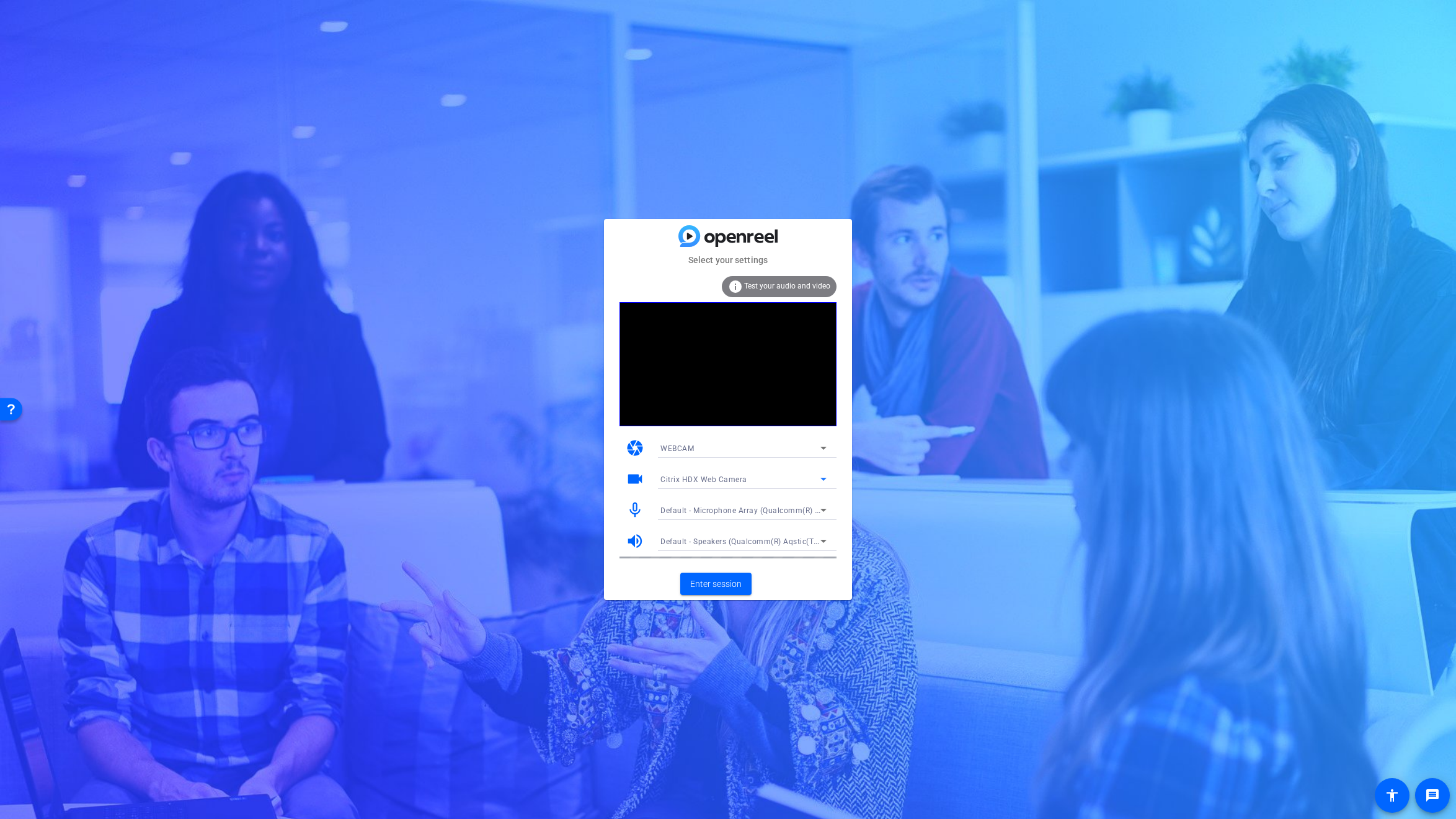 click 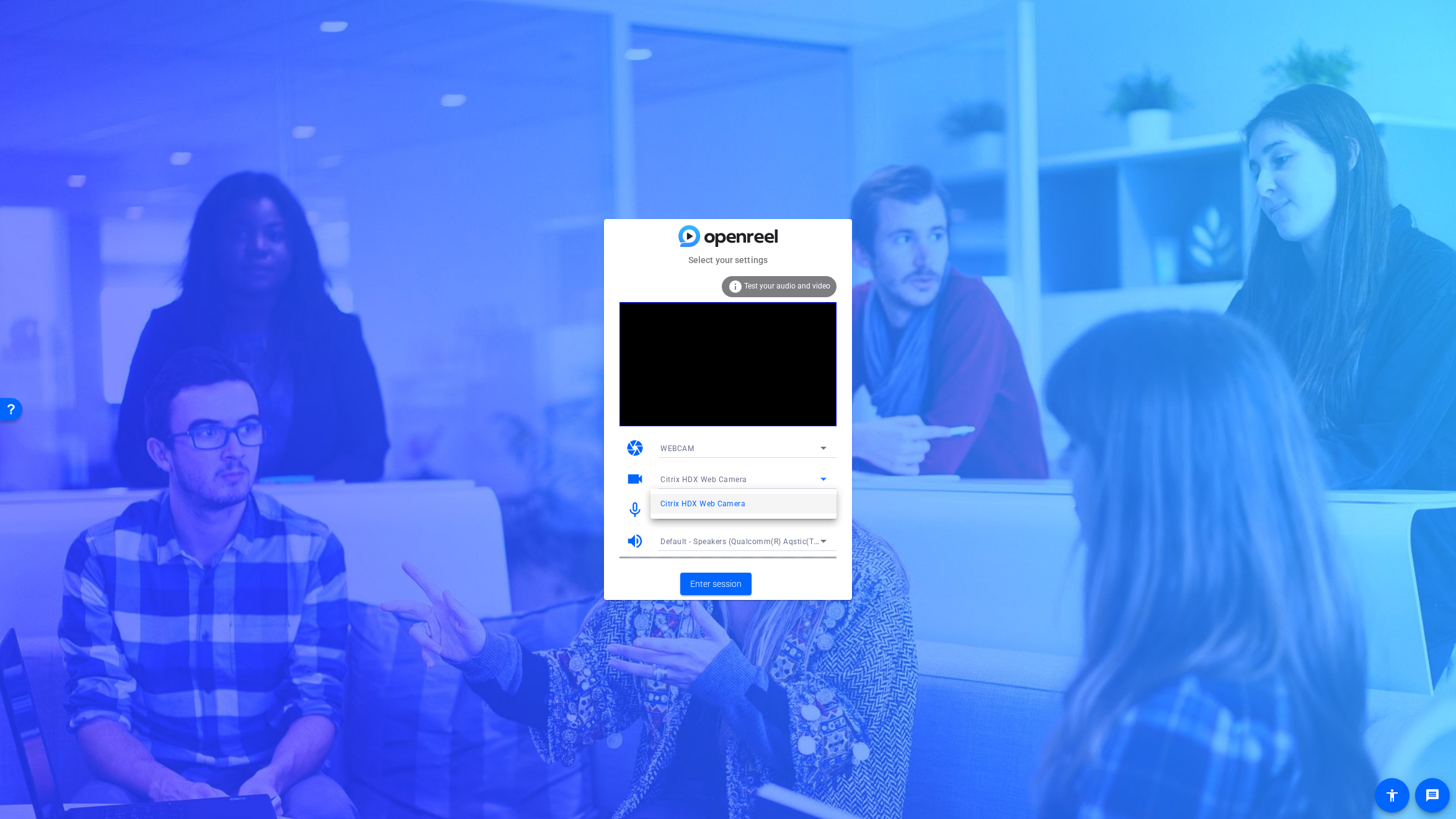 click at bounding box center (728, 410) 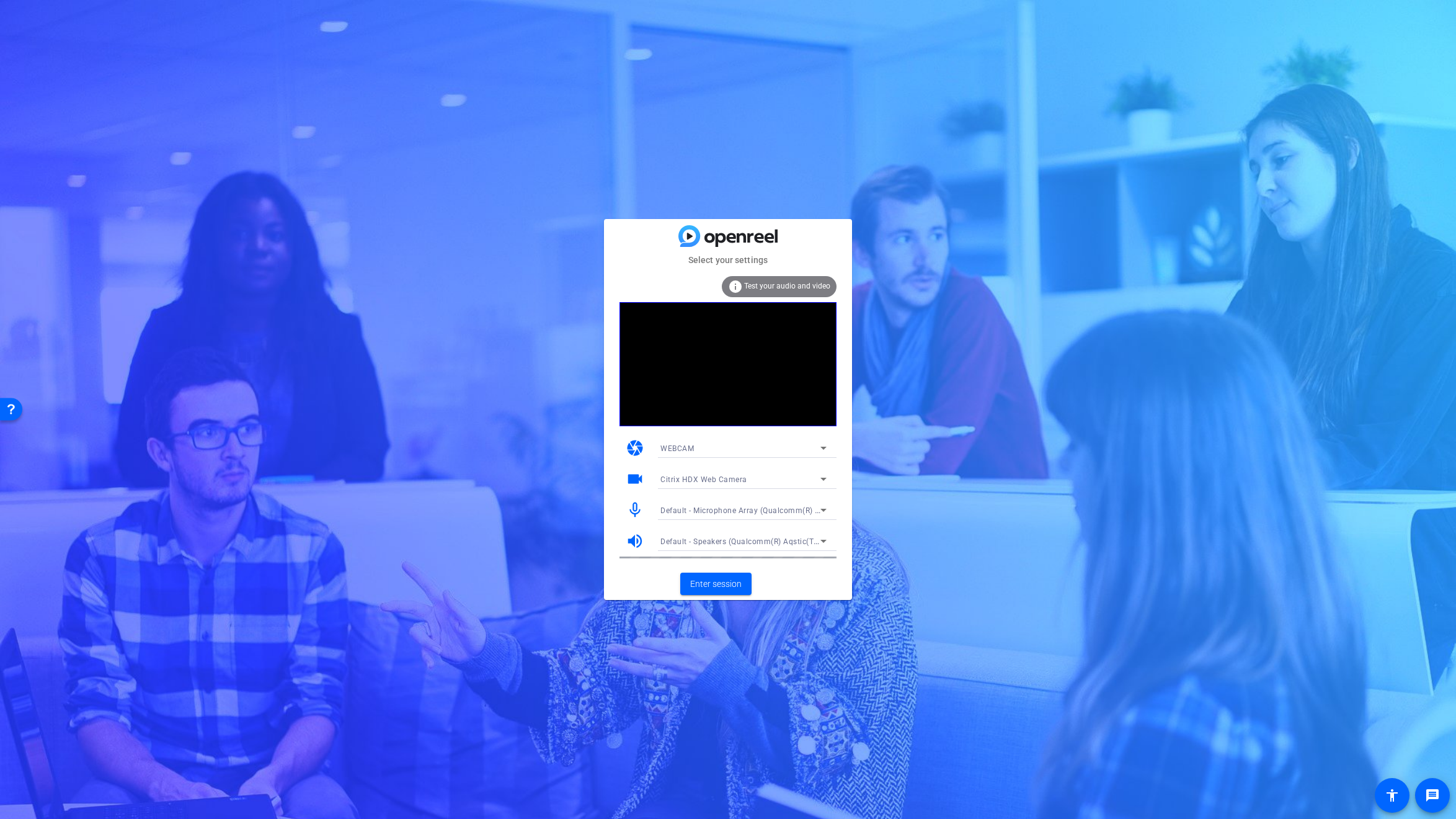 click 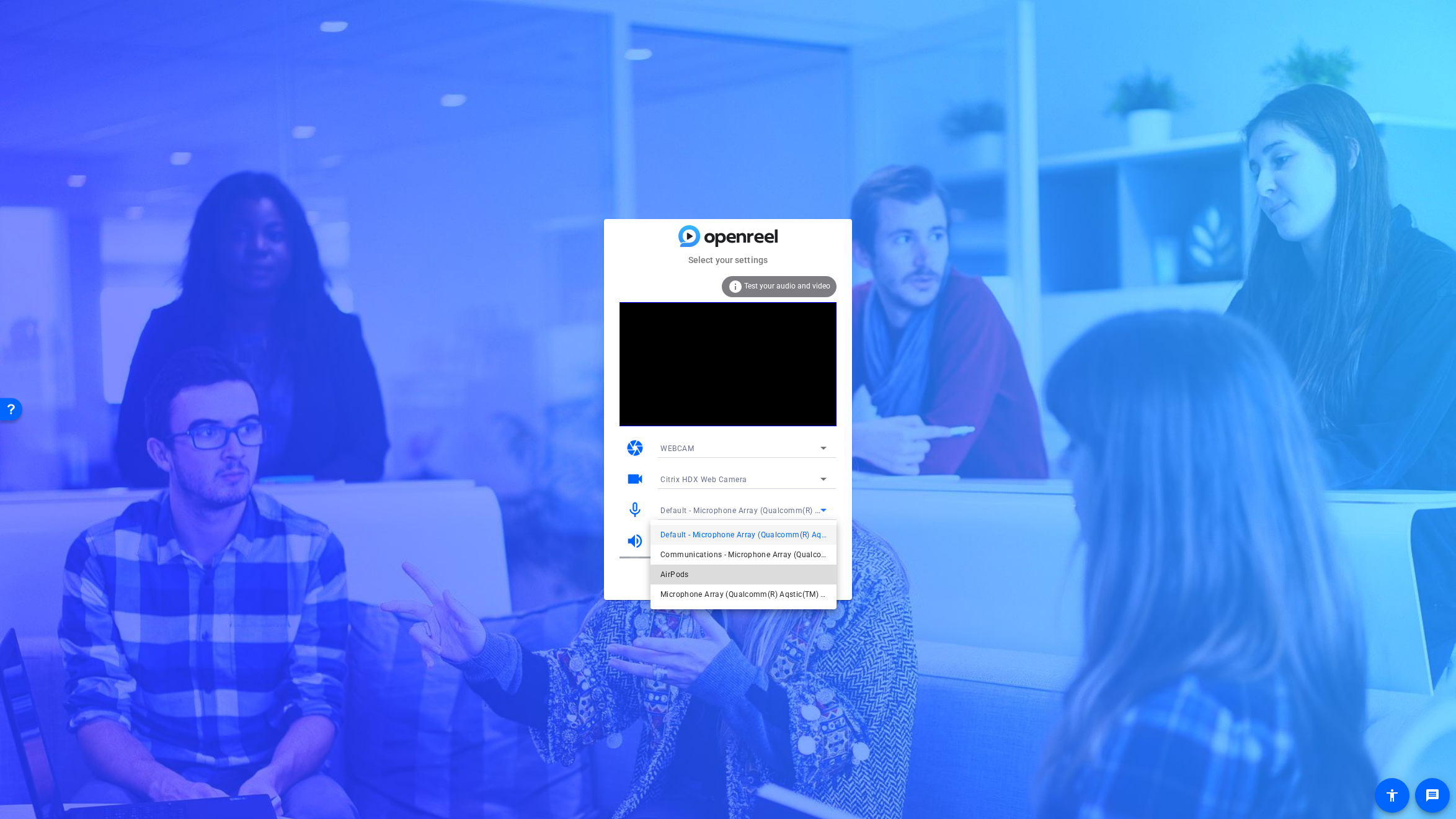 click on "AirPods" at bounding box center [744, 575] 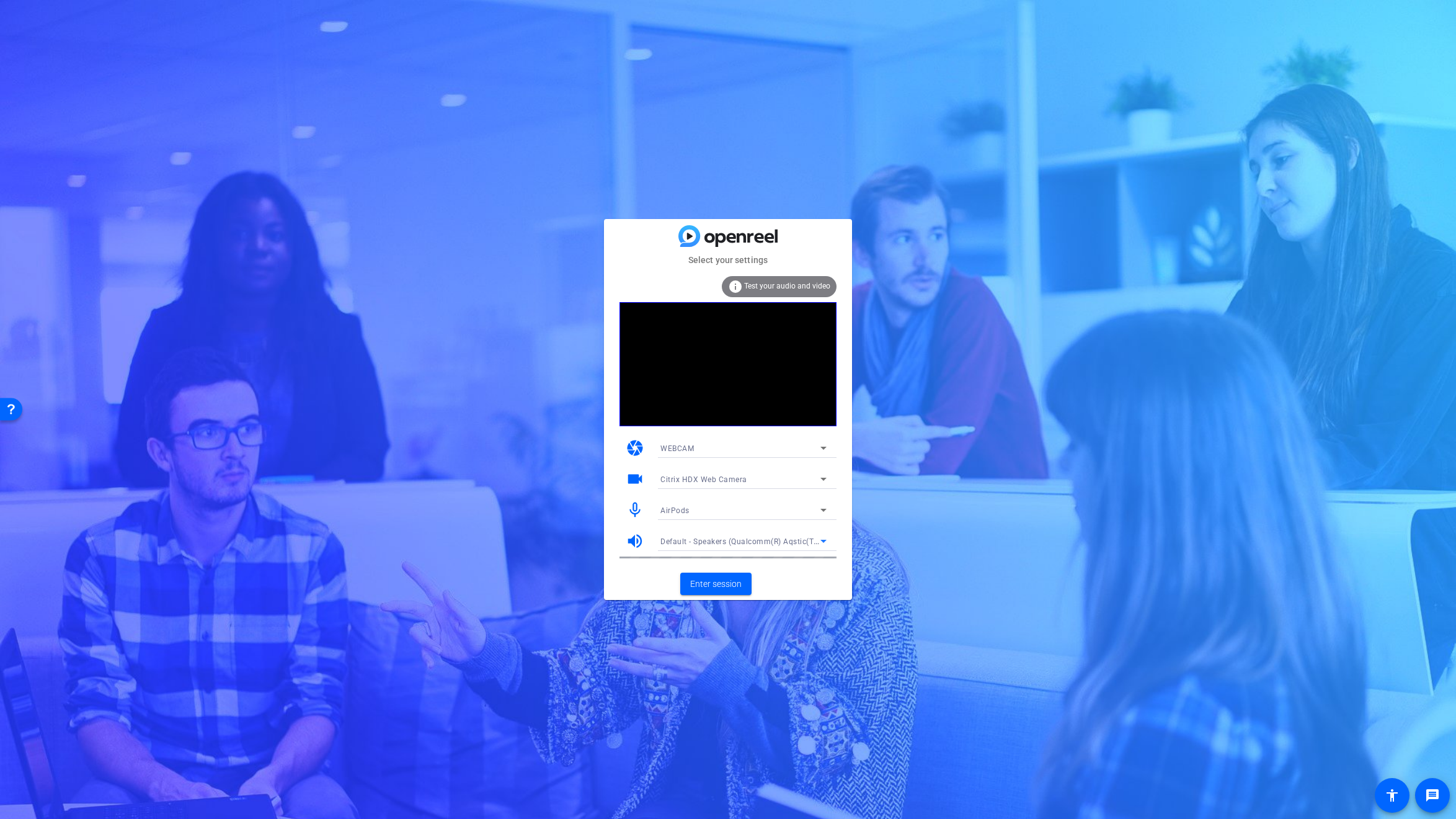 click 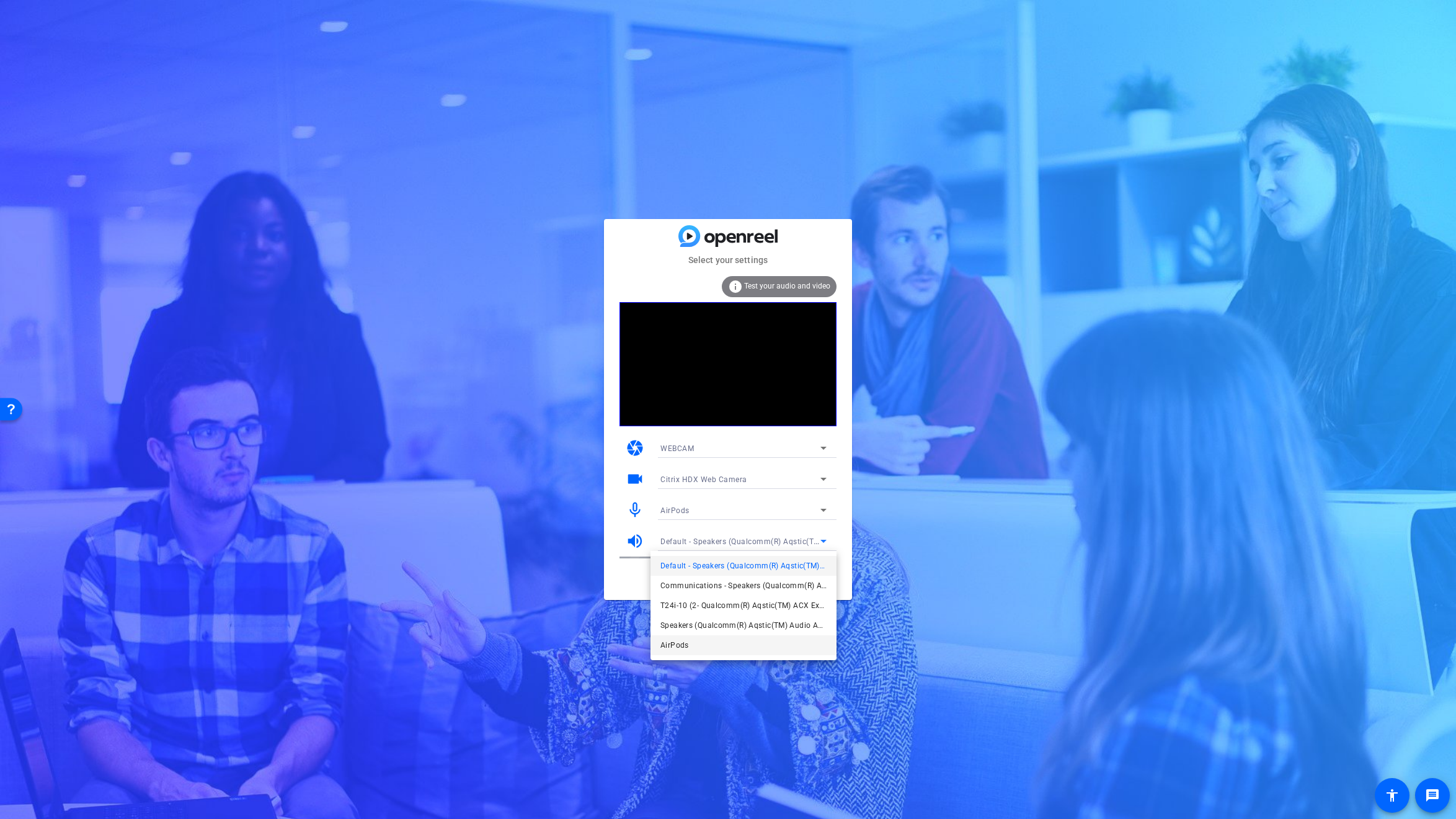 click on "AirPods" at bounding box center [675, 645] 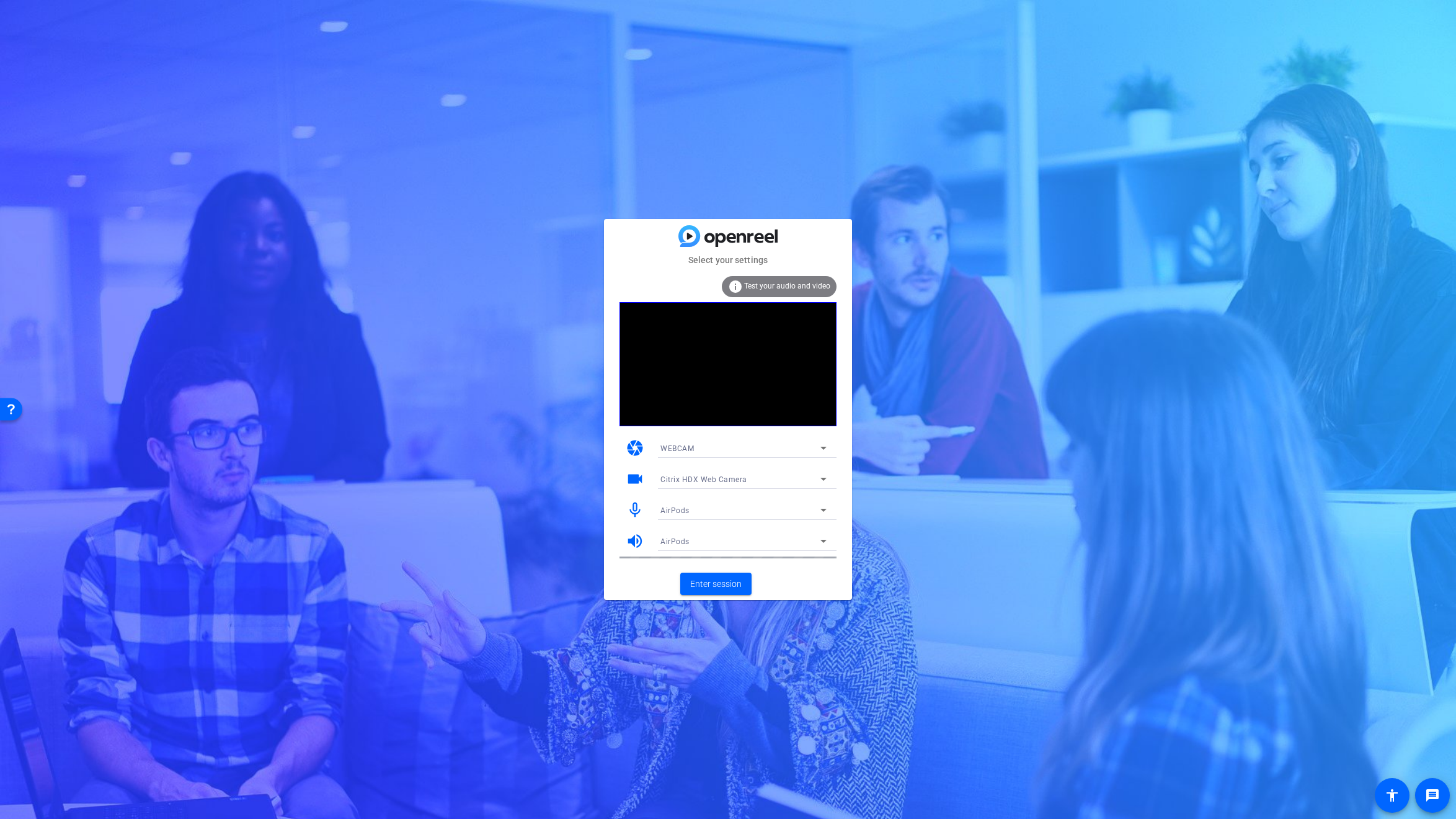 click on "info Test your audio and video" 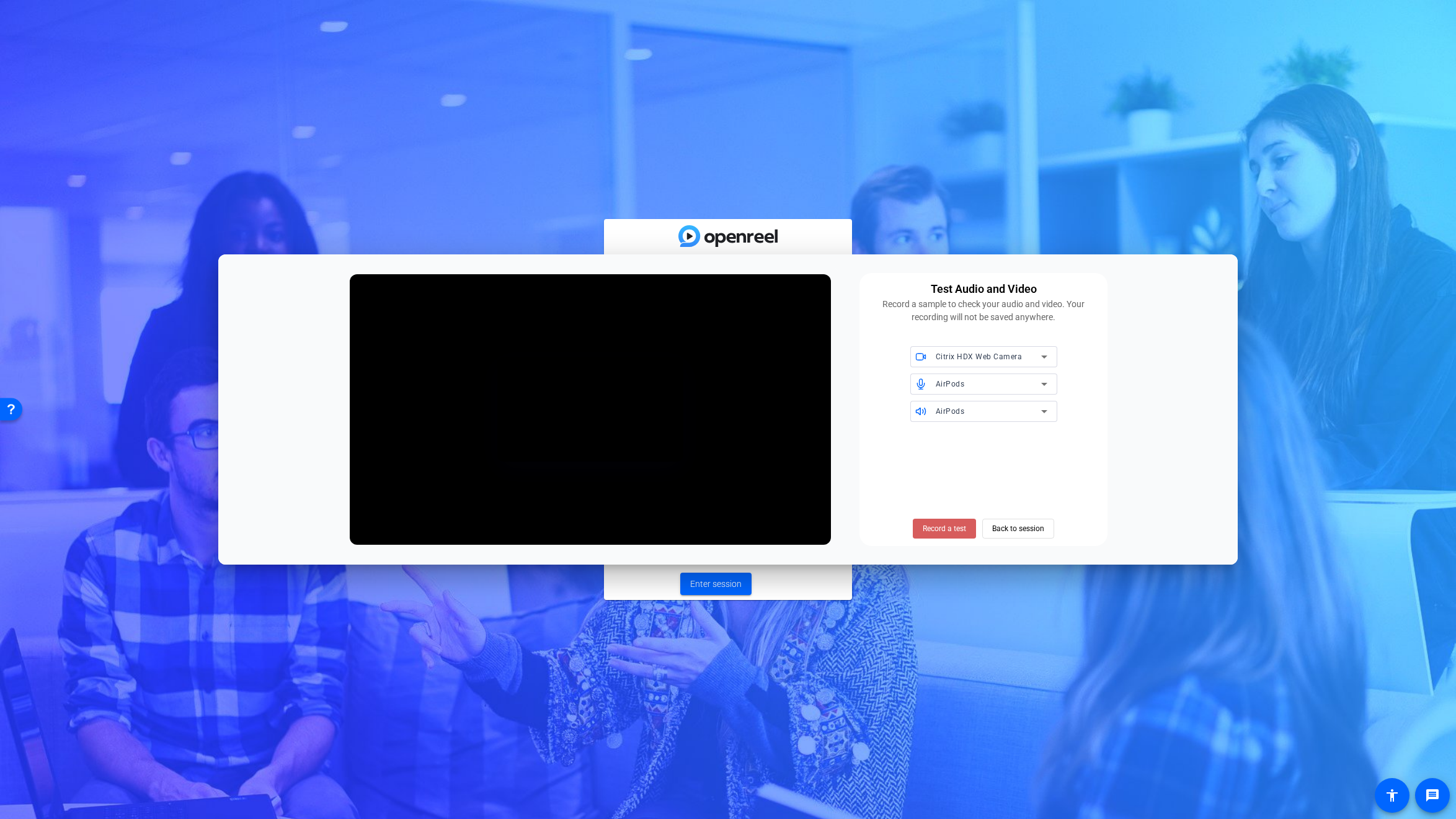 click on "Record a test" at bounding box center (944, 529) 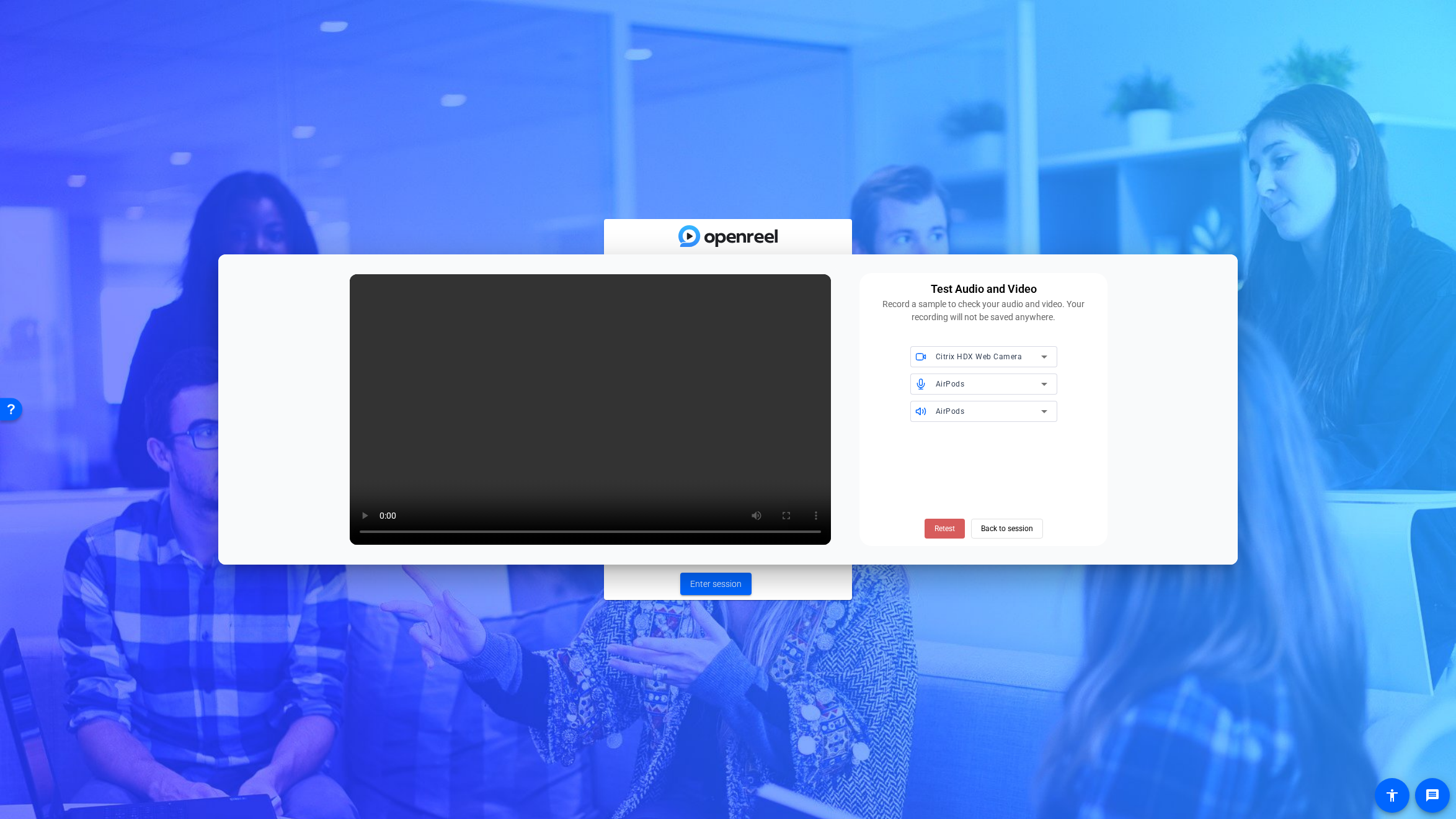 click on "Retest" at bounding box center (944, 529) 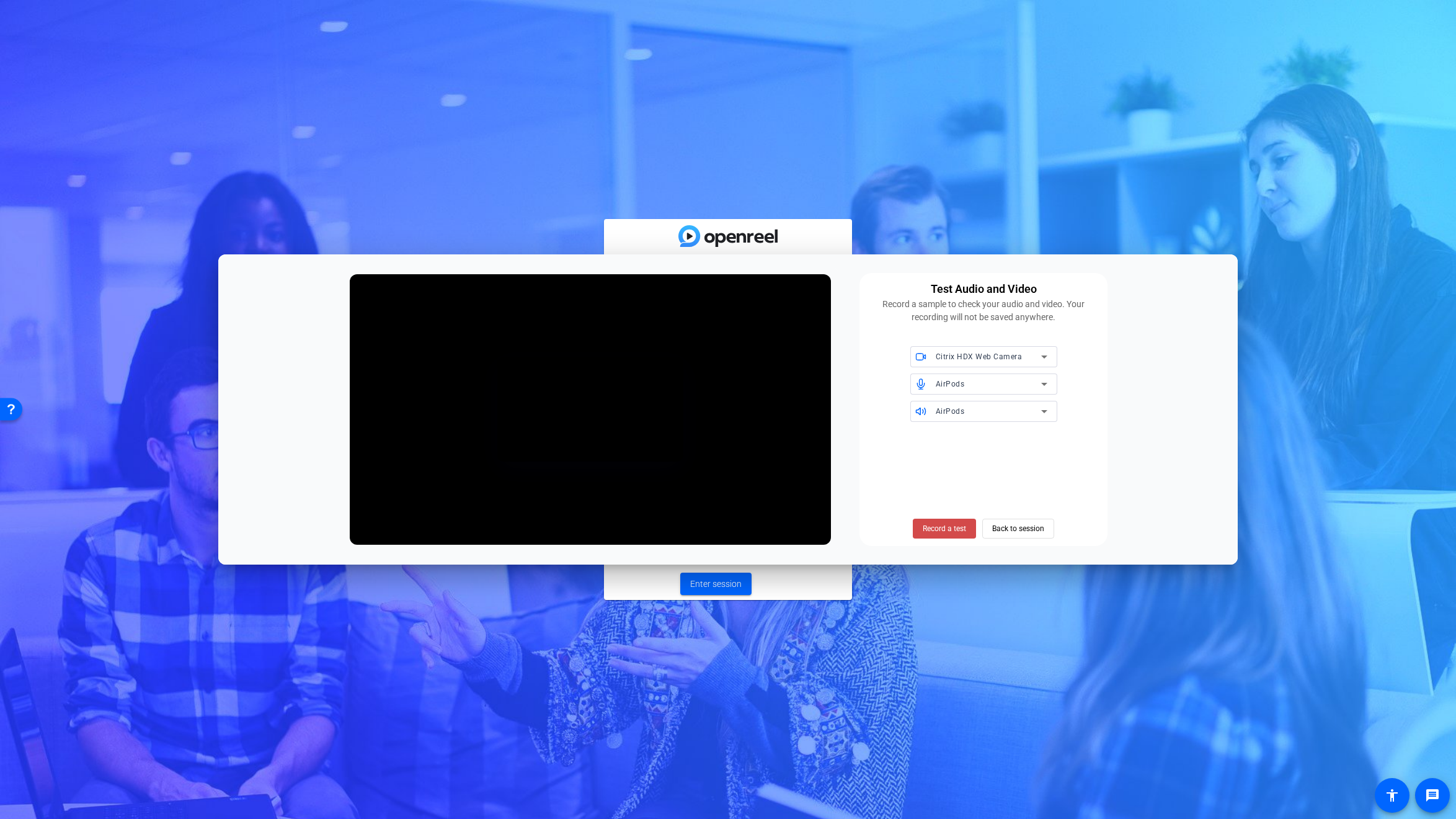 click on "Record a test" at bounding box center [944, 529] 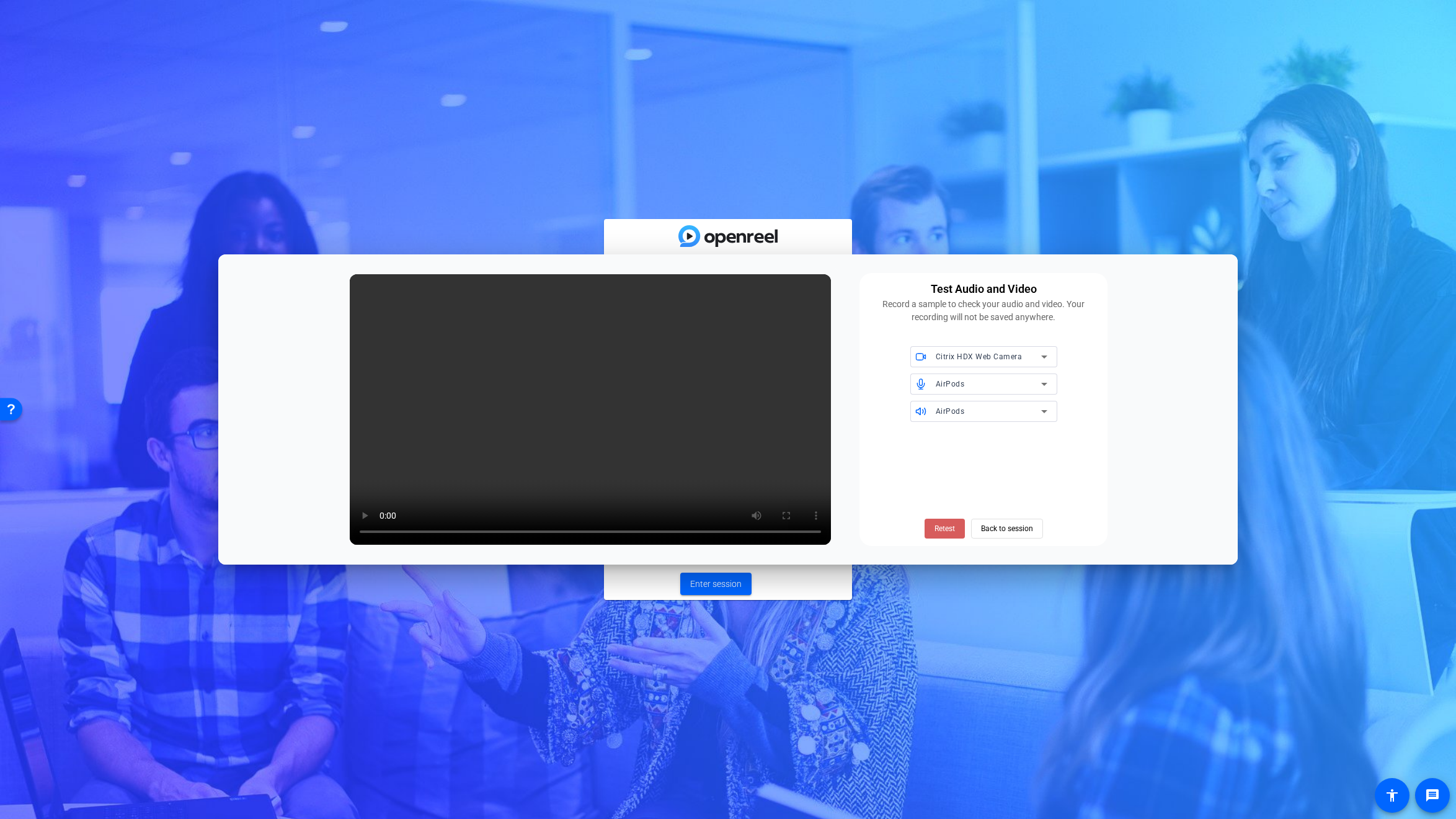 click on "Retest" at bounding box center [944, 529] 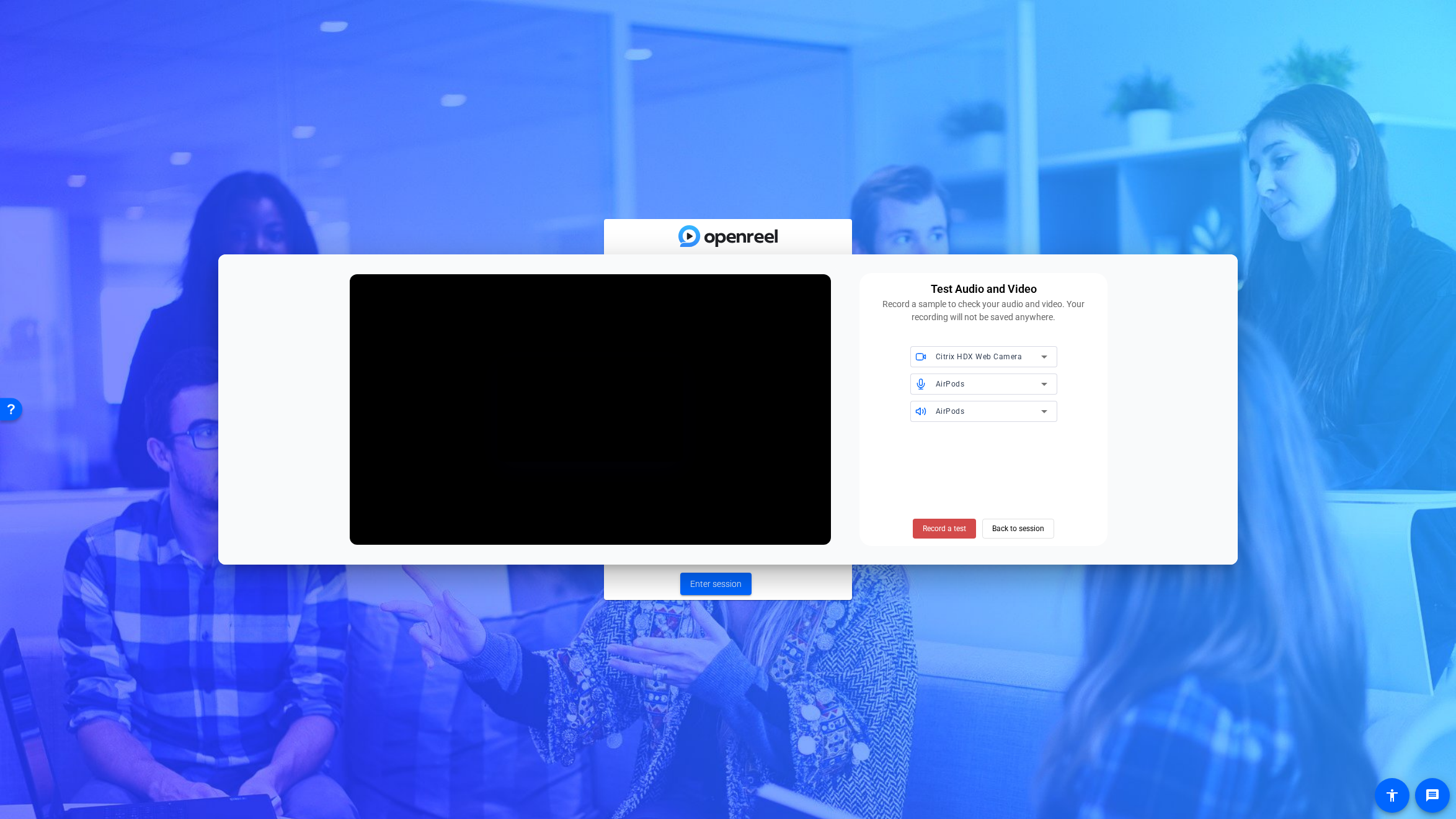 click on "Record a test" at bounding box center (944, 529) 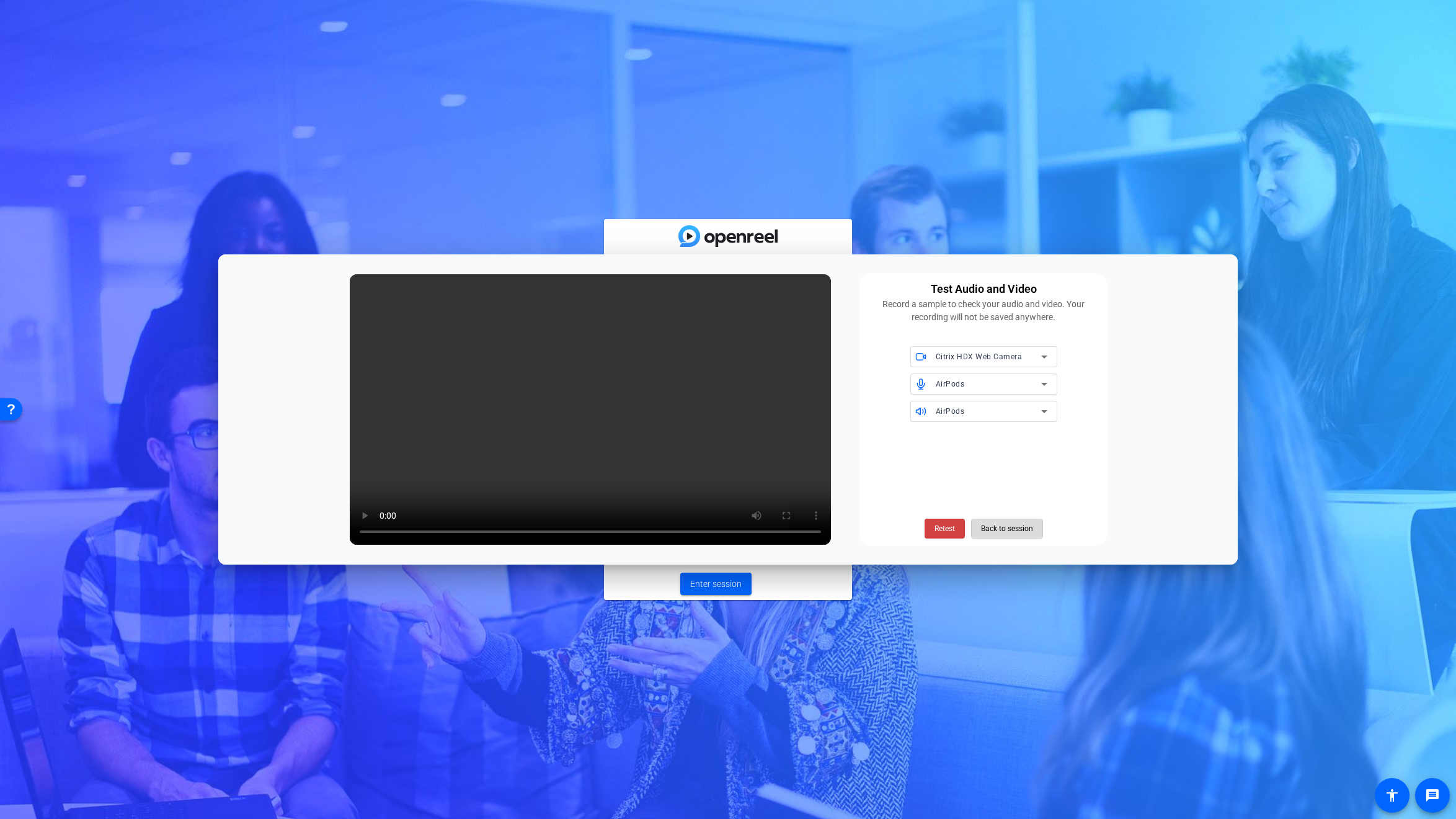 click on "Back to session" at bounding box center [1007, 529] 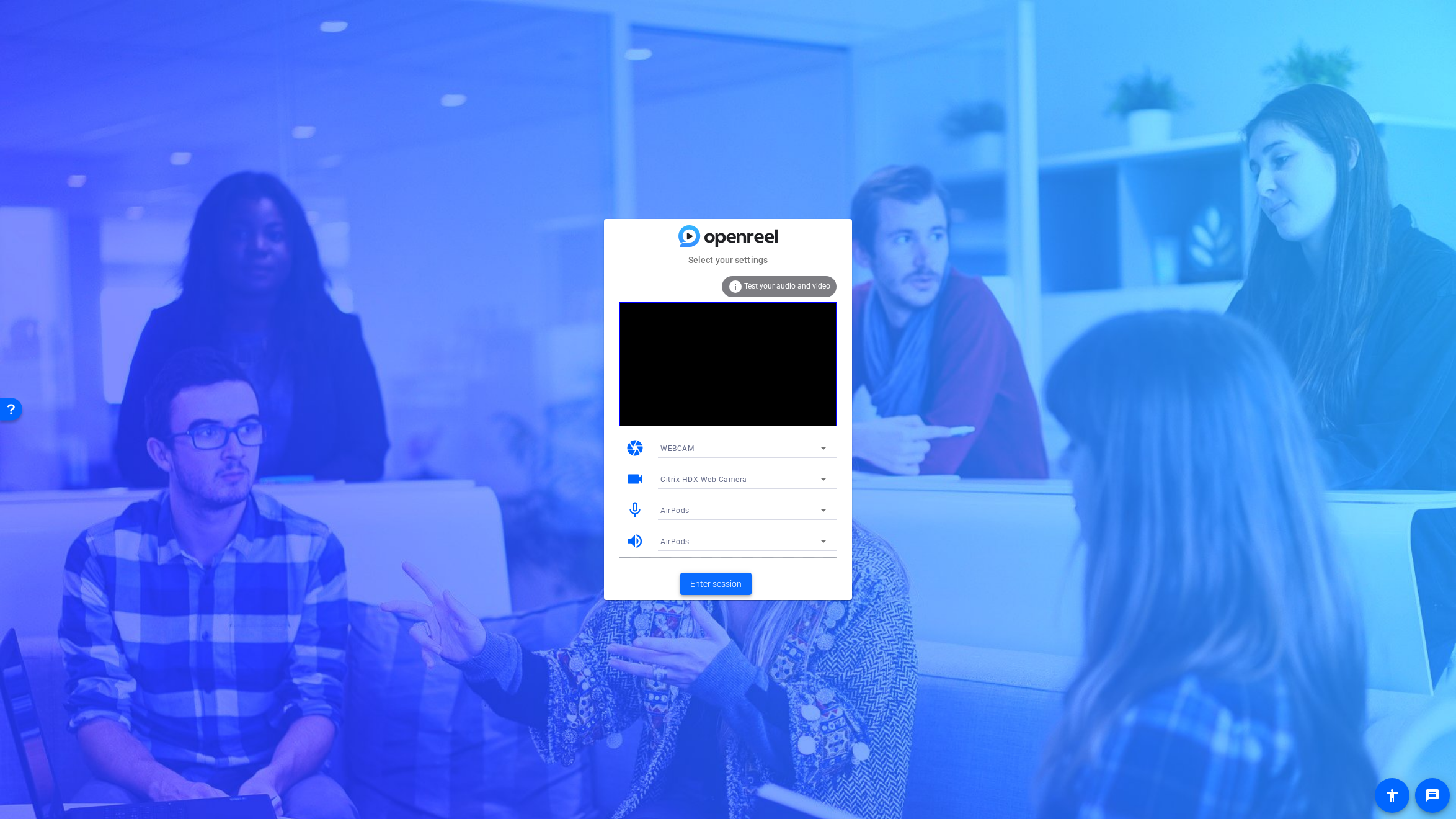 click on "Enter session" 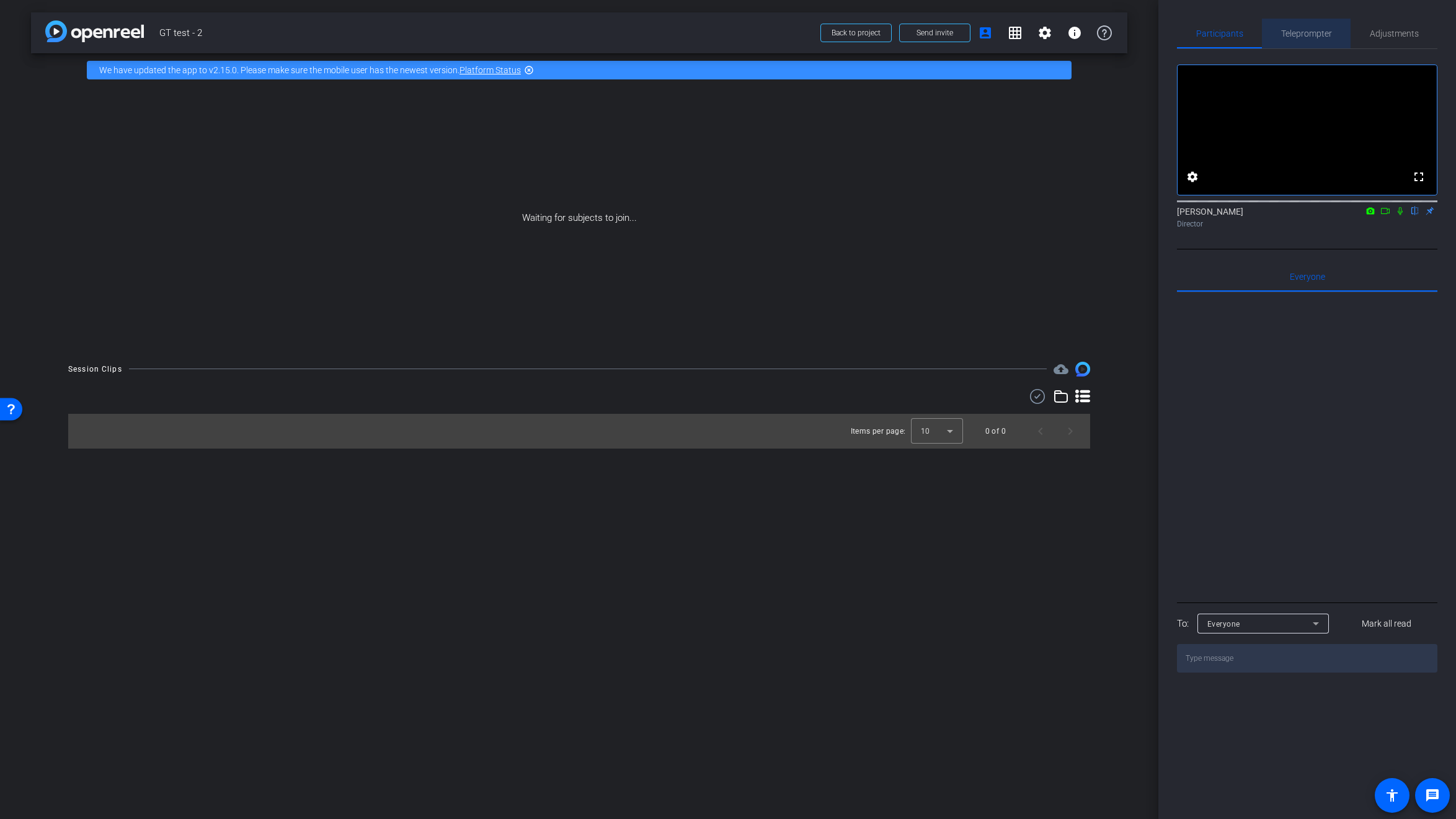 click on "Teleprompter" at bounding box center [1307, 34] 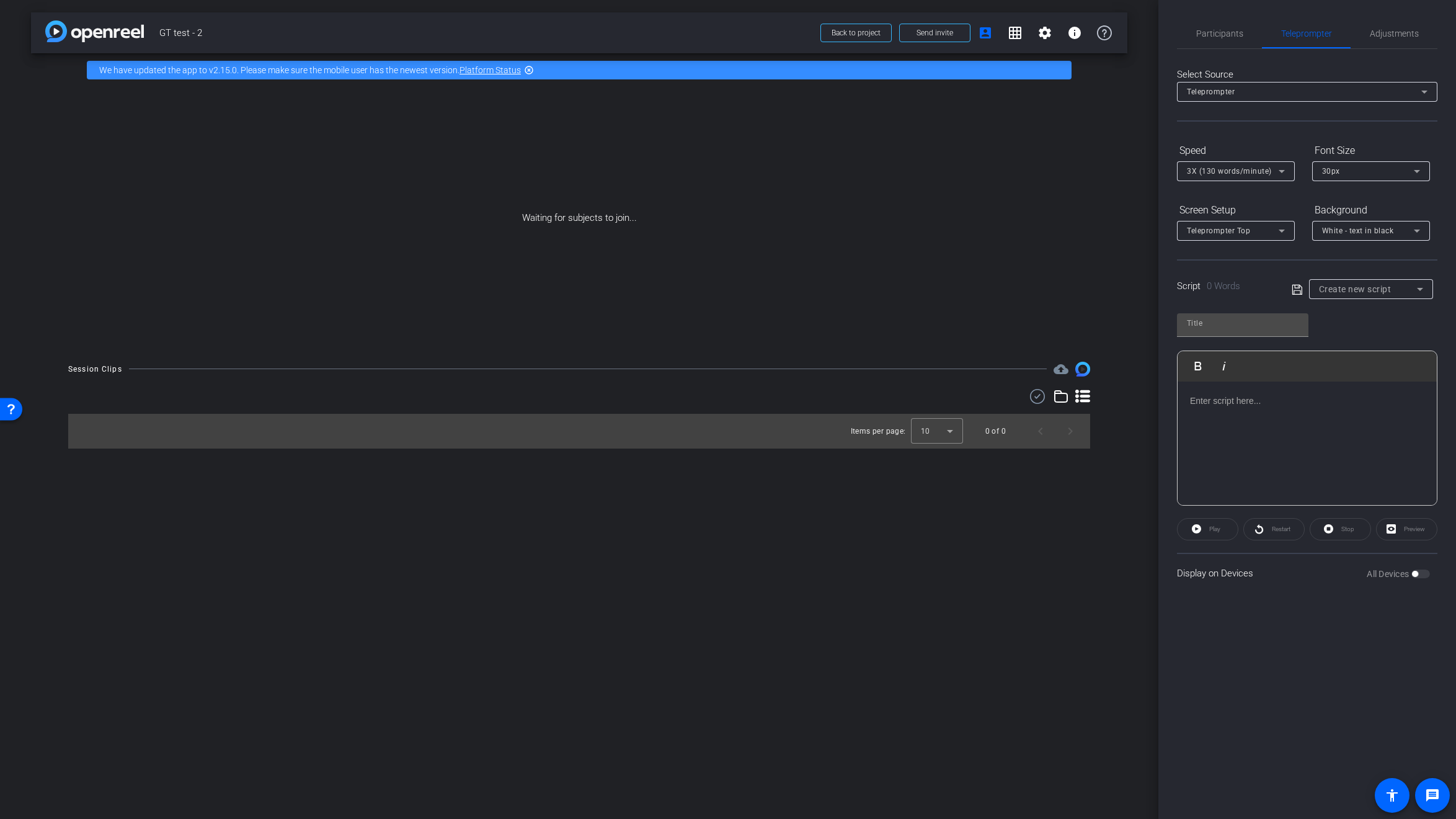 click 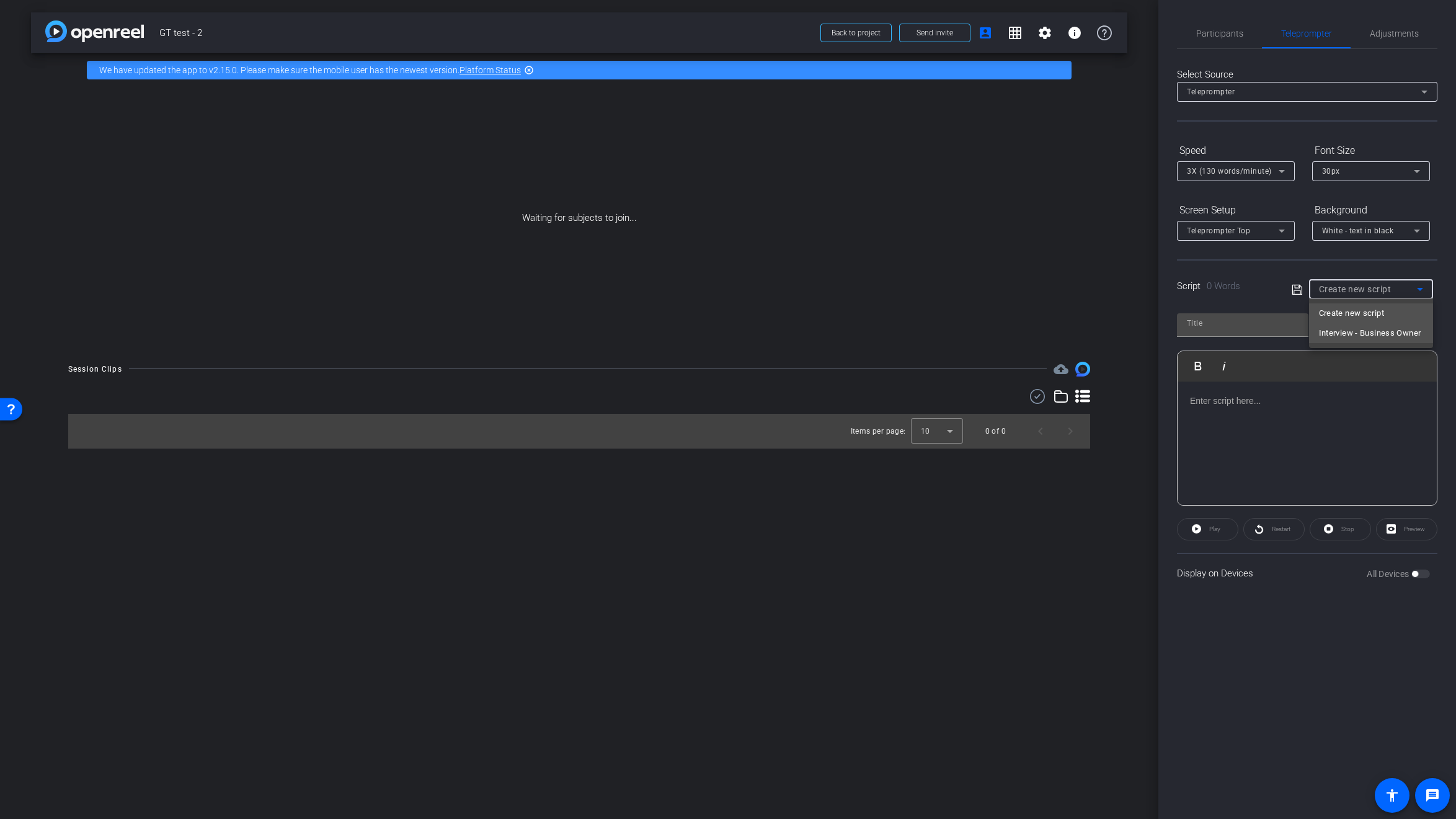 click on "Interview - Business Owner" at bounding box center [1370, 333] 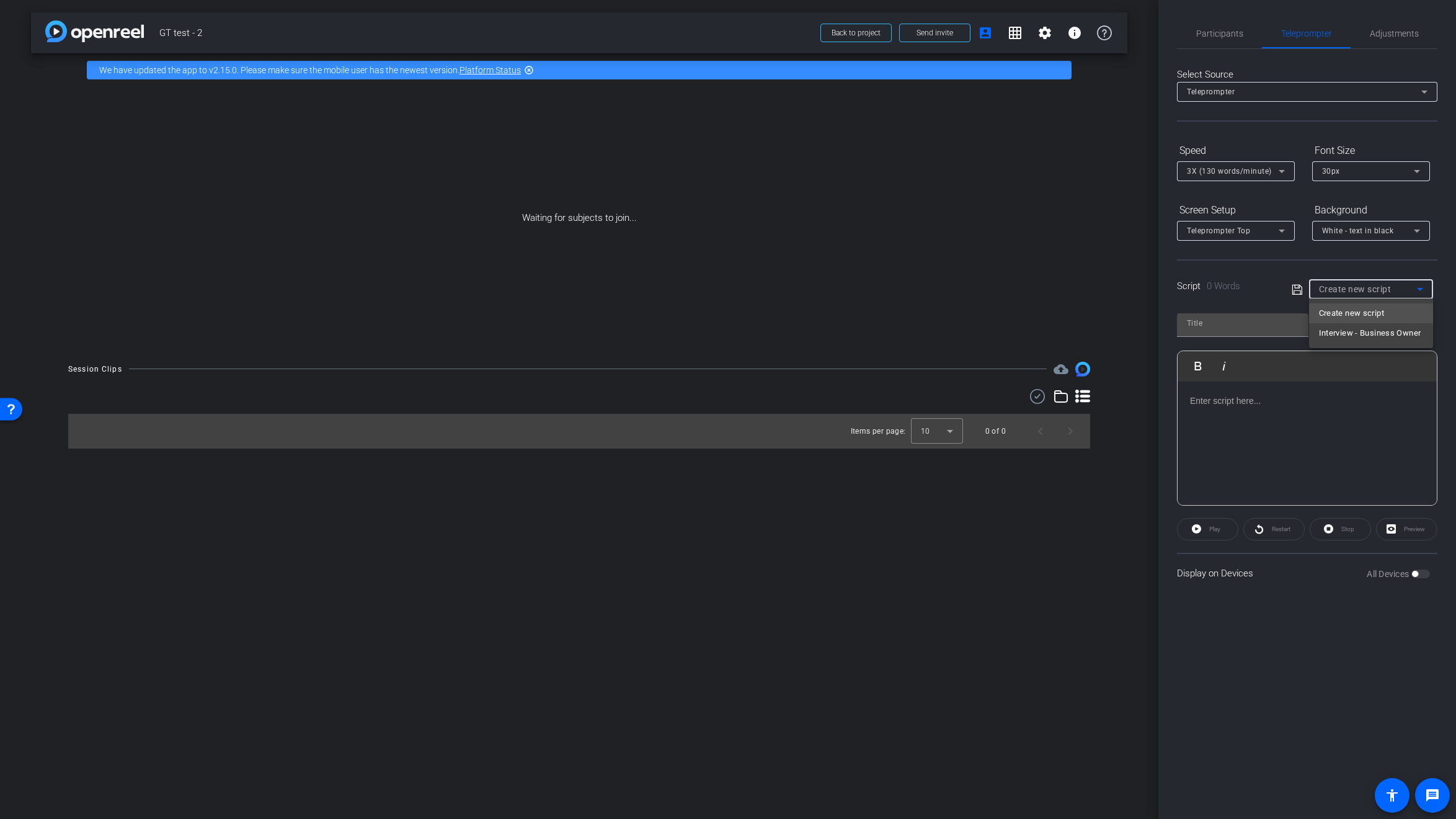 type on "Interview - Business Owner" 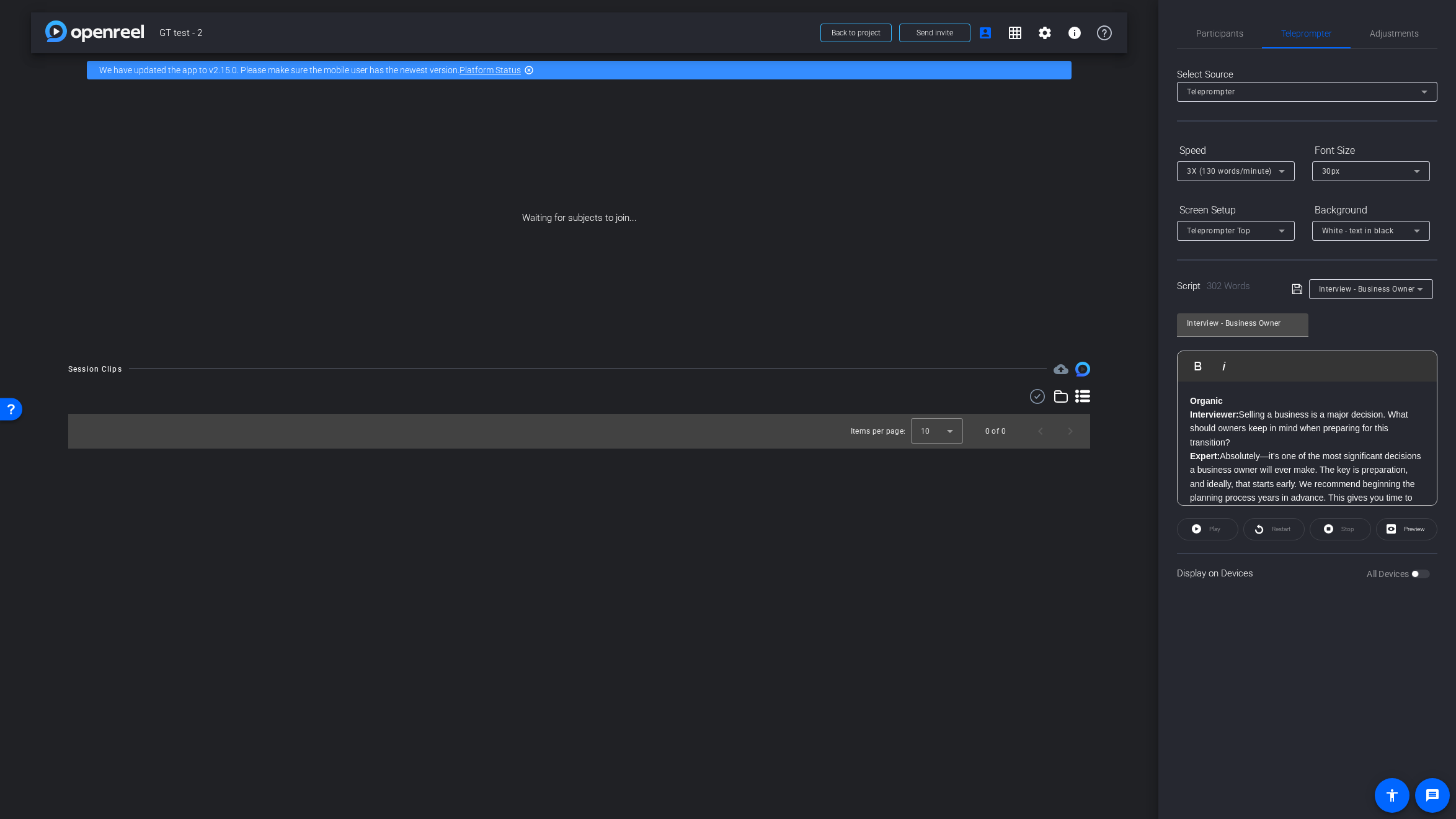 click on "Interviewer:  Selling a business is a major decision. What should owners keep in mind when preparing for this transition?" 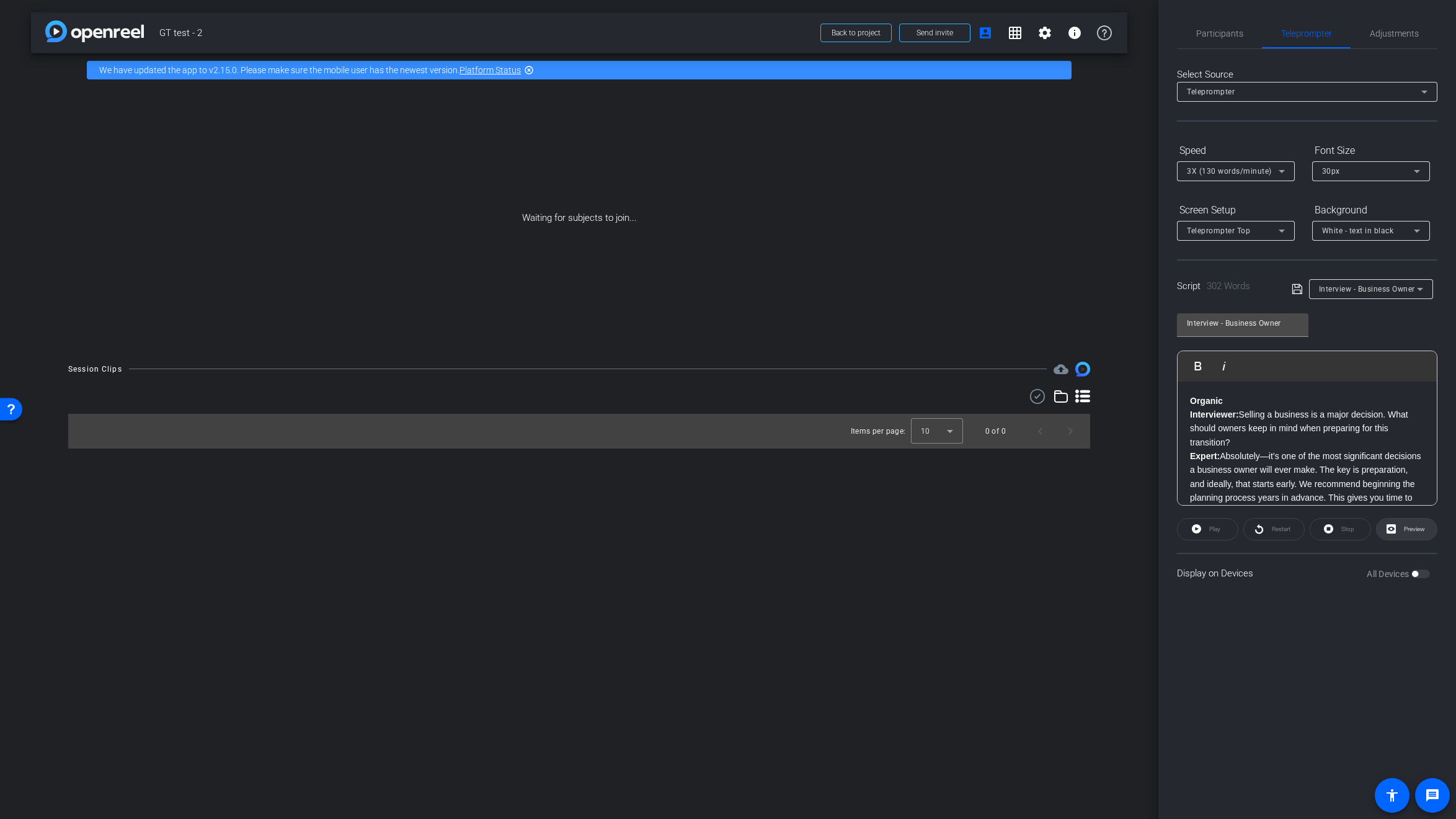 click on "Preview" 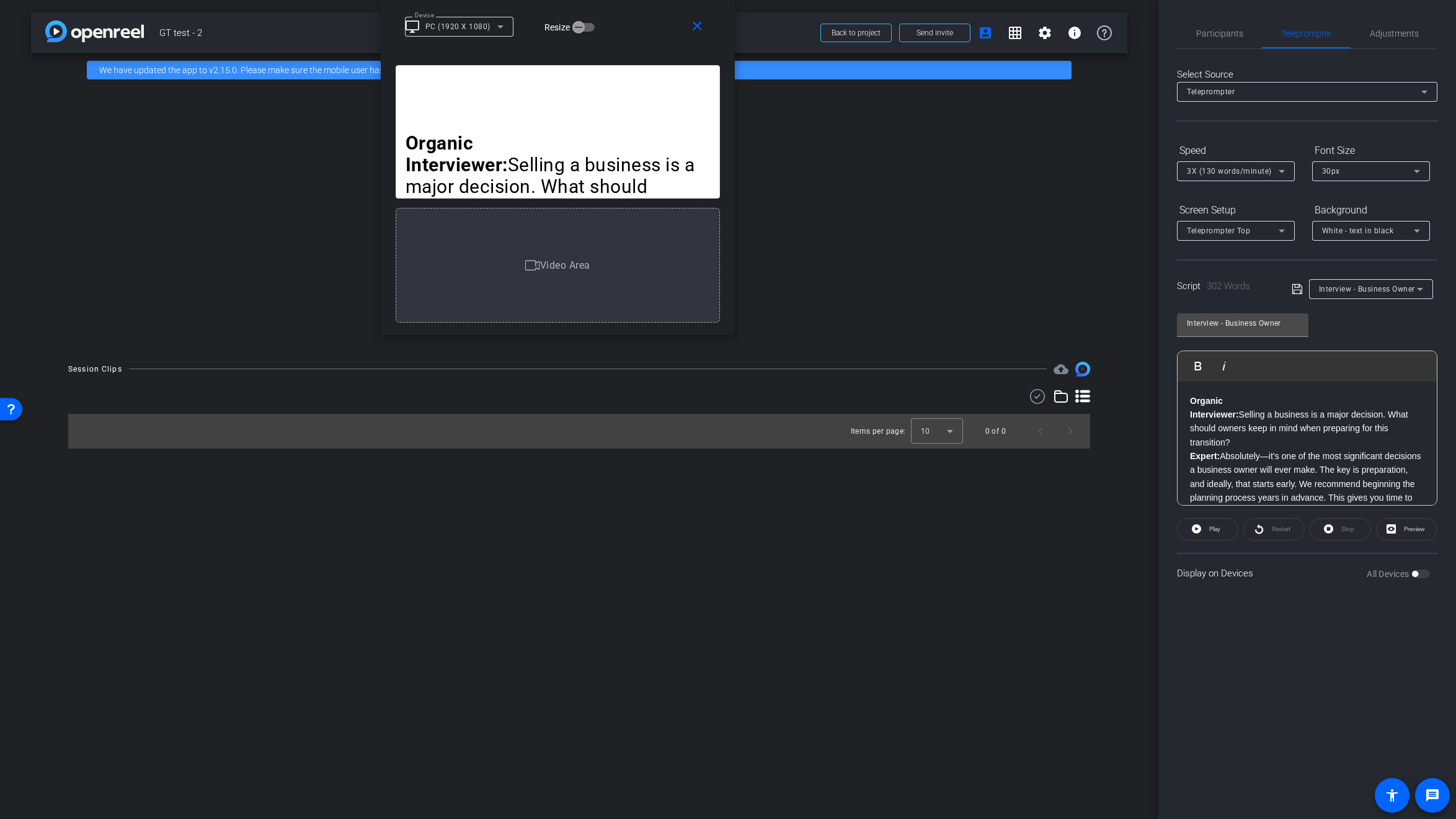 drag, startPoint x: 788, startPoint y: 251, endPoint x: 618, endPoint y: -3, distance: 305.64031 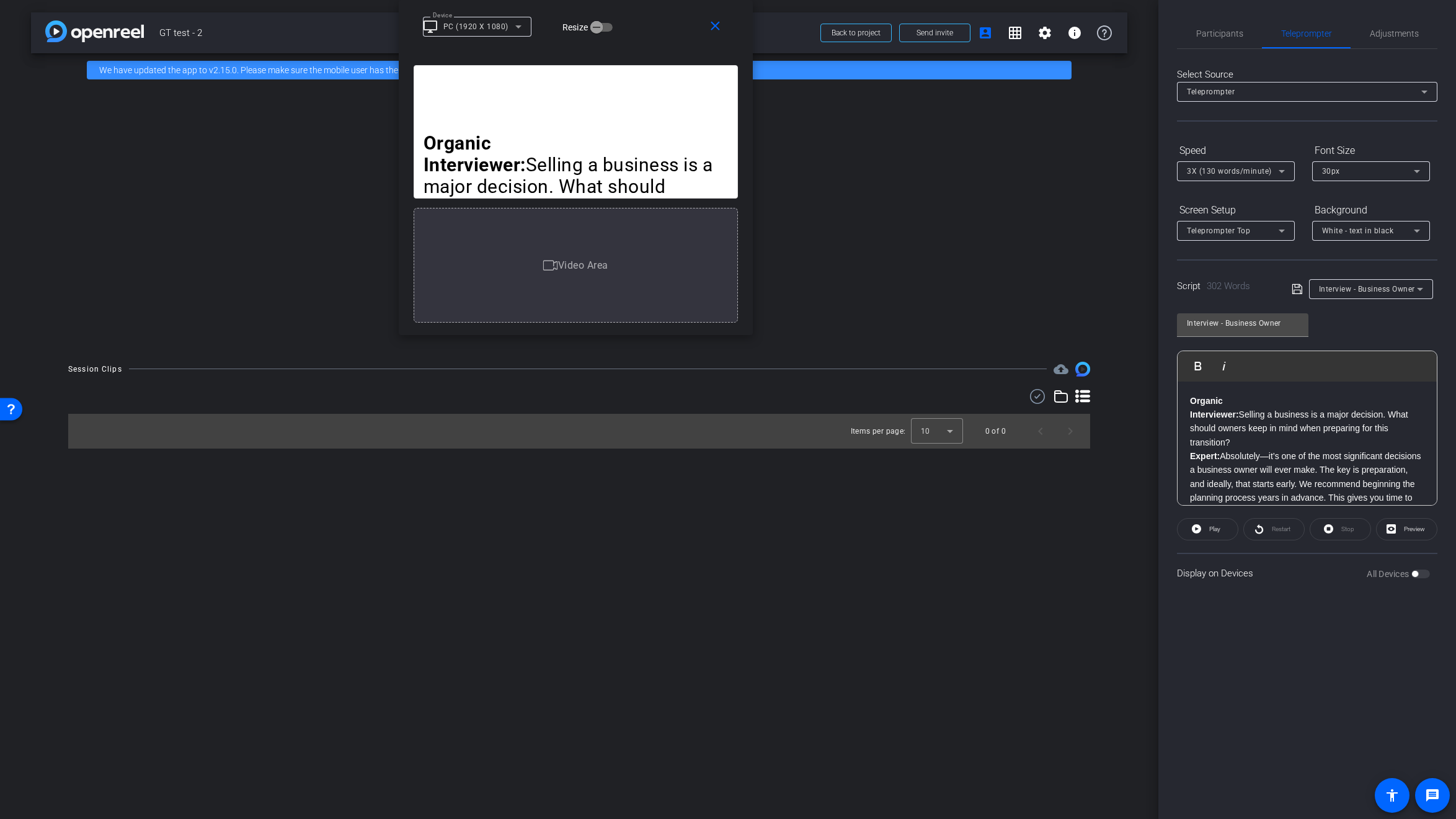 drag, startPoint x: 637, startPoint y: 26, endPoint x: 655, endPoint y: -53, distance: 81.02469 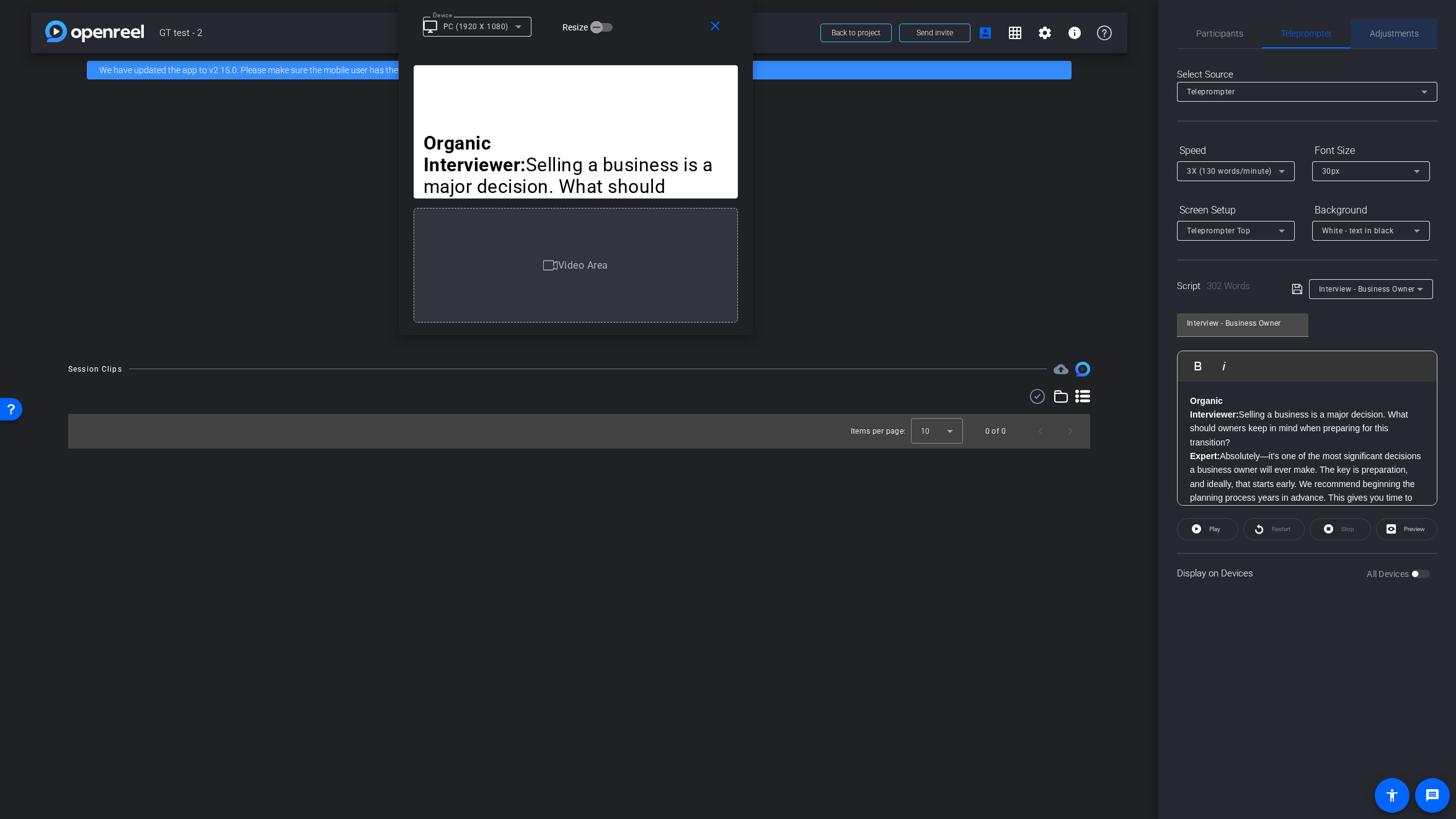 click on "Adjustments" at bounding box center [1394, 34] 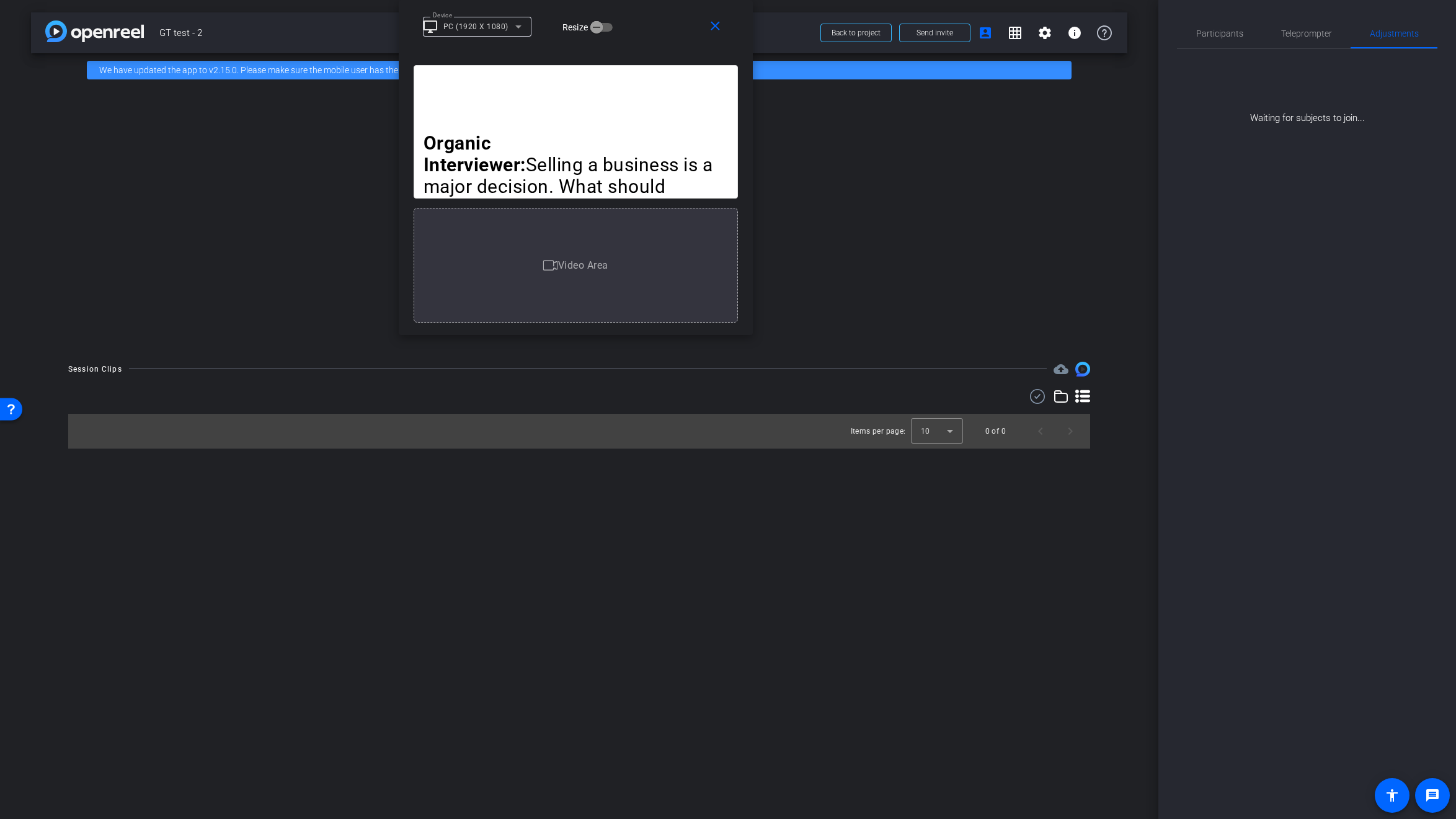 click on "Waiting for subjects to join..." 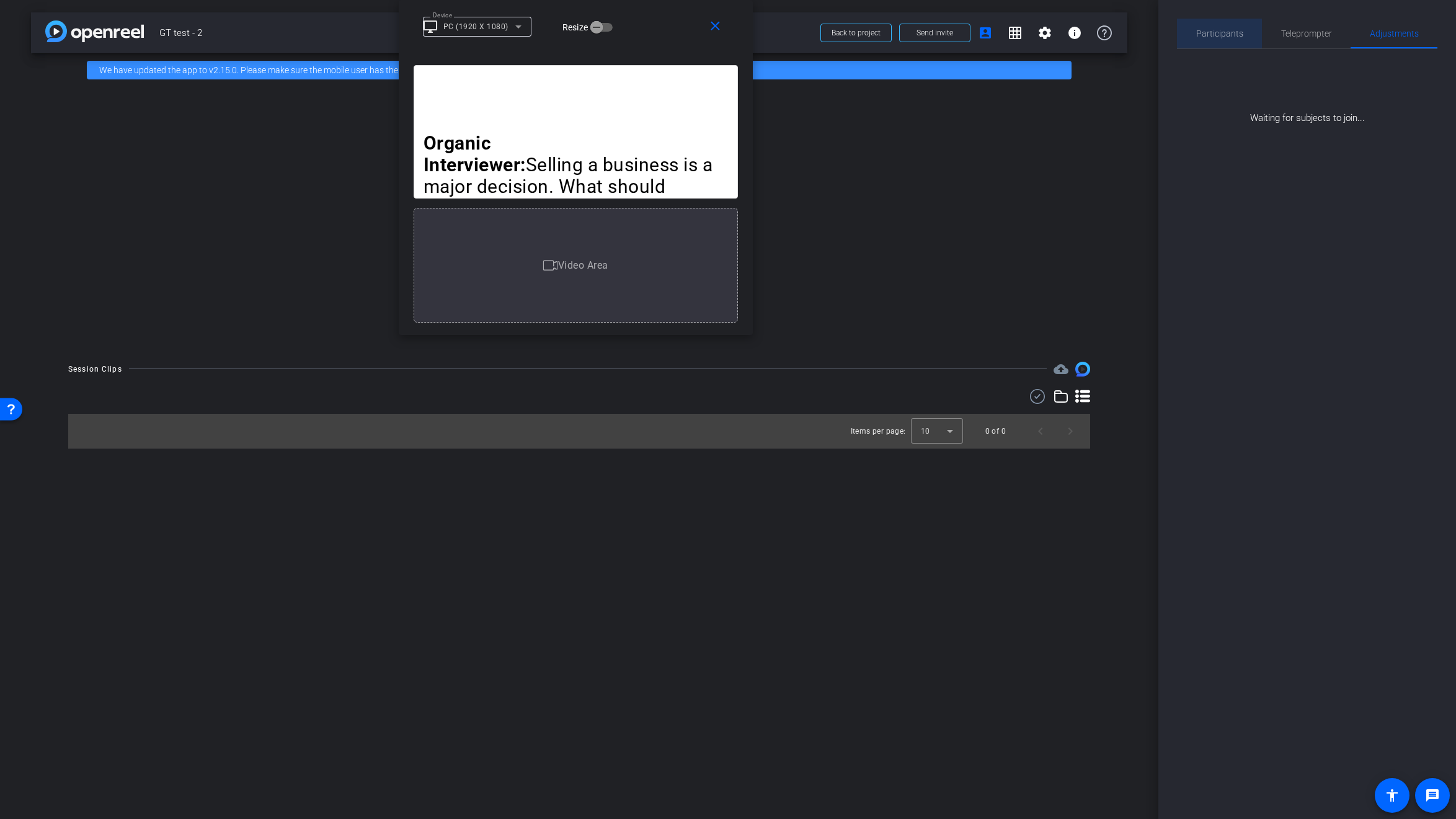 click on "Participants" at bounding box center (1220, 34) 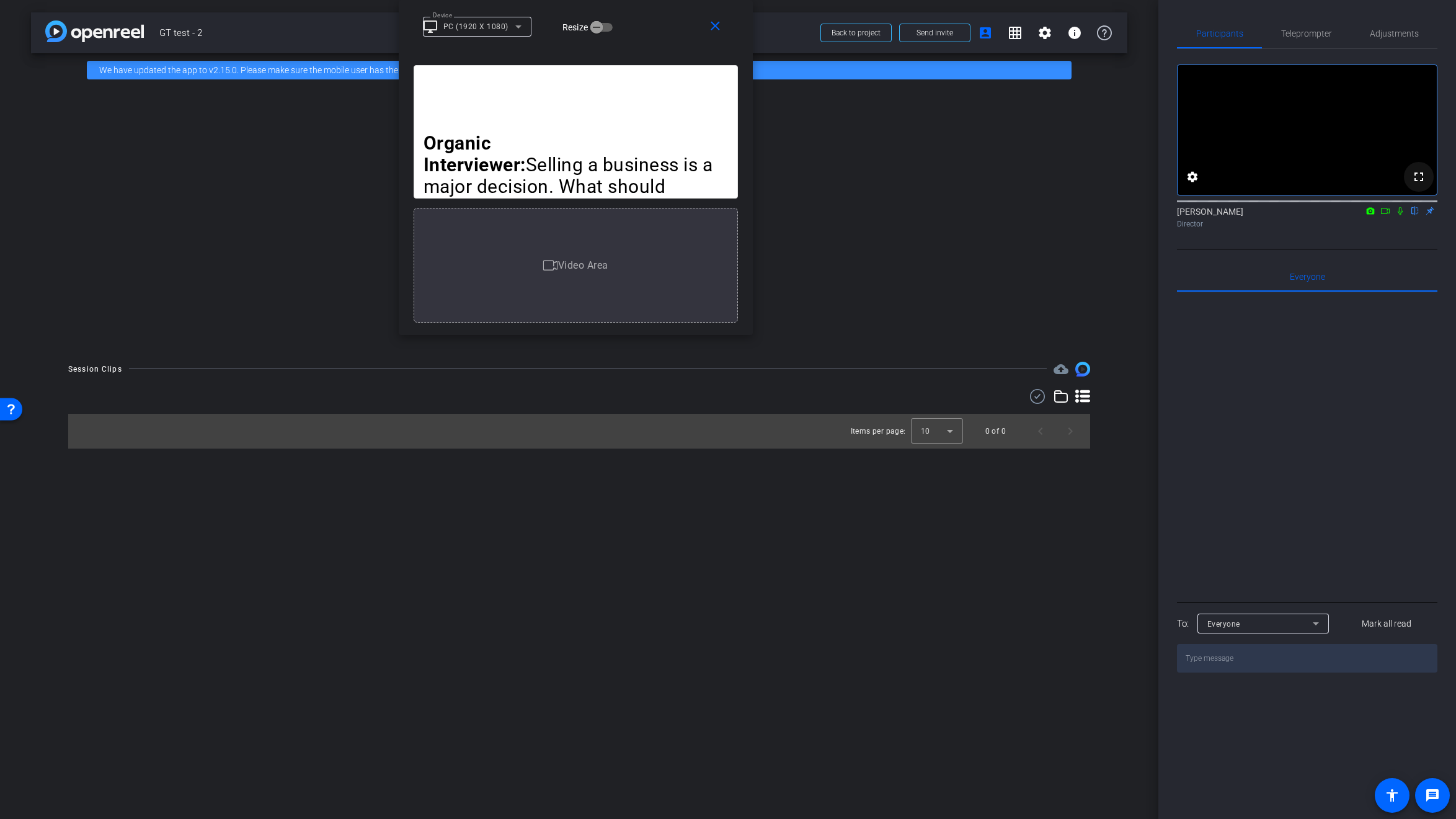 click on "fullscreen" 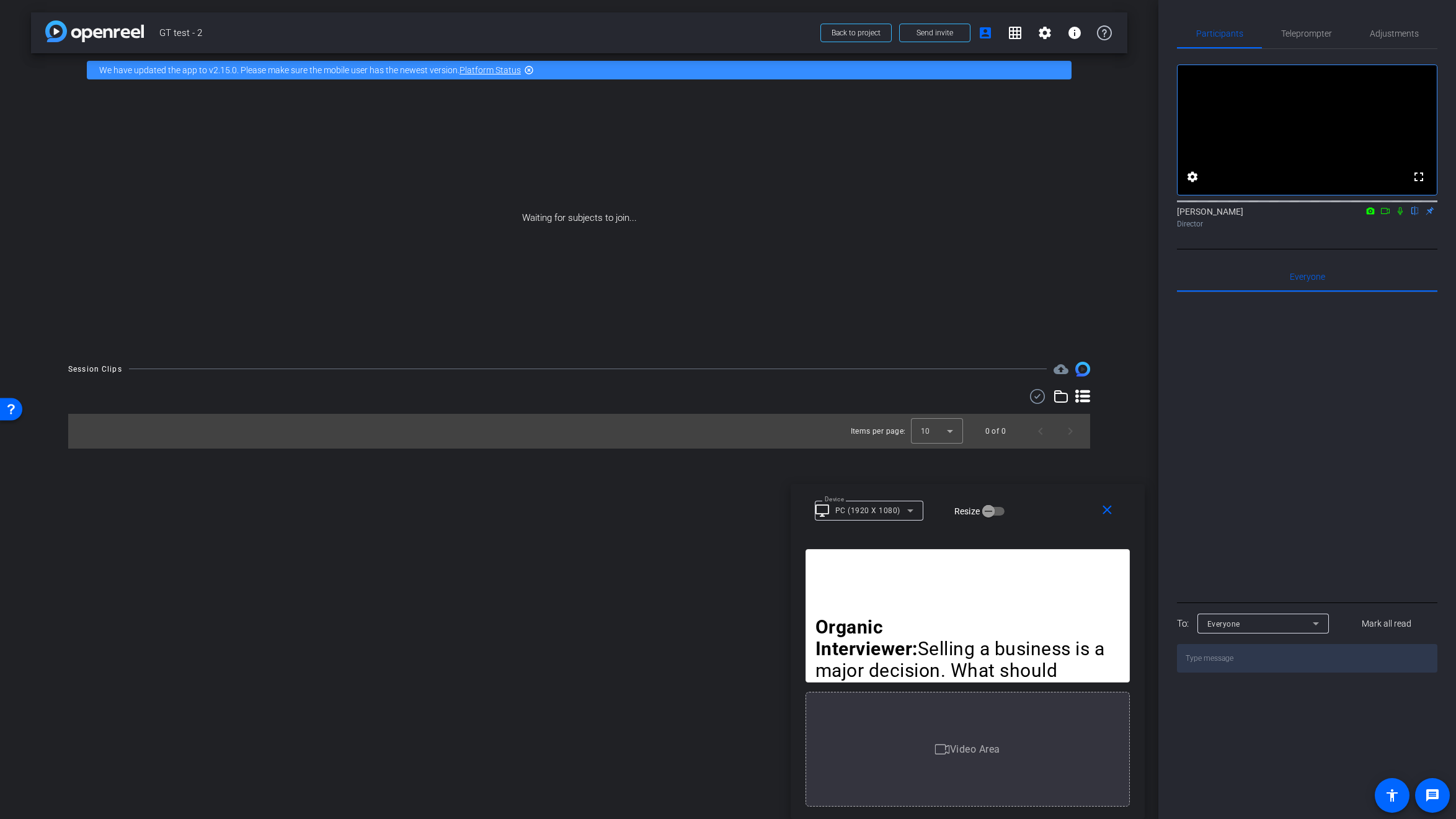 drag, startPoint x: 674, startPoint y: 17, endPoint x: 1066, endPoint y: 536, distance: 650.4037 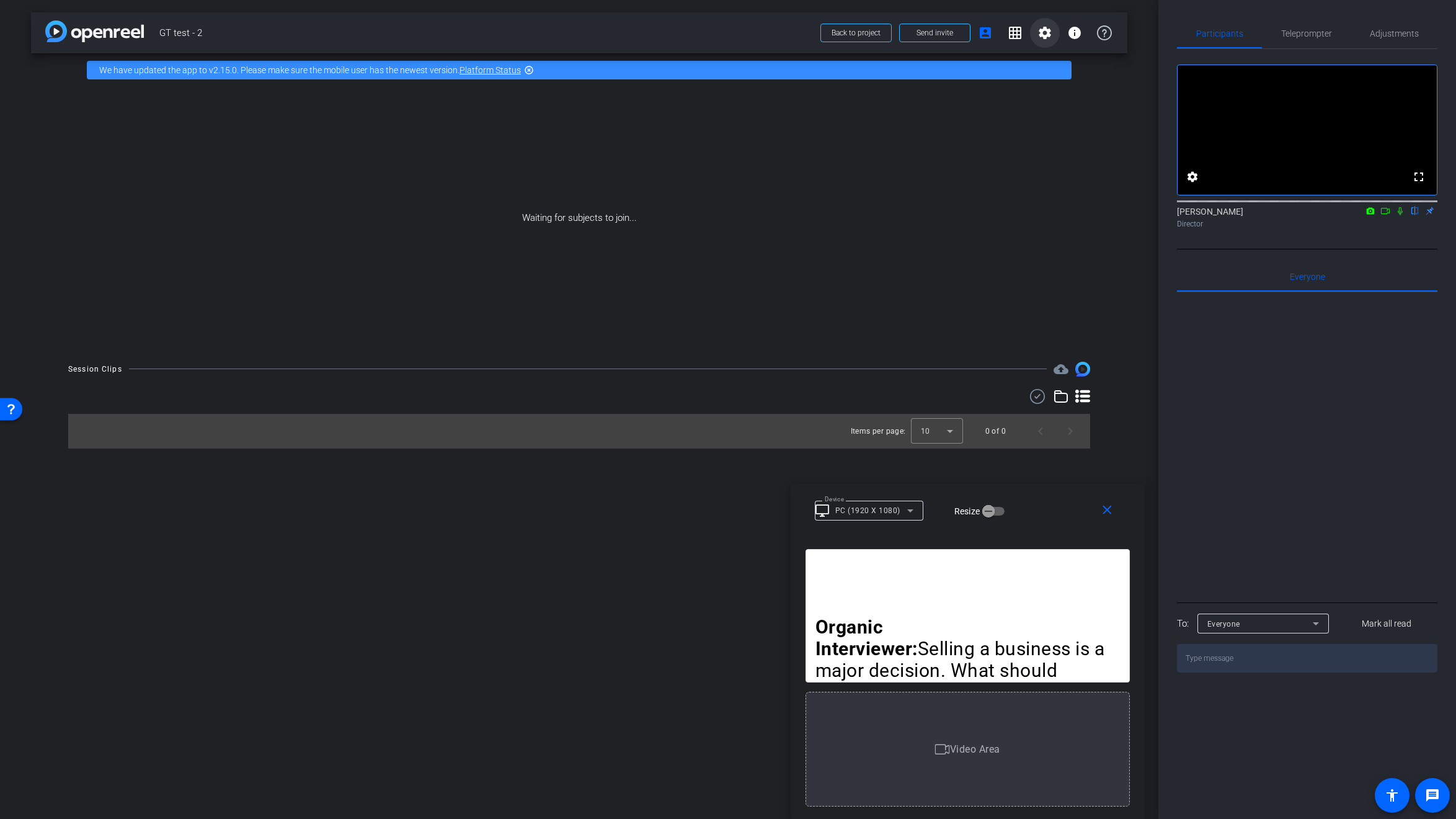 click on "settings" at bounding box center (1045, 33) 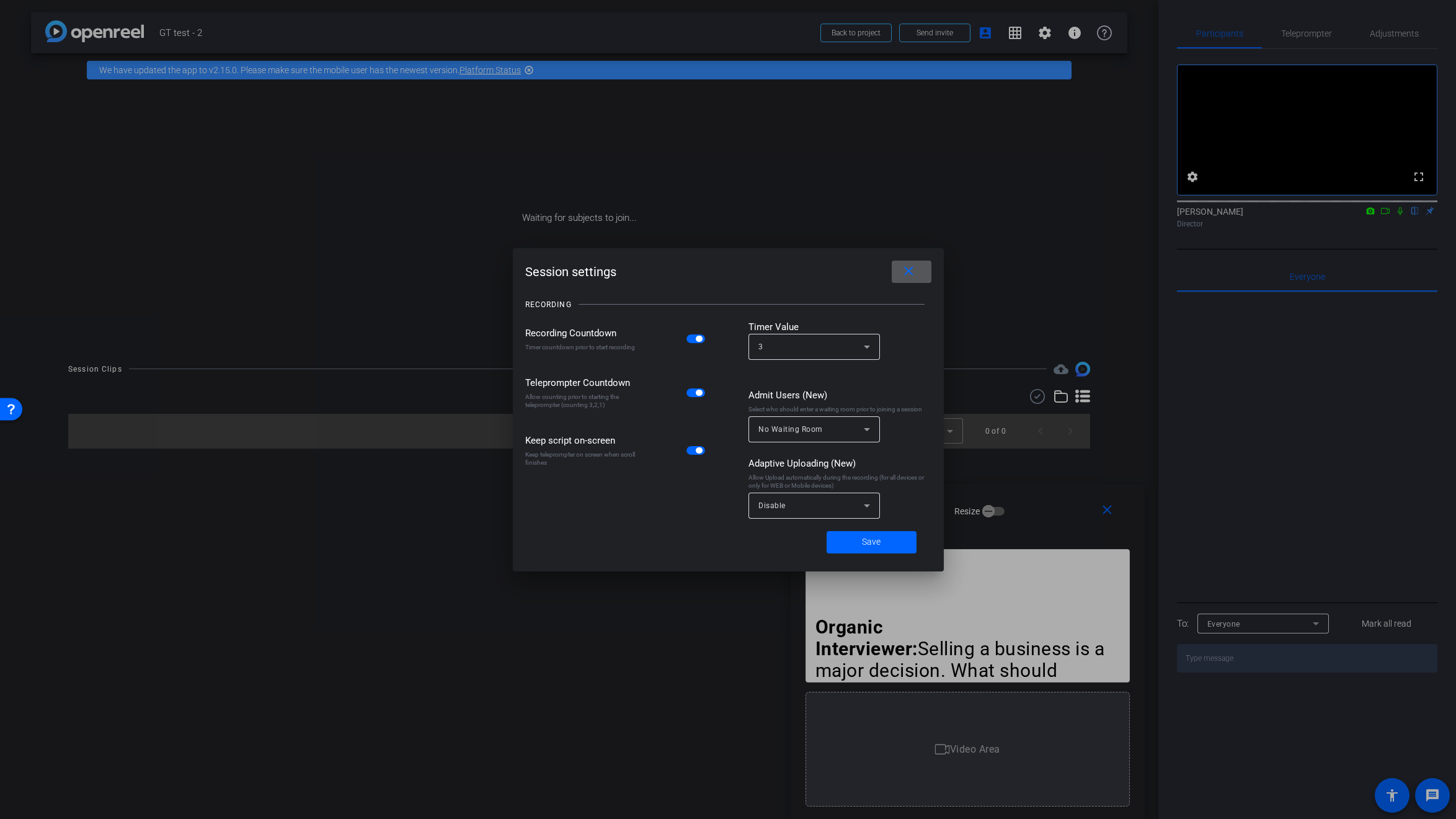 click on "No Waiting Room" at bounding box center (791, 429) 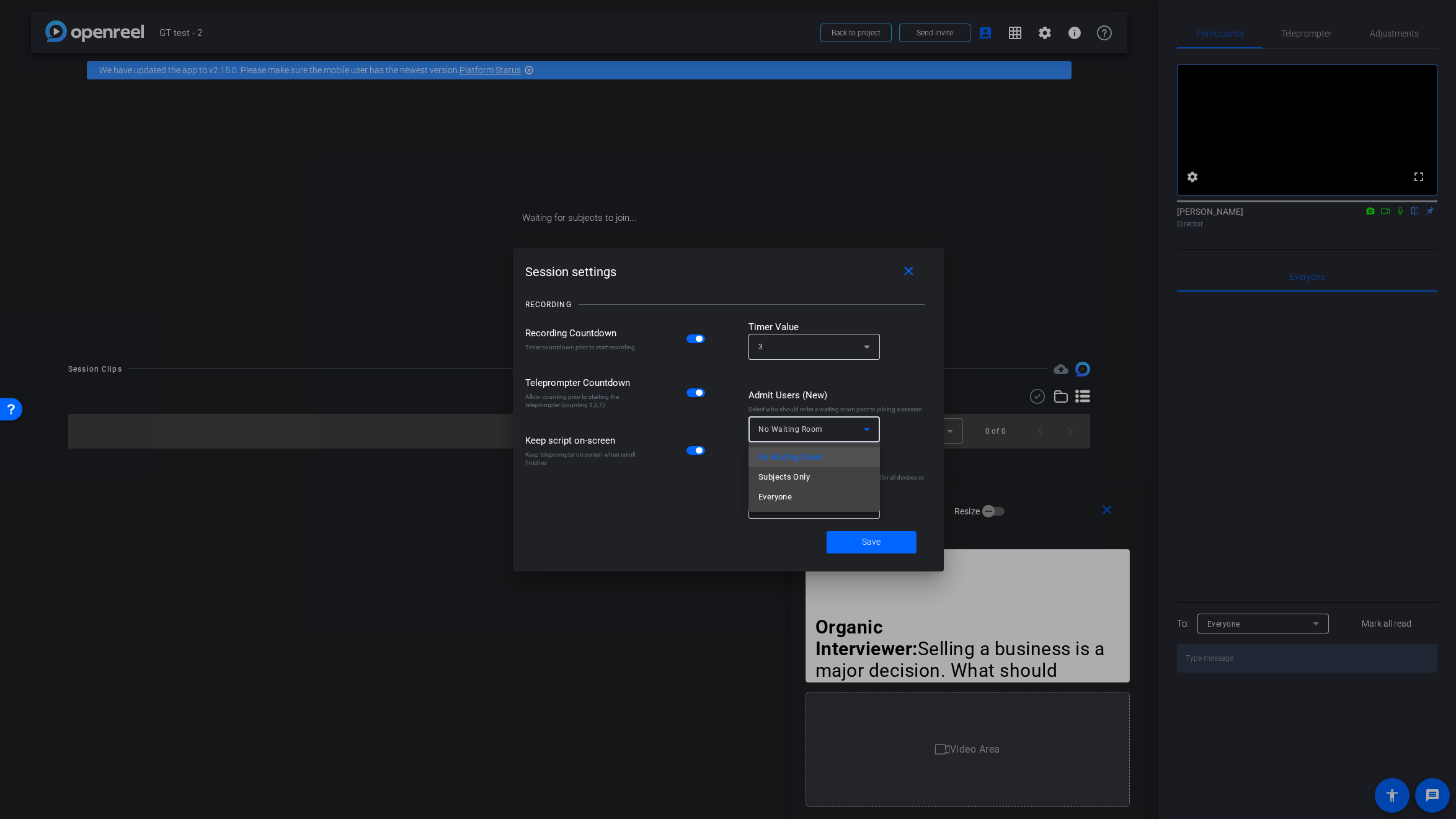 click at bounding box center (728, 410) 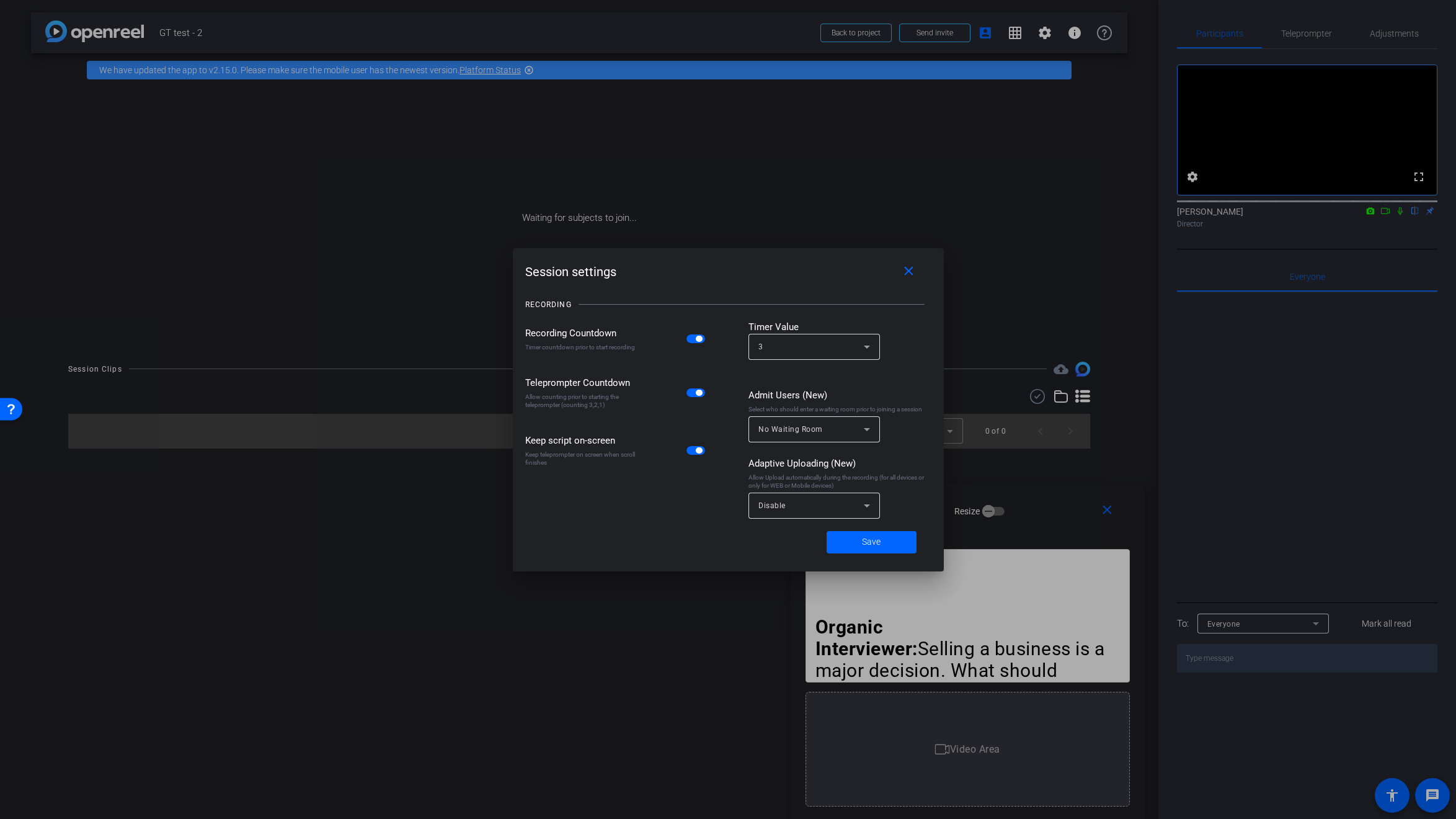 click on "Disable" at bounding box center [814, 506] 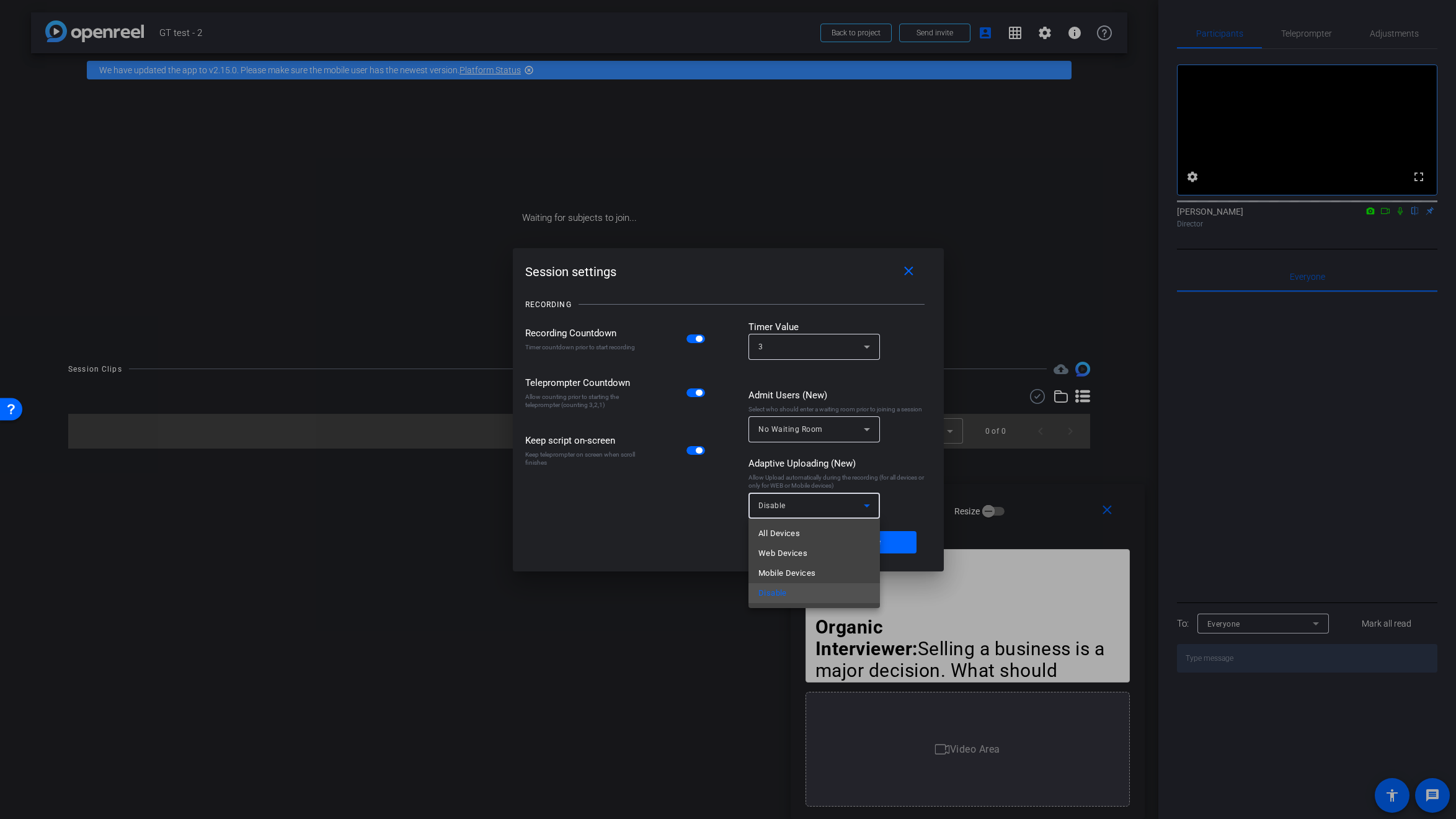 click at bounding box center [728, 410] 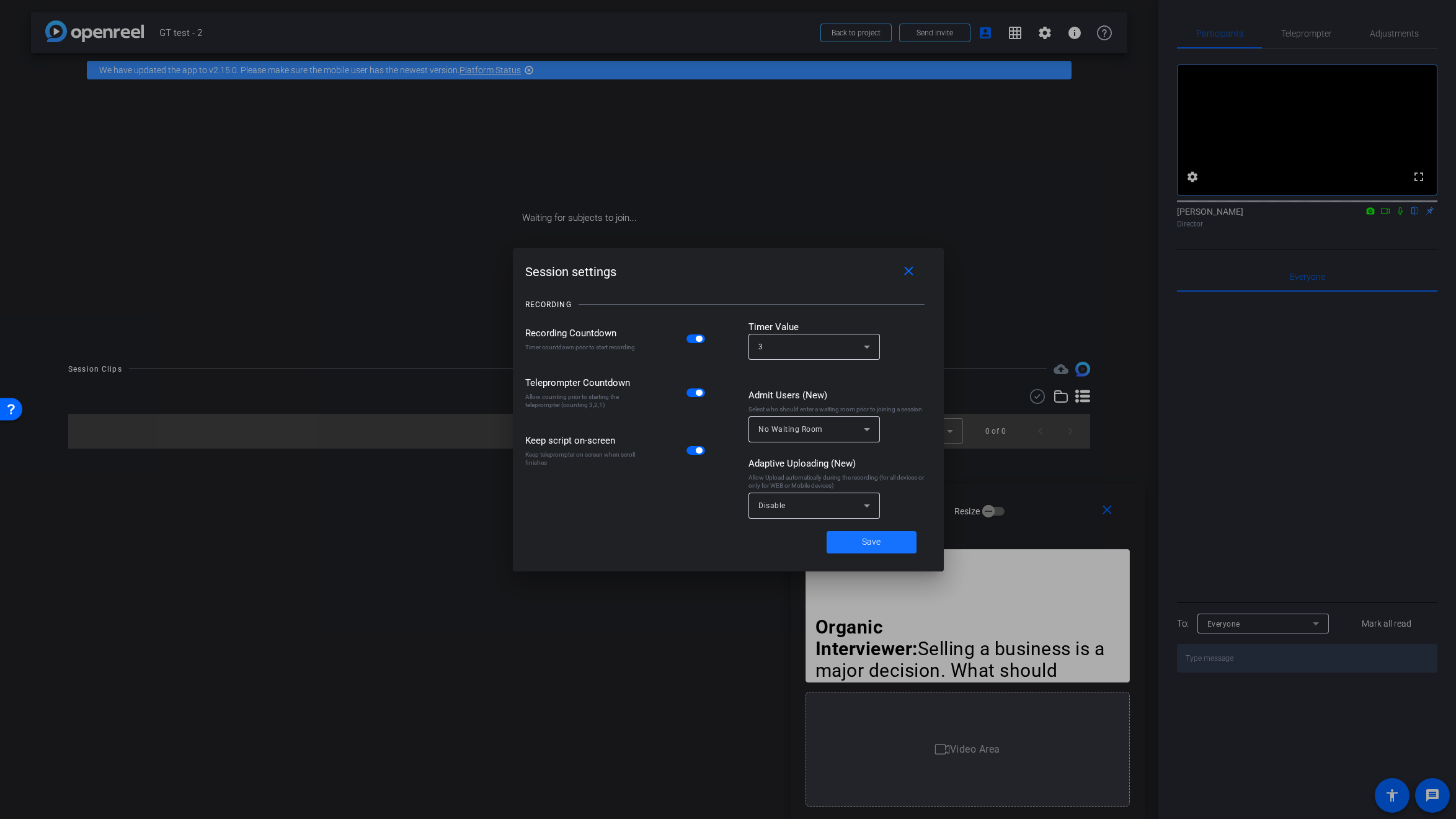 click at bounding box center [871, 542] 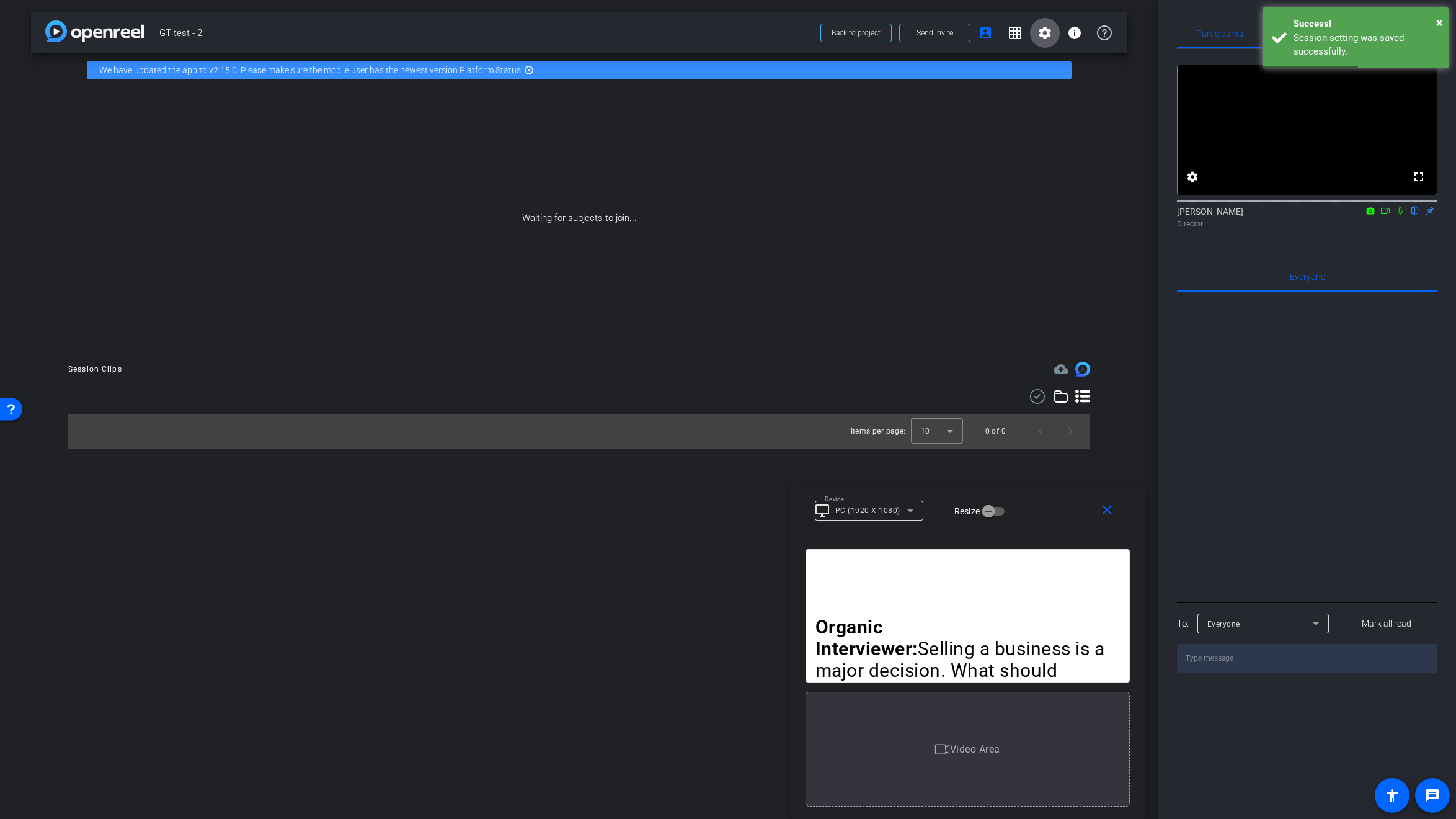 click on "Organic Interviewer:  Selling a business is a major decision. What should owners keep in mind when preparing for this transition? Expert:  Absolutely—it’s one of the most significant decisions a business owner will ever make. The key is preparation, and ideally, that starts early. We recommend beginning the planning process years in advance. This gives you time to position your business as an attractive, low-risk investment for potential buyers. Interviewer:  What are some of the first steps an owner should take? Expert: Interviewer:  That sounds like a great resource. How does that help with the overall process? Expert:  It really helps take the guesswork out of the equation. When you have a reliable valuation and a clear understanding of your financial position, you’re in a much stronger place to negotiate and plan for the future. Selling your business can feel overwhelming, but with the right preparation and tools, it becomes a much more manageable—and successful—process. Paid Interviewer:" at bounding box center [967, 673] 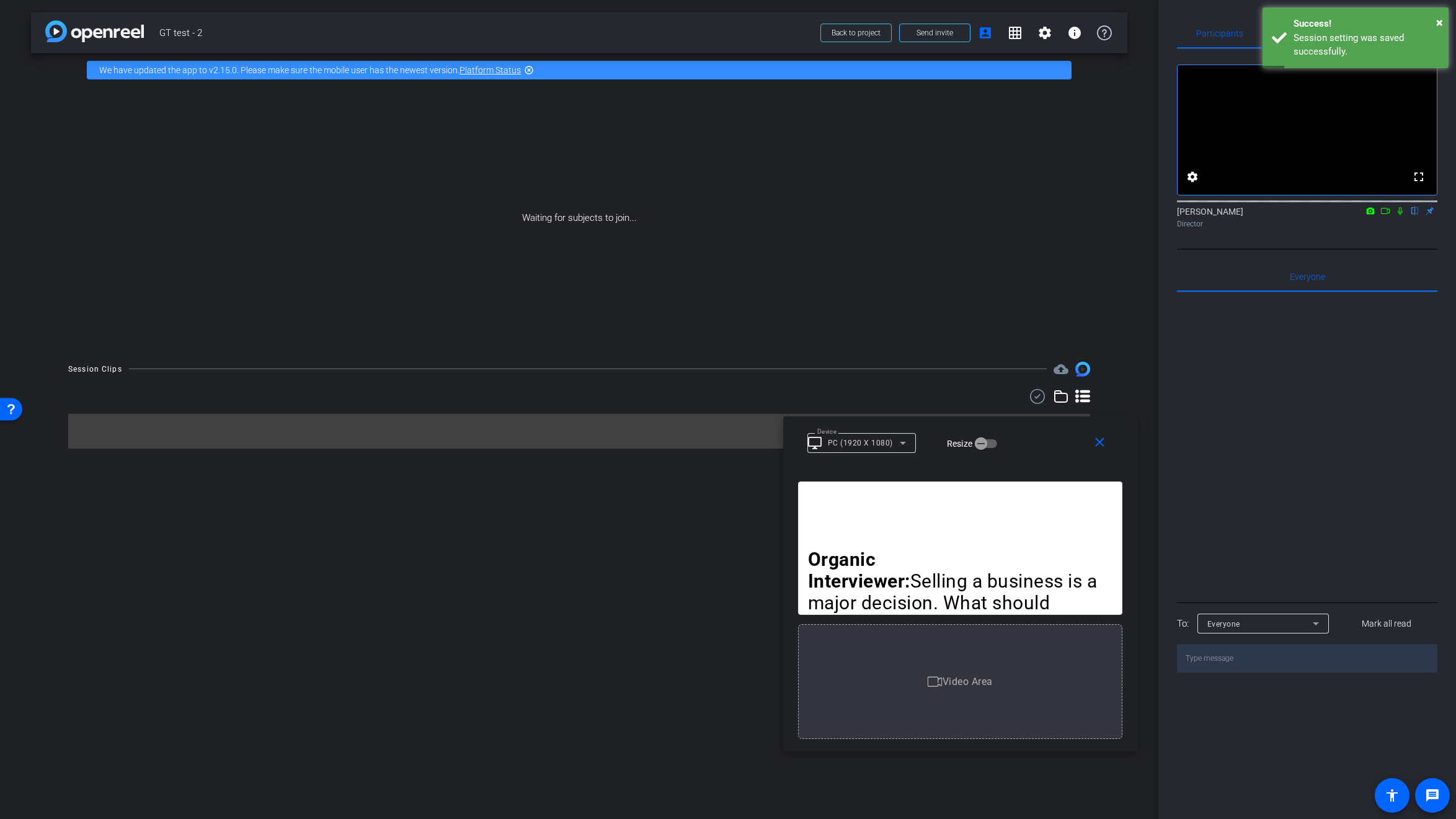 drag, startPoint x: 1021, startPoint y: 504, endPoint x: 949, endPoint y: 305, distance: 211.62467 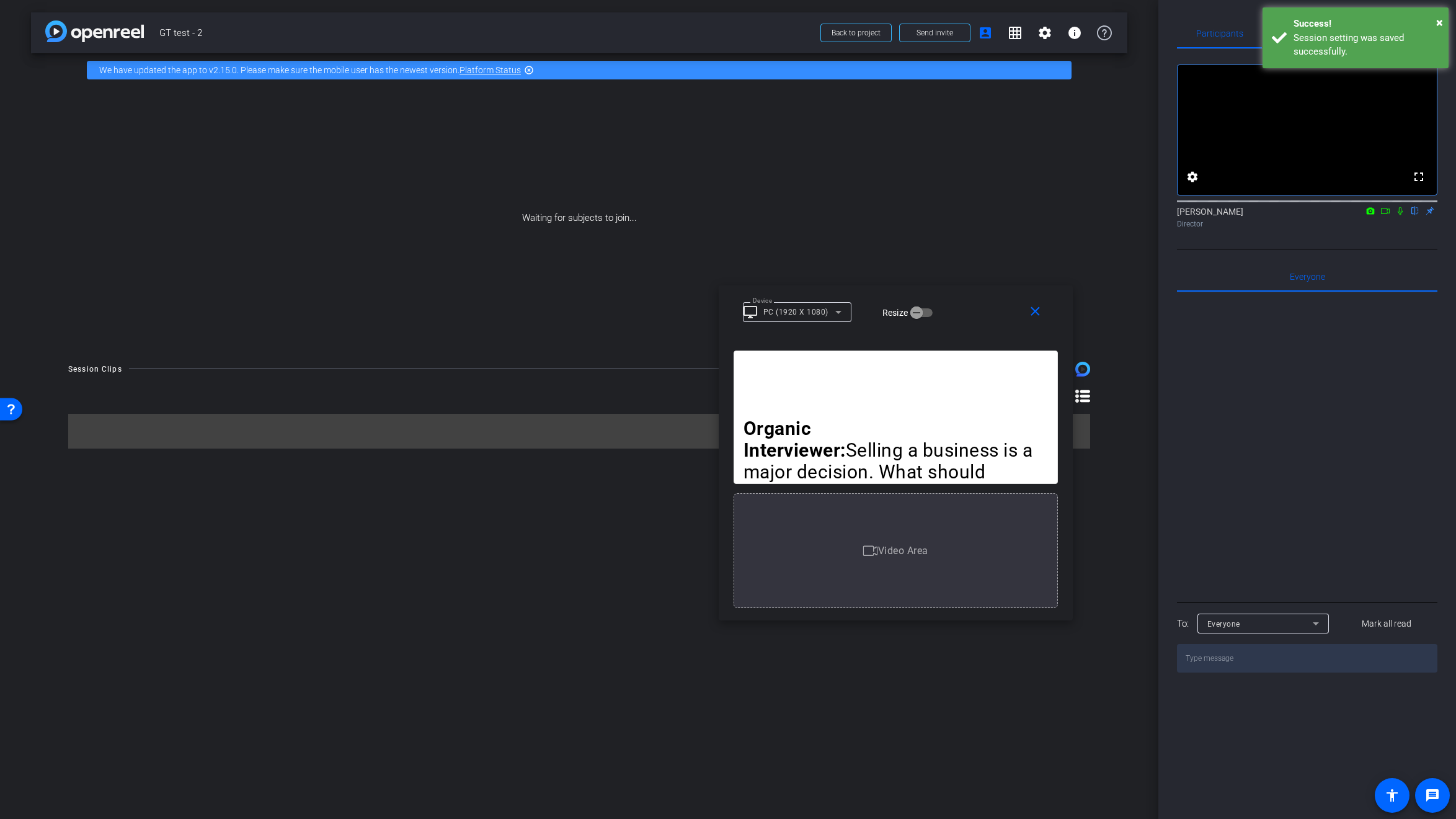 click on "Video Area" at bounding box center [895, 550] 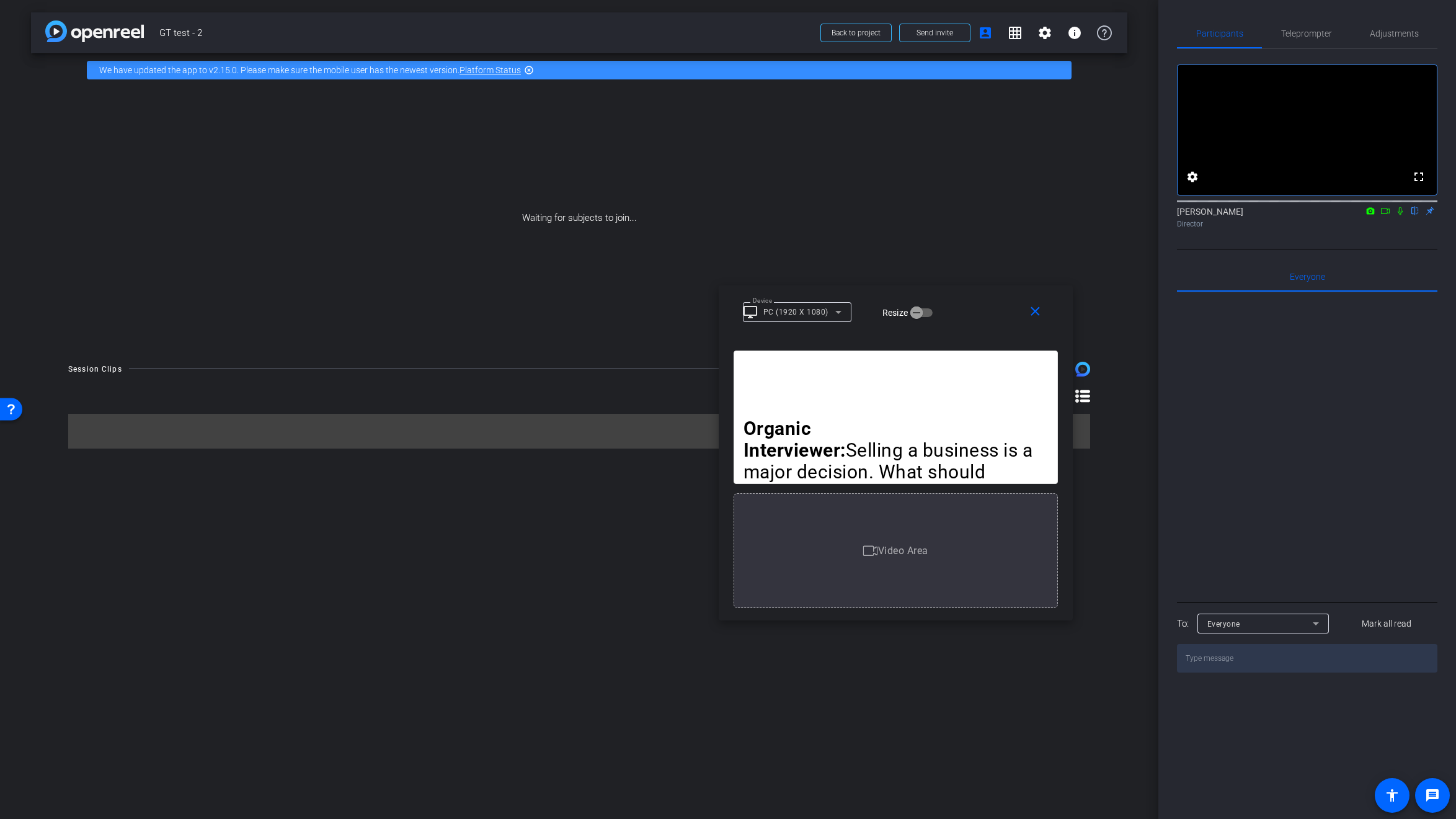 click on "Video Area" at bounding box center [895, 550] 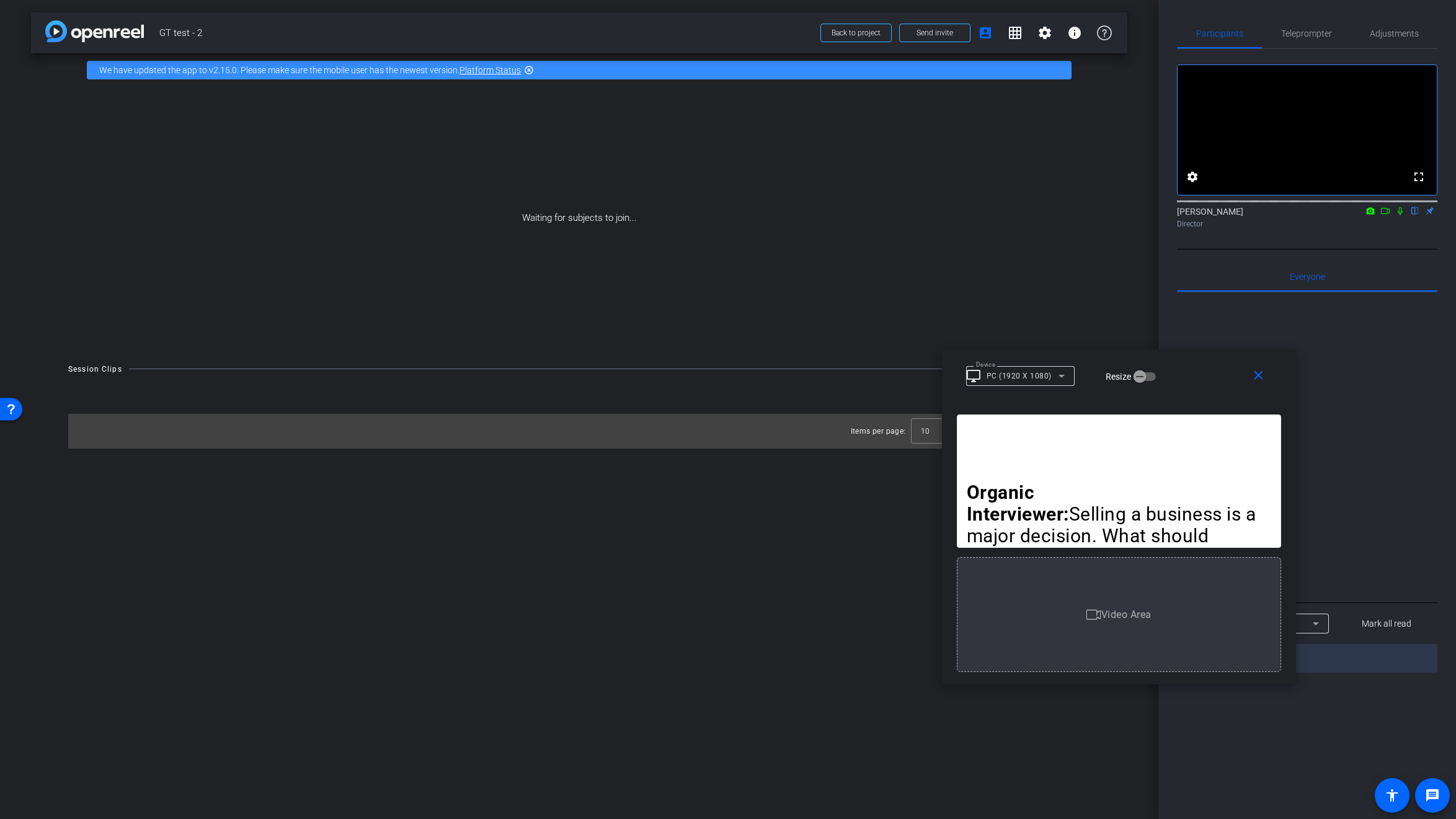drag, startPoint x: 1067, startPoint y: 614, endPoint x: 1287, endPoint y: 670, distance: 227.0154 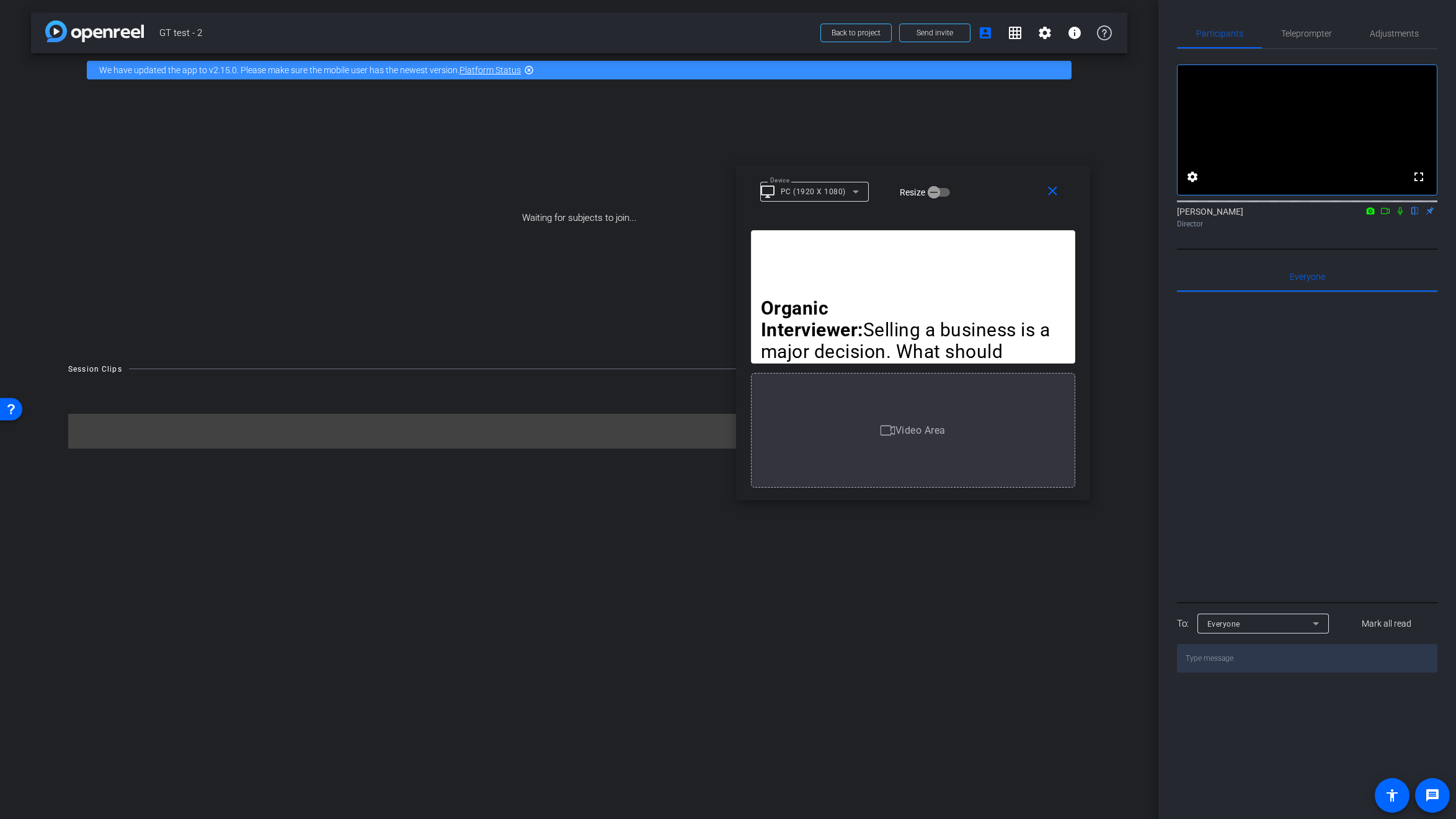 drag, startPoint x: 1197, startPoint y: 370, endPoint x: 990, endPoint y: 188, distance: 275.632 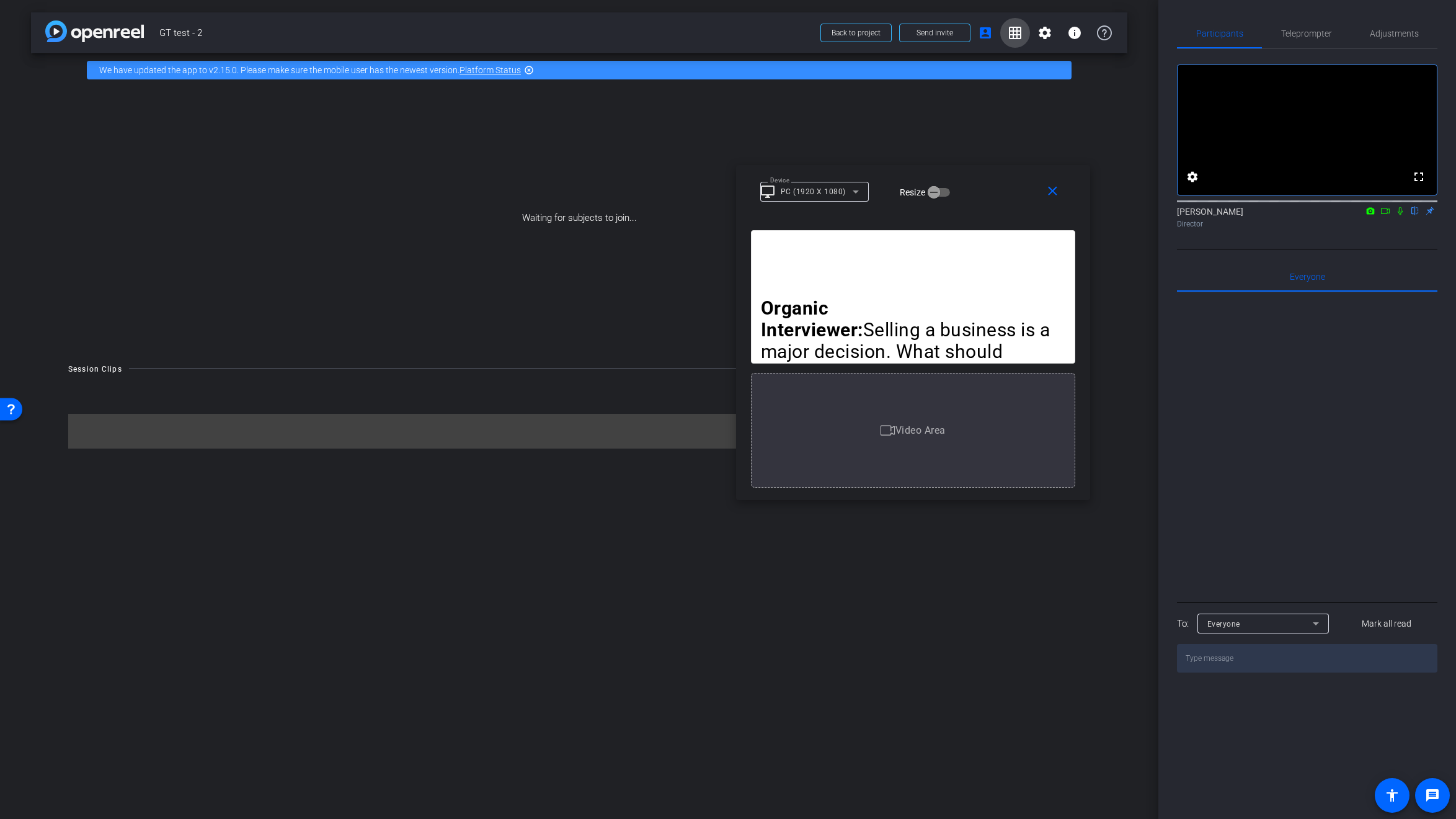 click on "grid_on" at bounding box center [1015, 33] 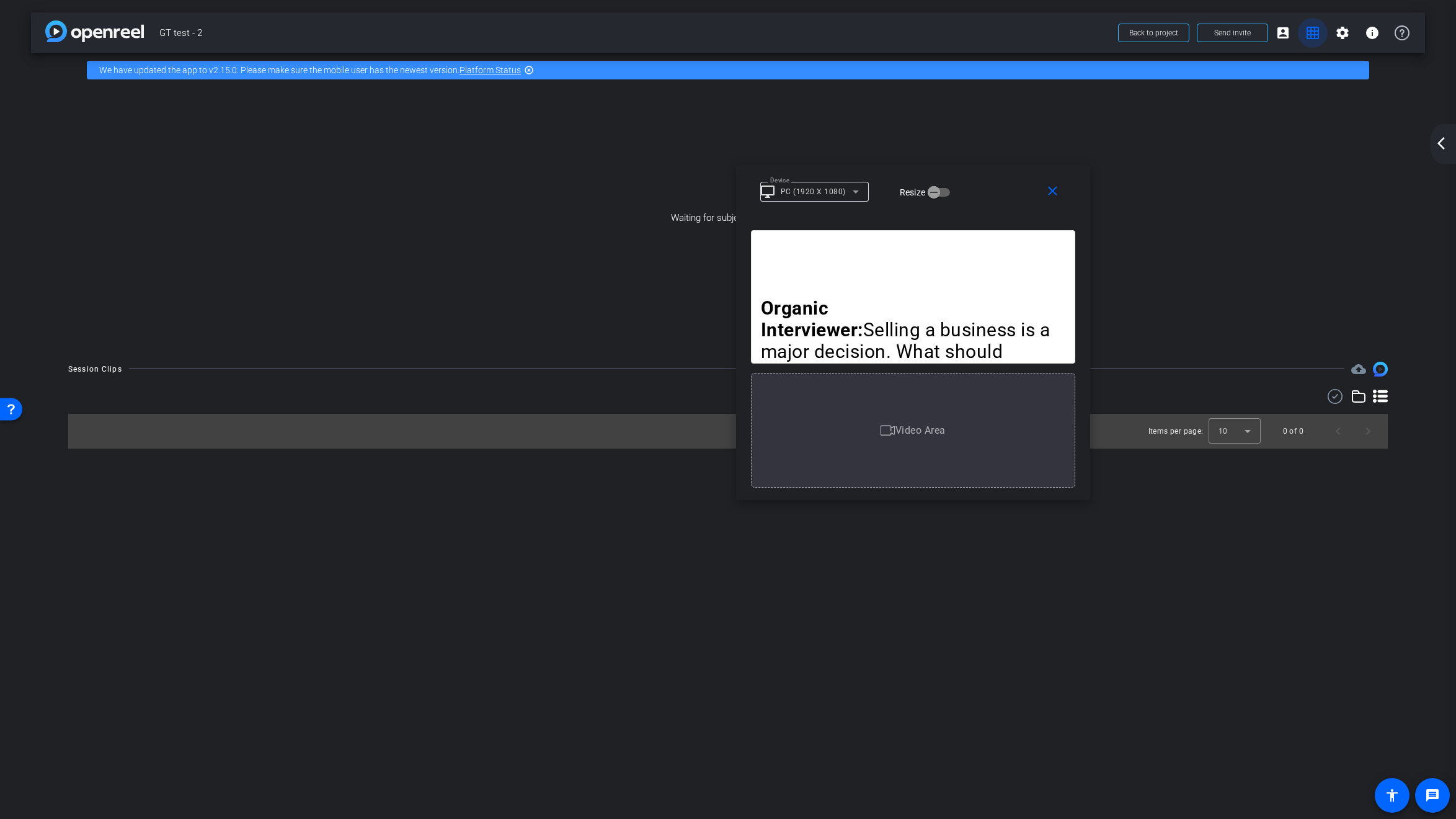 click on "grid_on" at bounding box center (1313, 33) 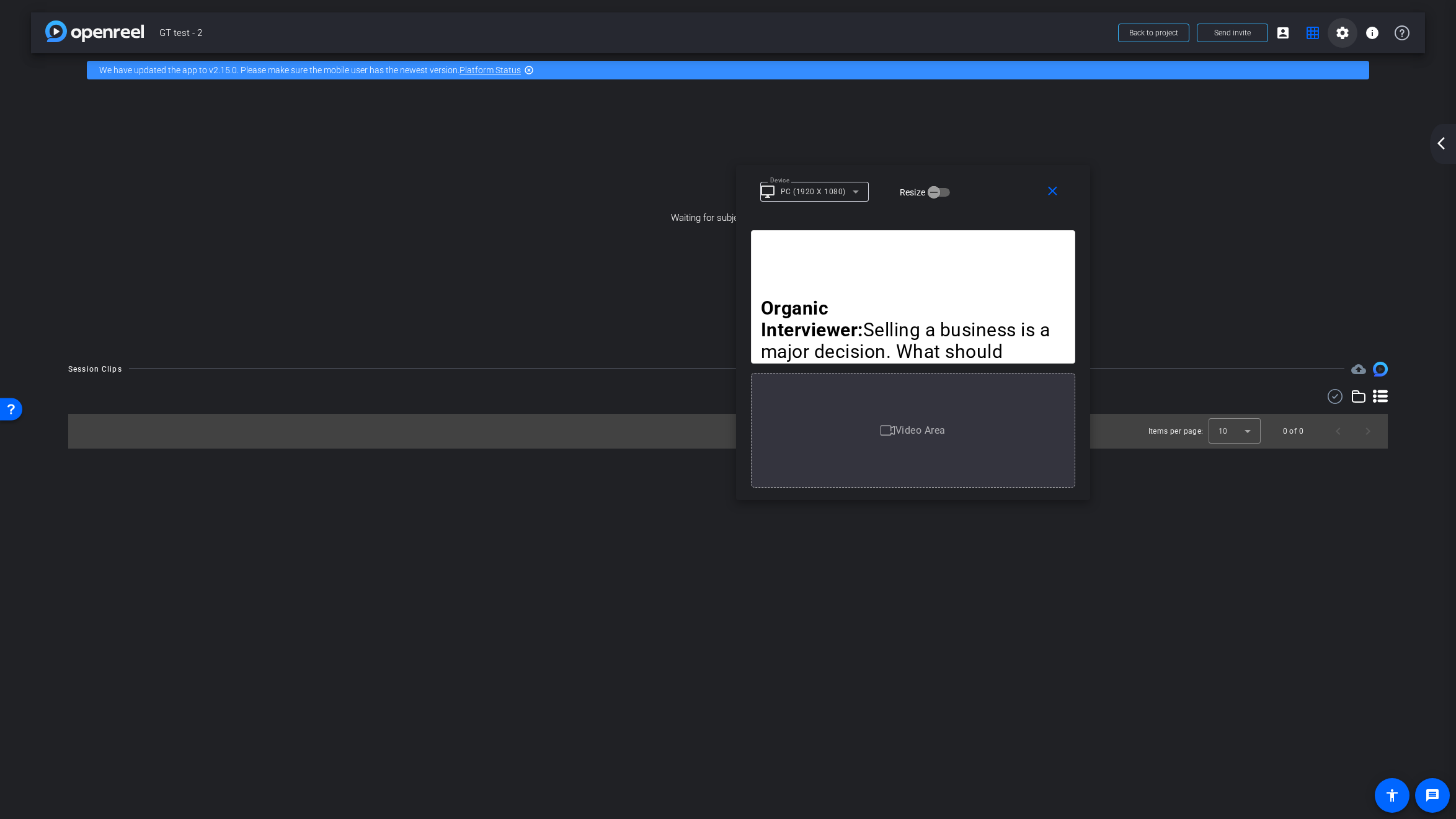 click on "settings" at bounding box center [1343, 33] 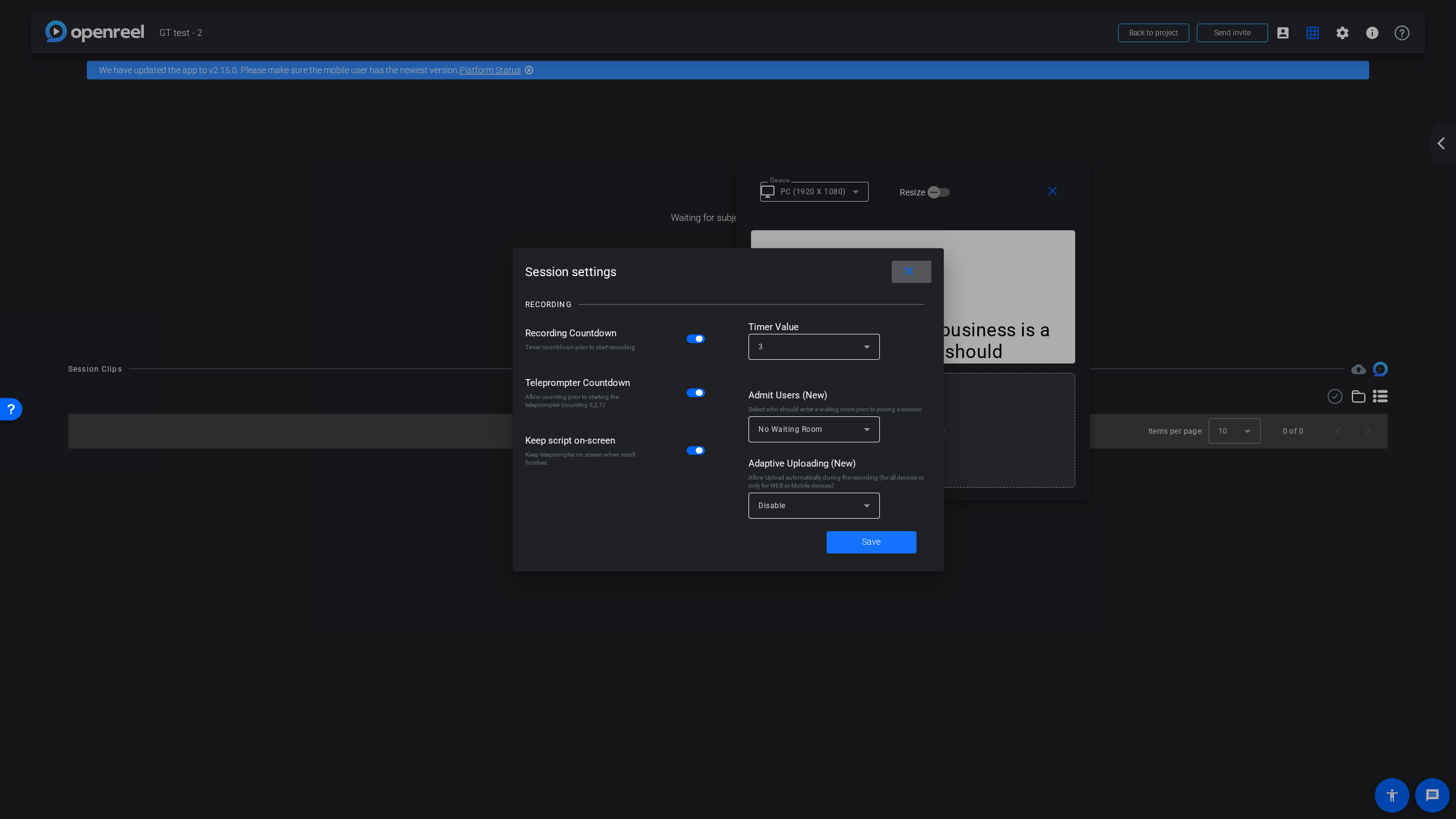 click at bounding box center (871, 542) 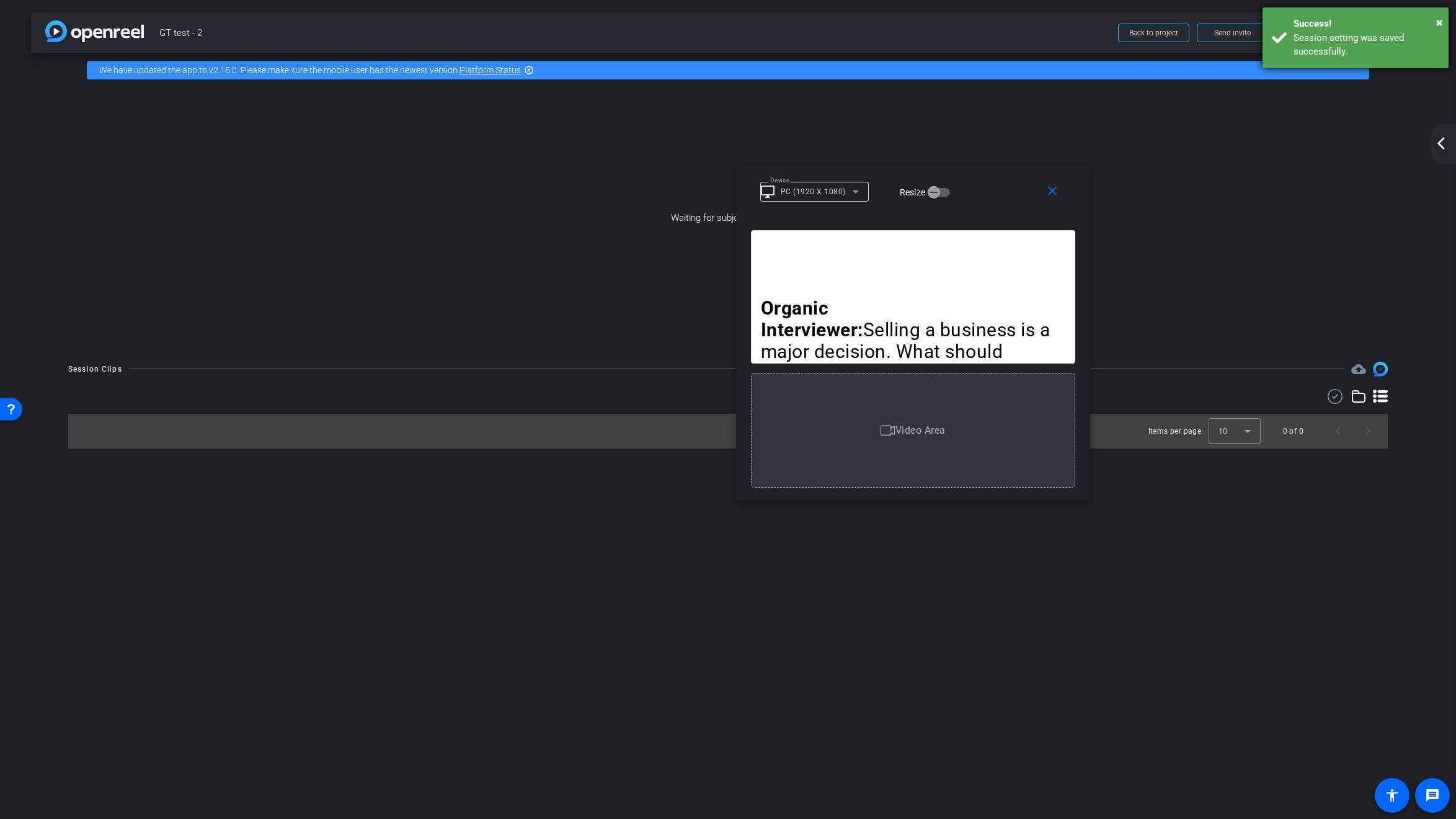 click on "Success!" at bounding box center (1366, 24) 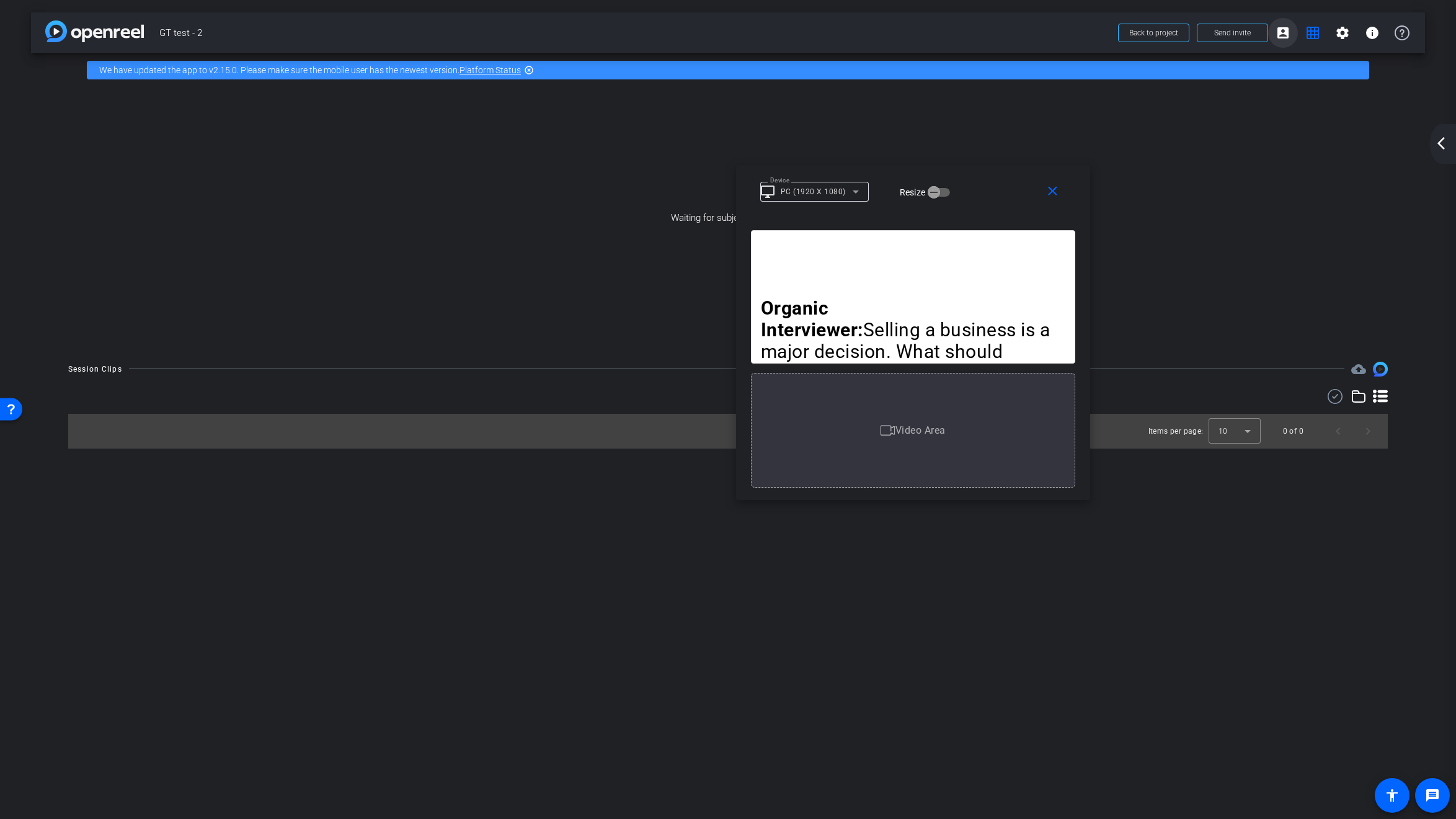 click on "account_box" at bounding box center [1283, 33] 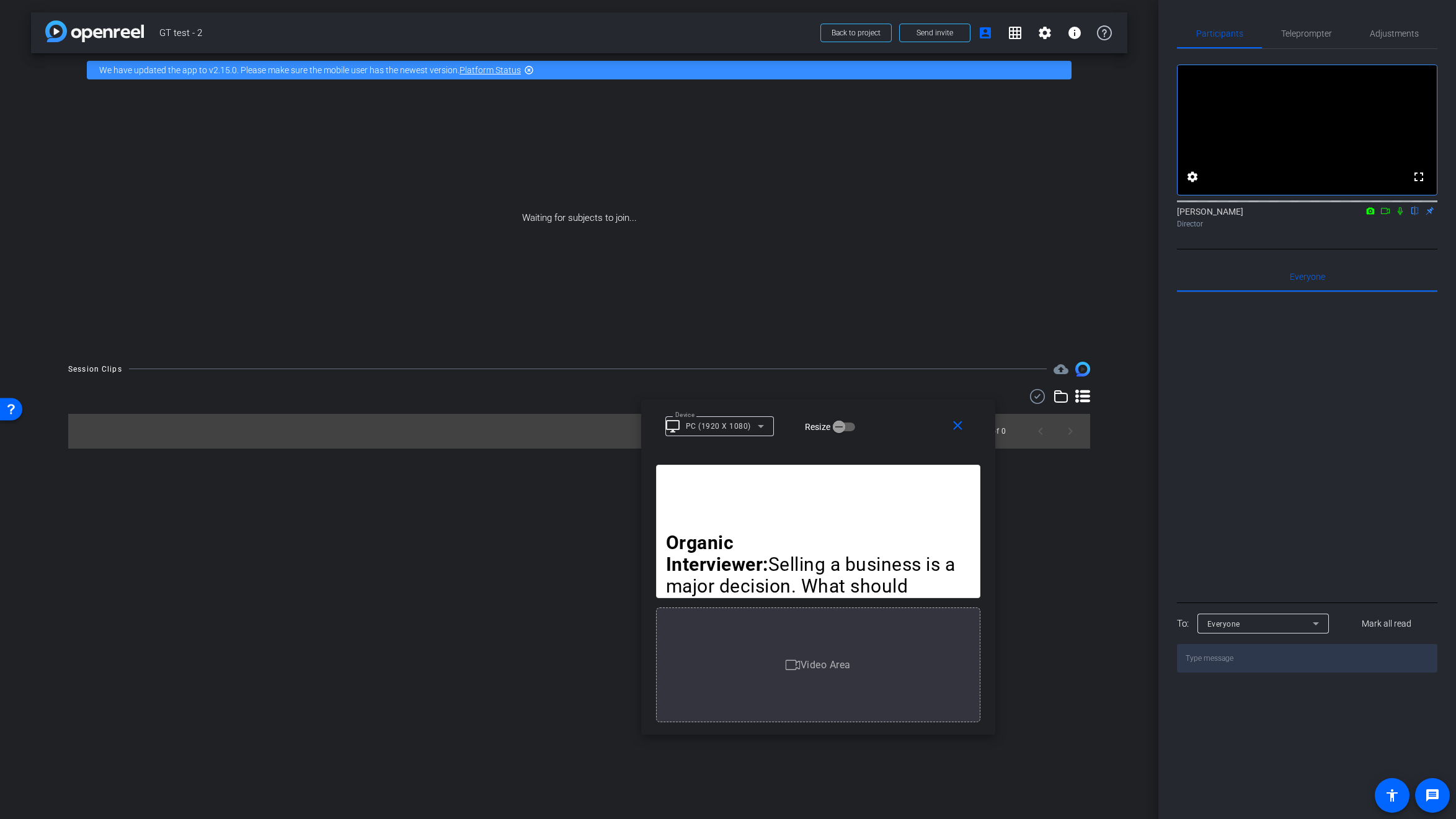drag, startPoint x: 998, startPoint y: 193, endPoint x: 903, endPoint y: 427, distance: 252.54901 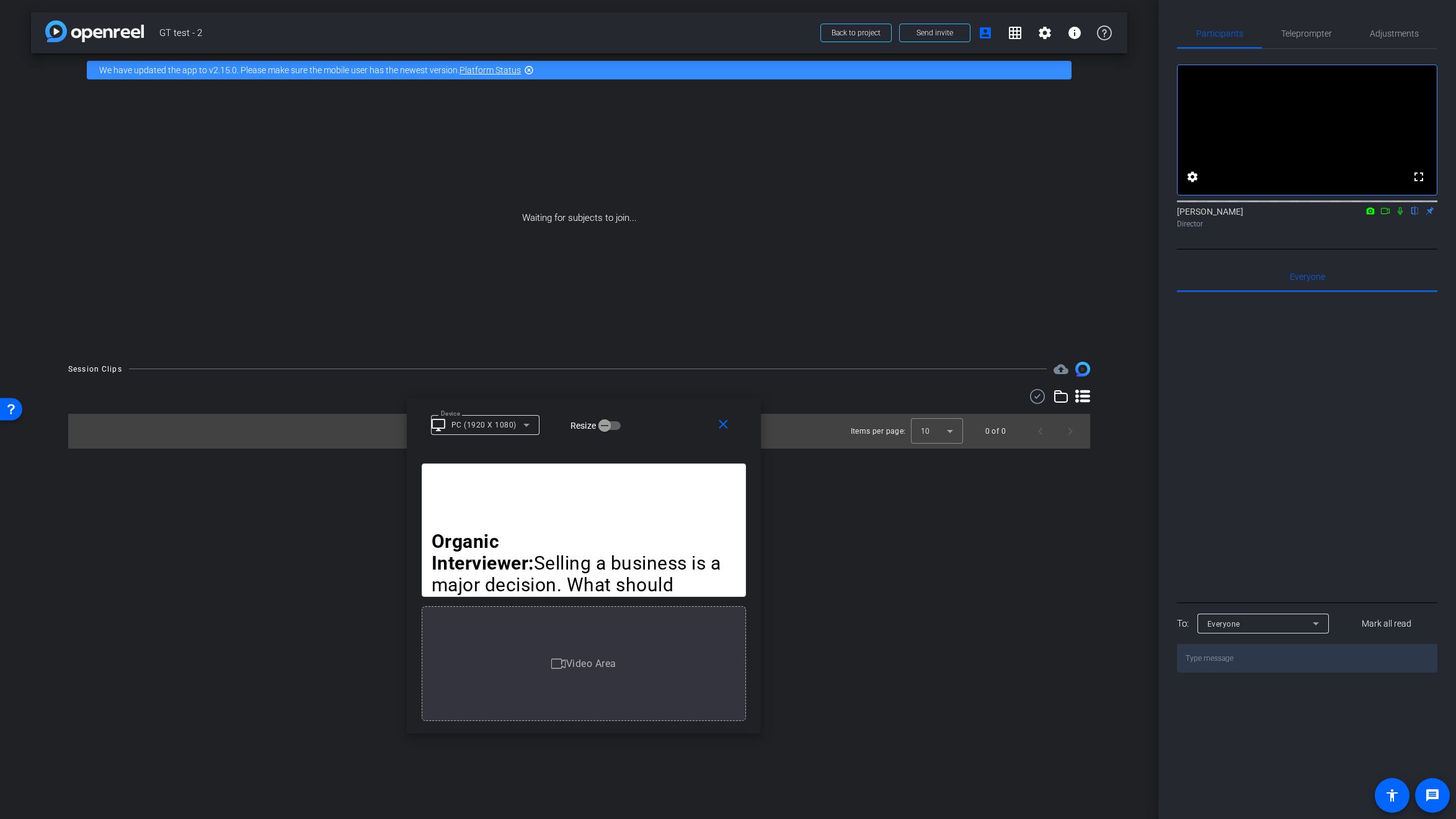 drag, startPoint x: 909, startPoint y: 425, endPoint x: 675, endPoint y: 424, distance: 234.00214 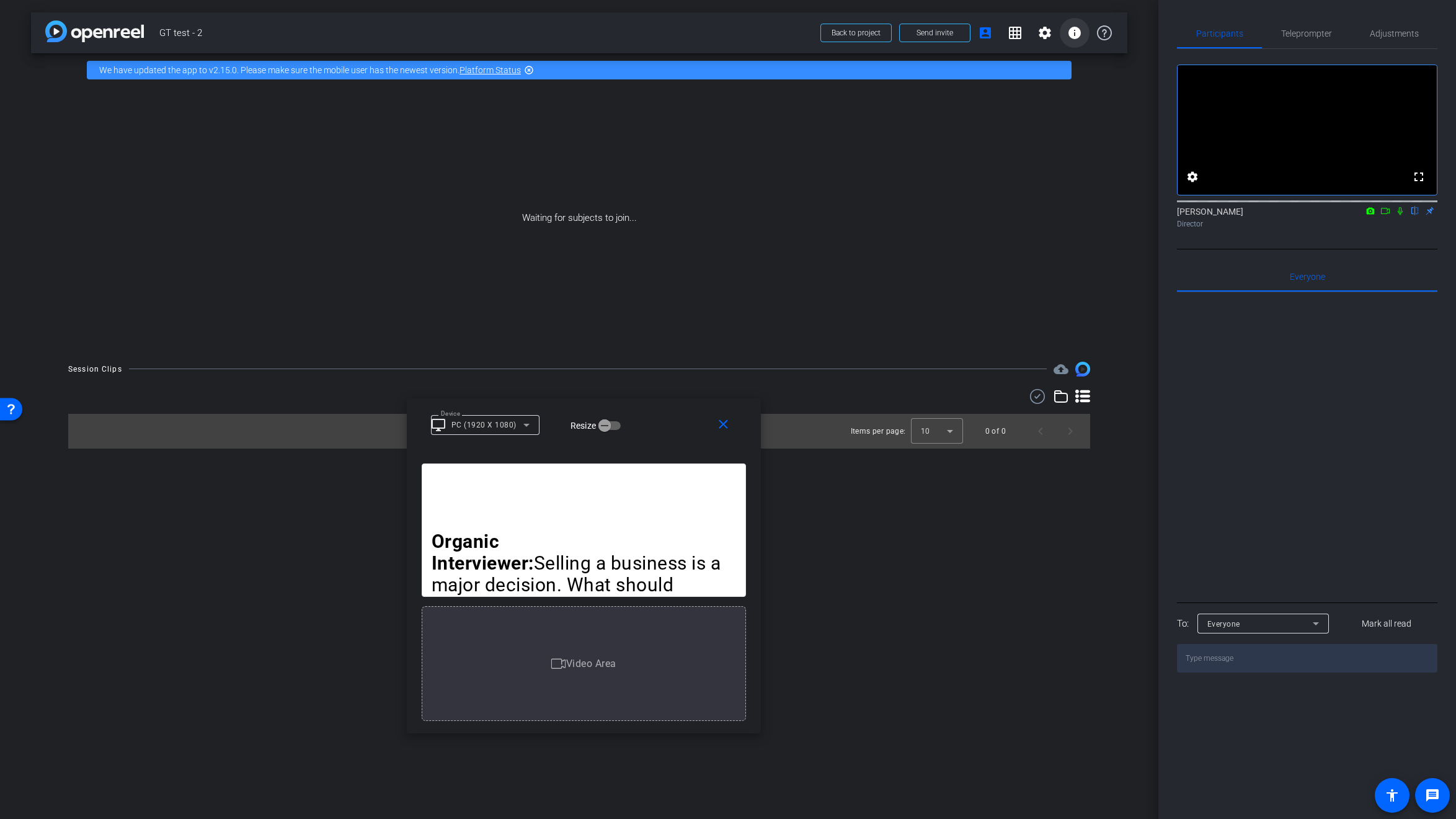 click on "info" at bounding box center (1075, 33) 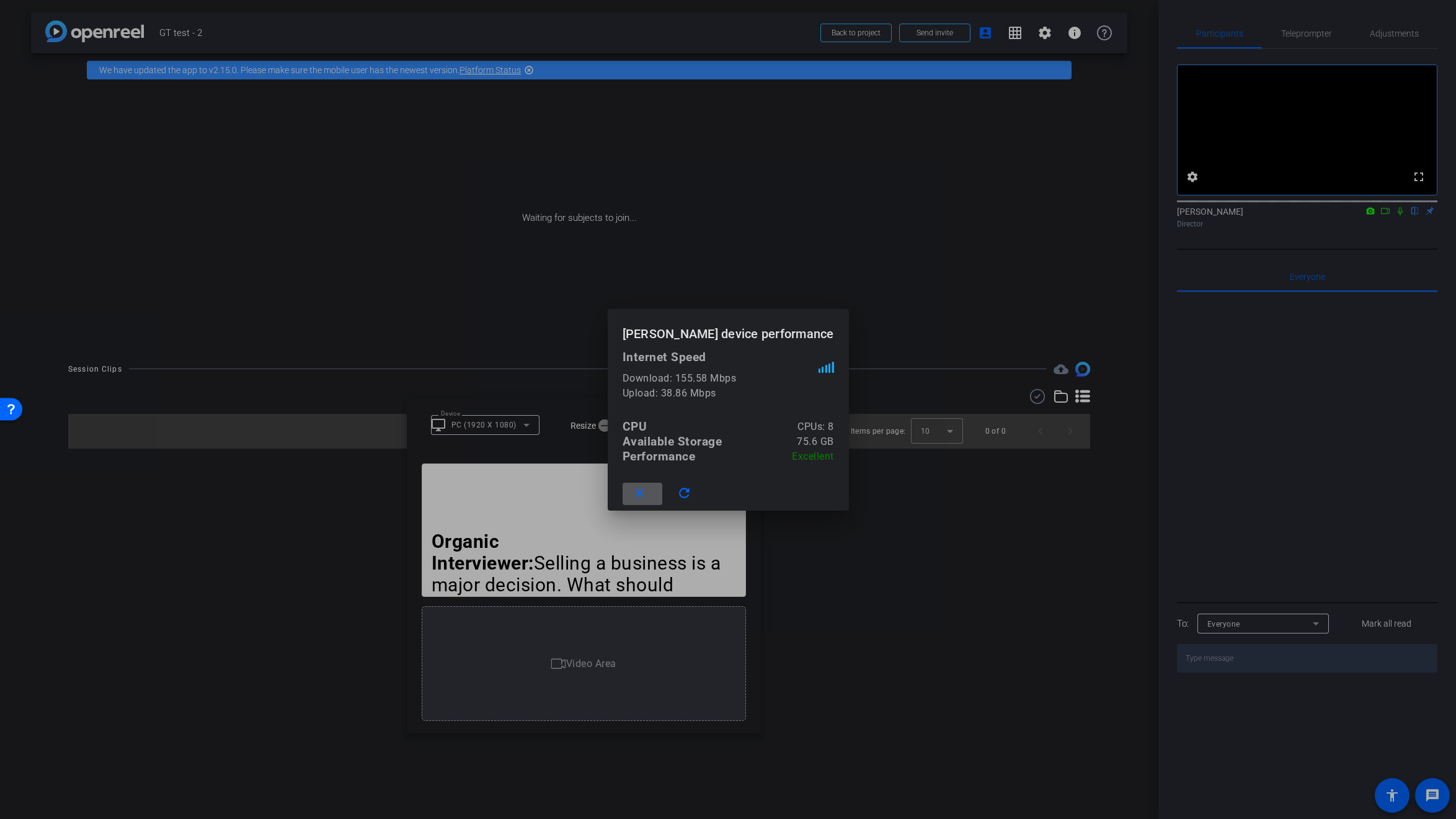 click at bounding box center (642, 494) 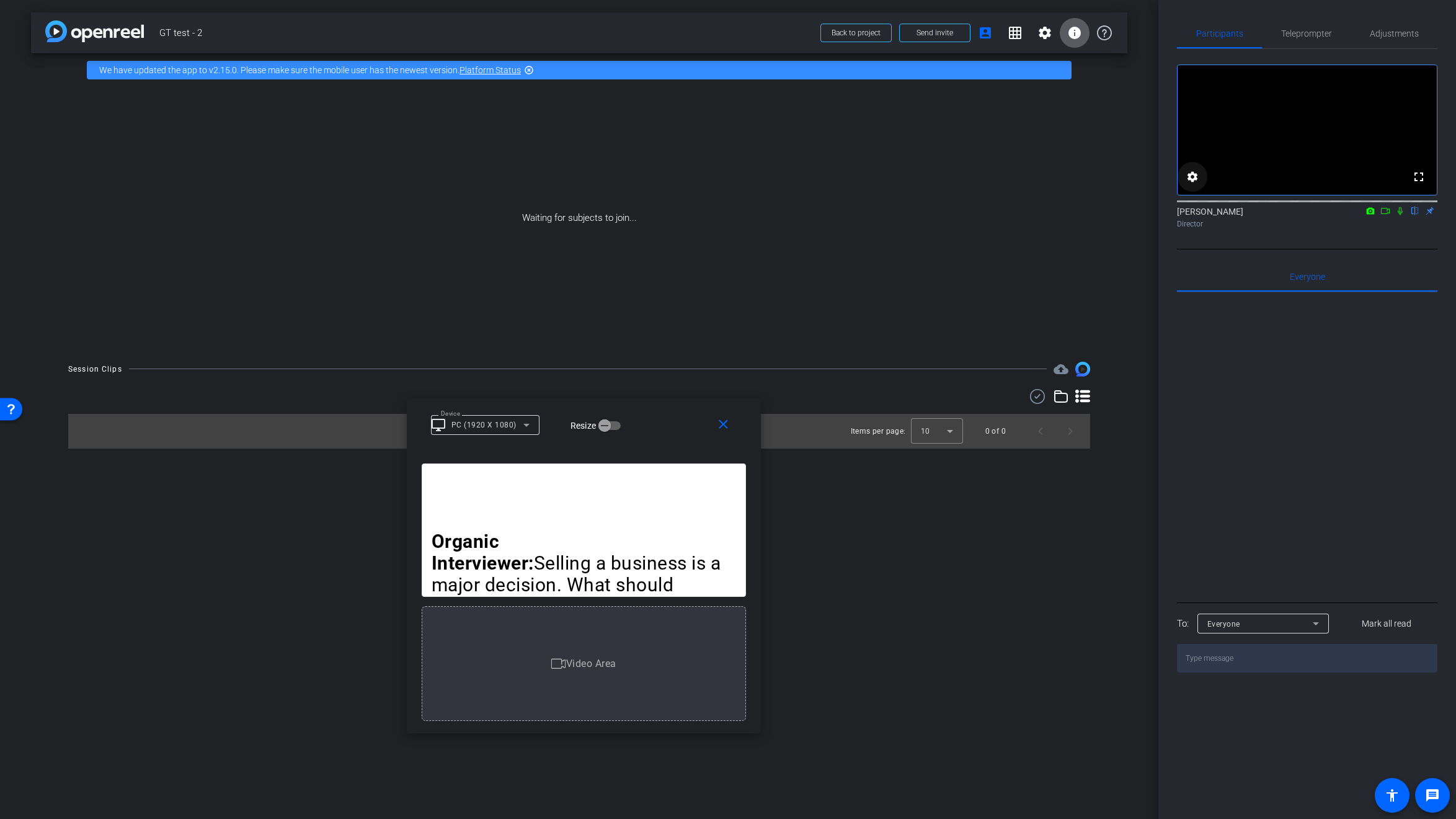 click on "settings" 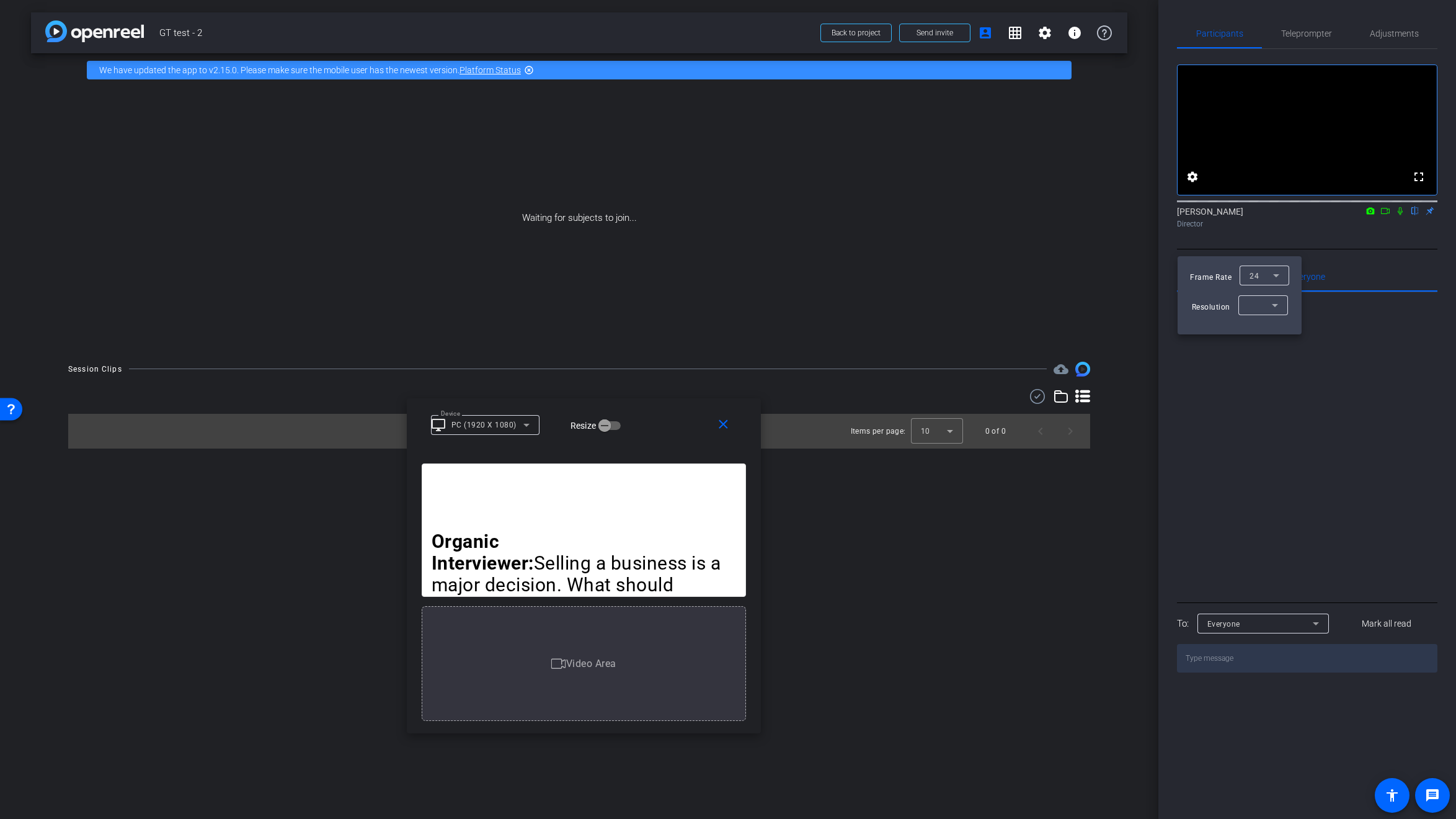 click 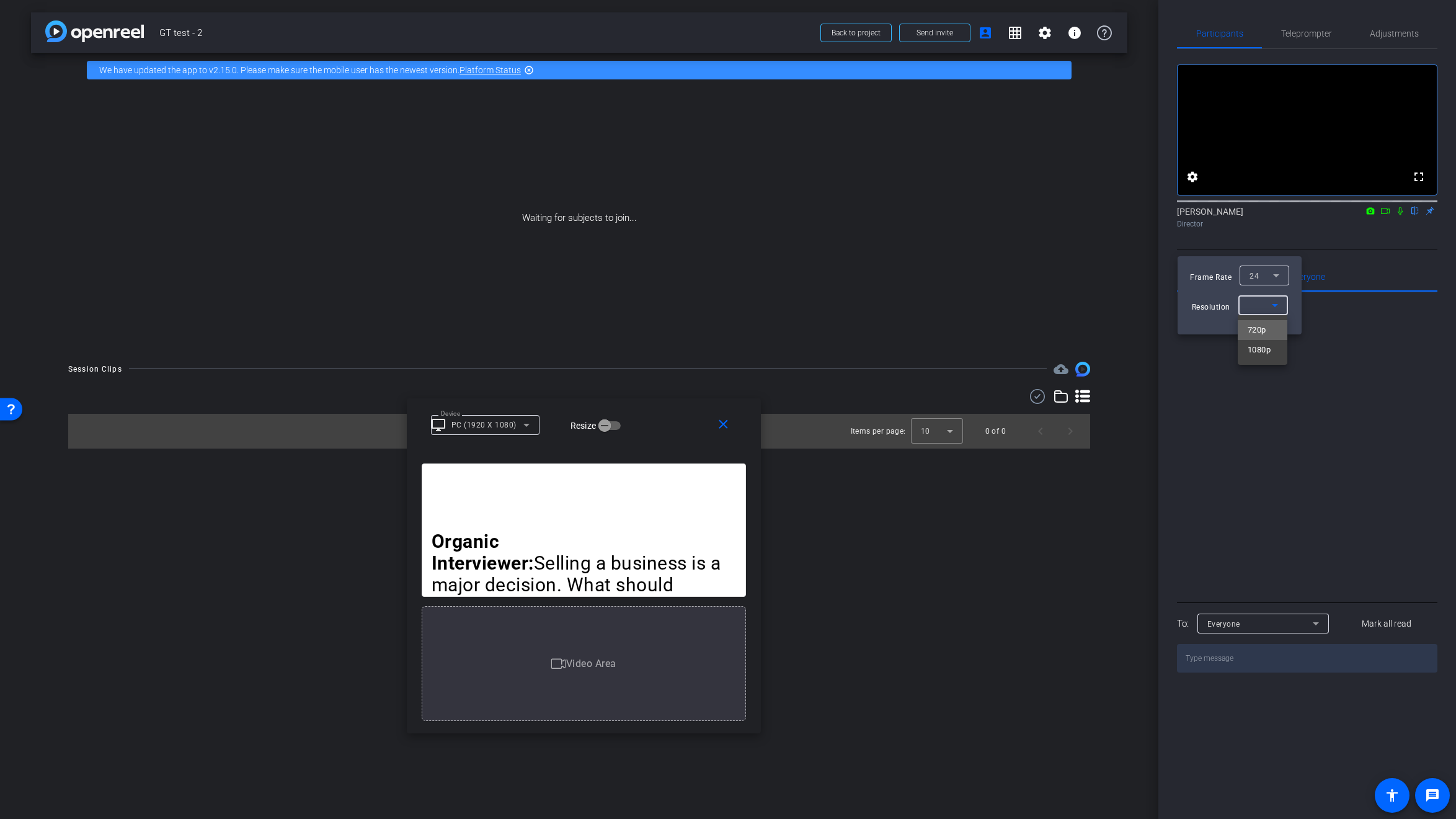 click on "720p" at bounding box center [1263, 330] 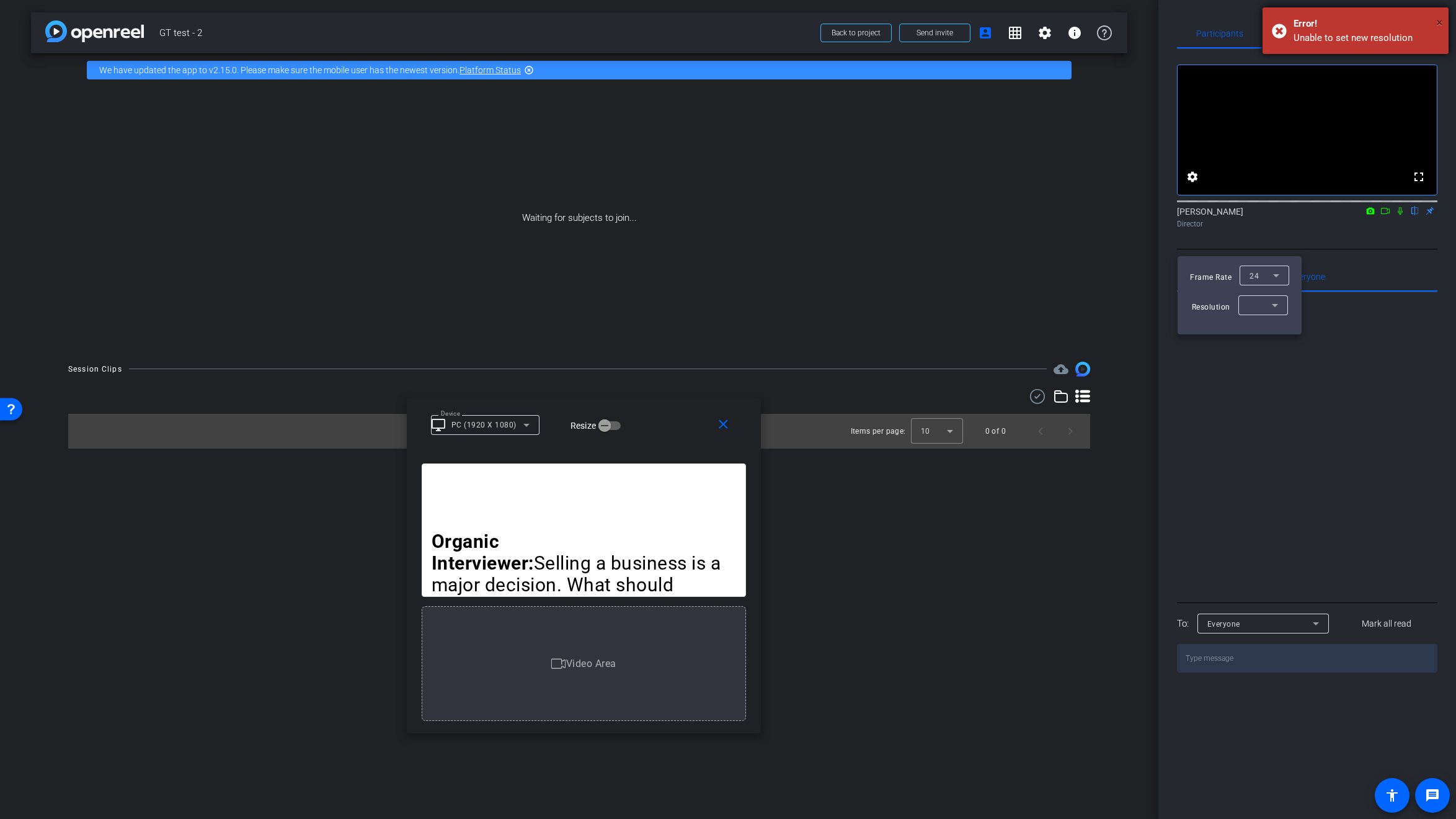 click on "×" at bounding box center [1439, 22] 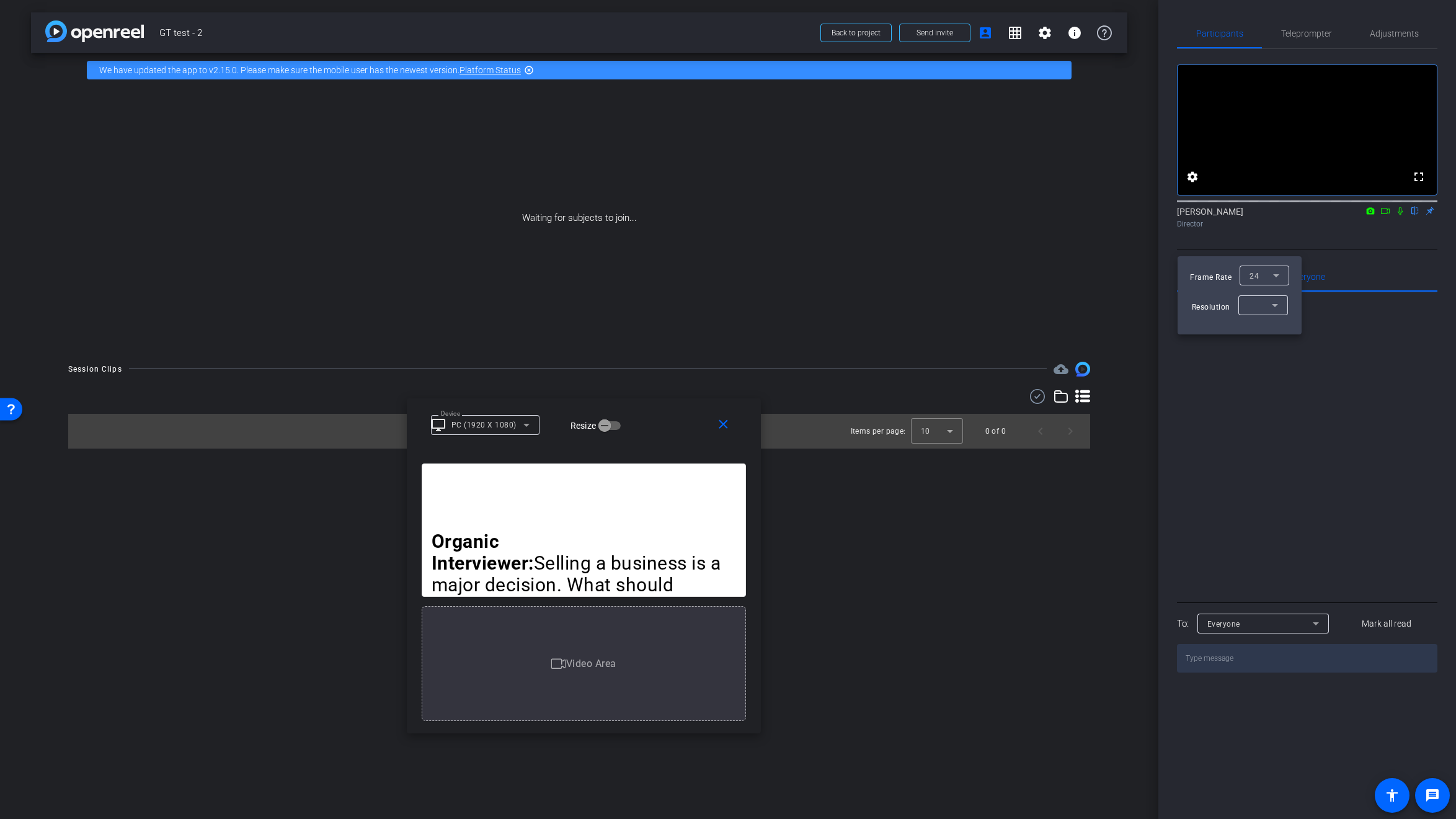 click at bounding box center (728, 410) 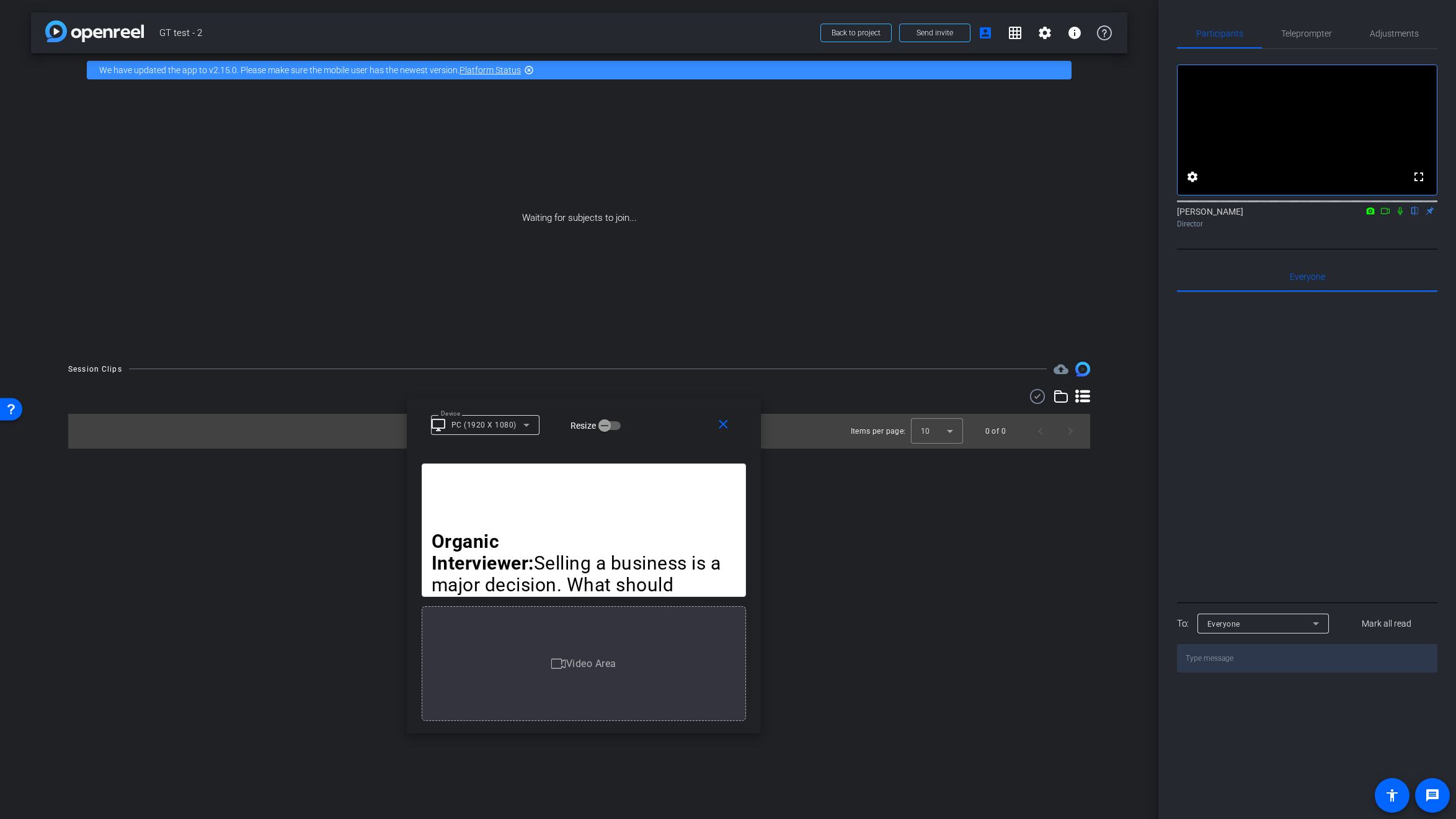 click 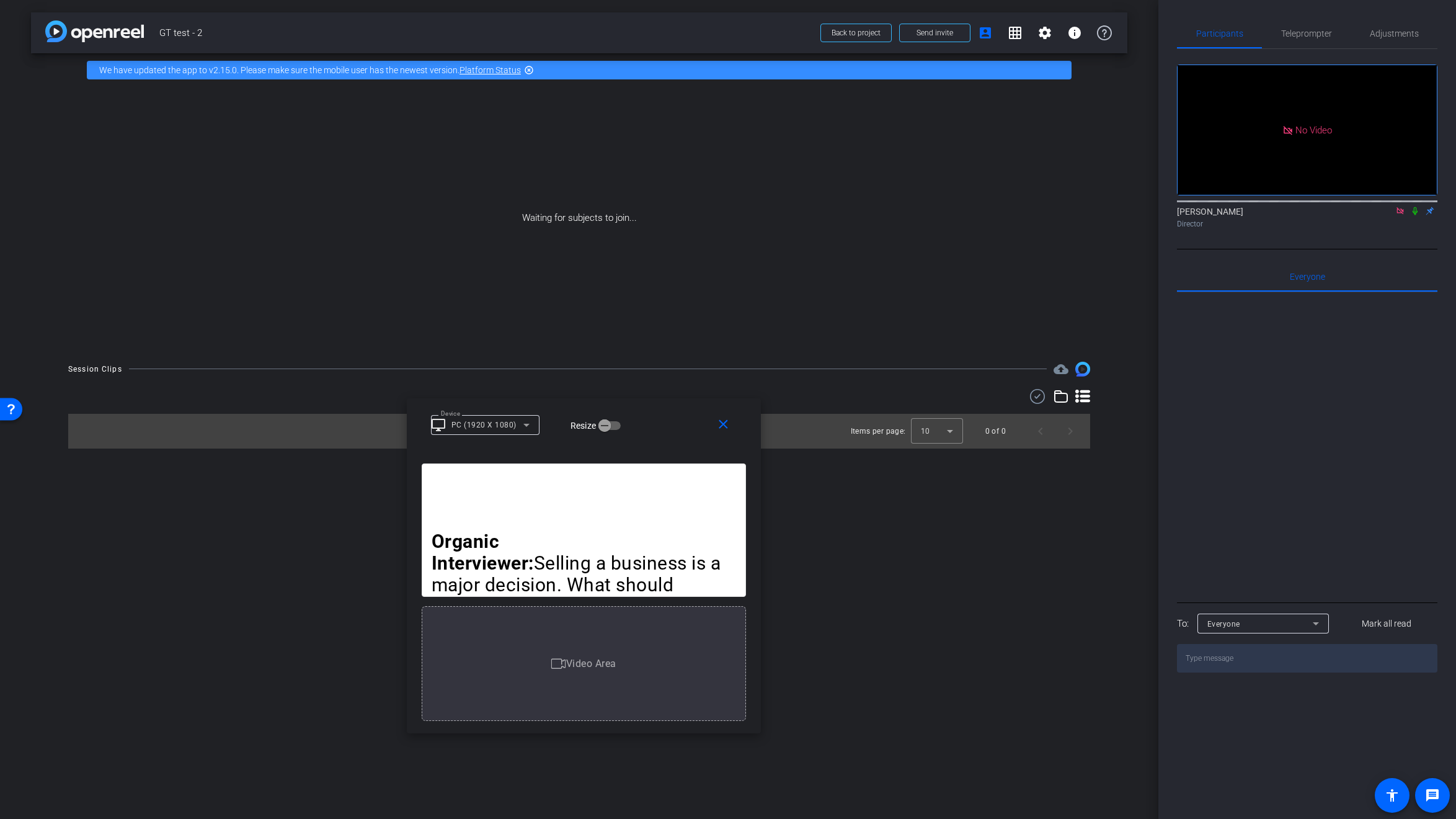 click 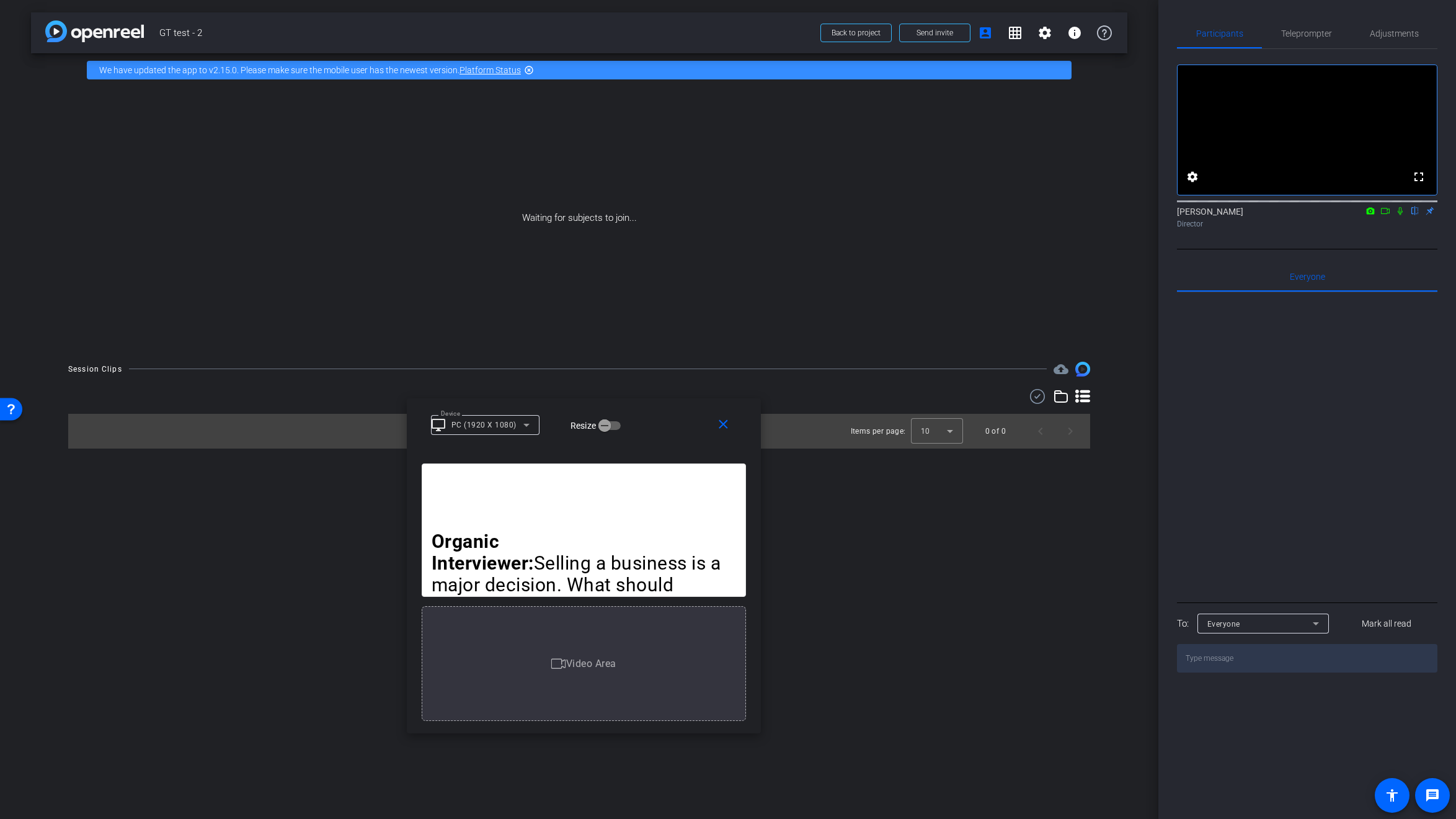 click 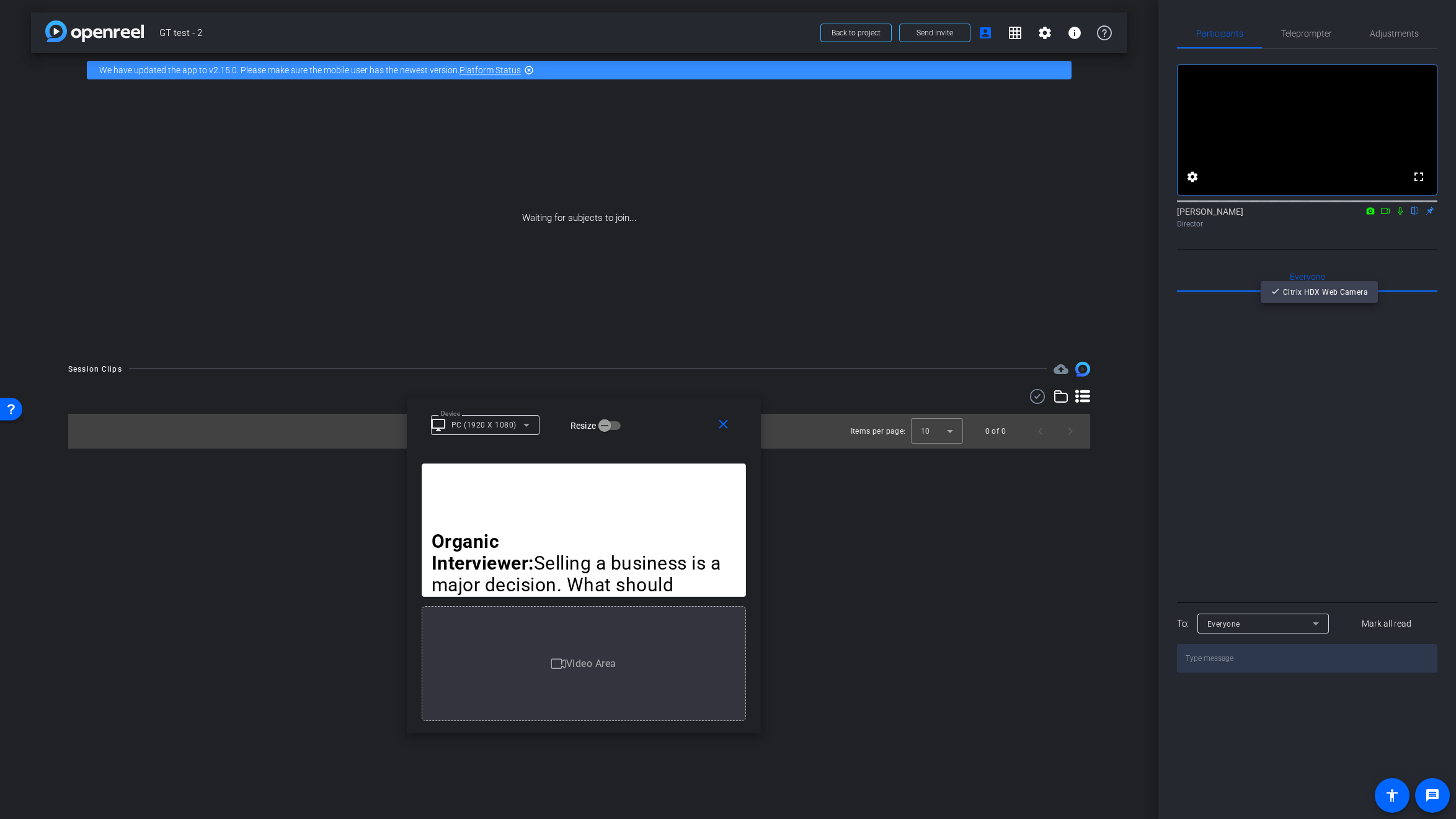 click at bounding box center [728, 410] 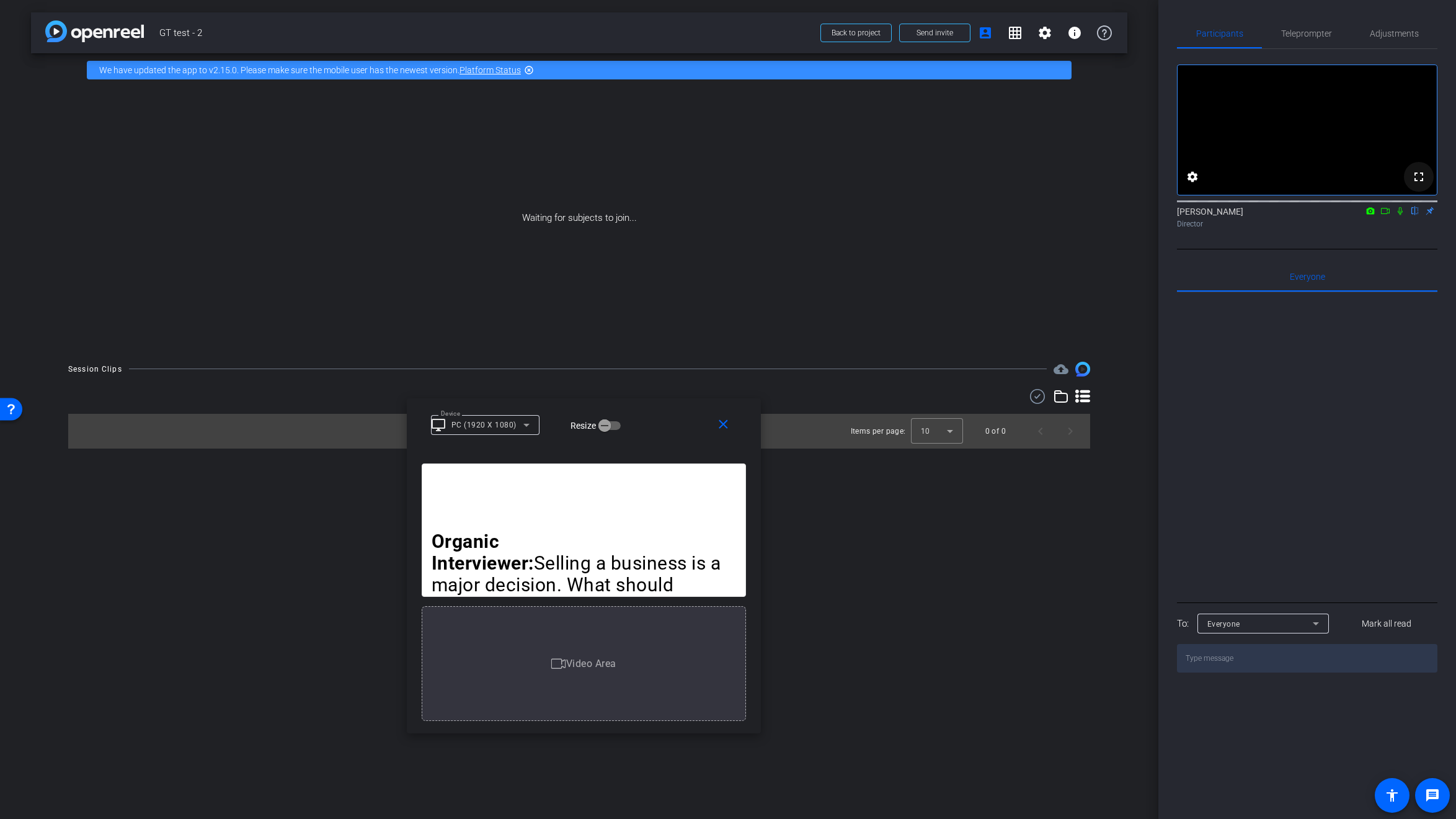 click on "fullscreen" 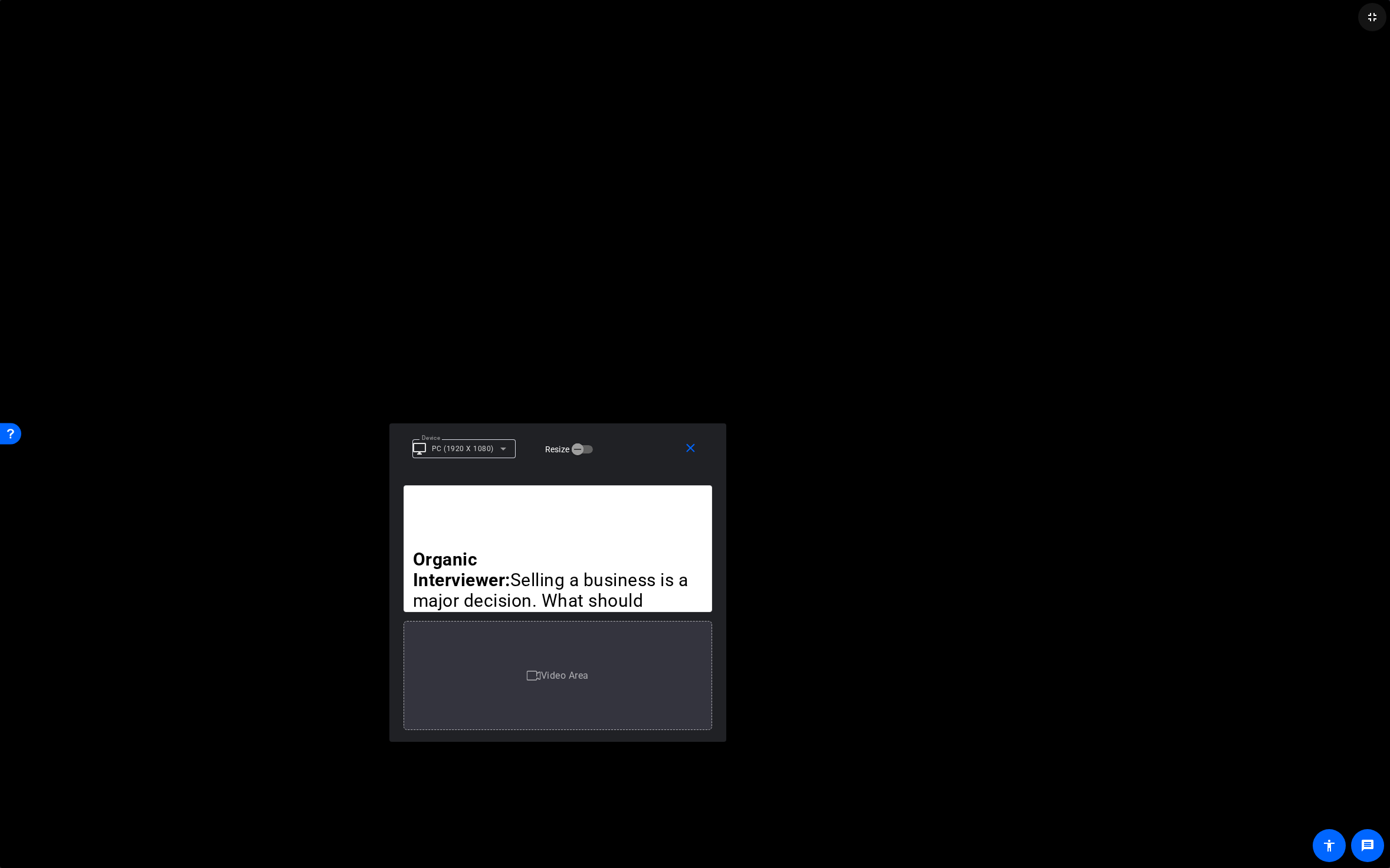 click on "fullscreen_exit" 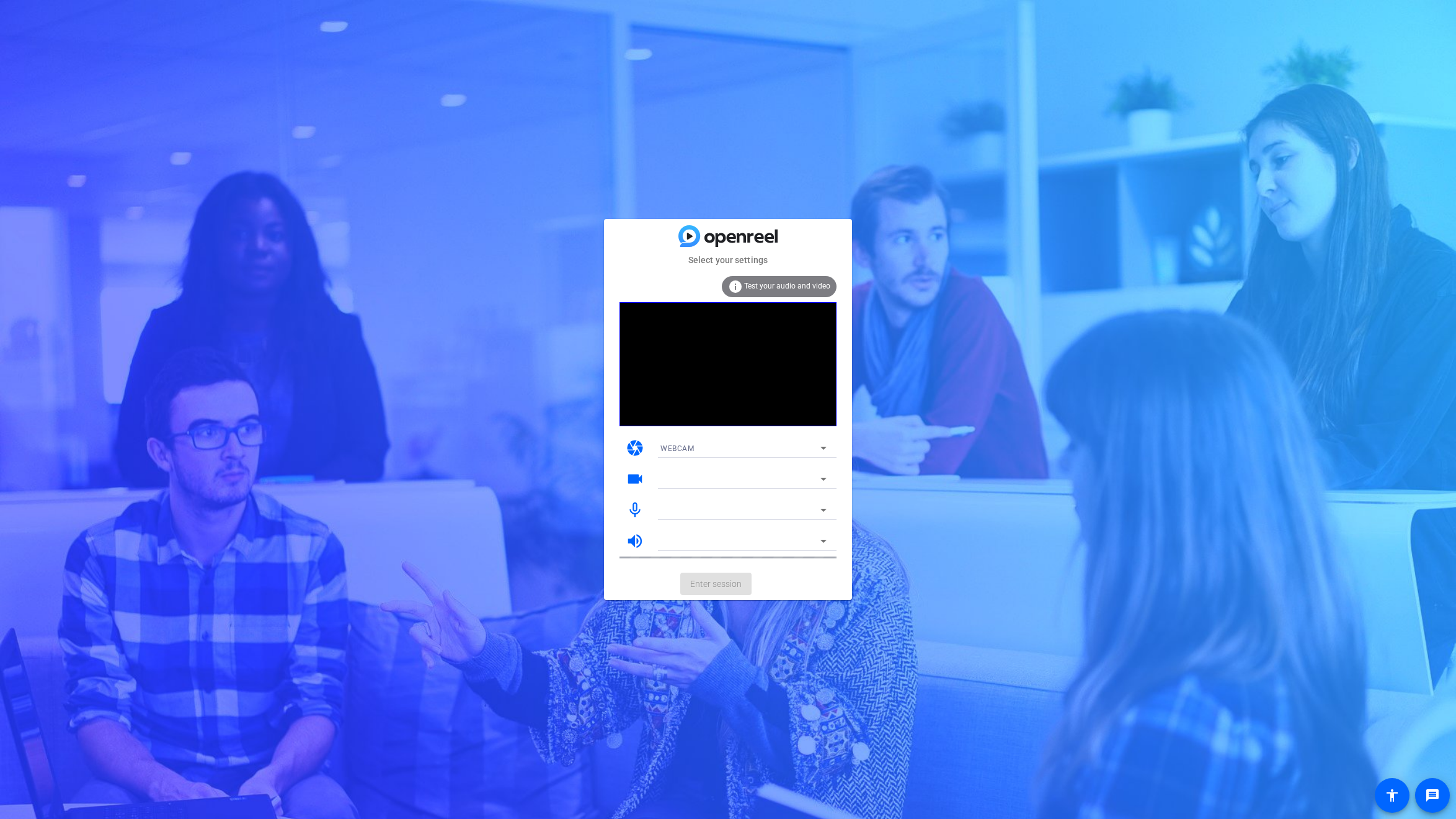 scroll, scrollTop: 0, scrollLeft: 0, axis: both 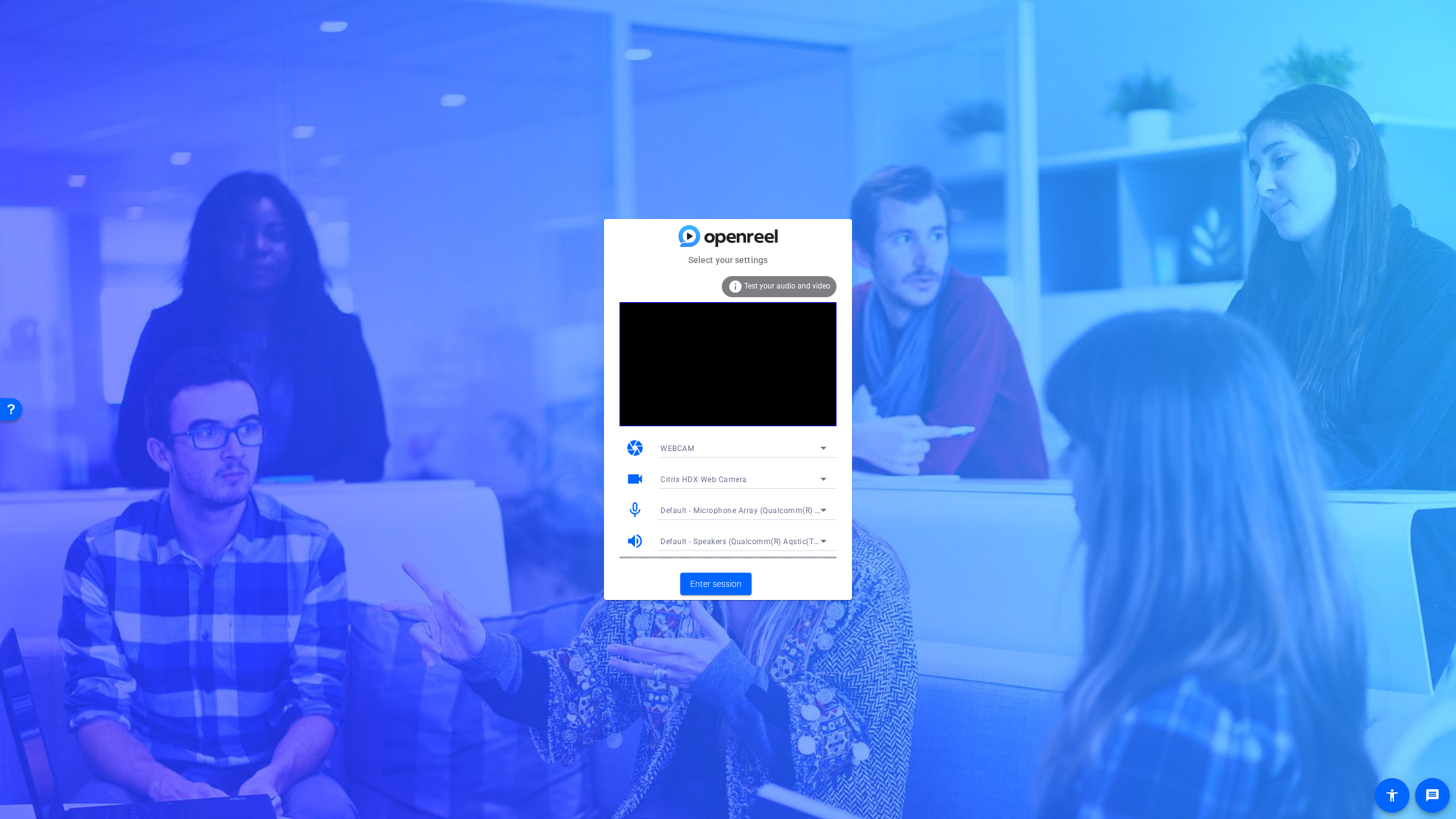 click 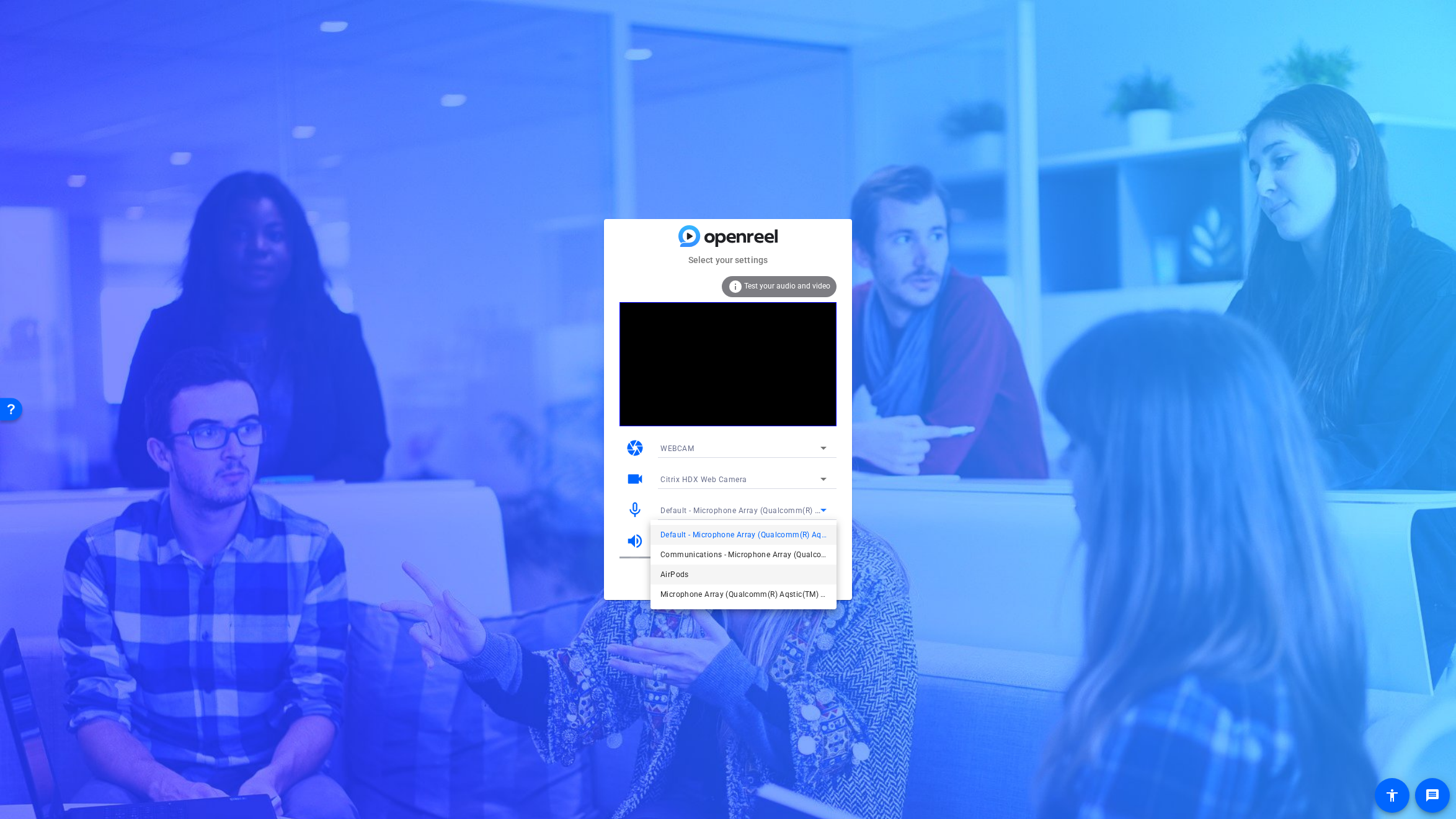 click on "AirPods" at bounding box center [675, 575] 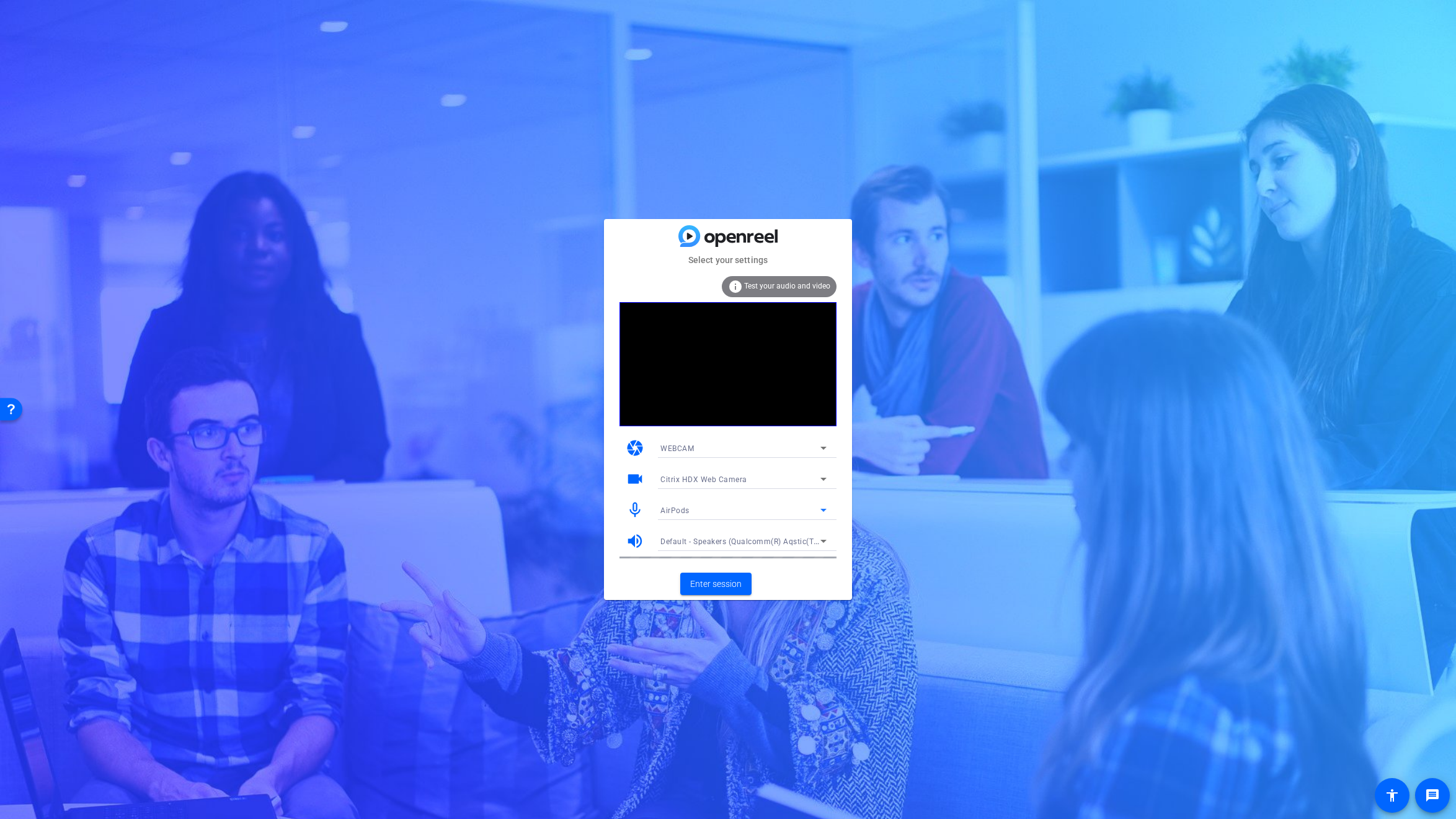click 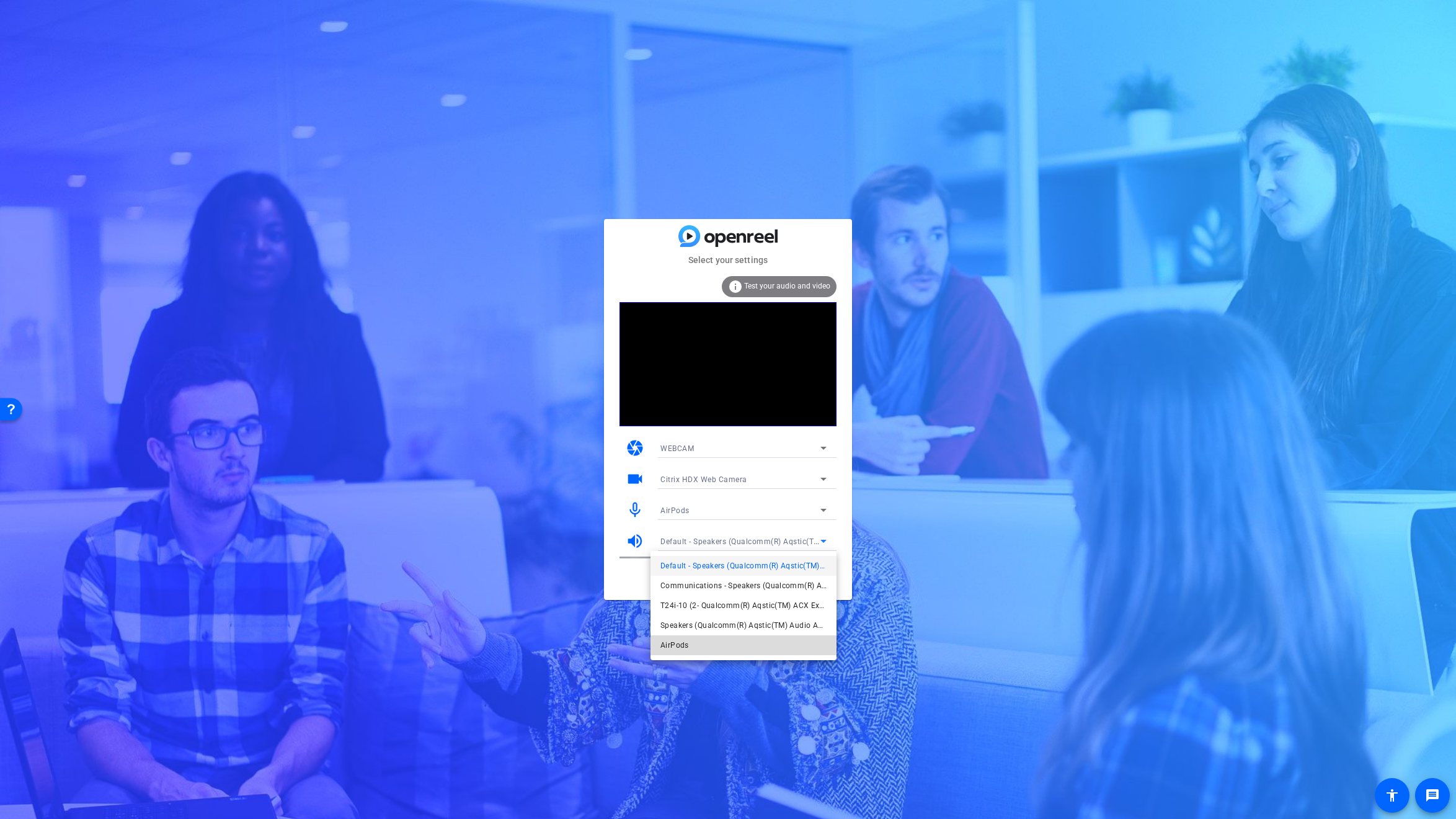 click on "AirPods" at bounding box center [675, 645] 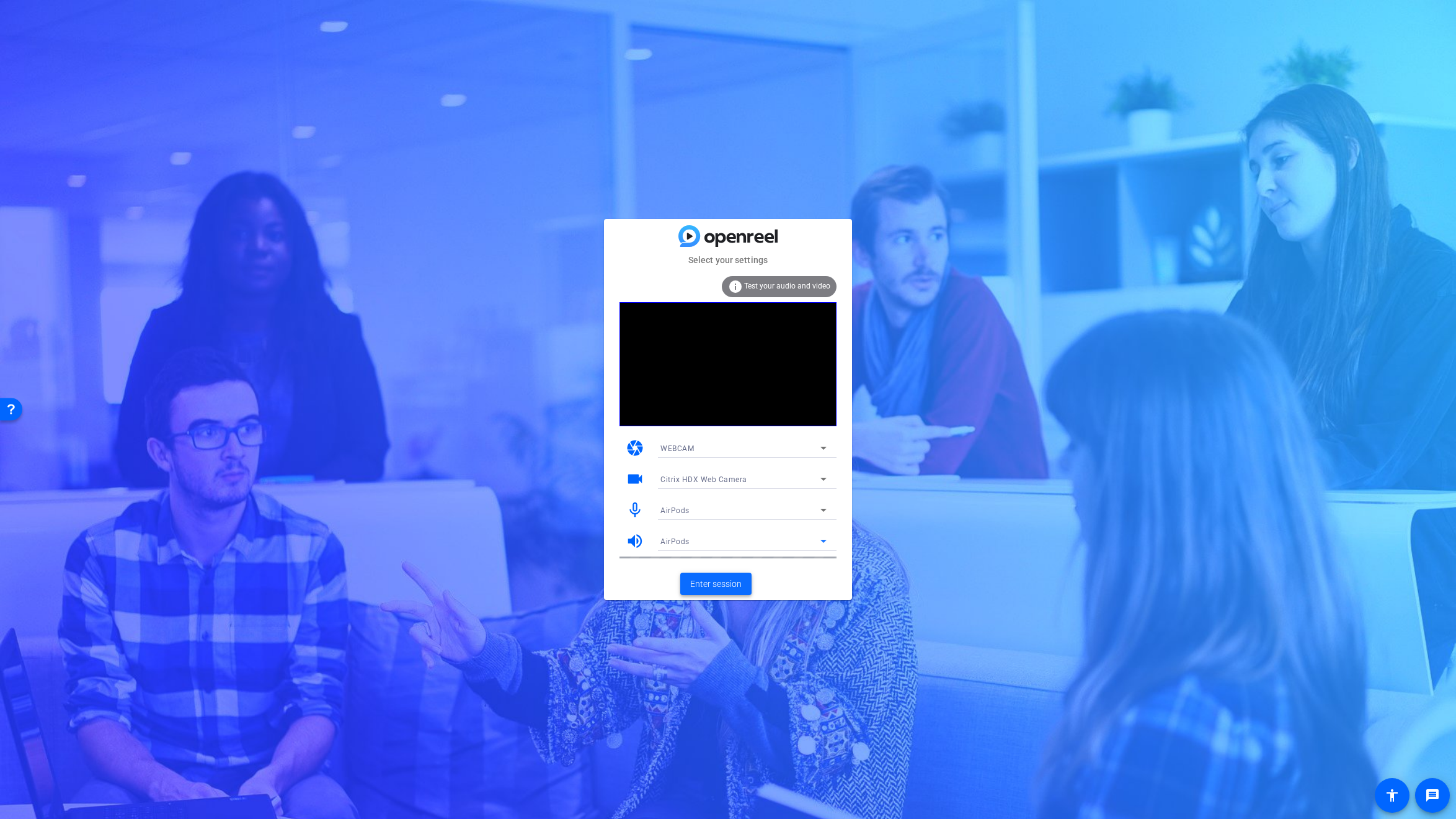 click on "Enter session" 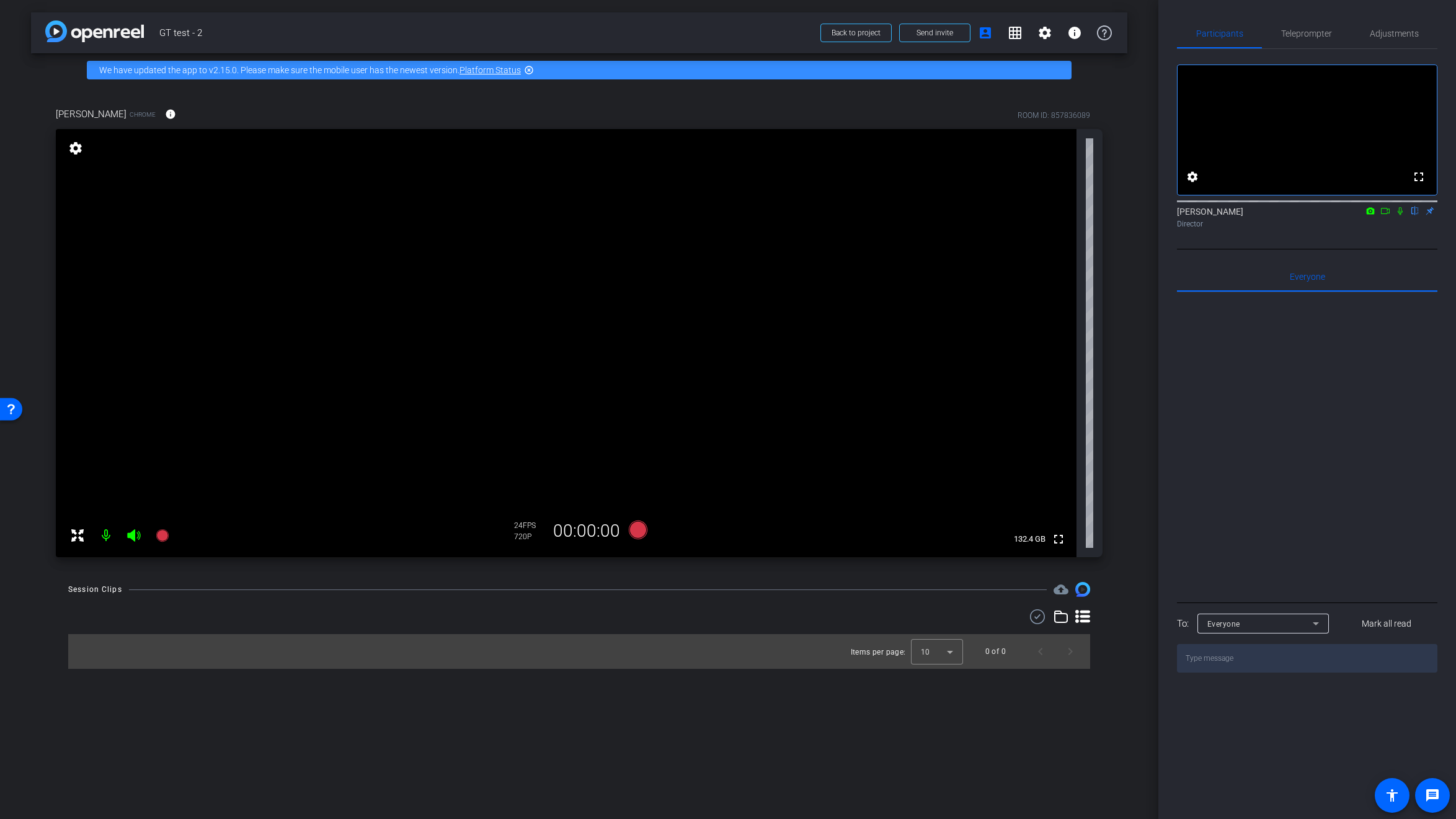 click 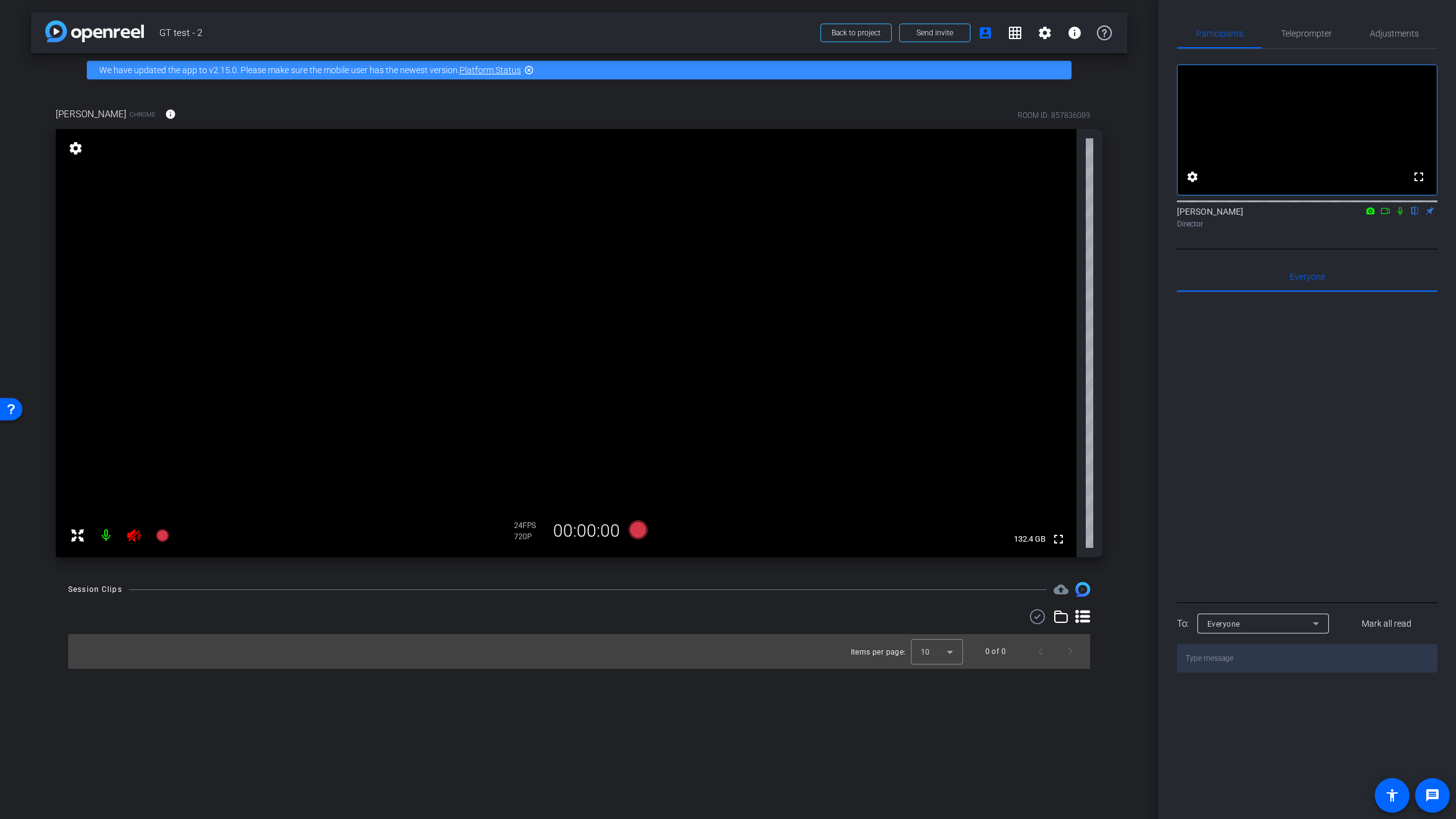 click 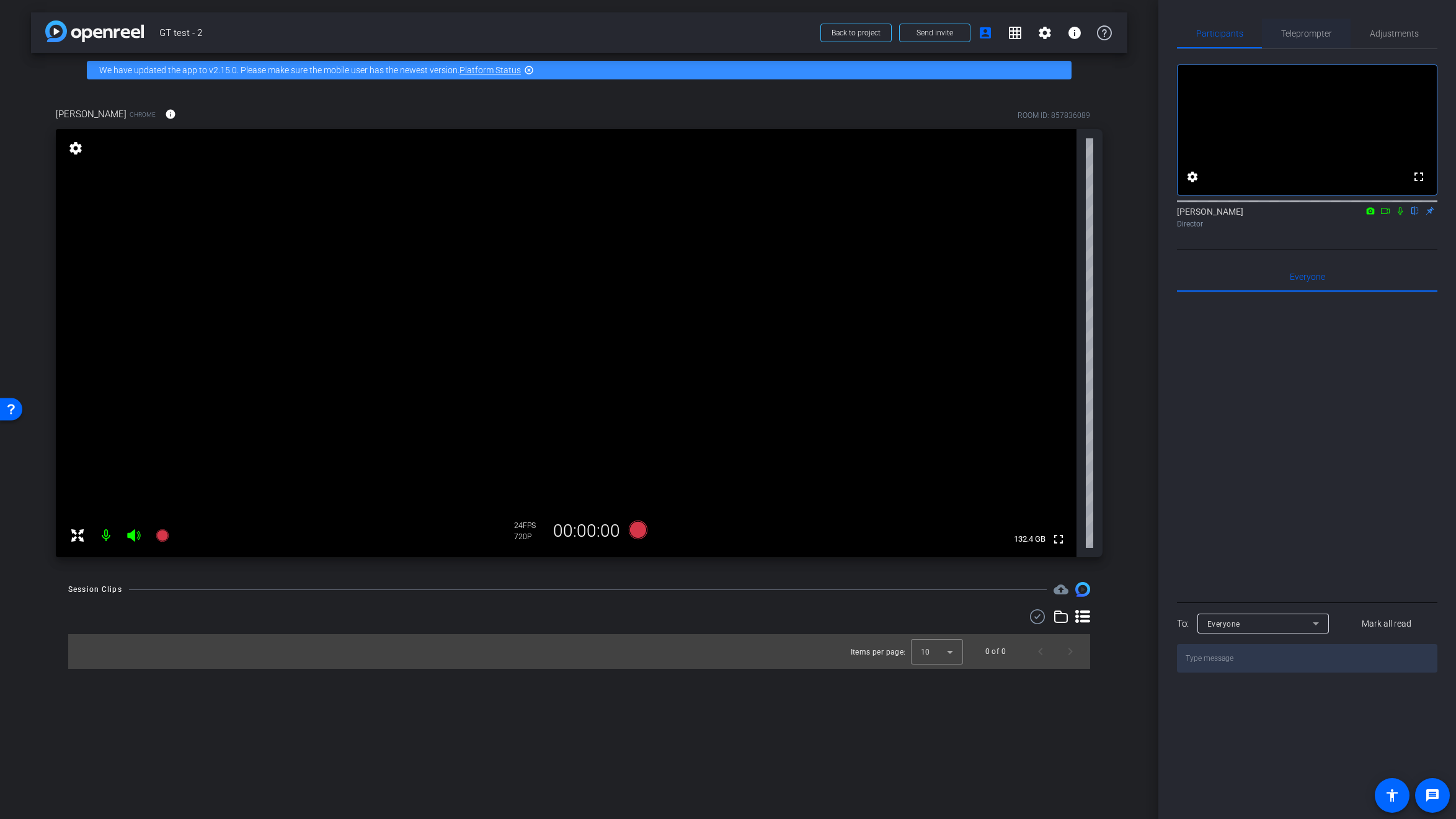 click on "Teleprompter" at bounding box center (1307, 34) 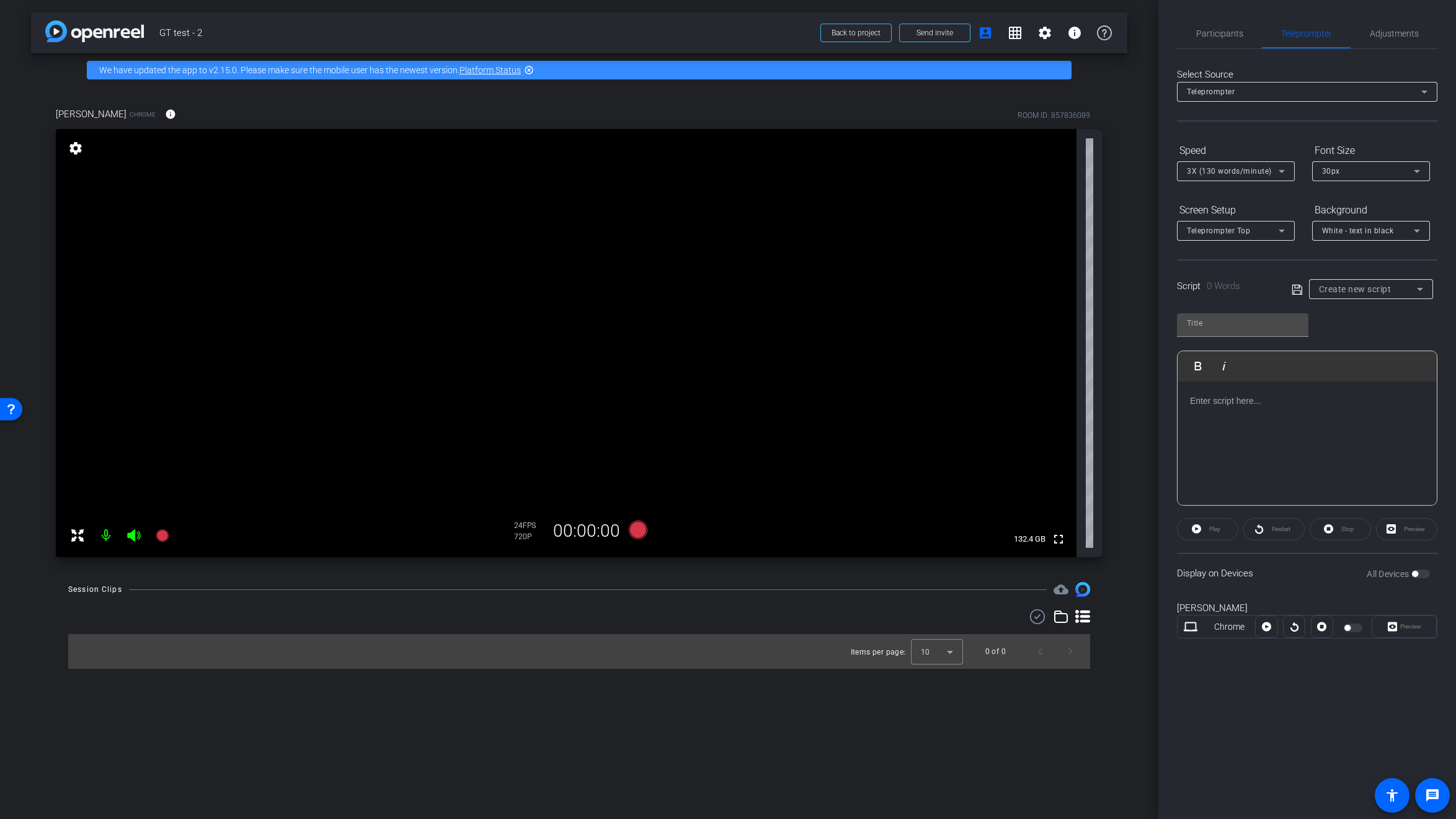 click on "Create new script" at bounding box center [1355, 289] 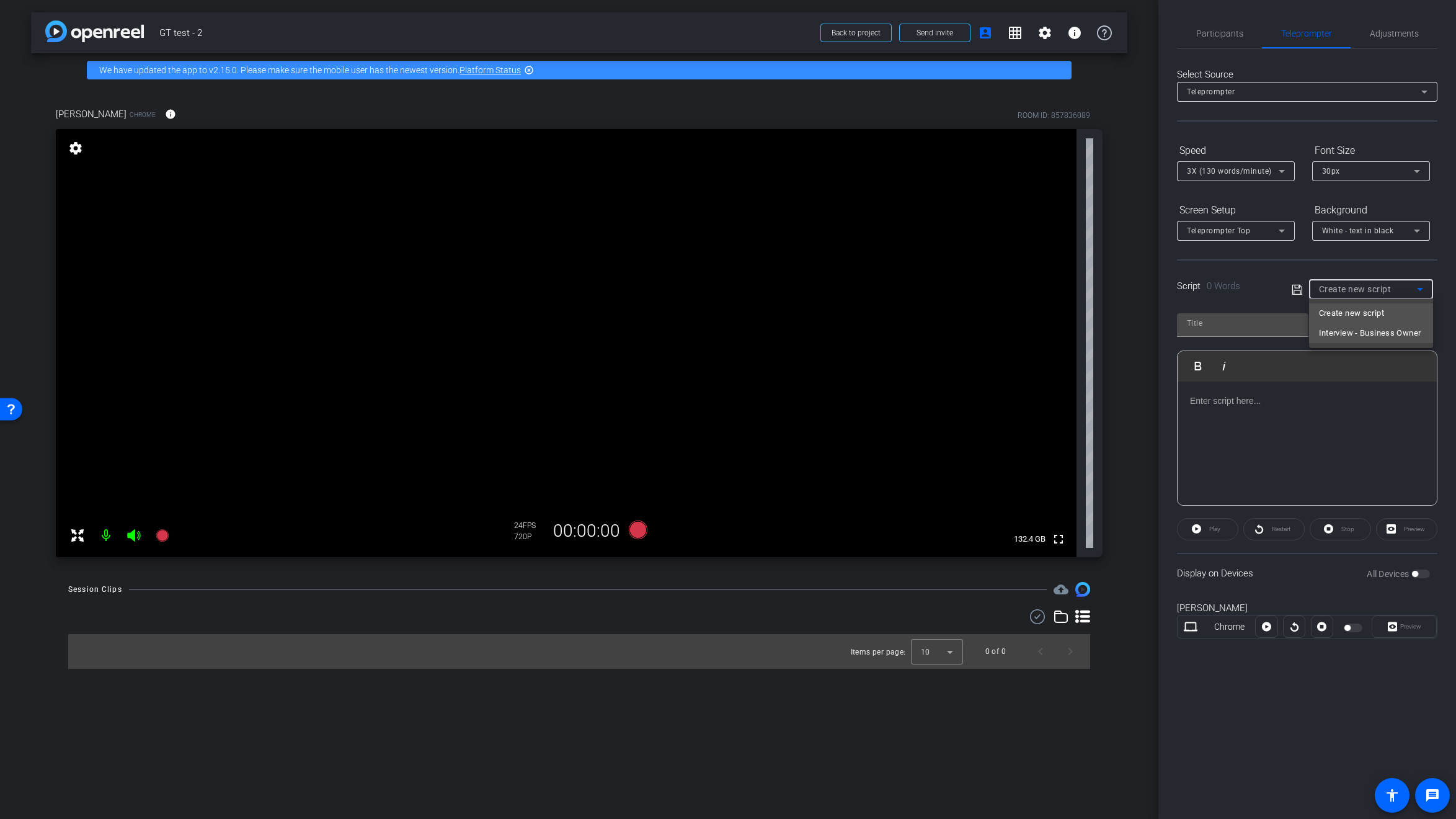 click on "Interview - Business Owner" at bounding box center [1370, 333] 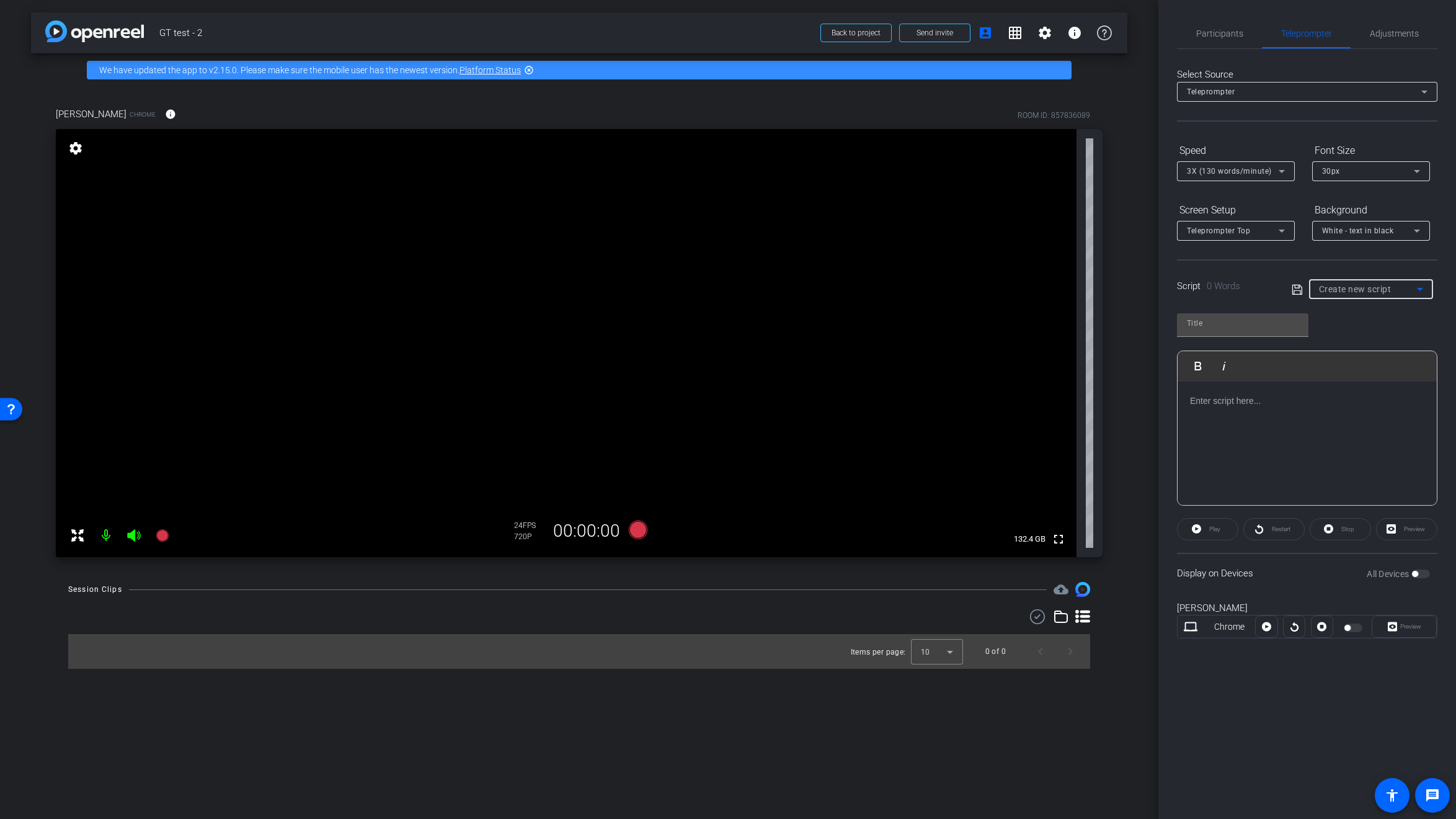 type on "Interview - Business Owner" 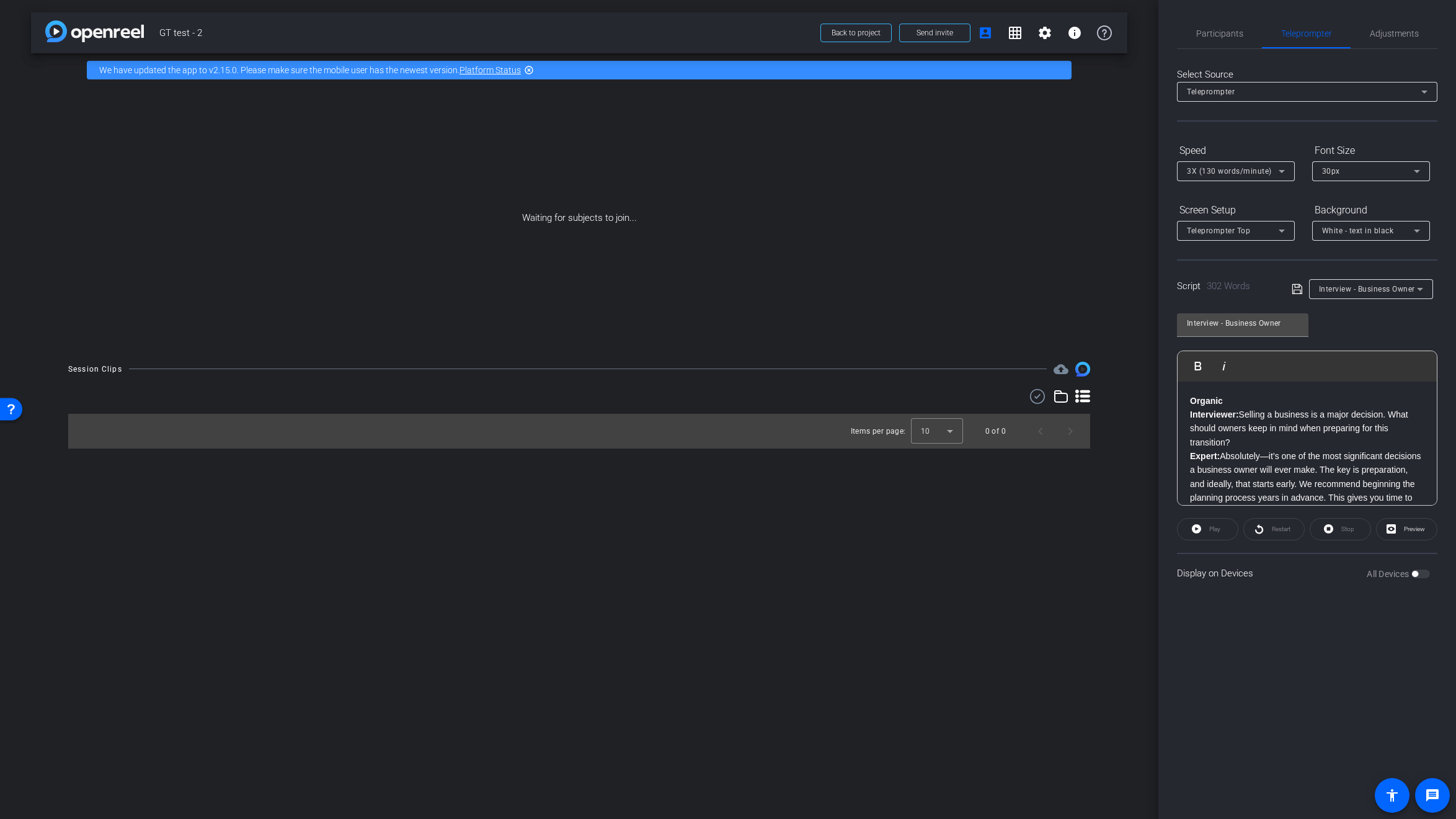 click on "Expert:  Absolutely—it’s one of the most significant decisions a business owner will ever make. The key is preparation, and ideally, that starts early. We recommend beginning the planning process years in advance. This gives you time to position your business as an attractive, low-risk investment for potential buyers." 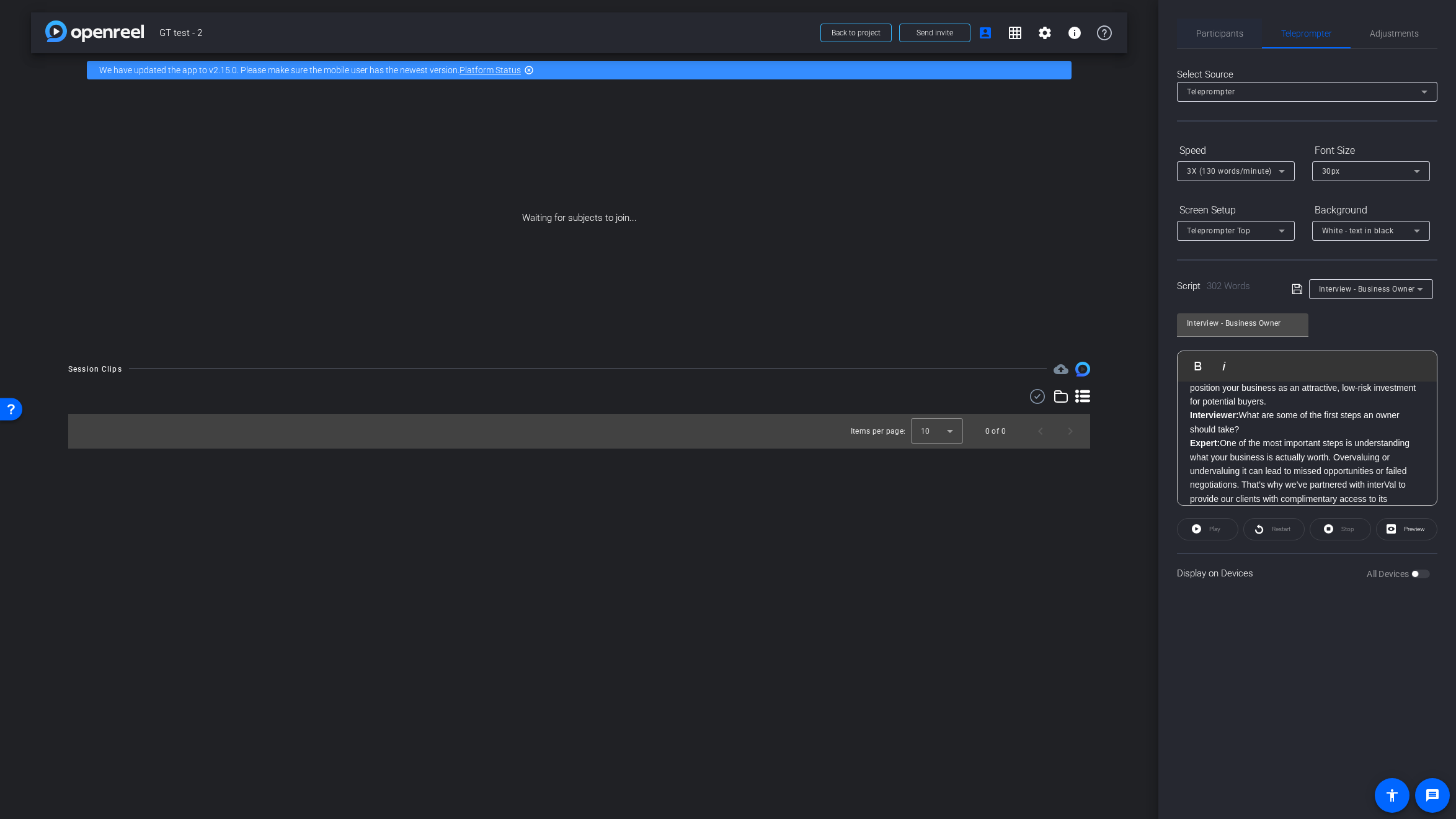 click on "Participants" at bounding box center (1220, 34) 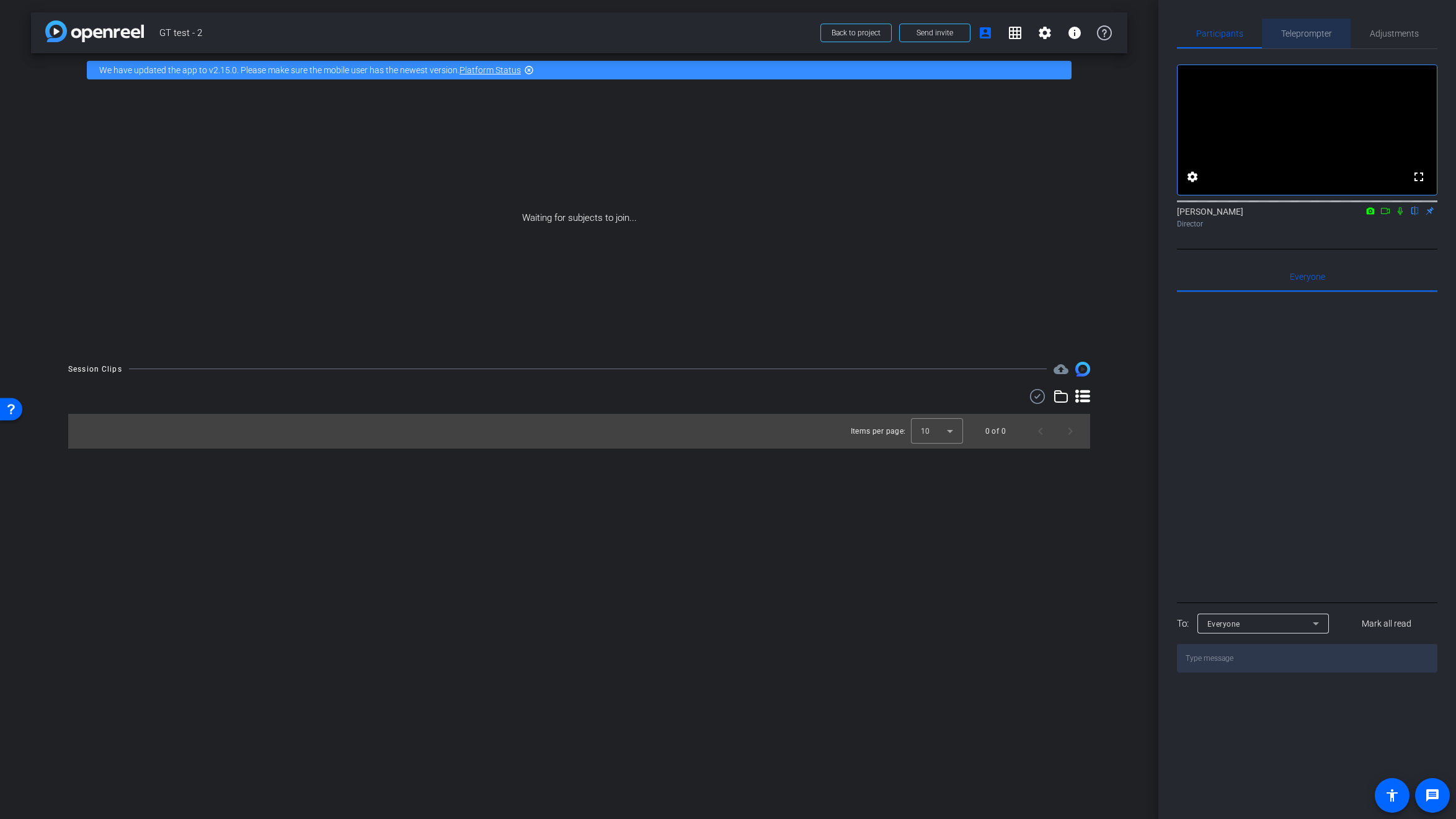 click on "Teleprompter" at bounding box center (1307, 34) 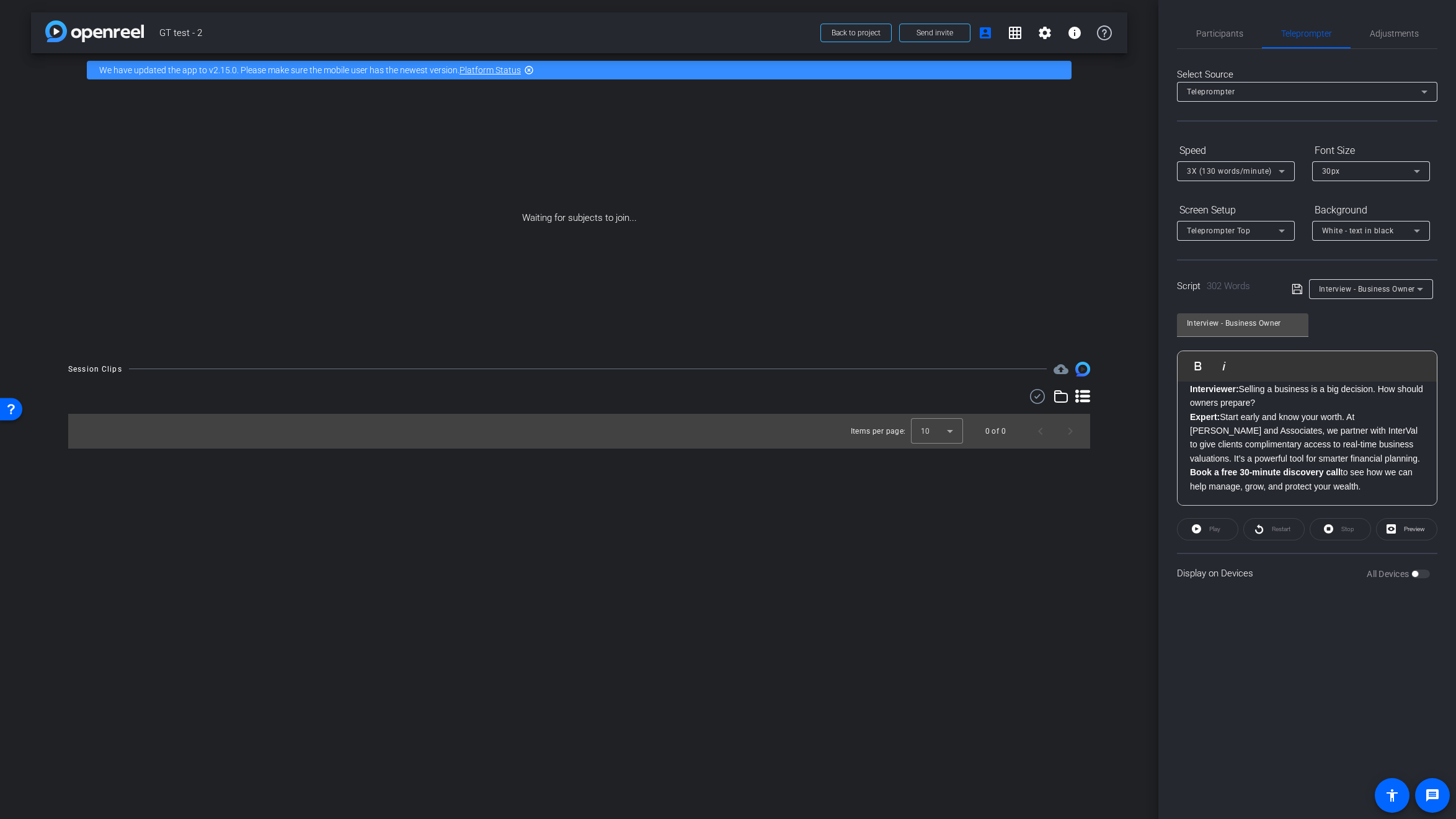 scroll, scrollTop: 436, scrollLeft: 0, axis: vertical 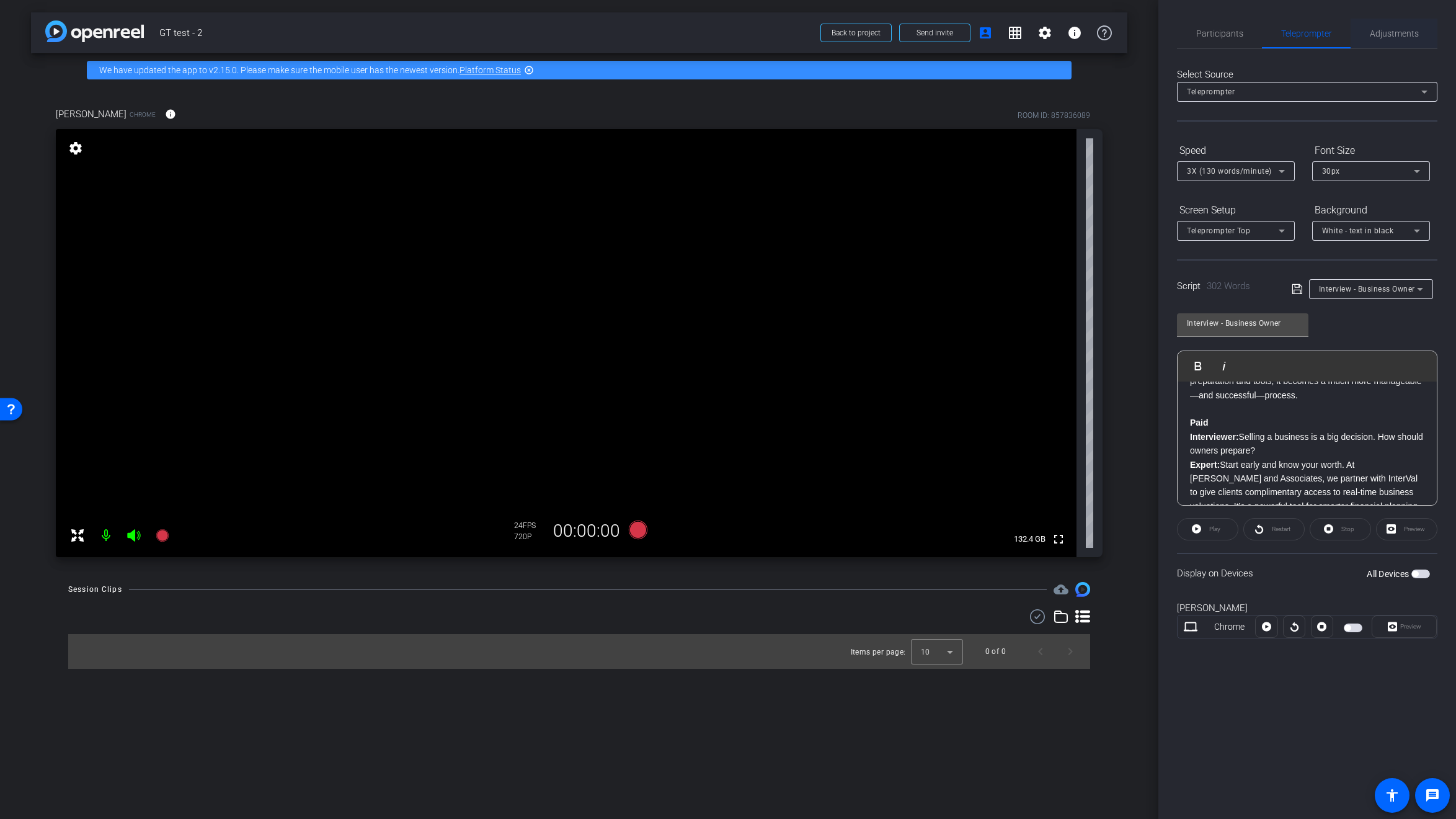 click on "Adjustments" at bounding box center (1394, 34) 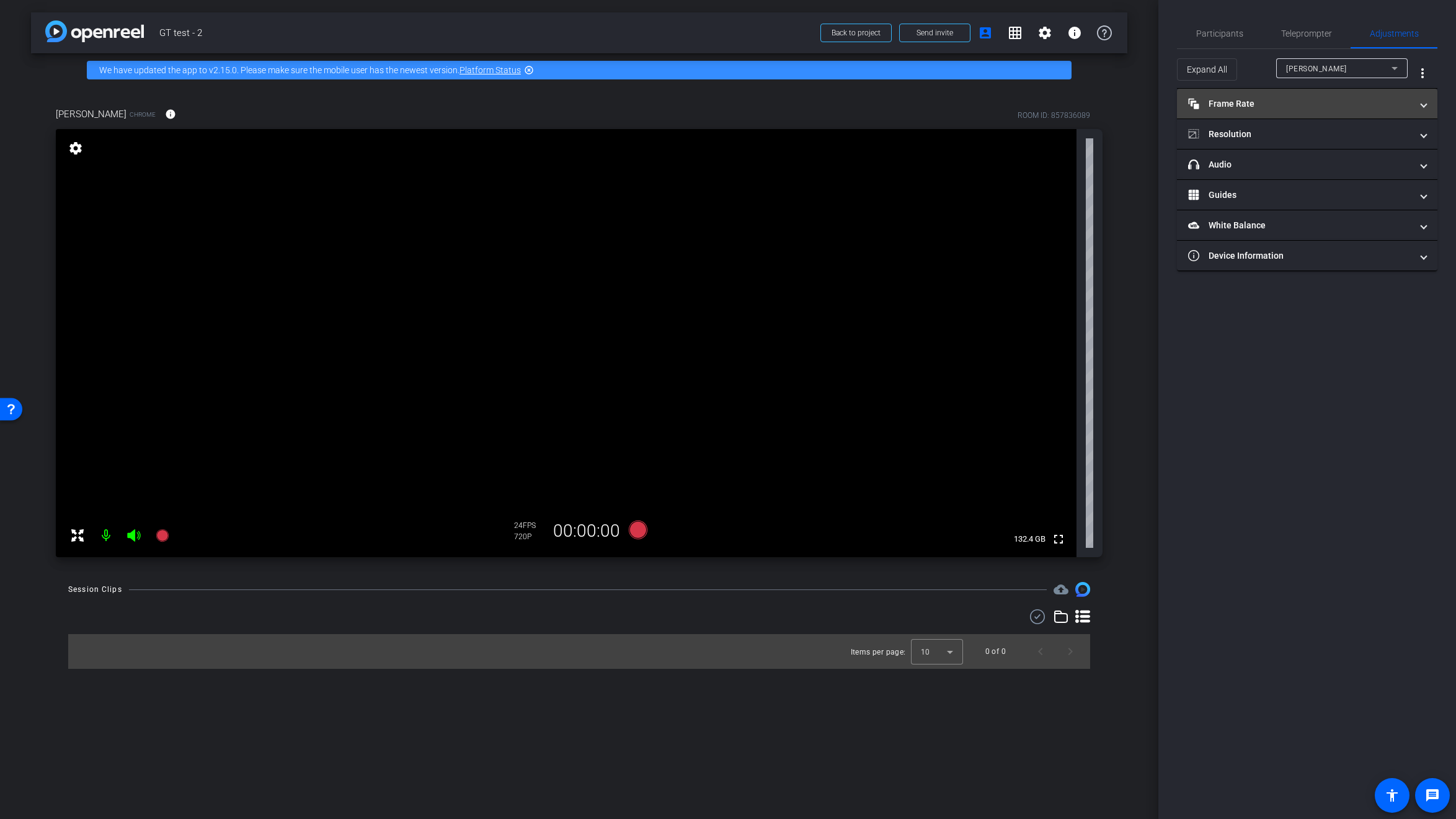 click on "Frame Rate
Frame Rate" at bounding box center [1300, 104] 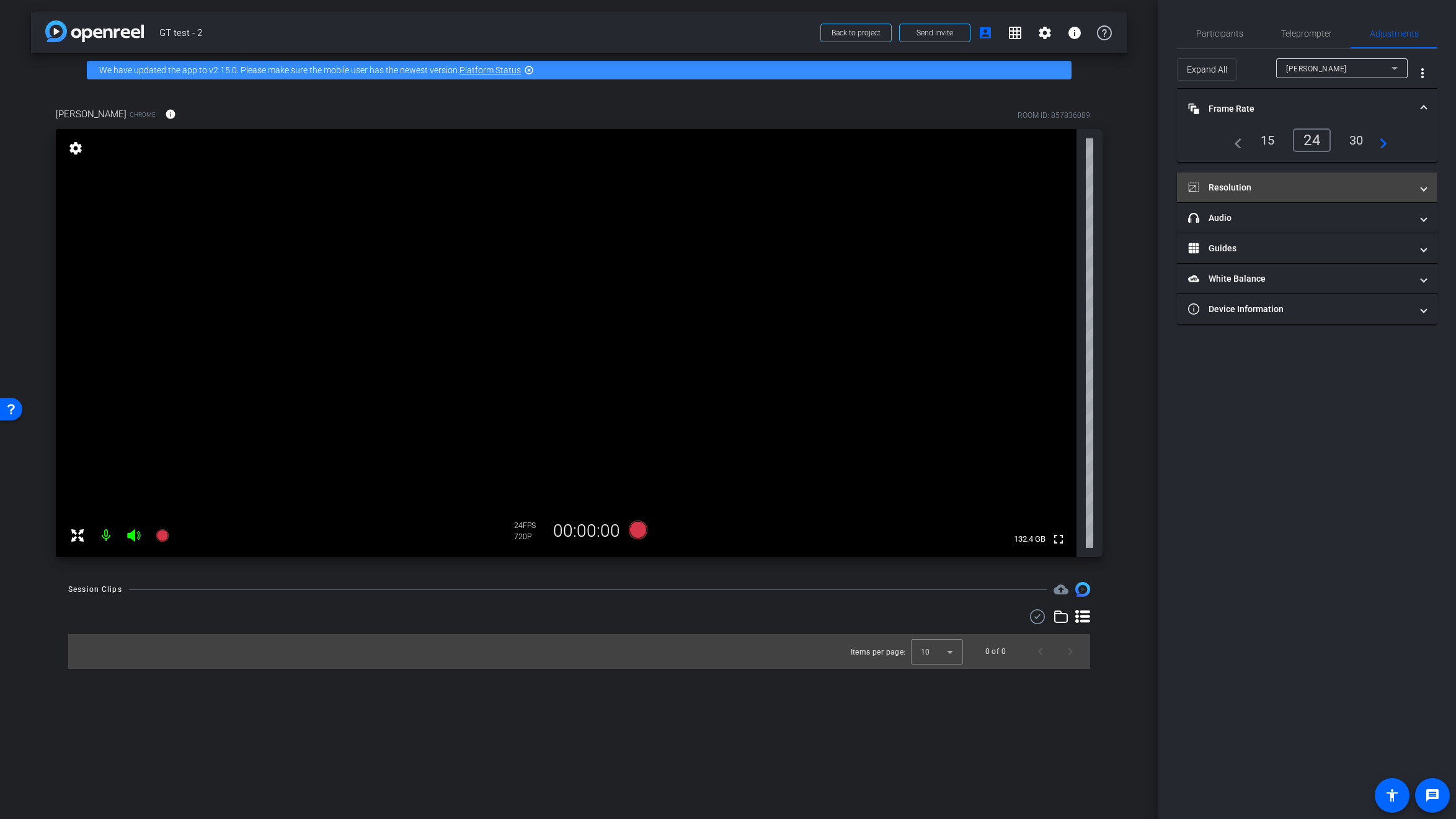 click on "Resolution" at bounding box center [1307, 187] 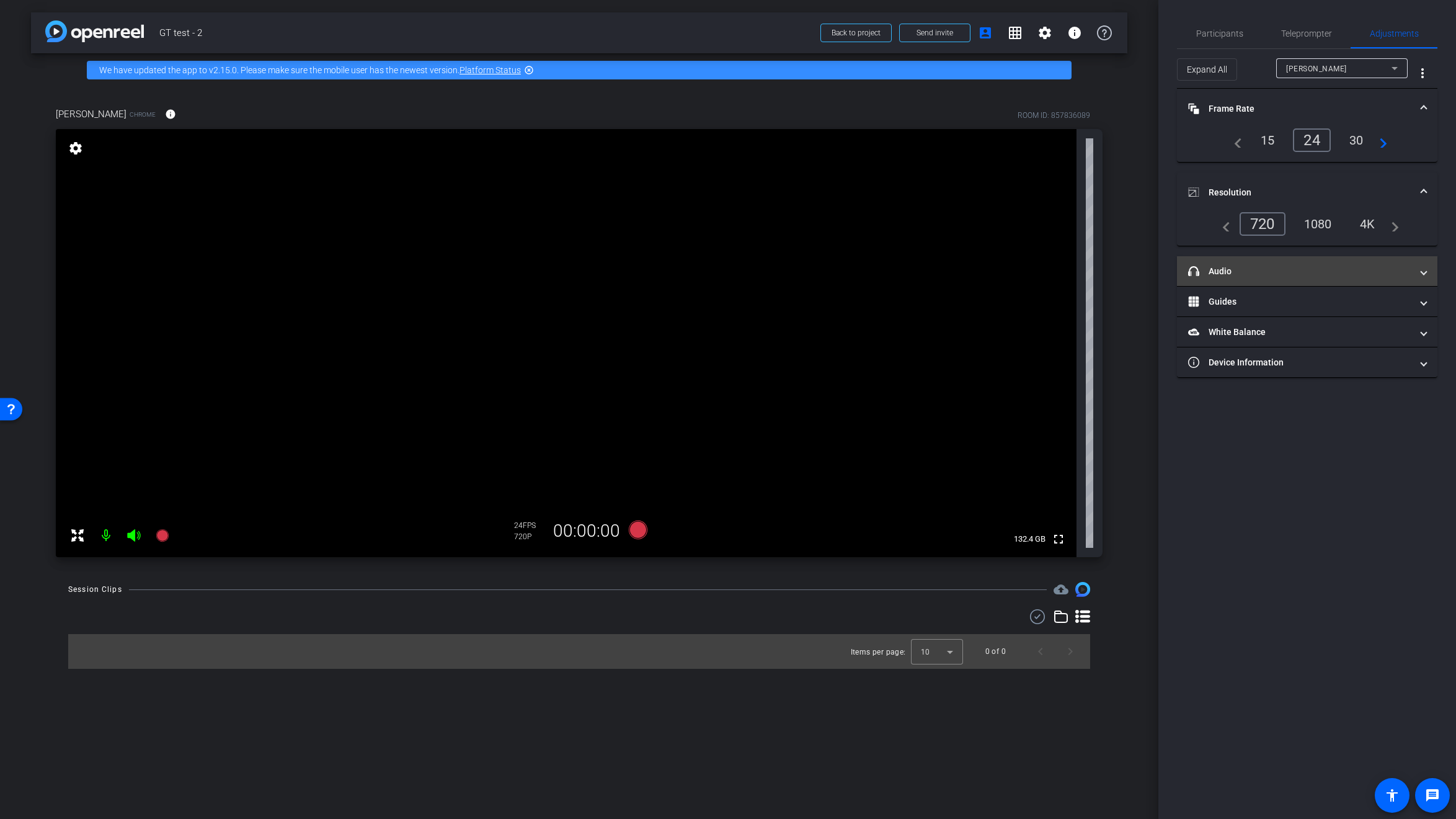 click on "headphone icon
Audio" at bounding box center (1300, 271) 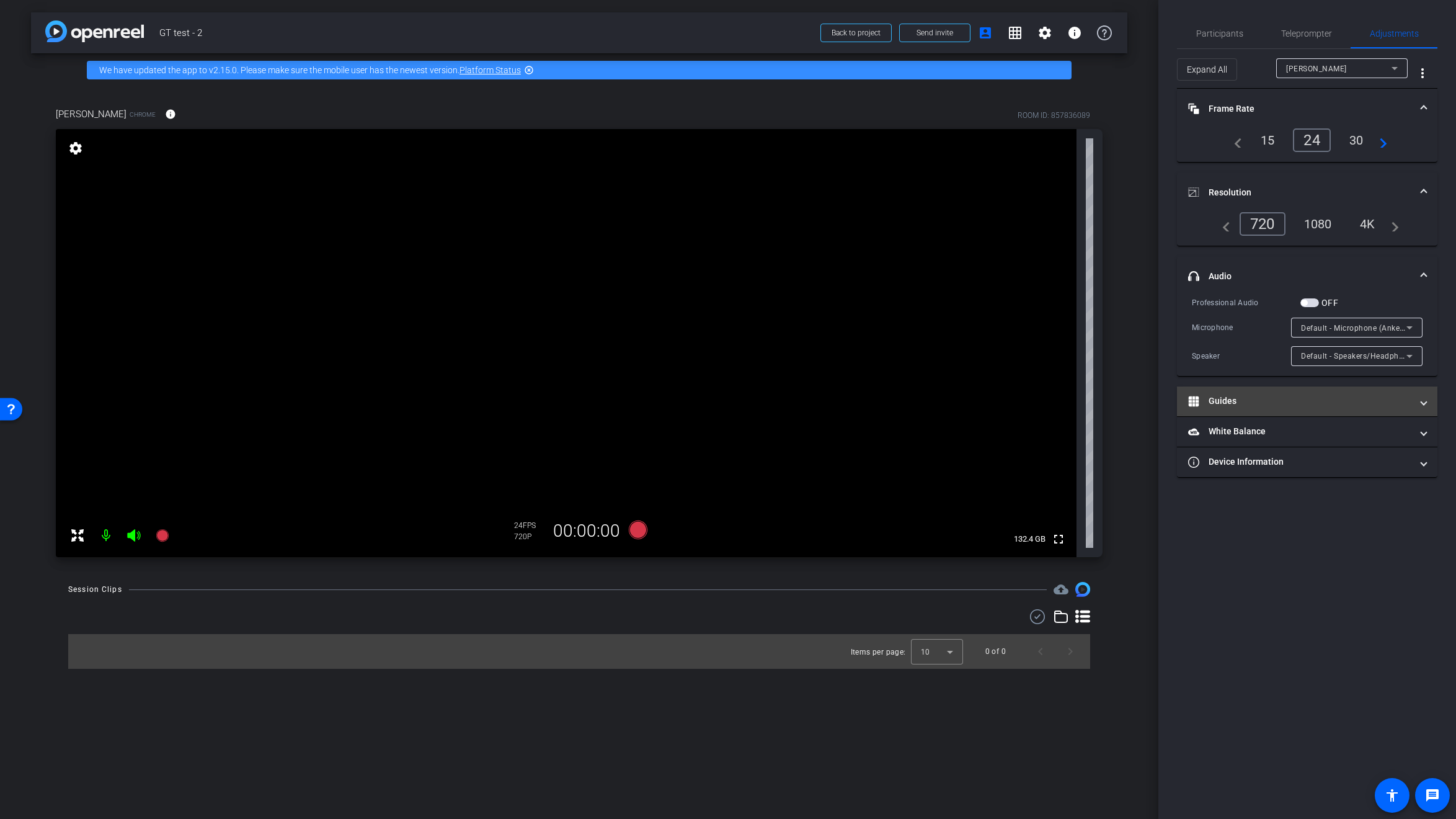 click on "Guides" at bounding box center [1300, 401] 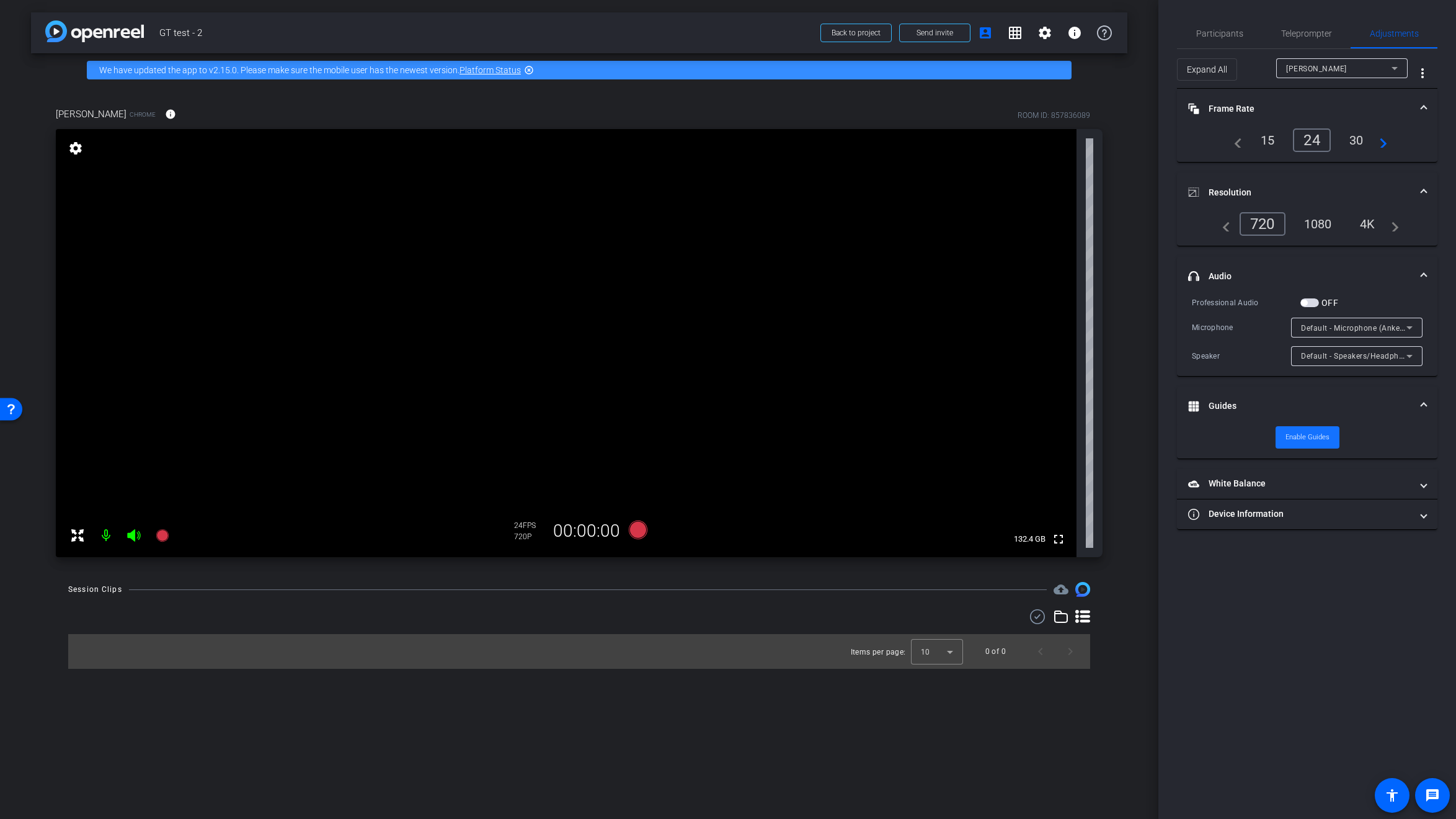 click on "Enable Guides" at bounding box center (1307, 437) 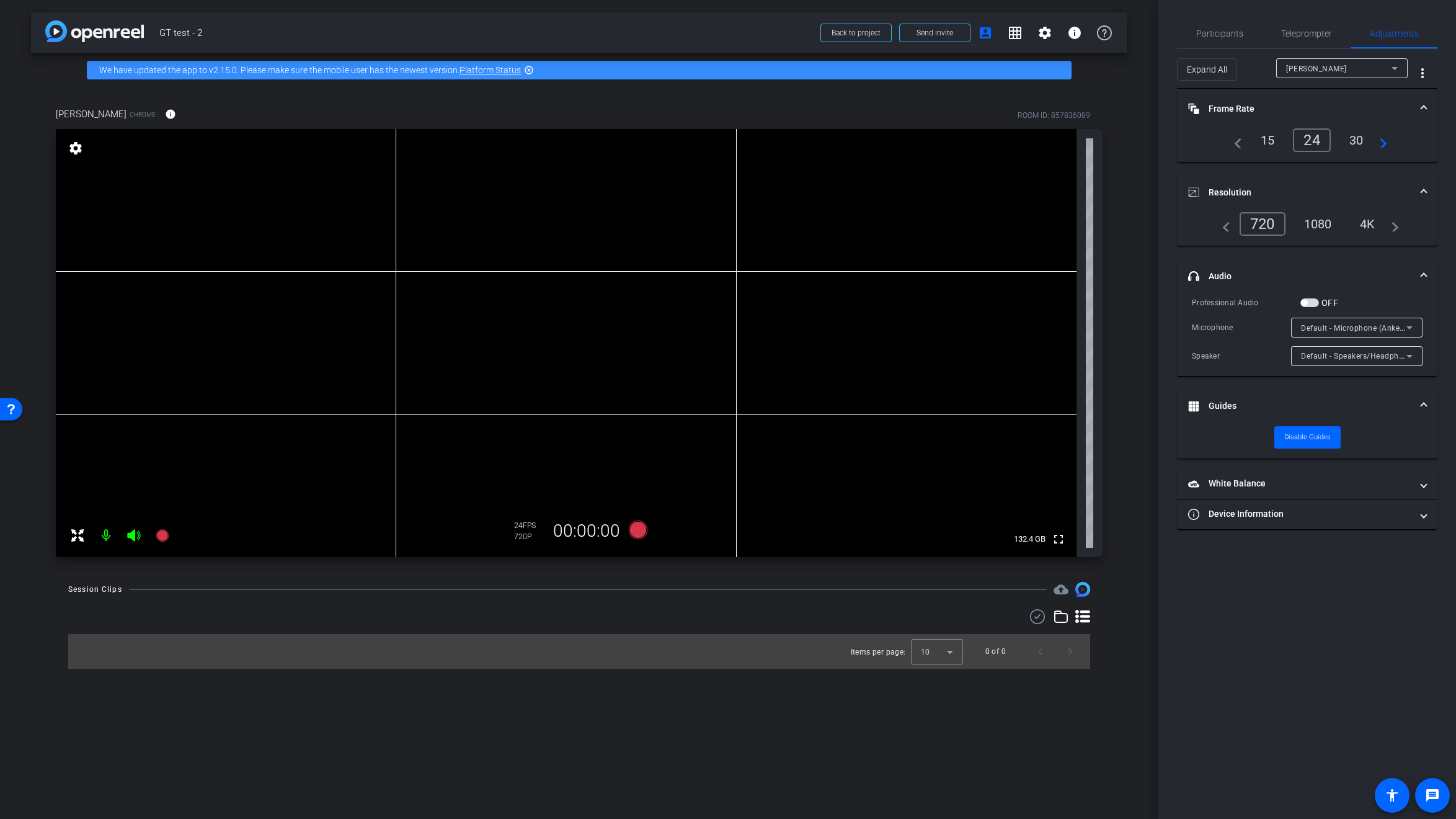 drag, startPoint x: 856, startPoint y: 506, endPoint x: 761, endPoint y: 477, distance: 99.3277 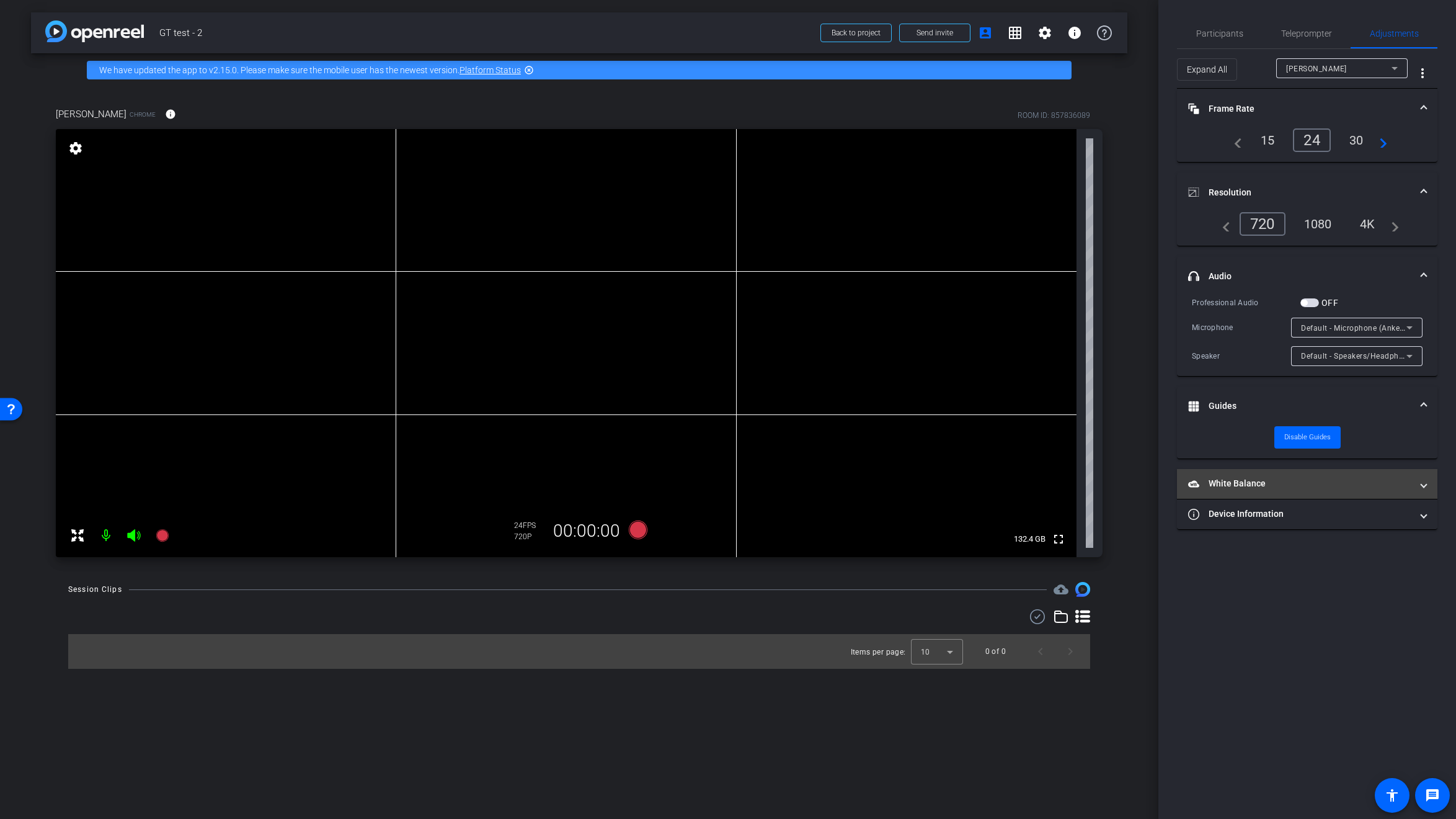 click on "White Balance
White Balance" at bounding box center [1300, 483] 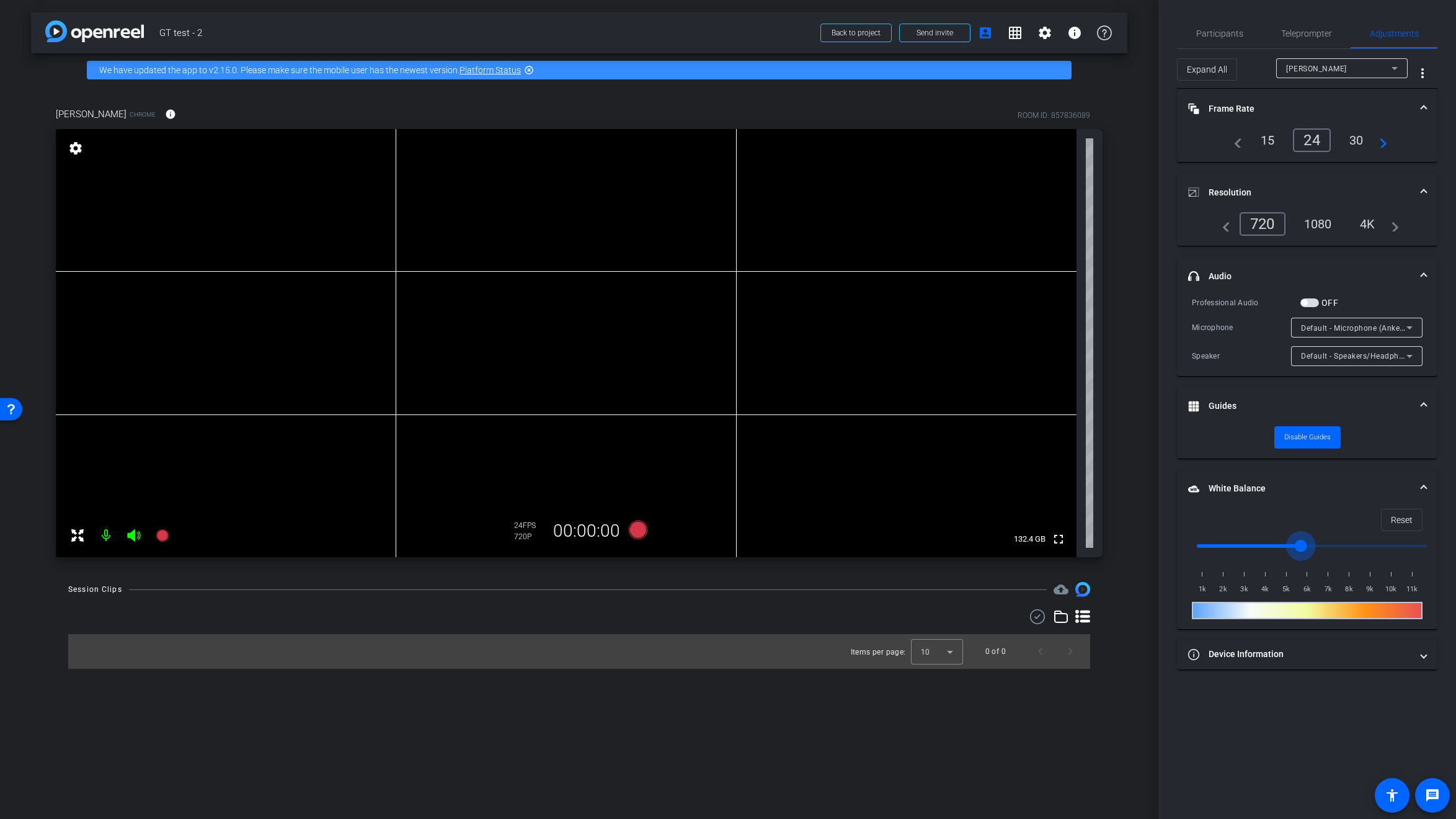 drag, startPoint x: 1396, startPoint y: 545, endPoint x: 1298, endPoint y: 551, distance: 98.1835 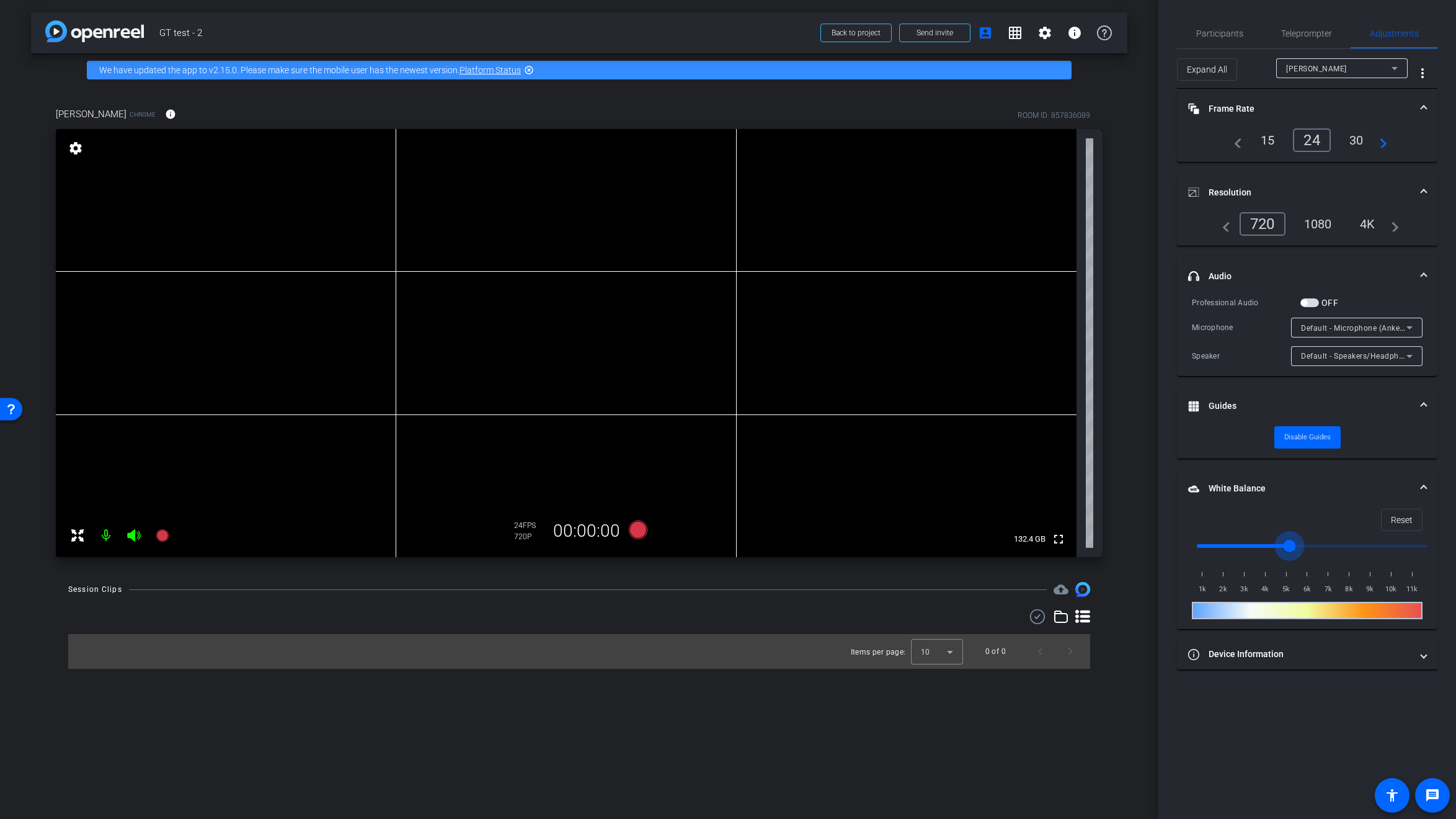 drag, startPoint x: 1223, startPoint y: 545, endPoint x: 1285, endPoint y: 542, distance: 62.07254 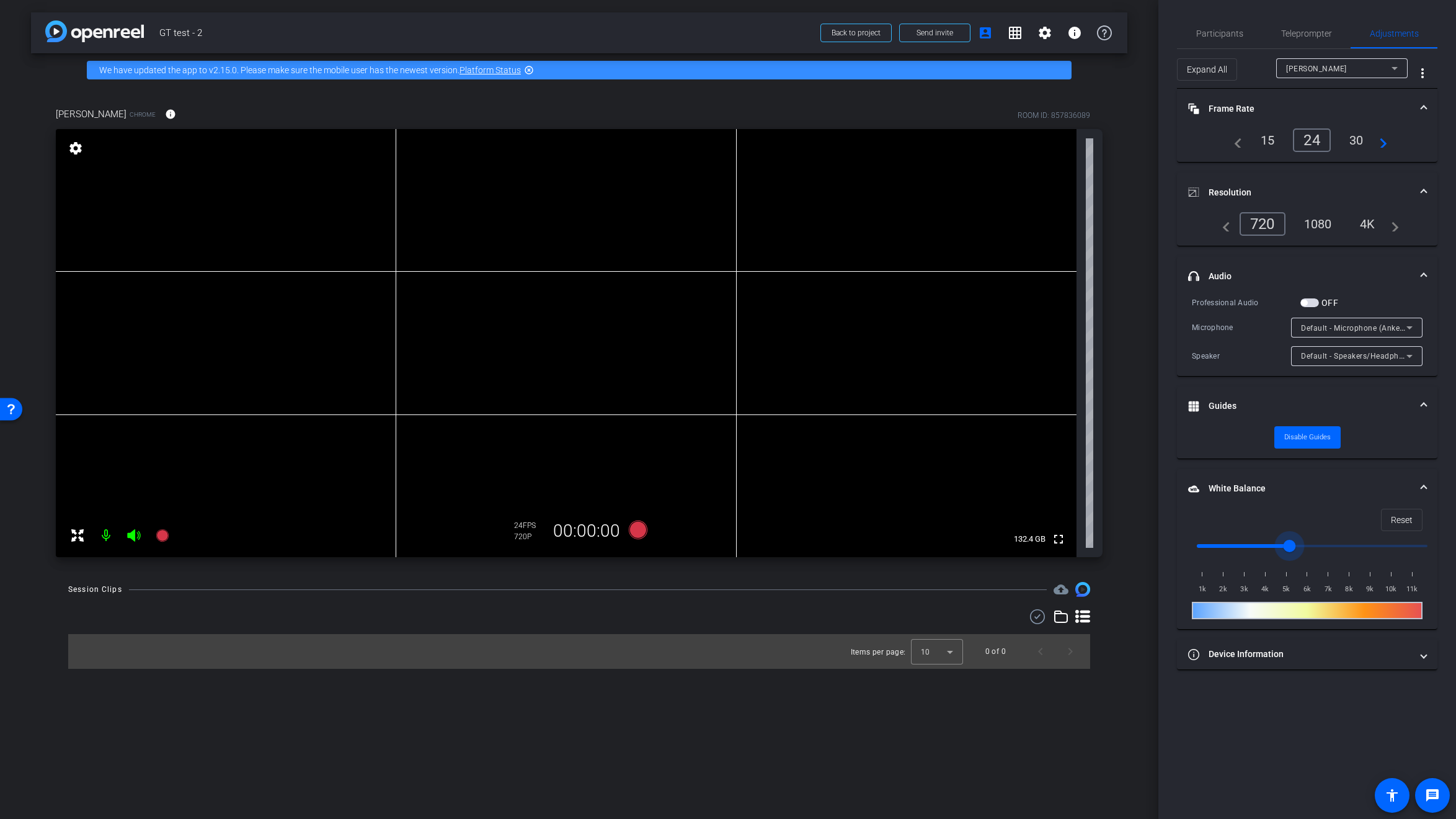 click at bounding box center (1424, 488) 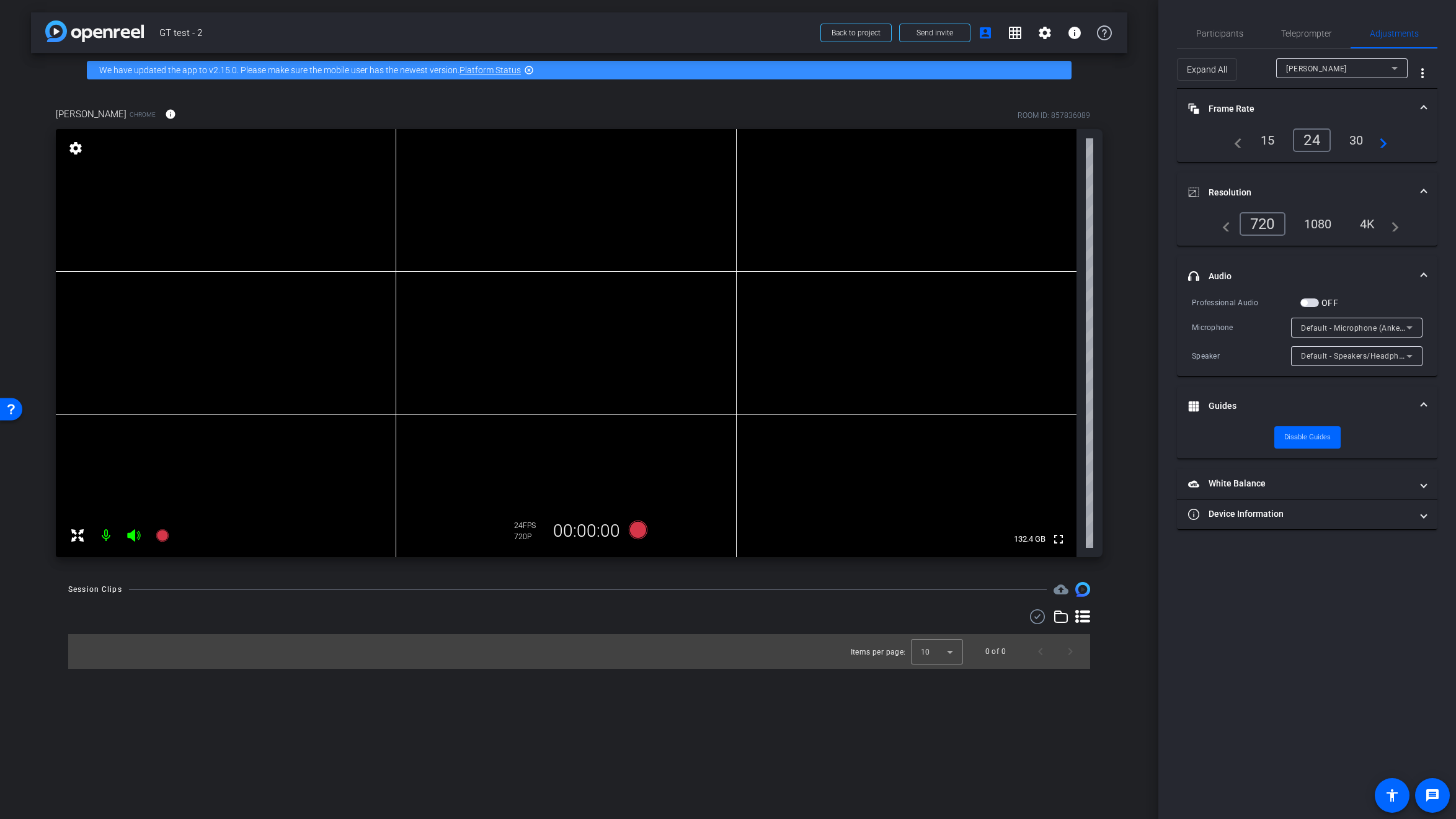 click at bounding box center (1424, 406) 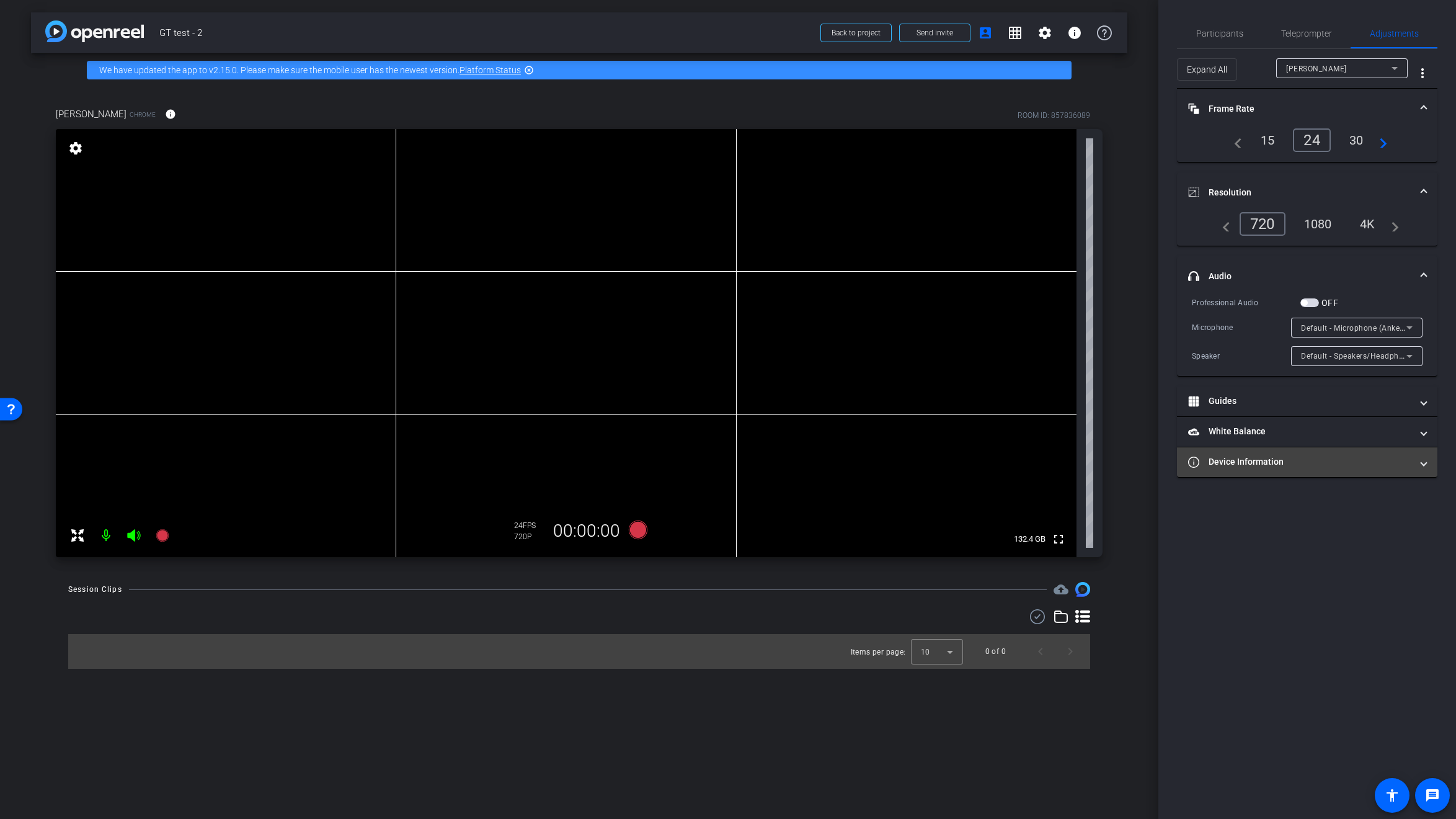 click on "Device Information" at bounding box center (1307, 462) 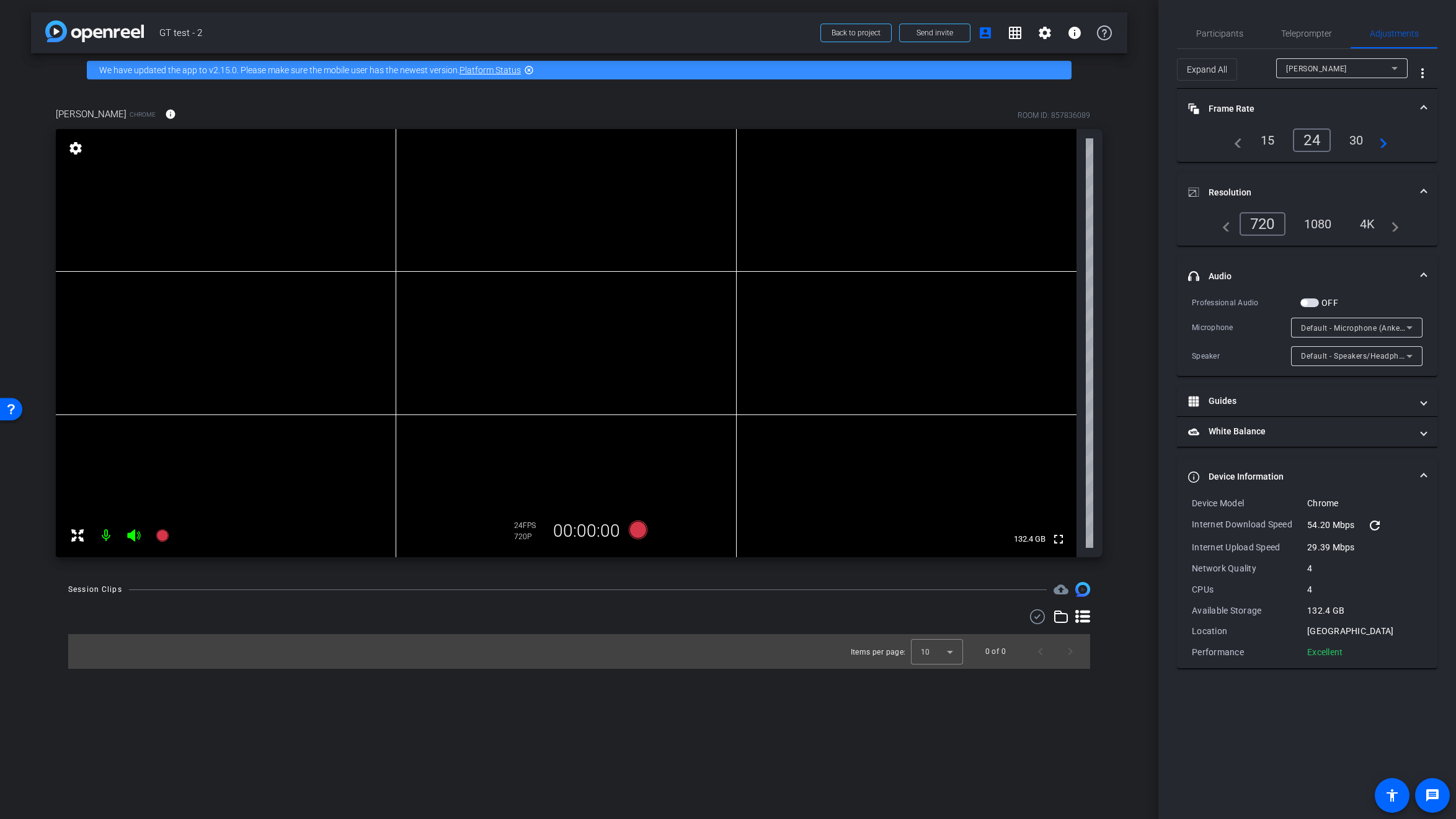 click on "refresh" at bounding box center (1375, 526) 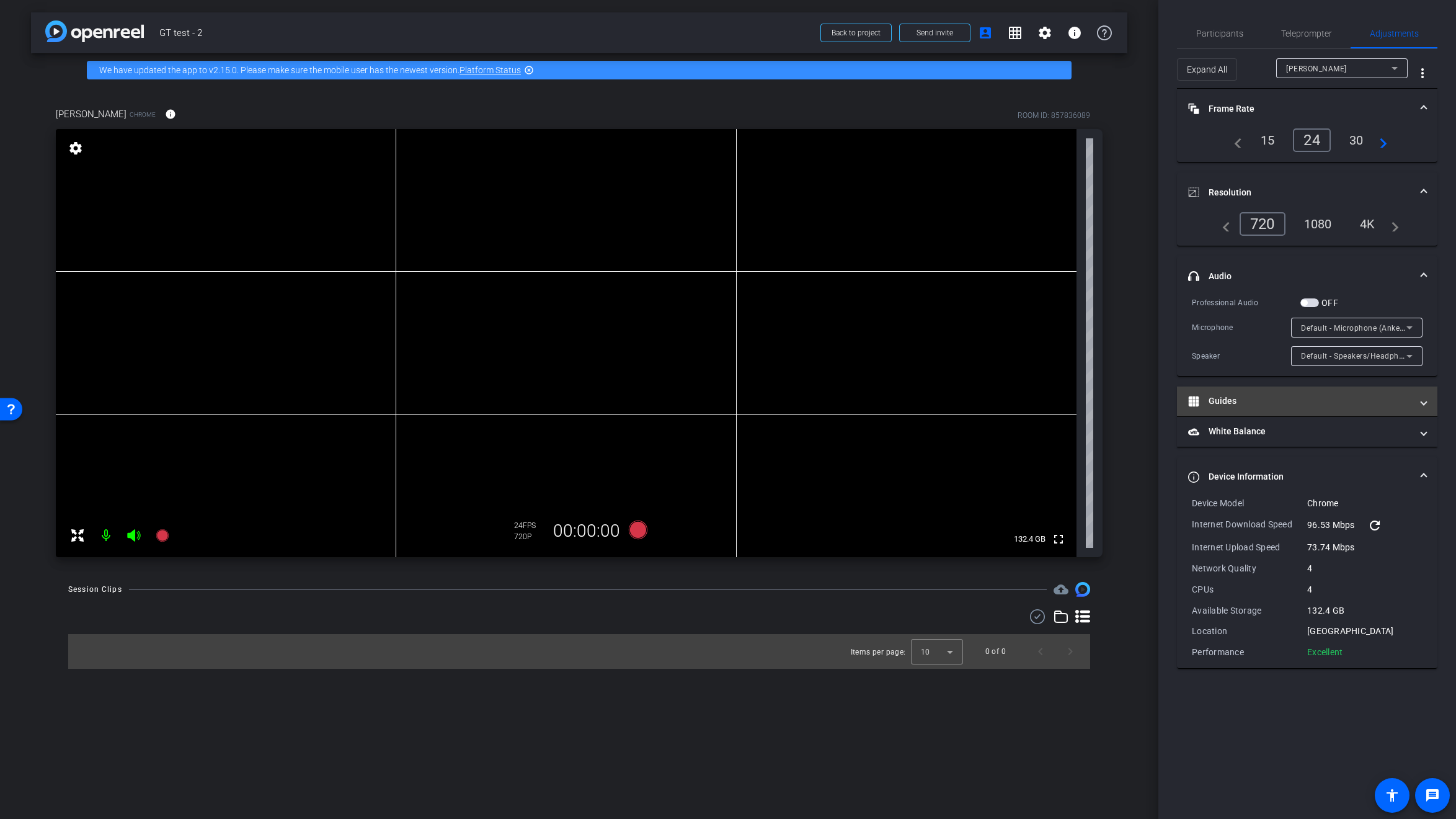 click on "Device Information" at bounding box center (1305, 477) 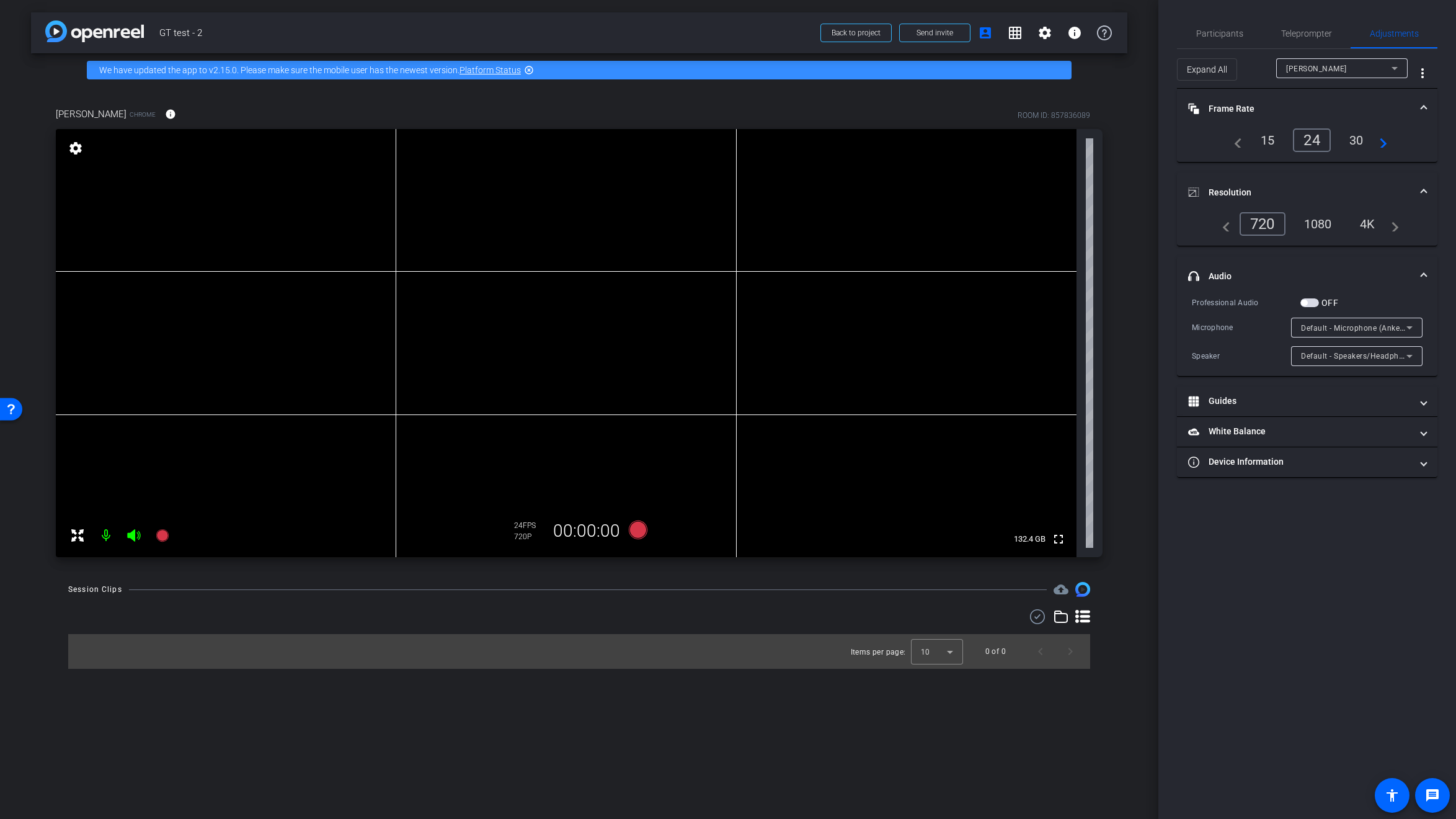 click at bounding box center [1424, 276] 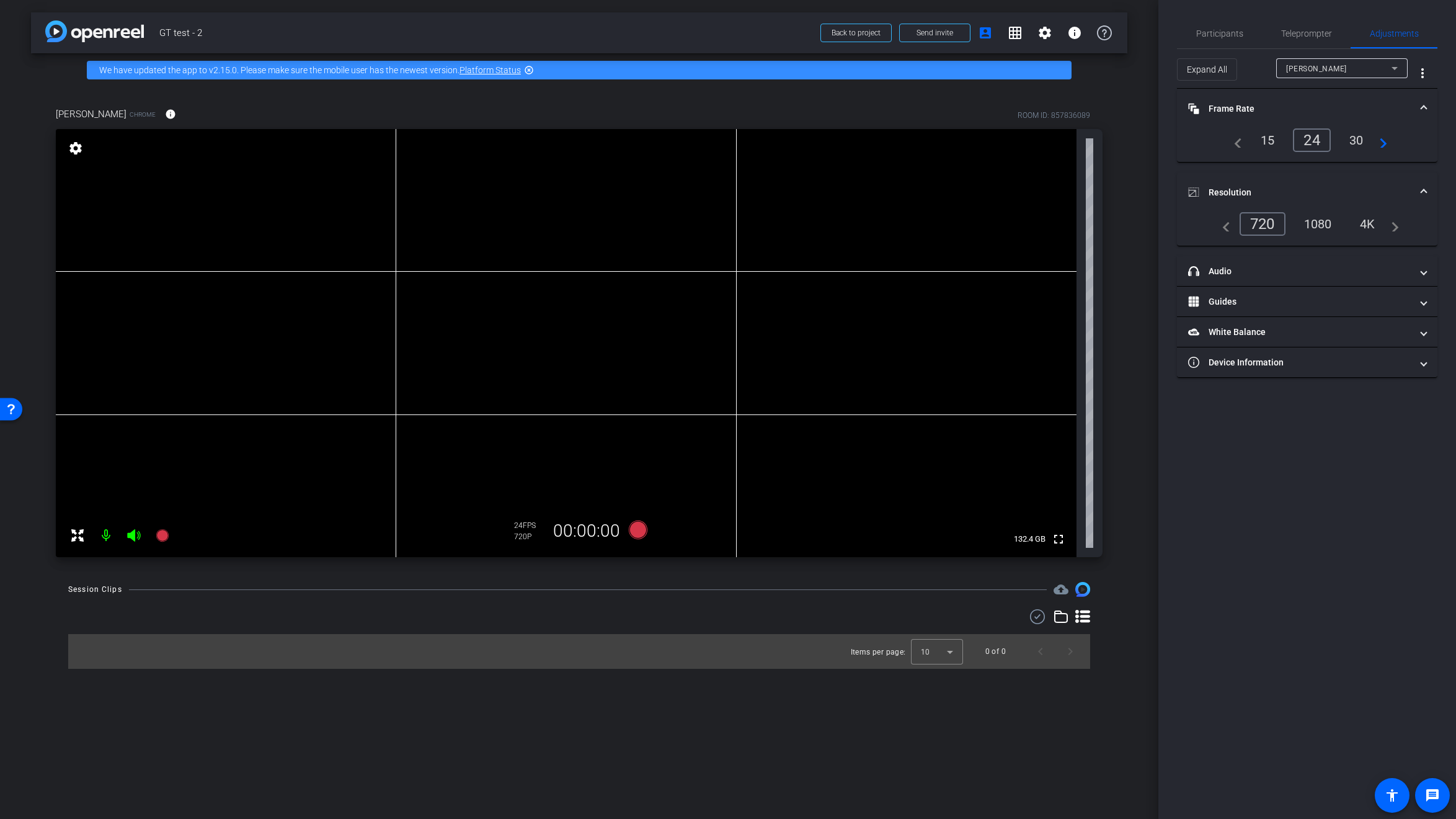 click on "Resolution" at bounding box center (1307, 192) 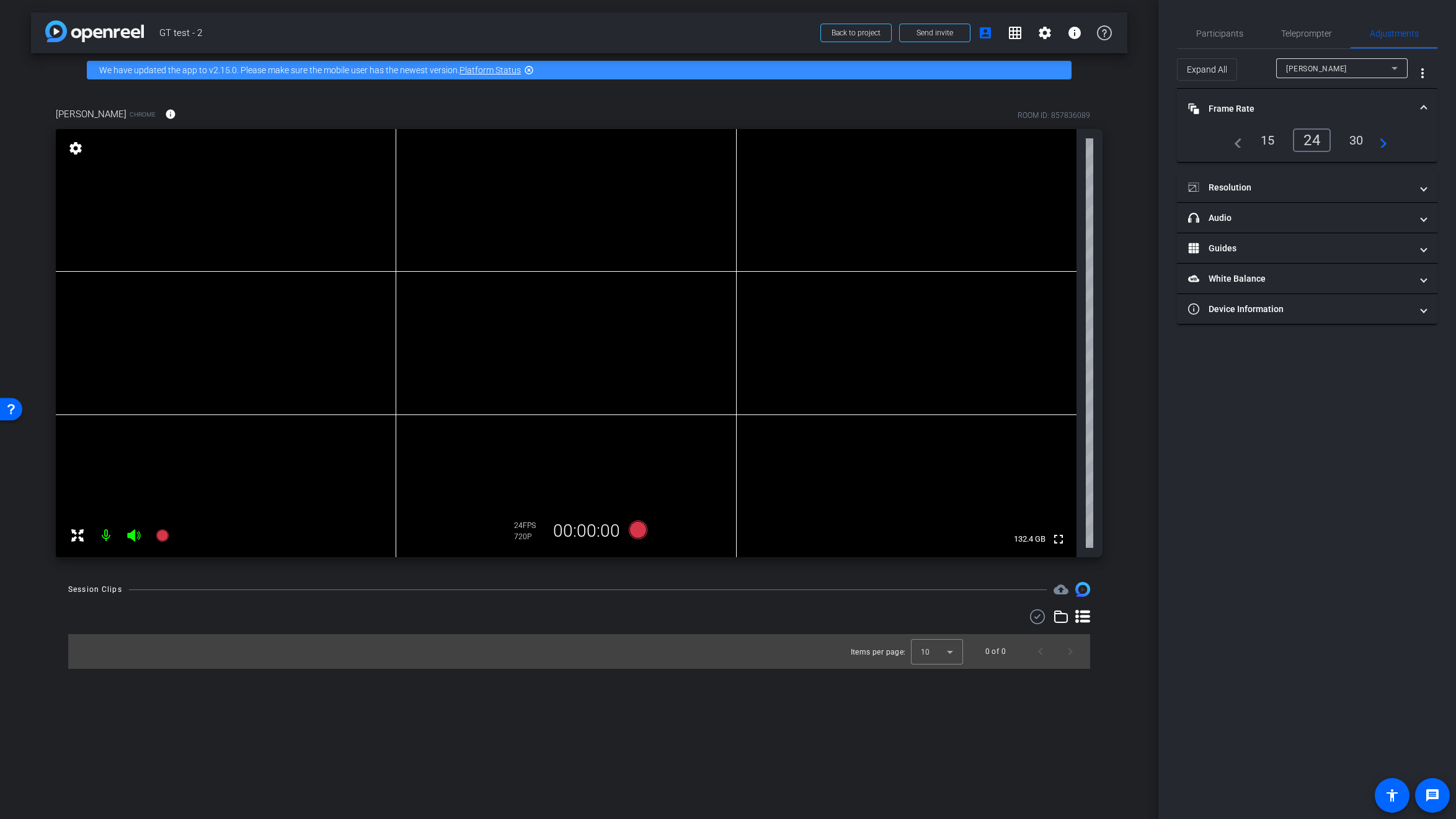 click on "Frame Rate
Frame Rate" at bounding box center [1305, 109] 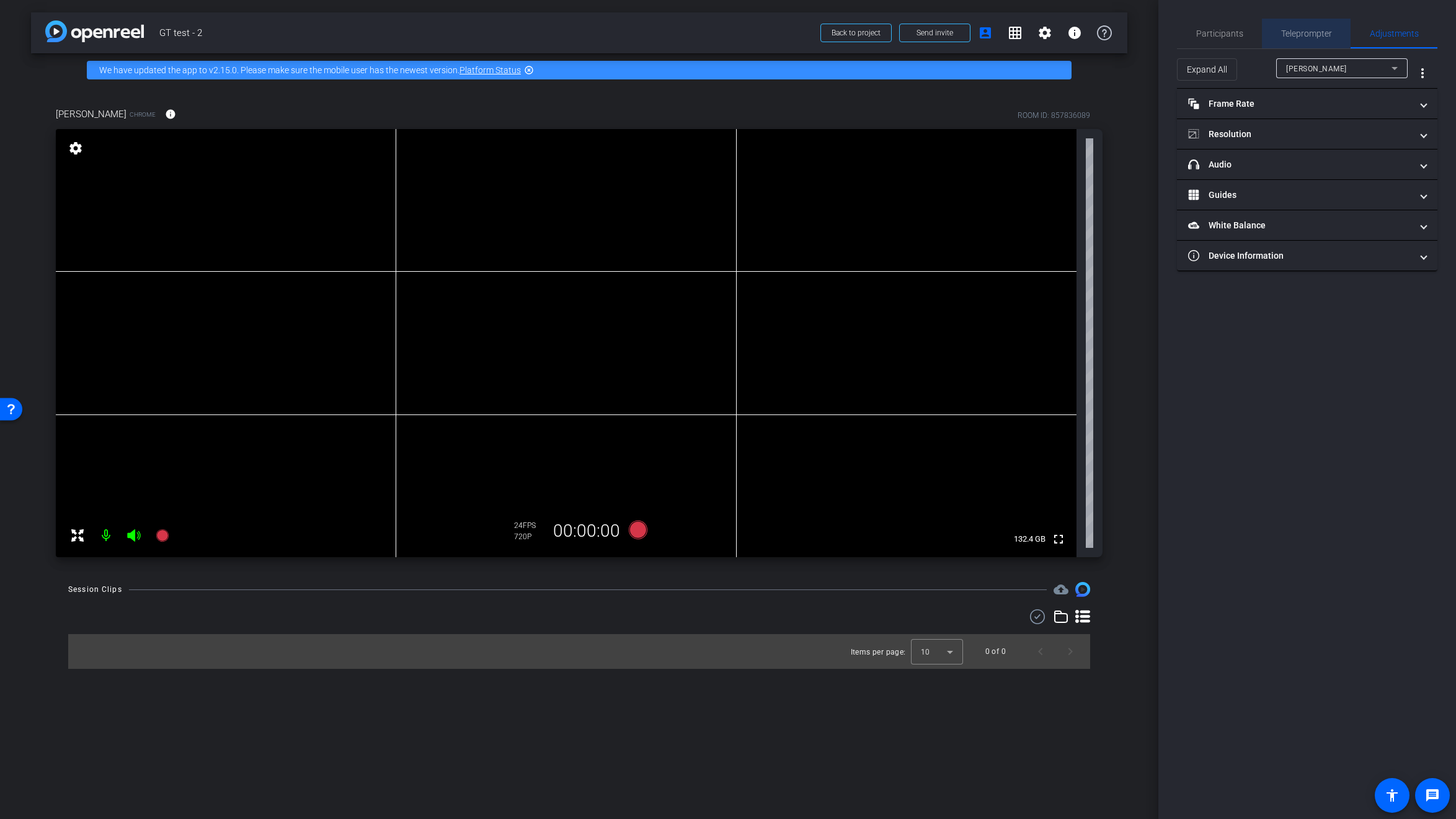 click on "Teleprompter" at bounding box center [1307, 34] 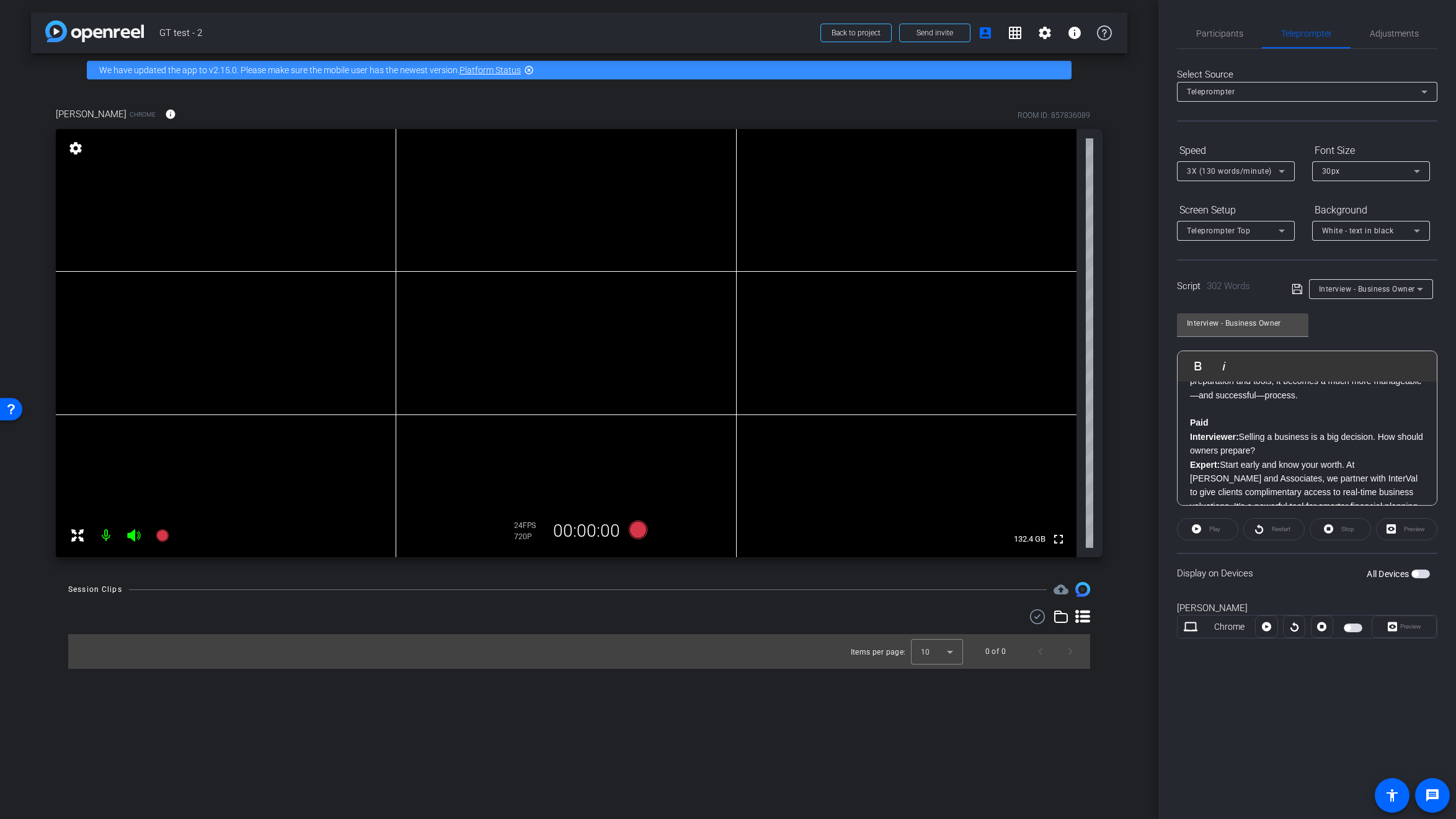 click on "Play" 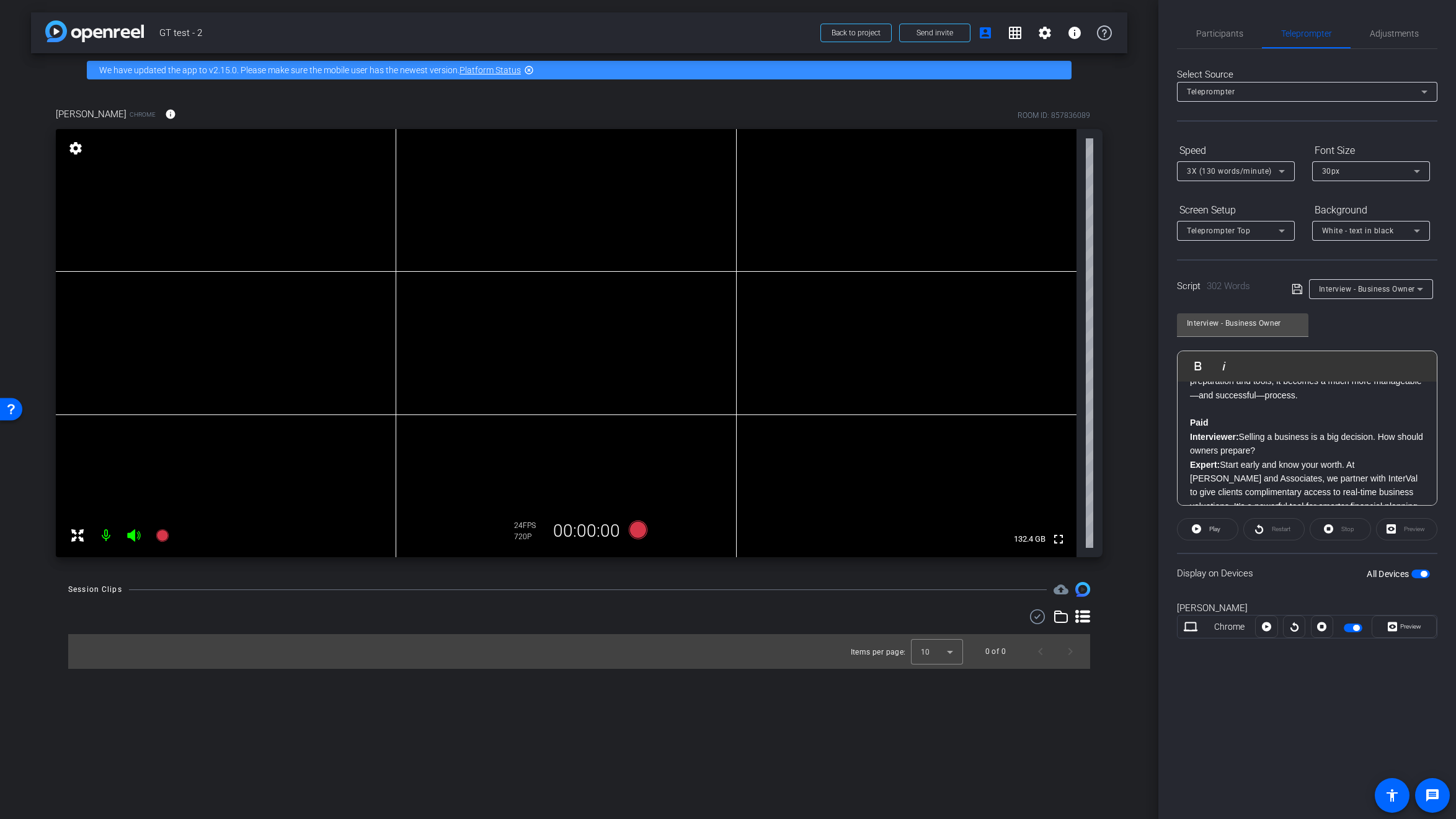 click on "Interviewer:  Selling a business is a big decision. How should owners prepare?" 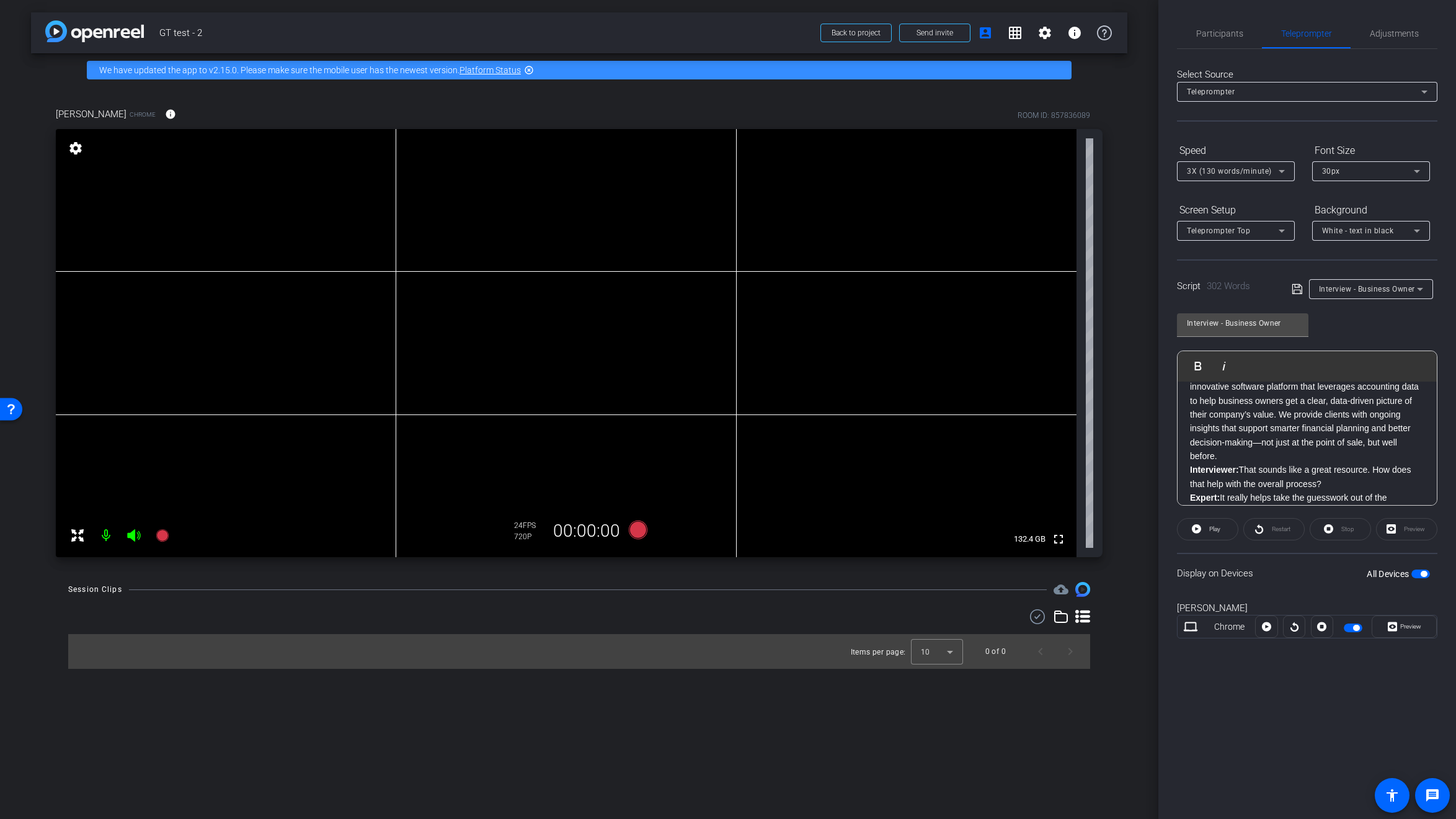 scroll, scrollTop: 0, scrollLeft: 0, axis: both 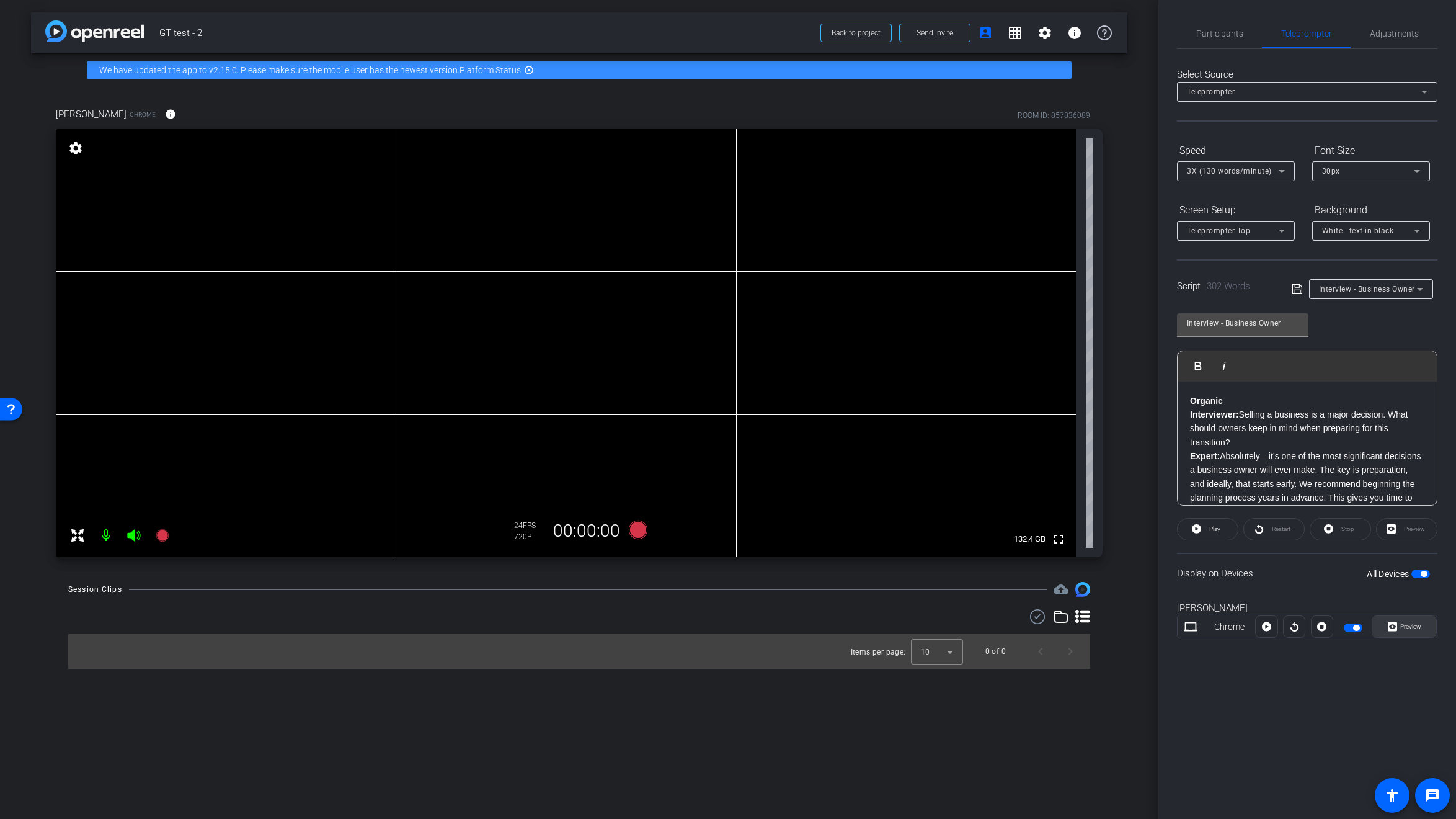 click 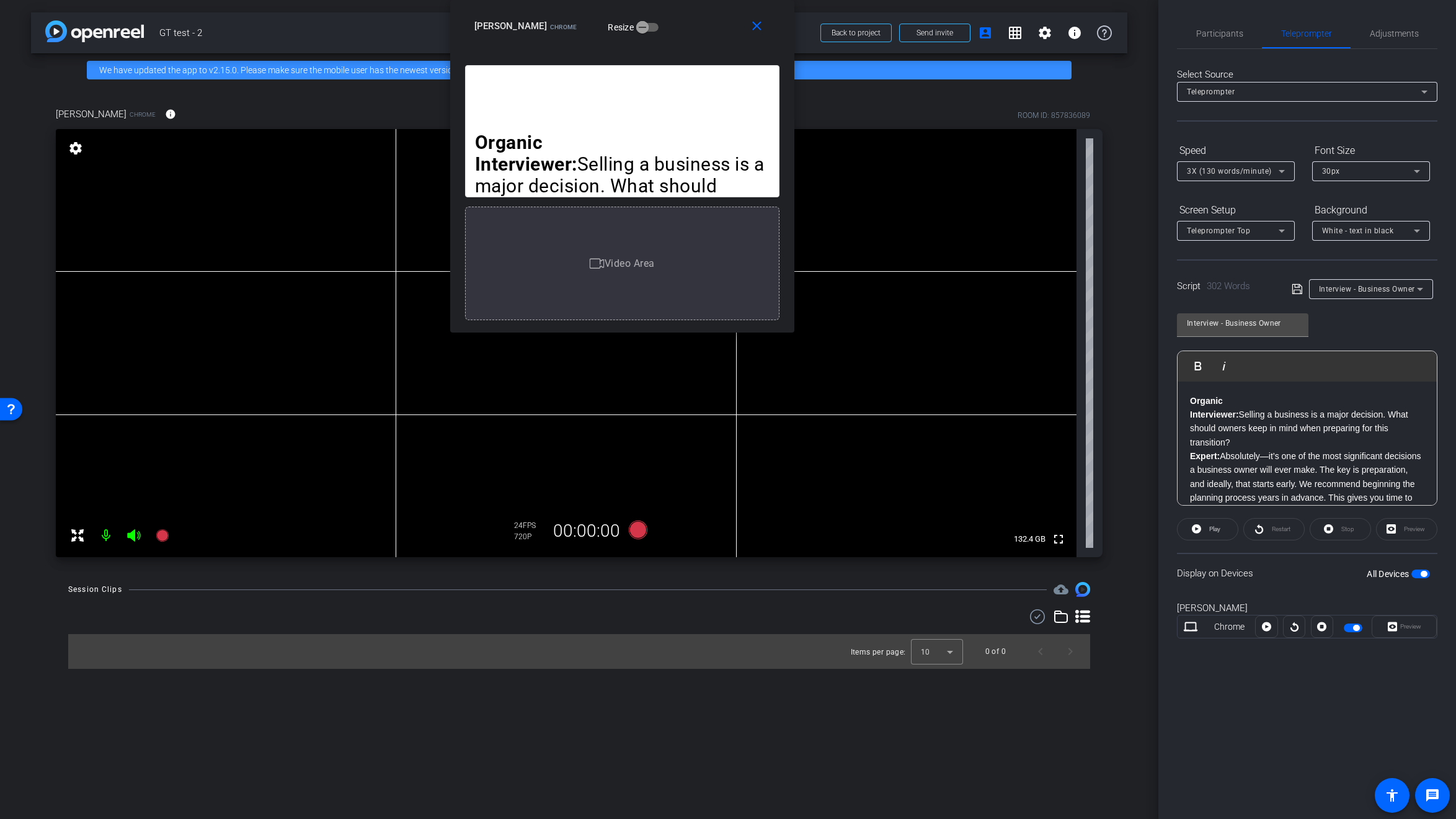 drag, startPoint x: 778, startPoint y: 253, endPoint x: 672, endPoint y: -67, distance: 337.0994 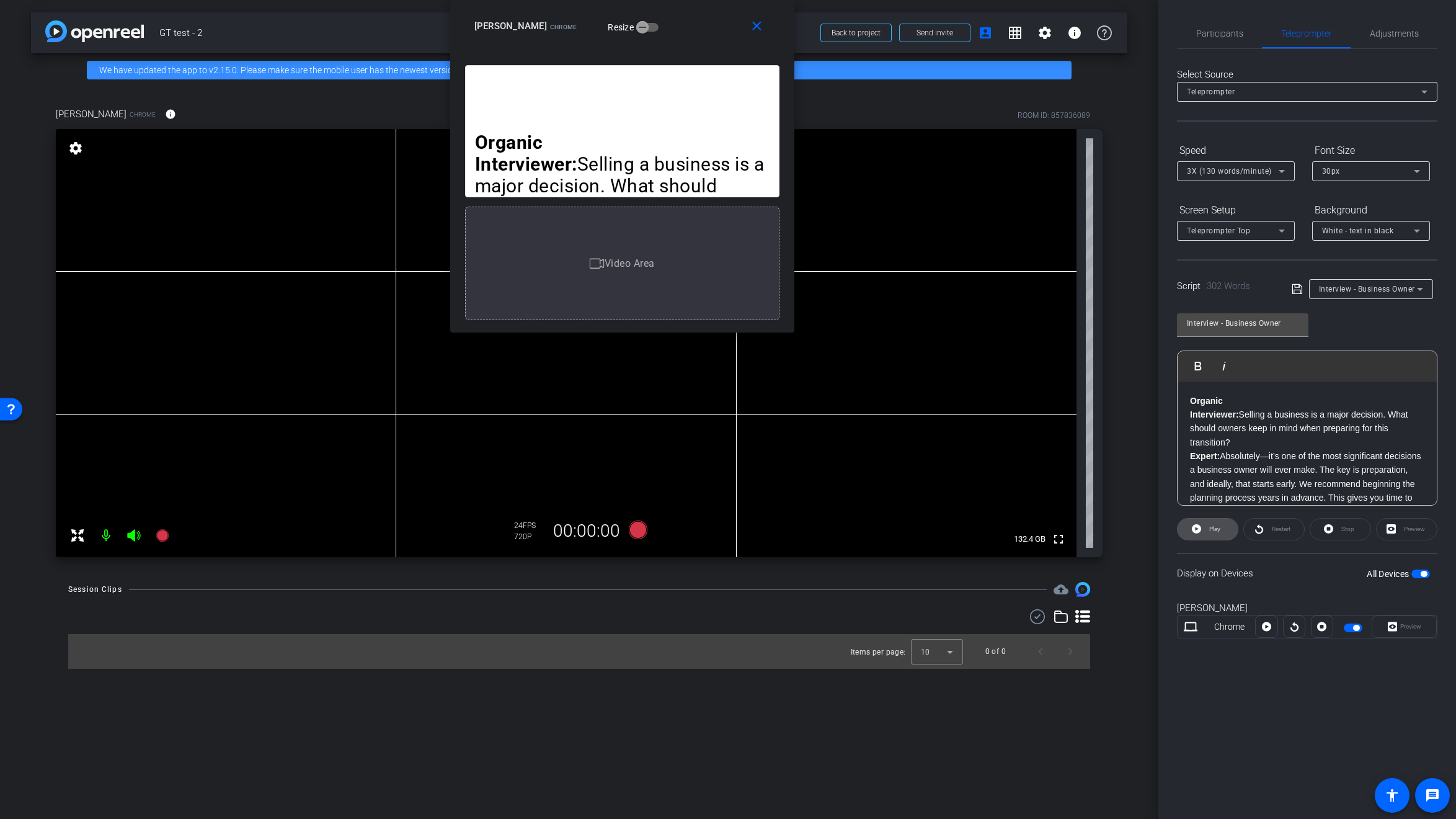 click on "Play" 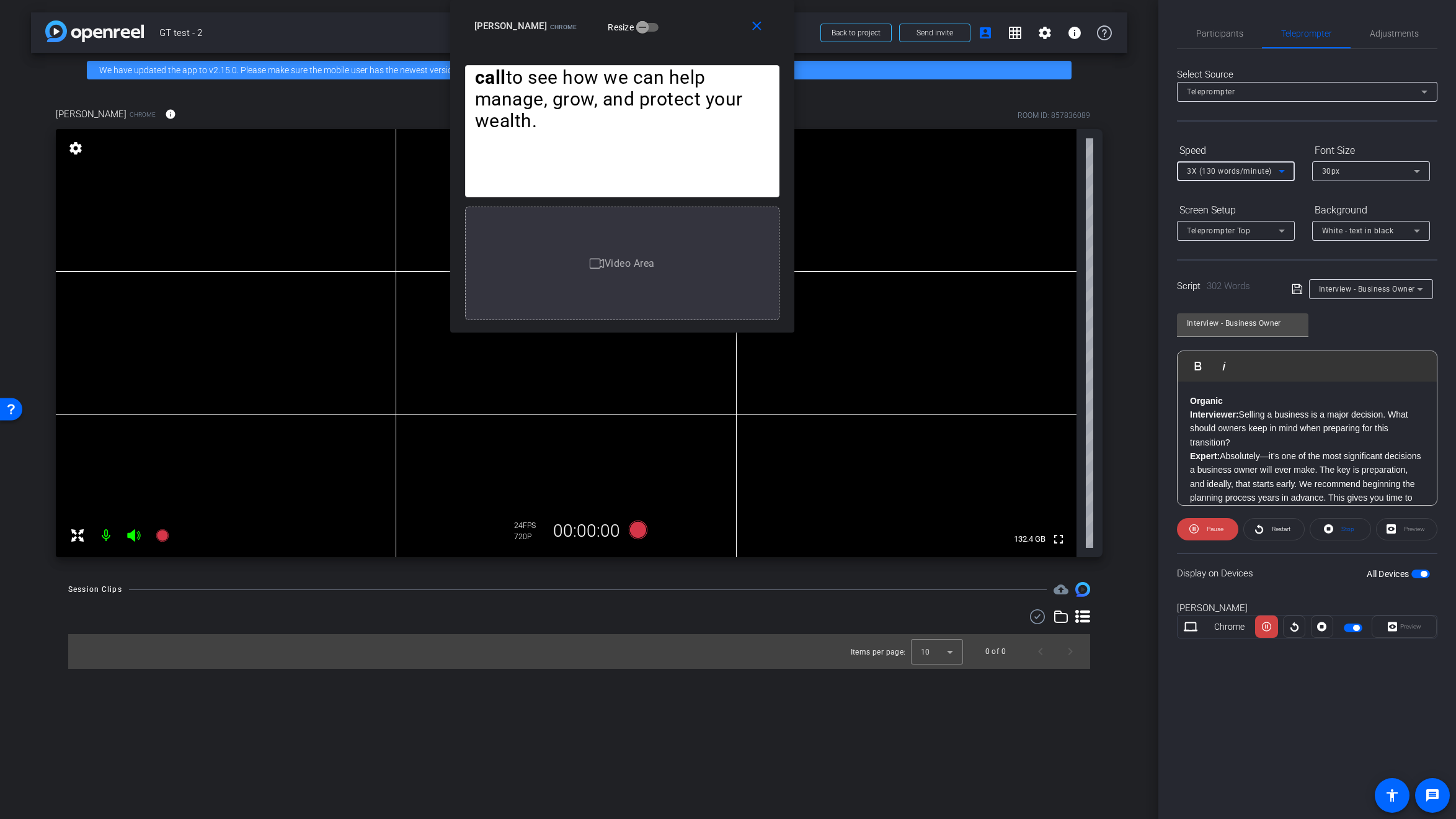 click on "3X (130 words/minute)" at bounding box center [1233, 171] 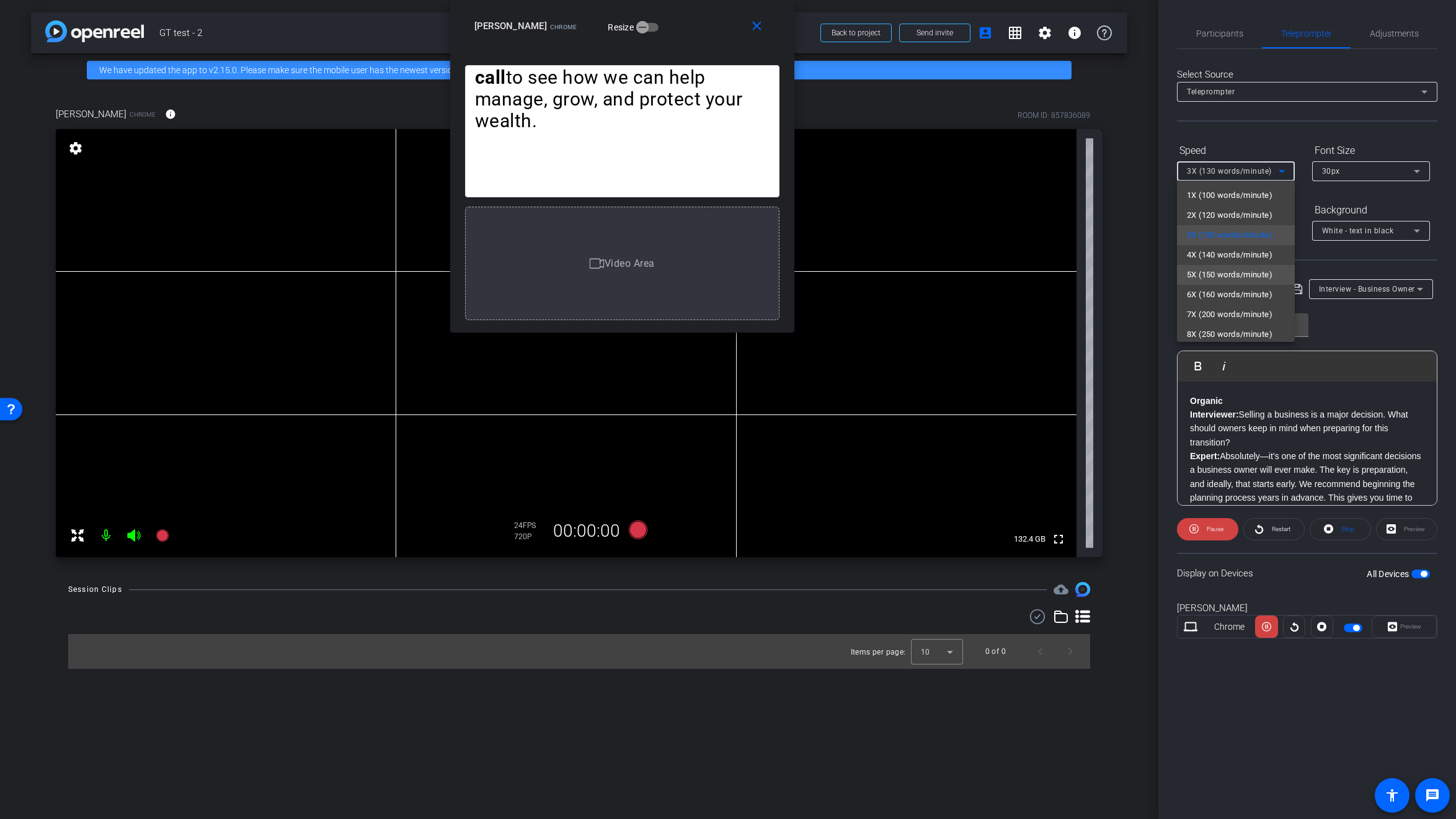click on "5X (150 words/minute)" at bounding box center [1230, 275] 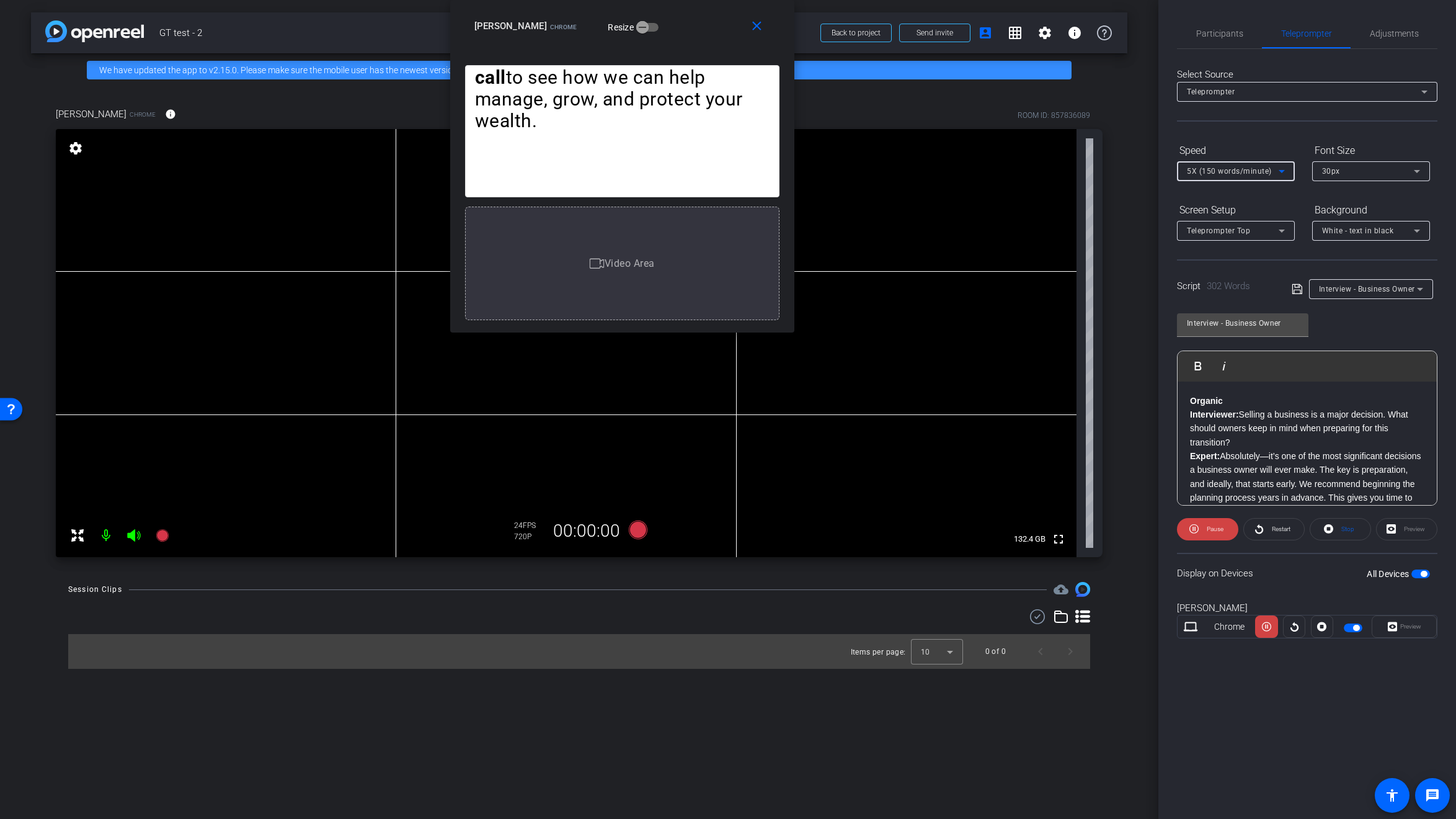 click on "5X (150 words/minute)" at bounding box center (1229, 171) 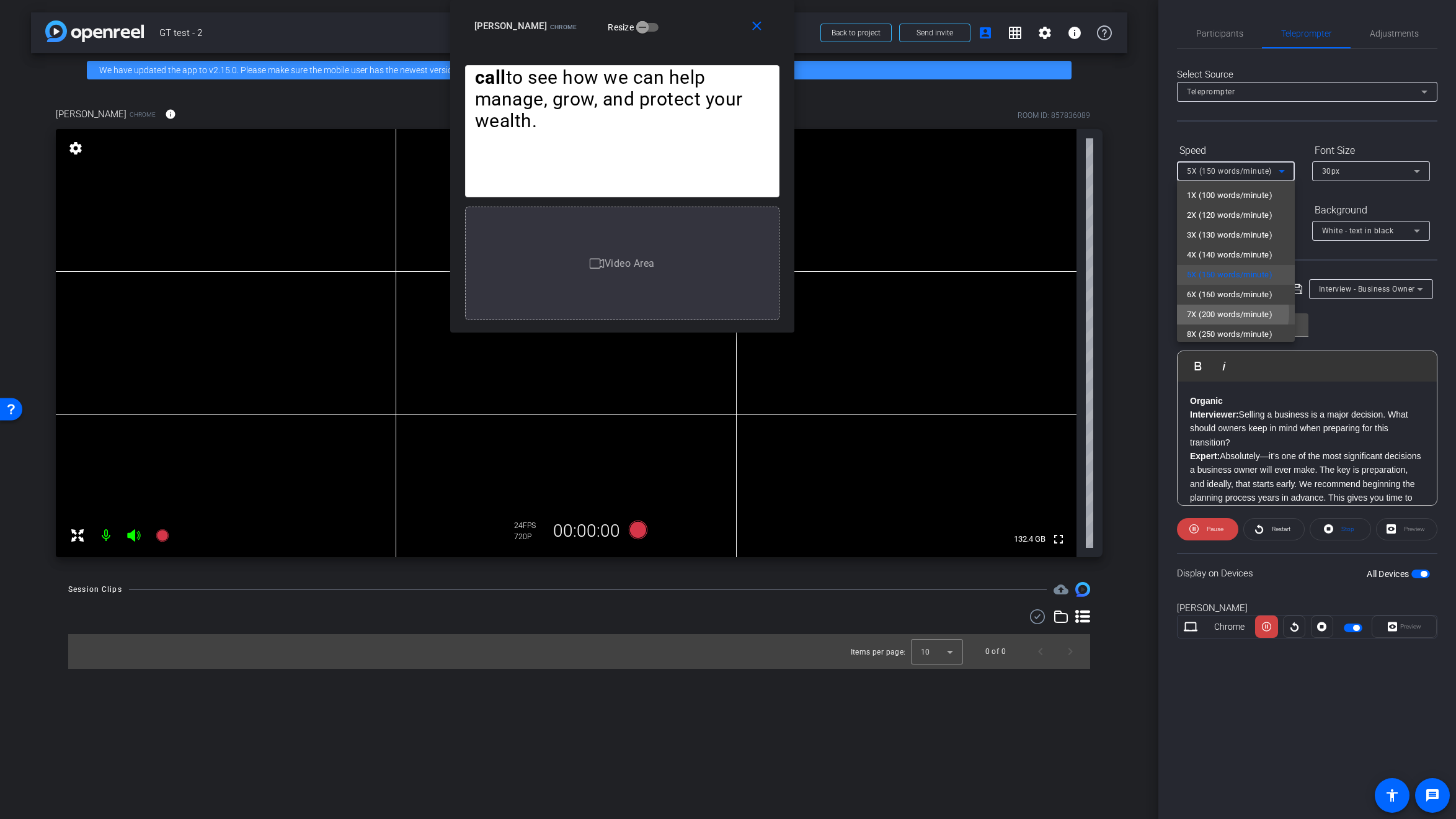click on "7X (200 words/minute)" at bounding box center (1230, 315) 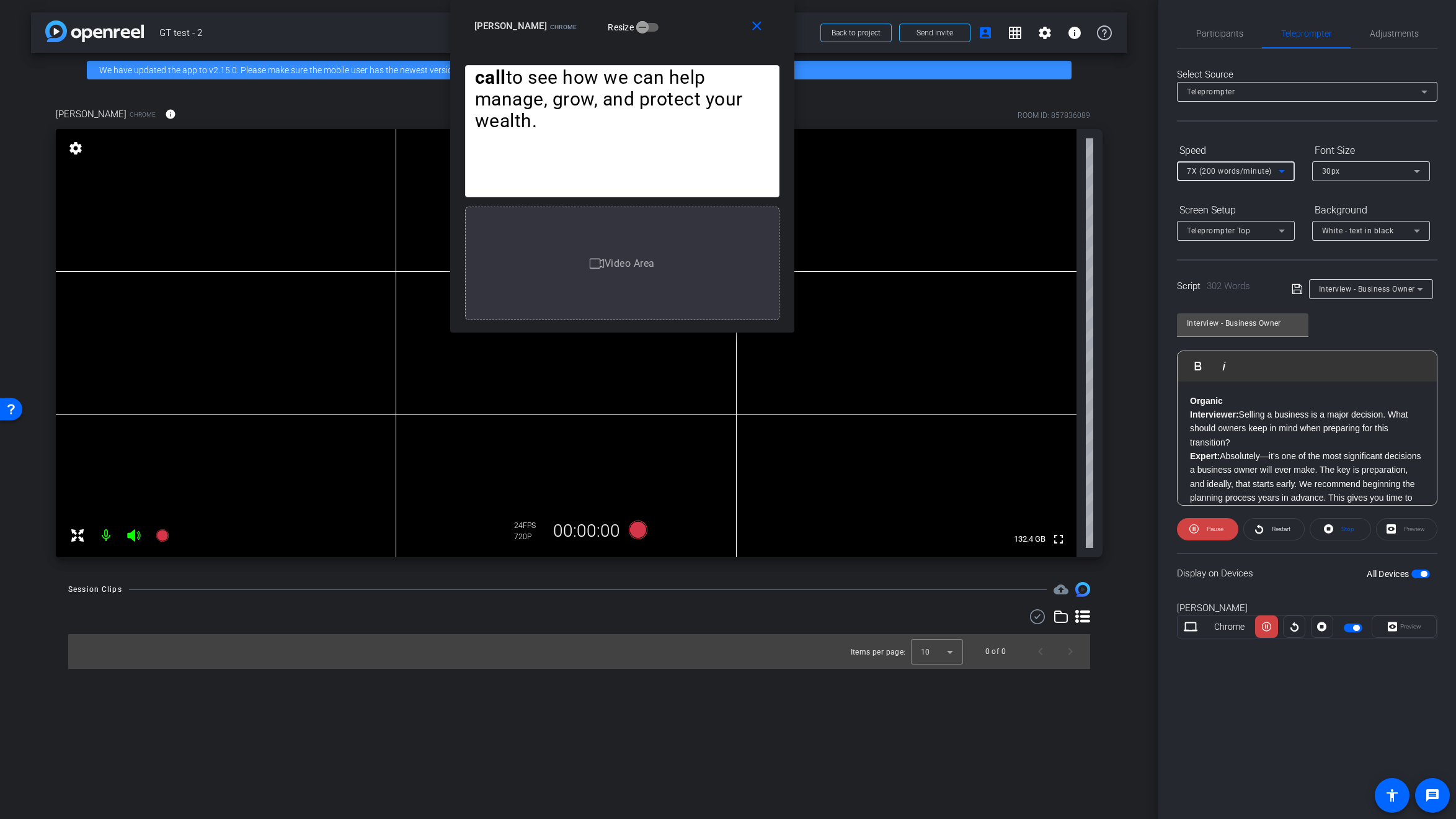 click on "Expert:  Absolutely—it’s one of the most significant decisions a business owner will ever make. The key is preparation, and ideally, that starts early. We recommend beginning the planning process years in advance. This gives you time to position your business as an attractive, low-risk investment for potential buyers." 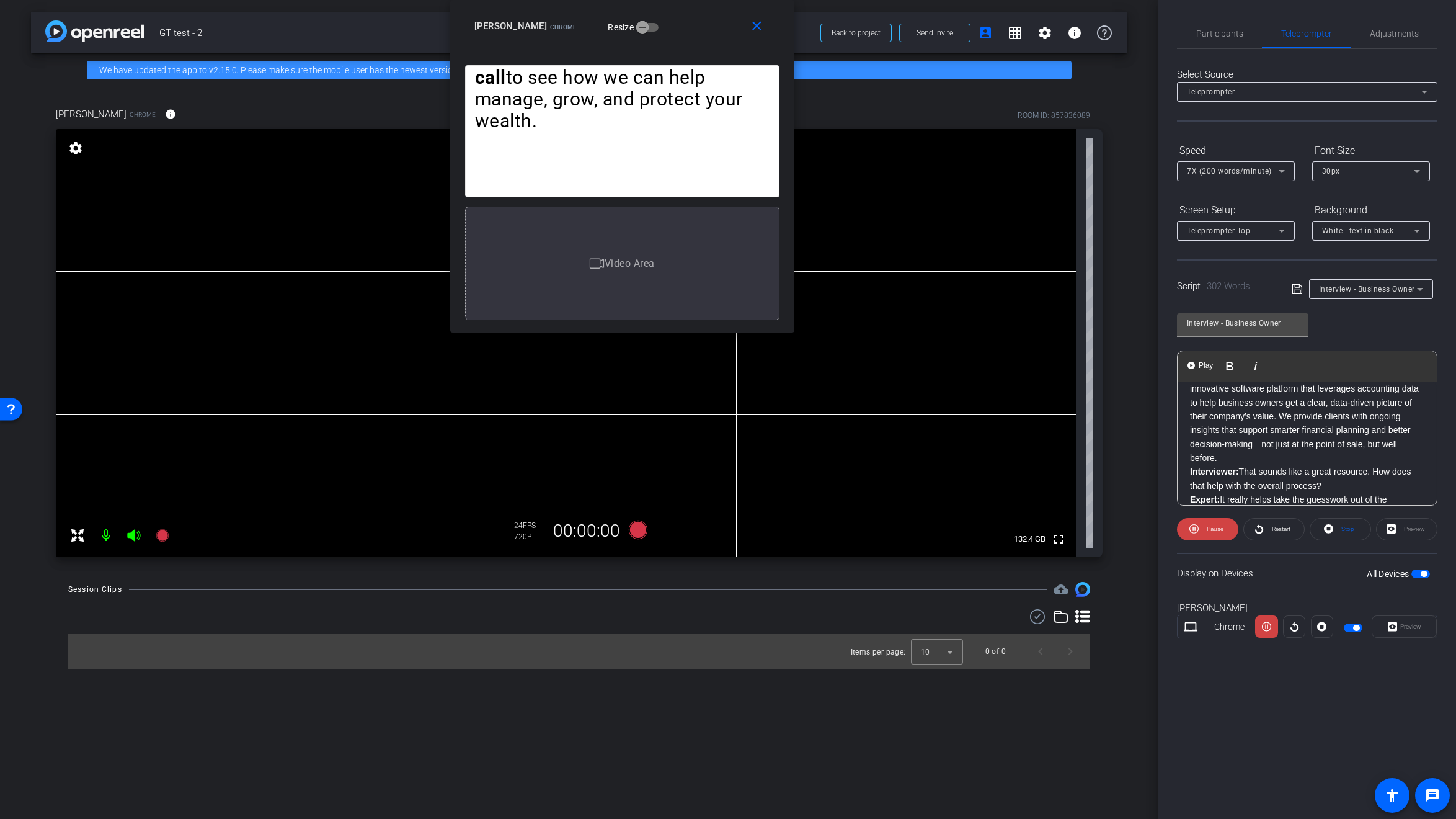 scroll, scrollTop: 434, scrollLeft: 0, axis: vertical 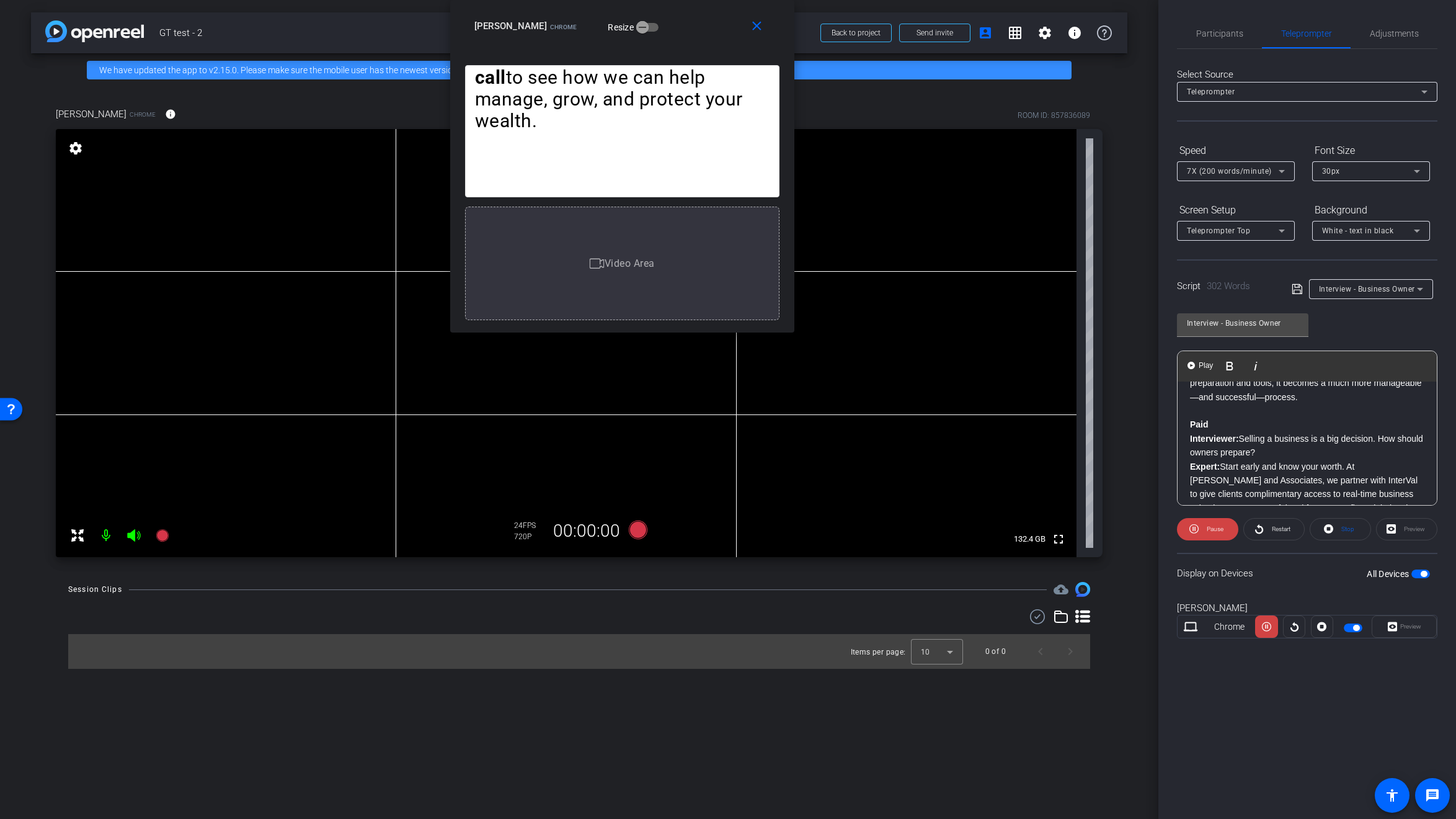 click on "Interviewer:  Selling a business is a big decision. How should owners prepare?" 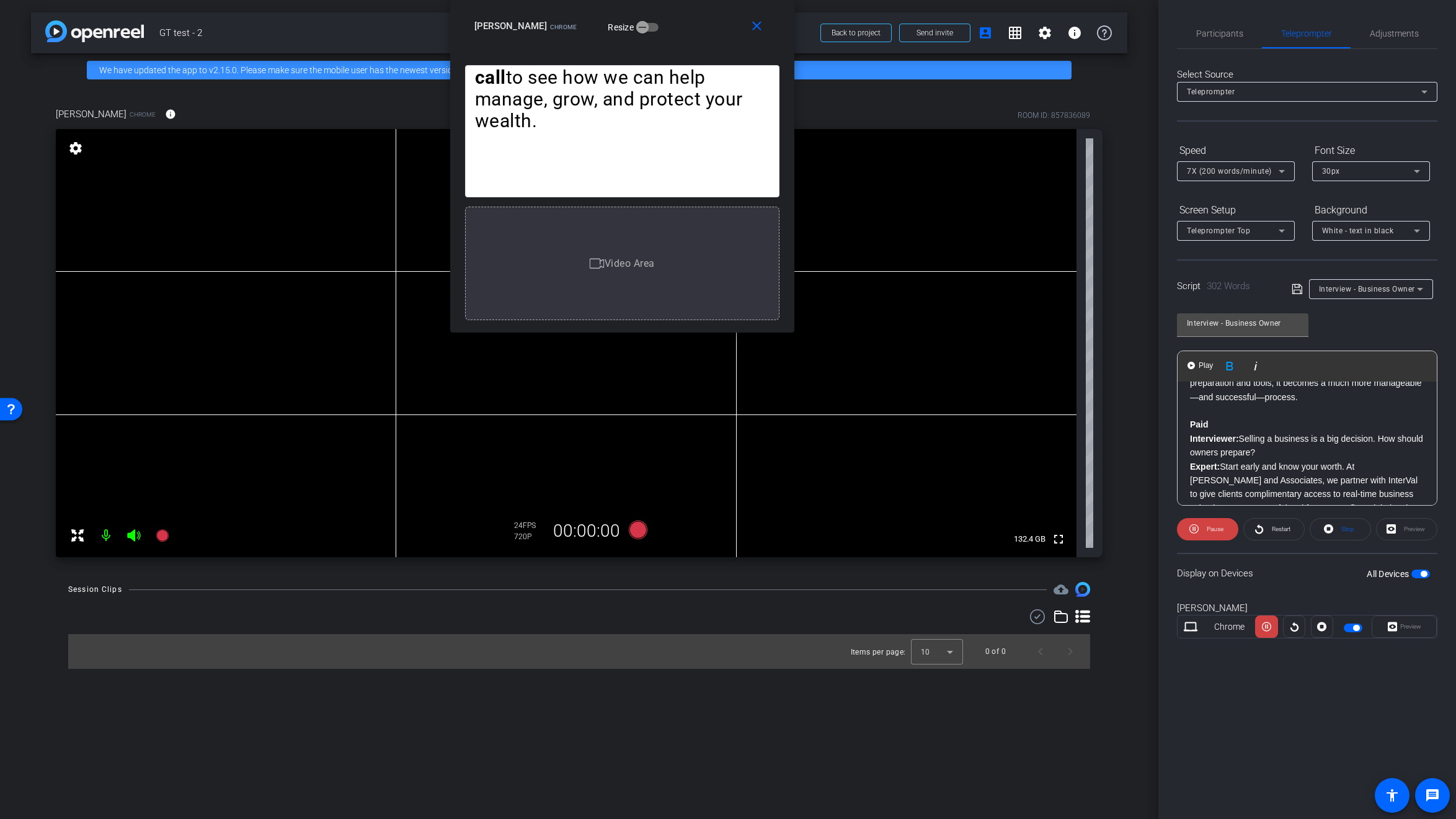 click on "Interviewer:" 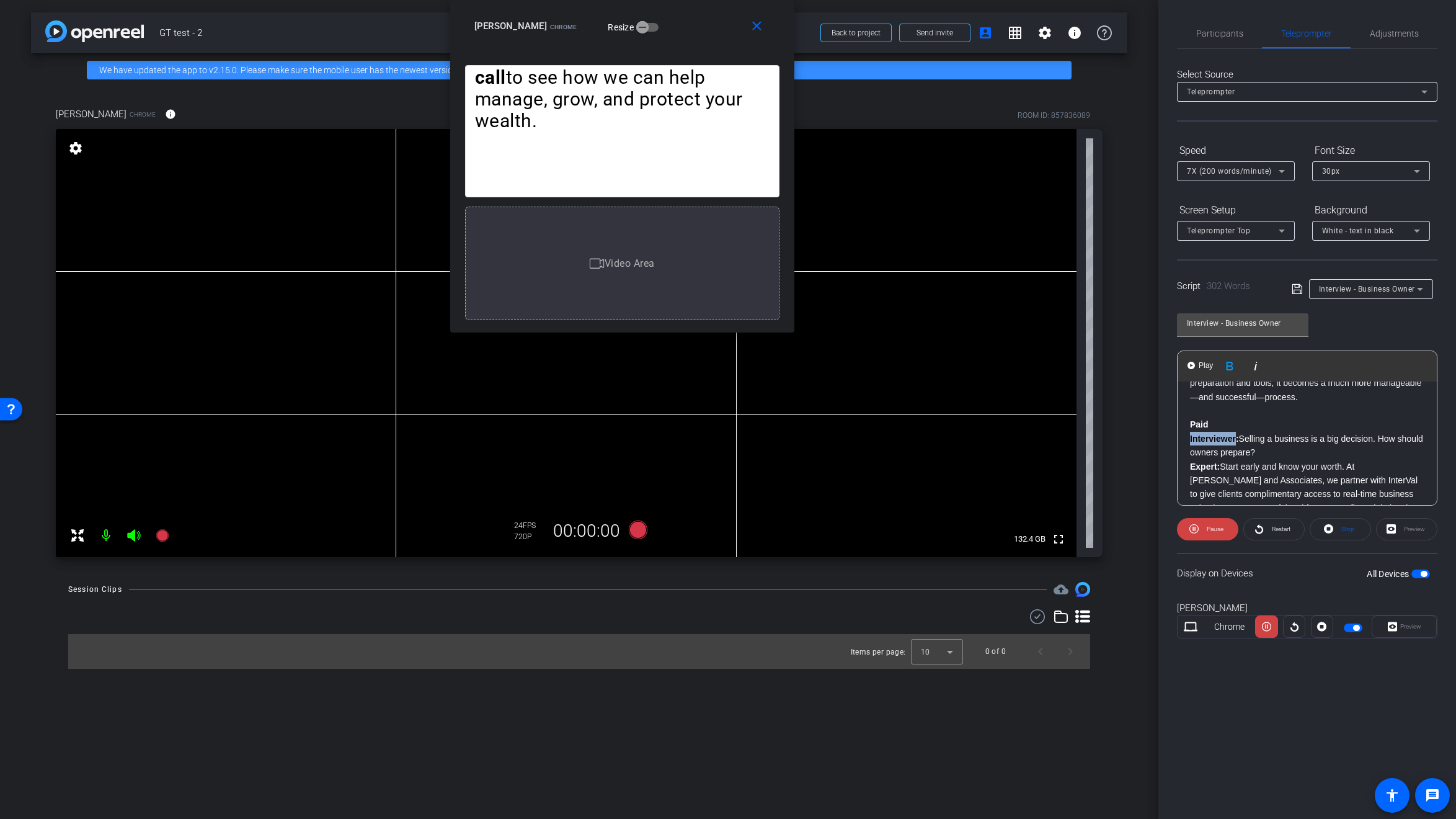 click on "Interviewer:" 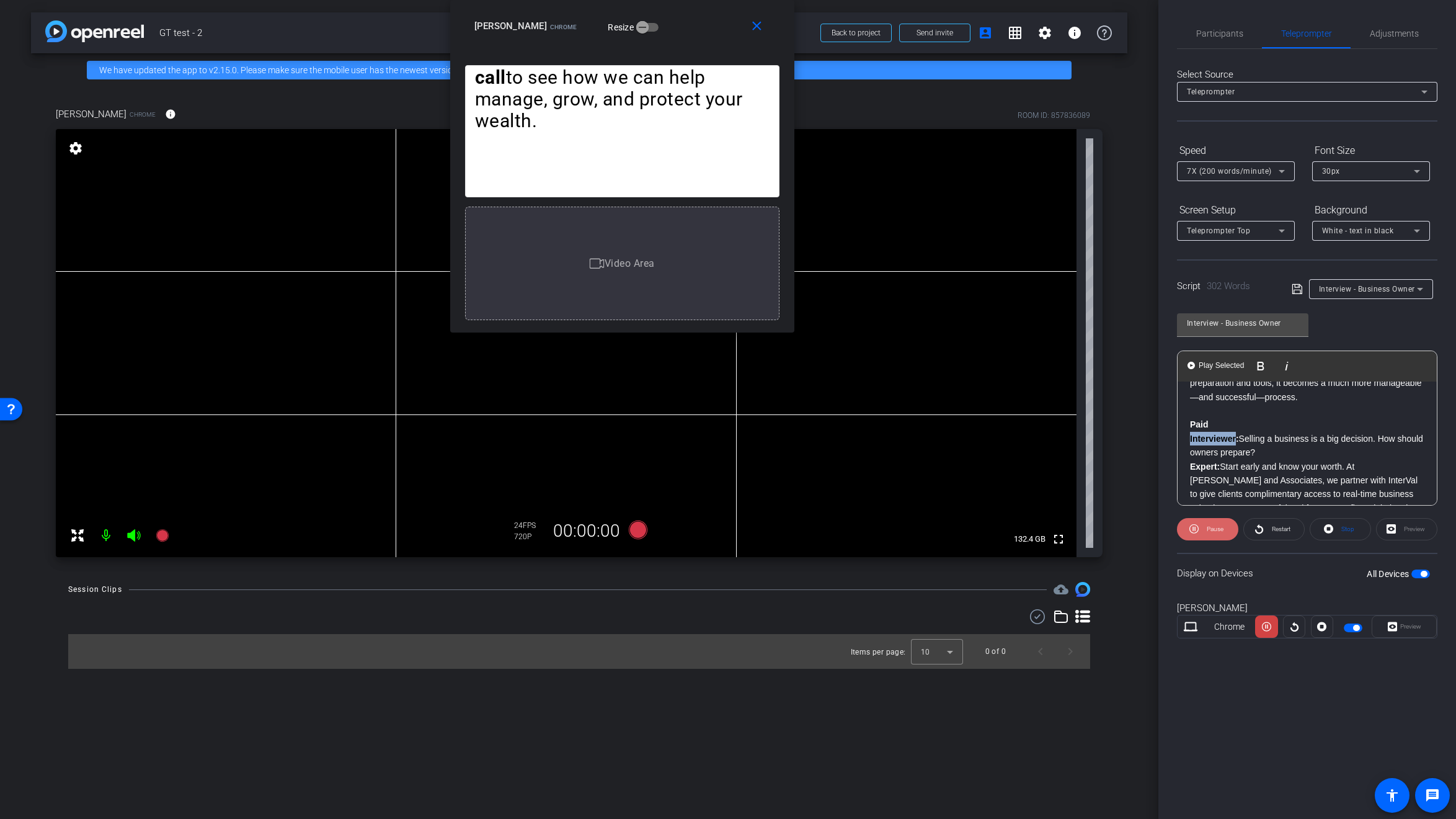 click 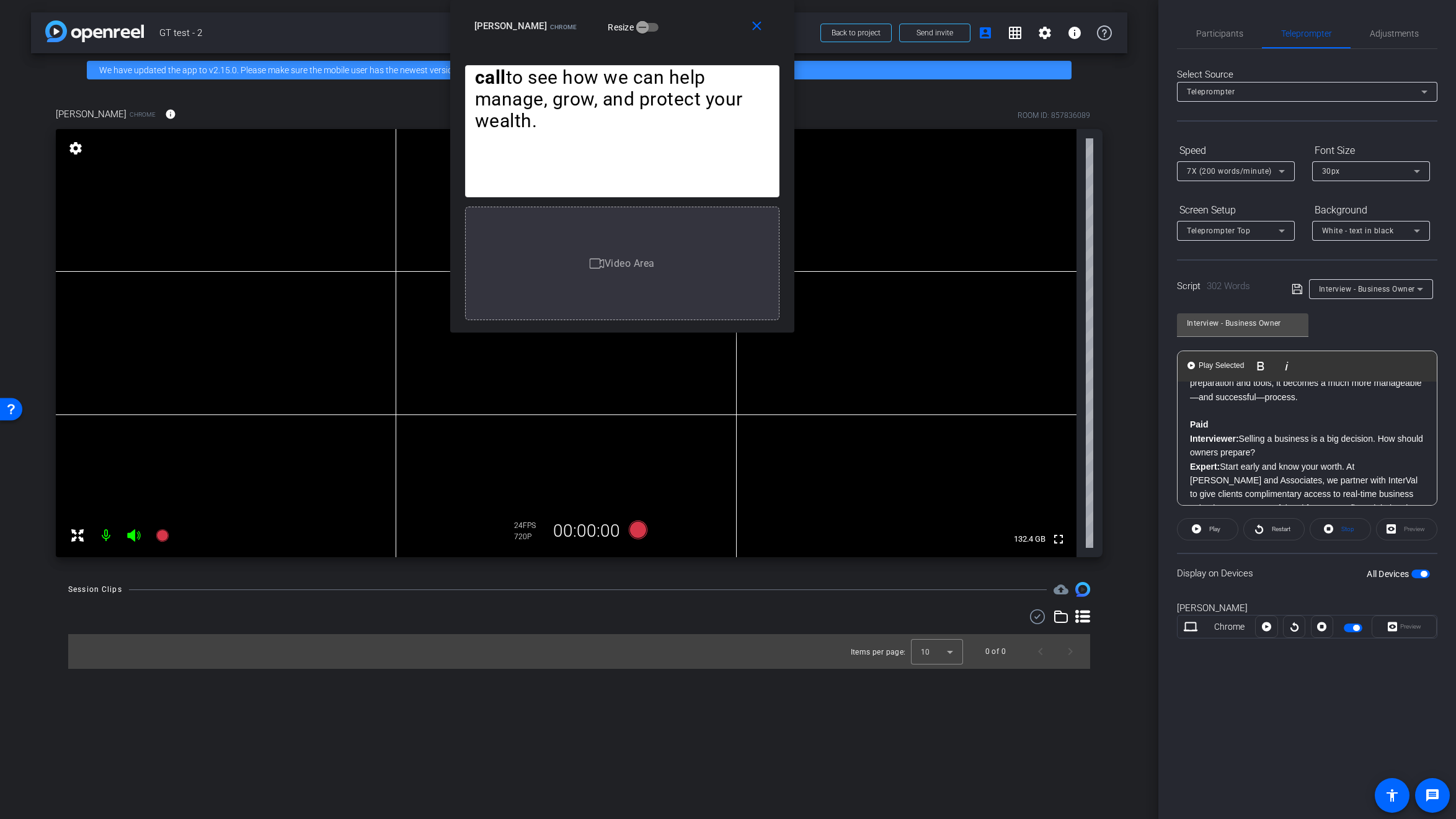click on "Interviewer:  Selling a business is a big decision. How should owners prepare?" 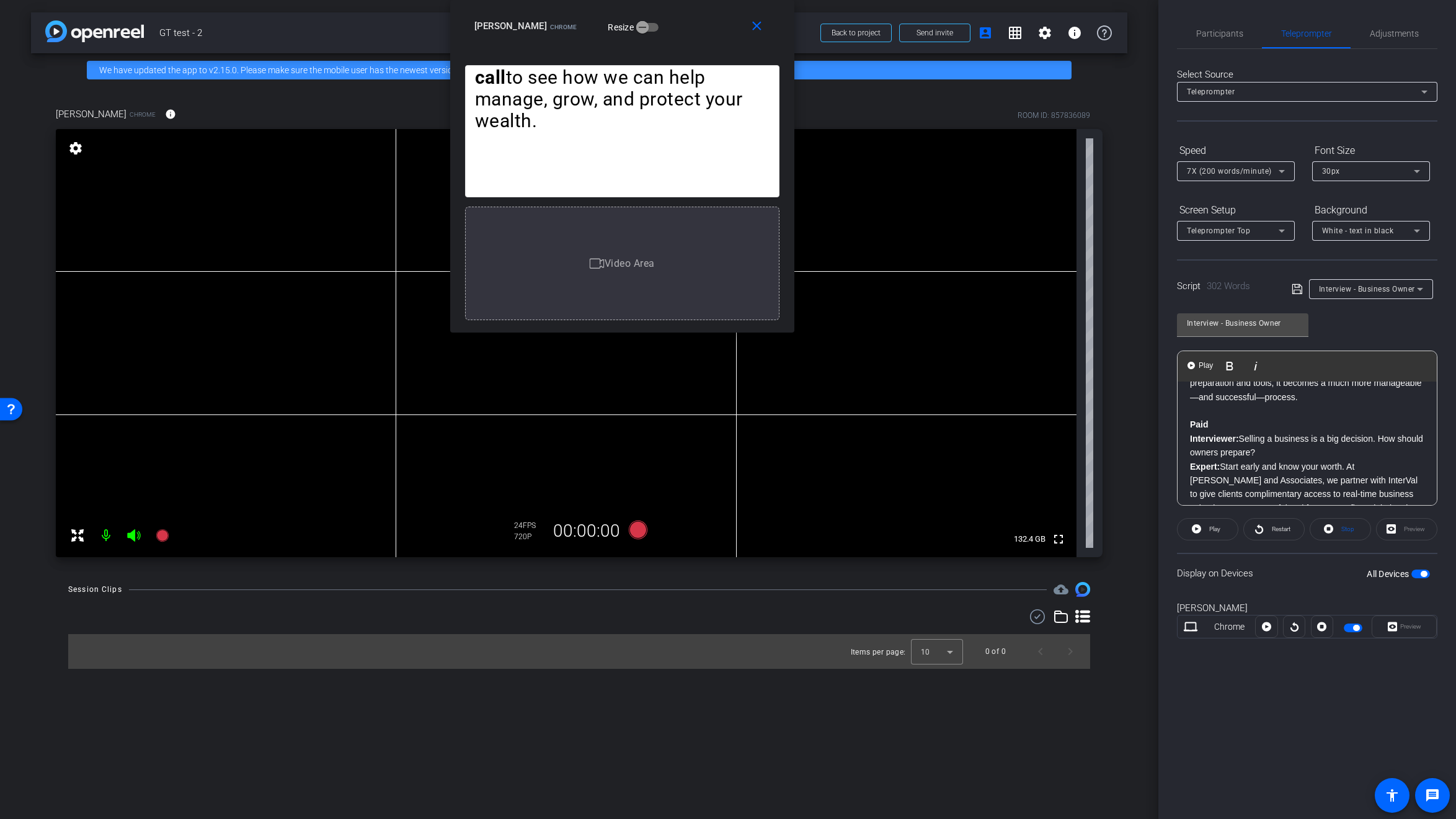 click on "Organic Interviewer:  Selling a business is a major decision. What should owners keep in mind when preparing for this transition? Expert:  Absolutely—it’s one of the most significant decisions a business owner will ever make. The key is preparation, and ideally, that starts early. We recommend beginning the planning process years in advance. This gives you time to position your business as an attractive, low-risk investment for potential buyers. Interviewer:  What are some of the first steps an owner should take? Expert: Interviewer:  That sounds like a great resource. How does that help with the overall process? Expert:  It really helps take the guesswork out of the equation. When you have a reliable valuation and a clear understanding of your financial position, you’re in a much stronger place to negotiate and plan for the future. Selling your business can feel overwhelming, but with the right preparation and tools, it becomes a much more manageable—and successful—process. Paid Interviewer:" 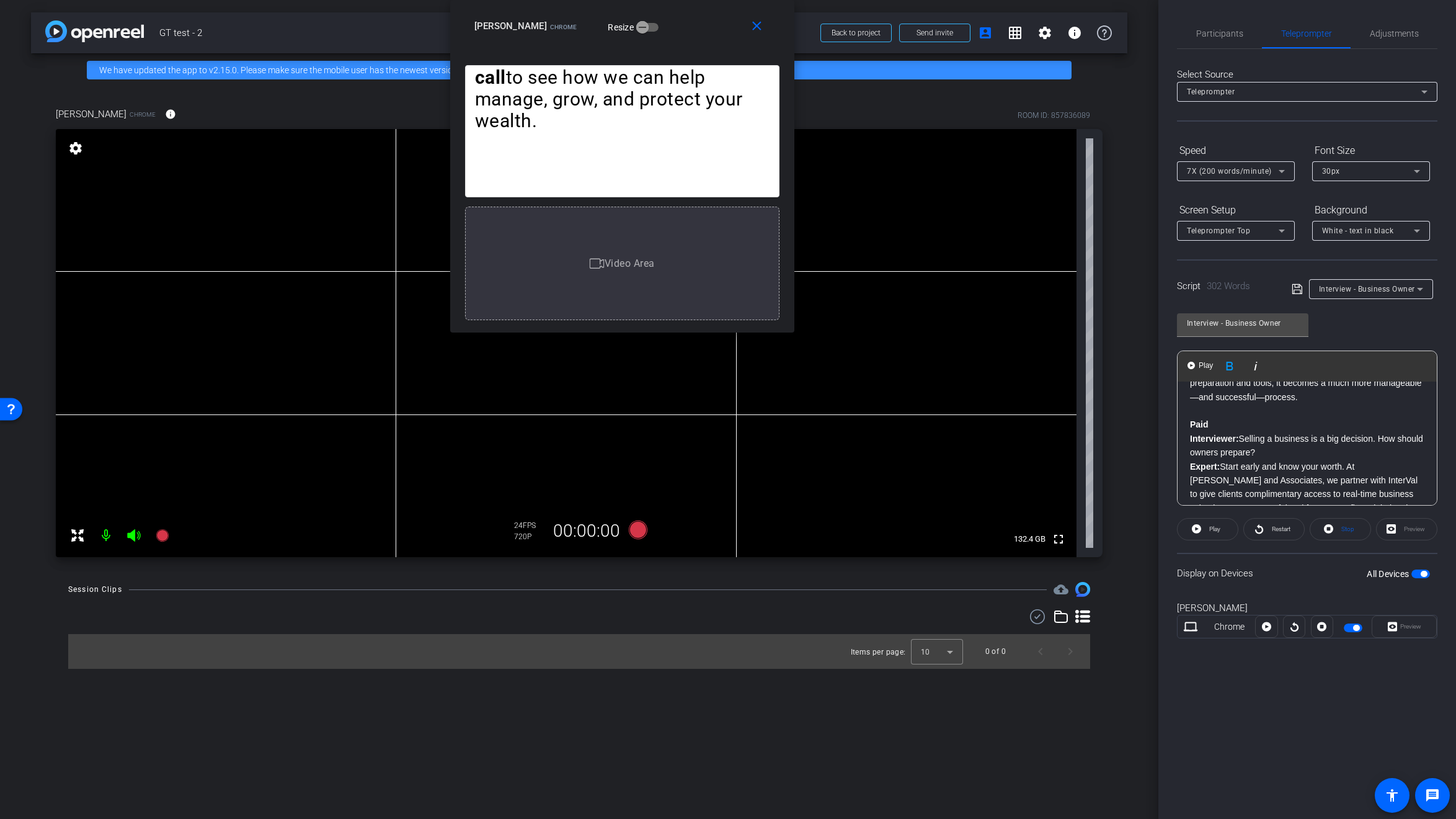 click on "Interviewer:" 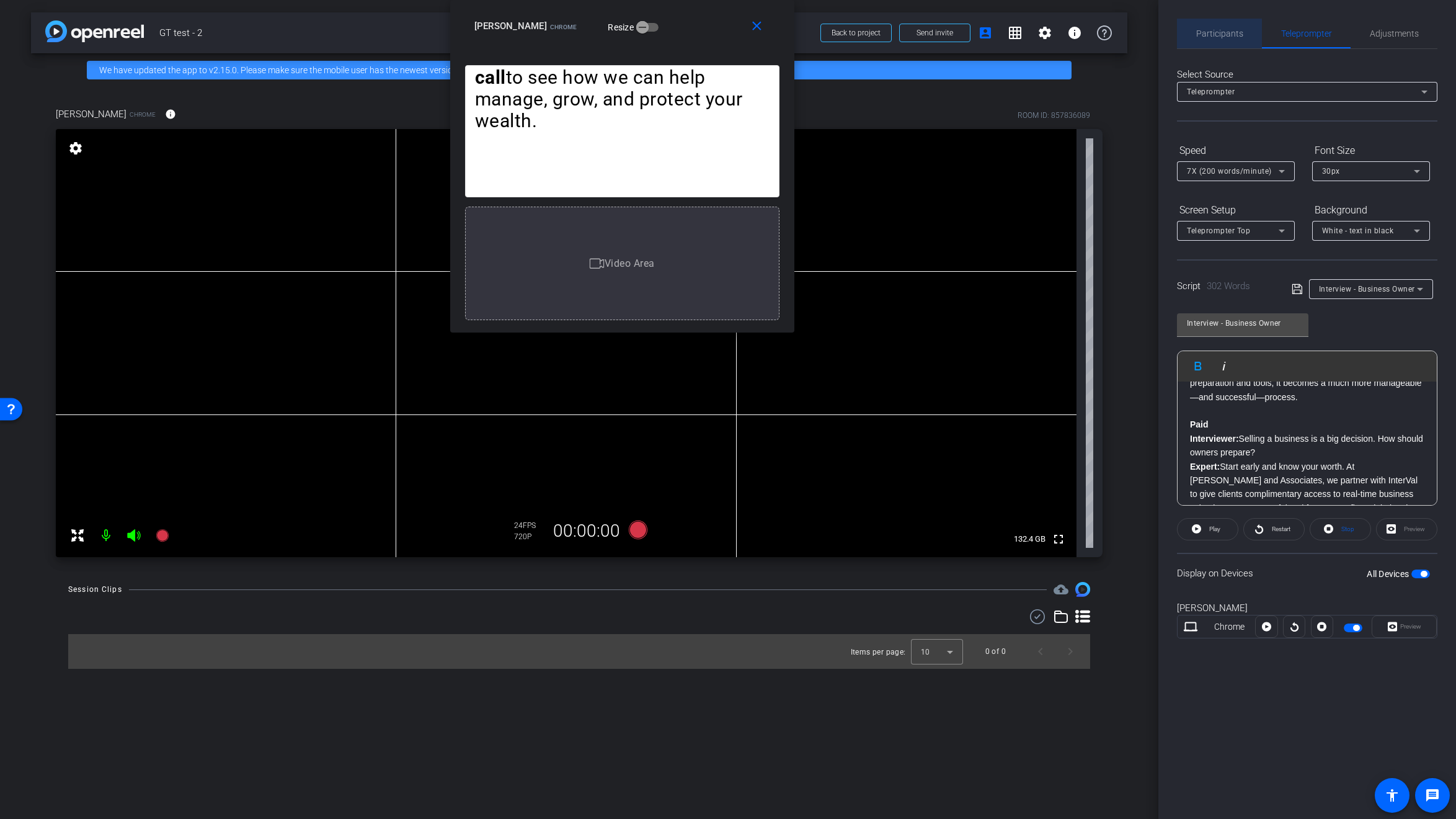 click on "Participants" at bounding box center (1220, 34) 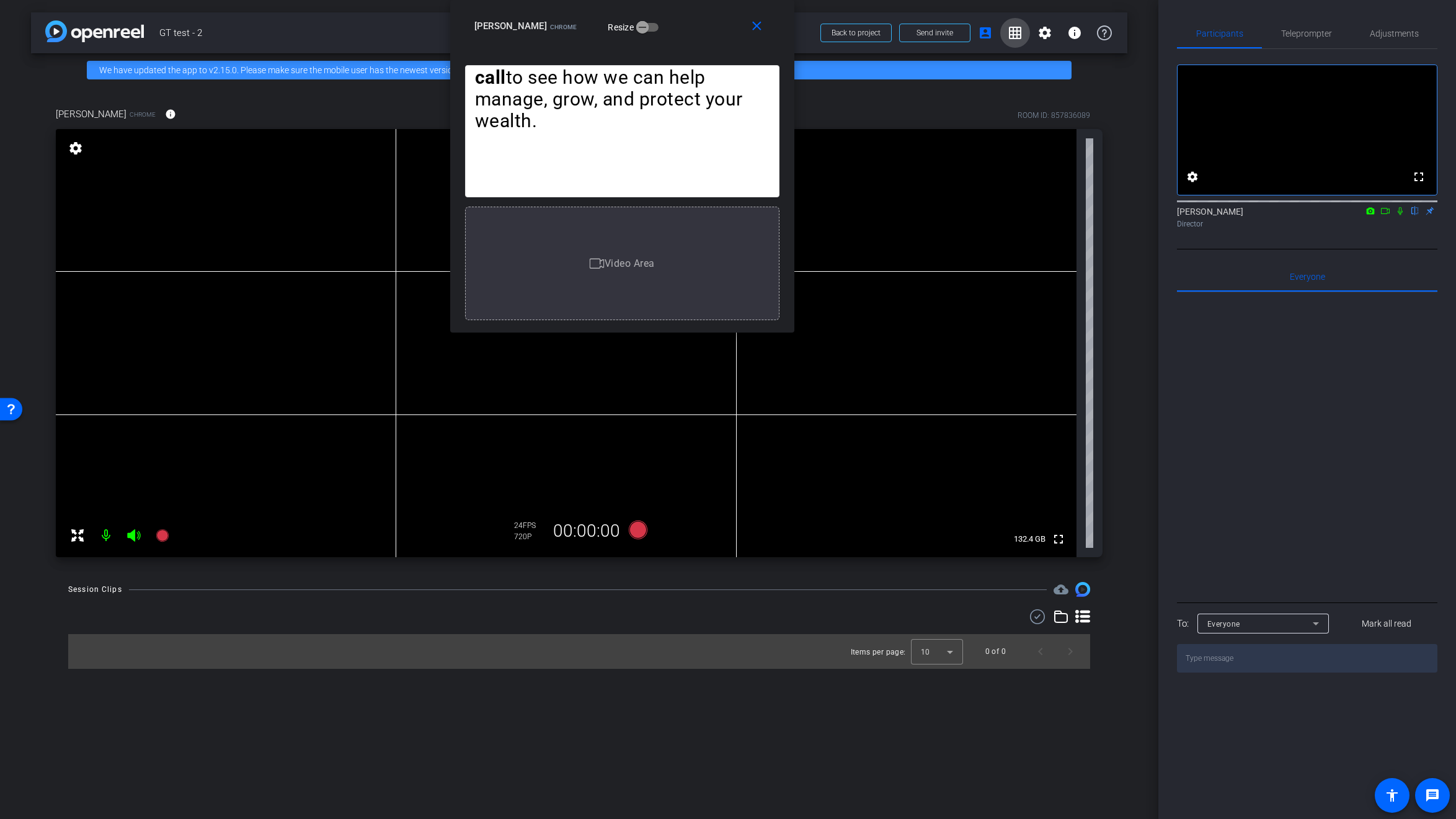 click on "grid_on" at bounding box center [1015, 33] 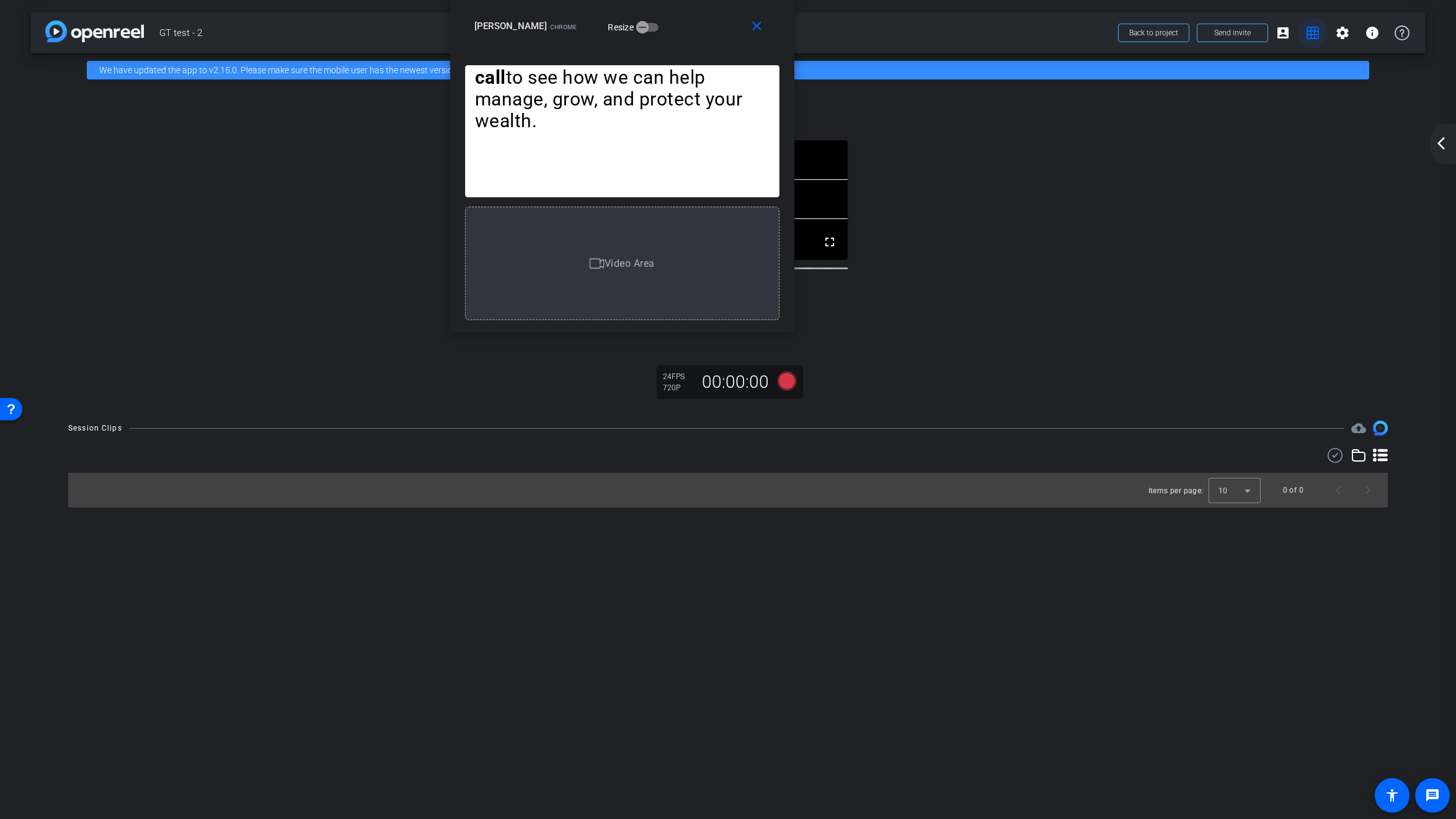 click on "grid_on" at bounding box center (1313, 33) 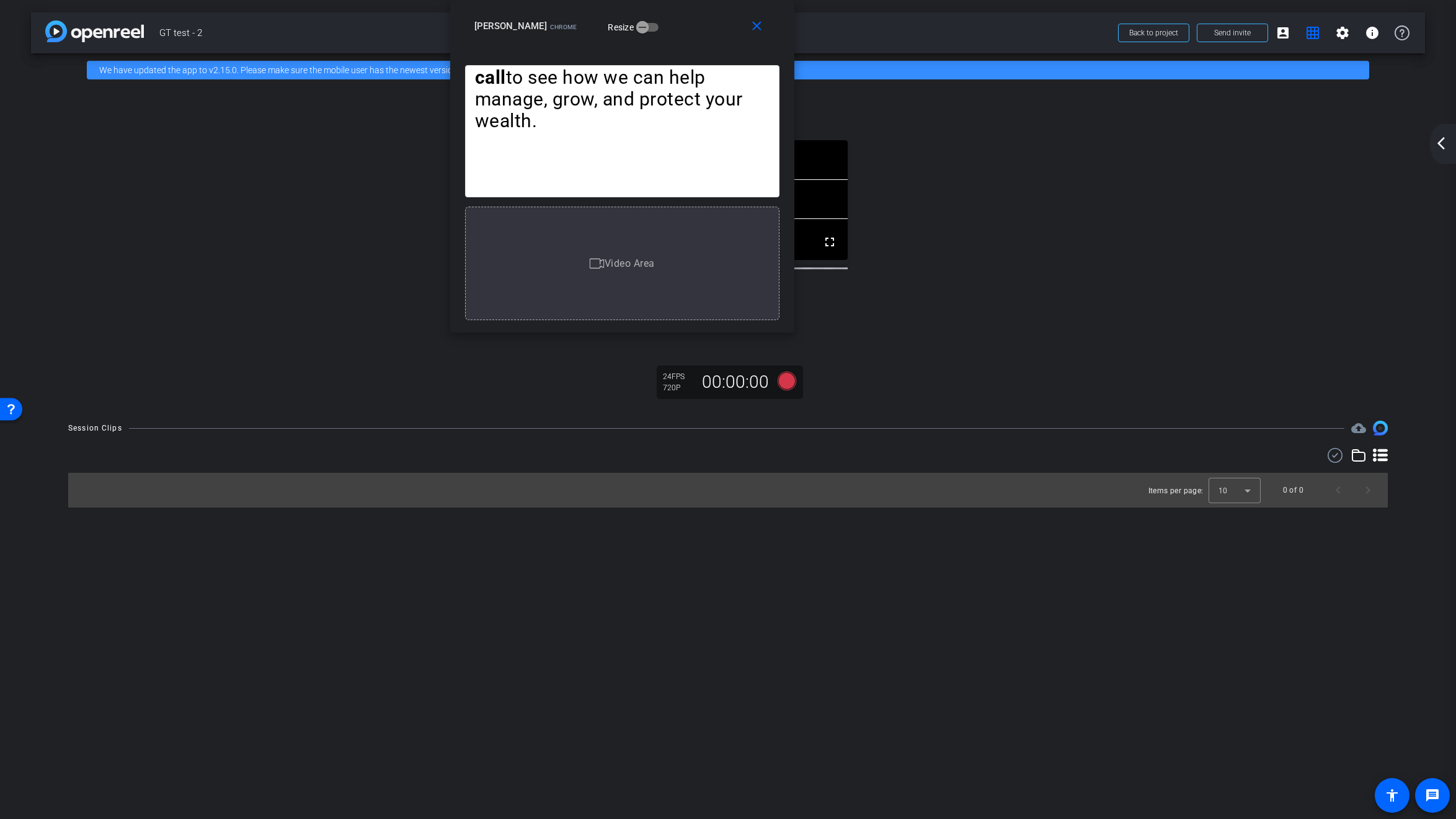 click on "arrow_back_ios_new" 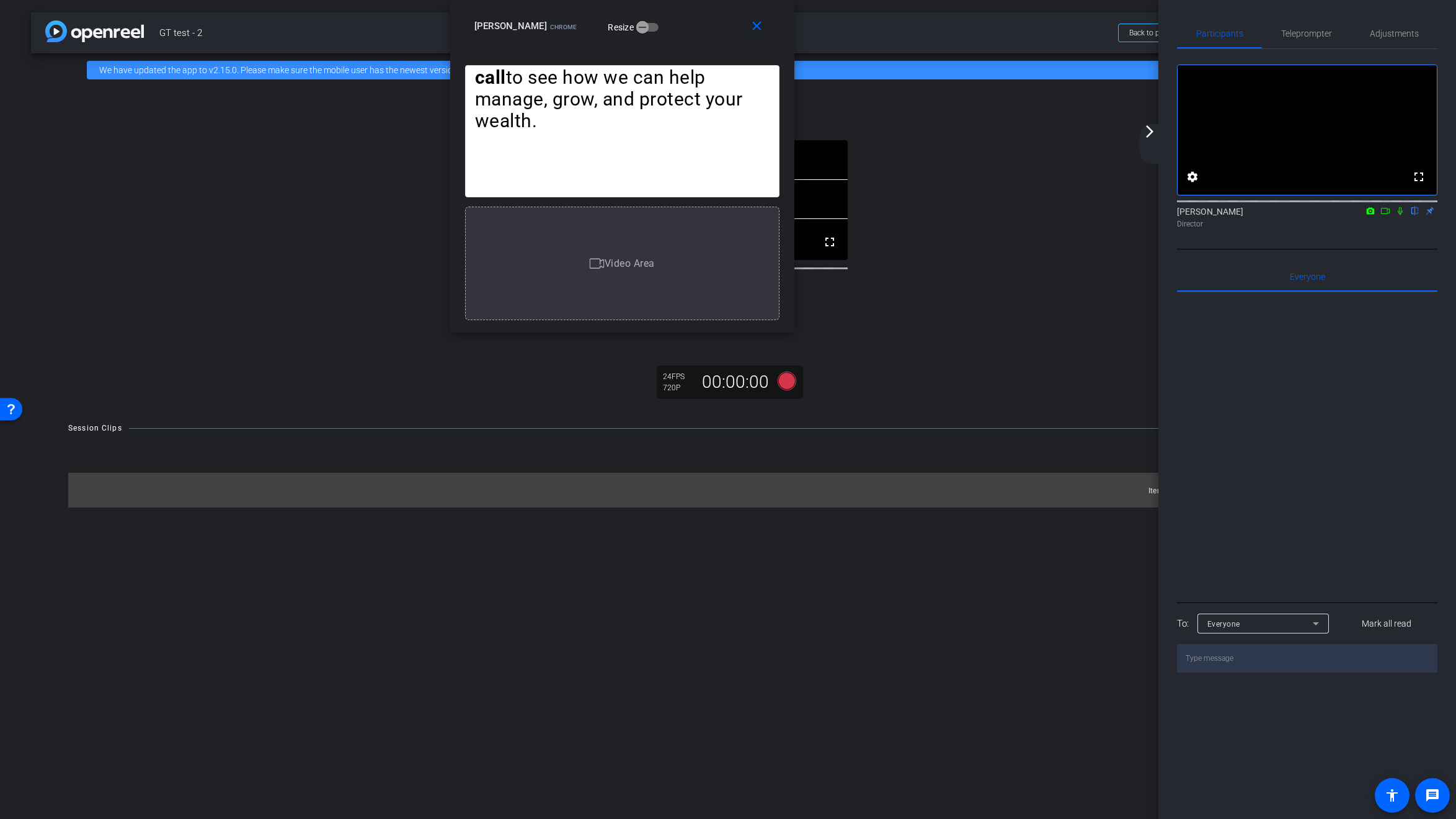 click on "arrow_back_ios_new arrow_forward_ios" 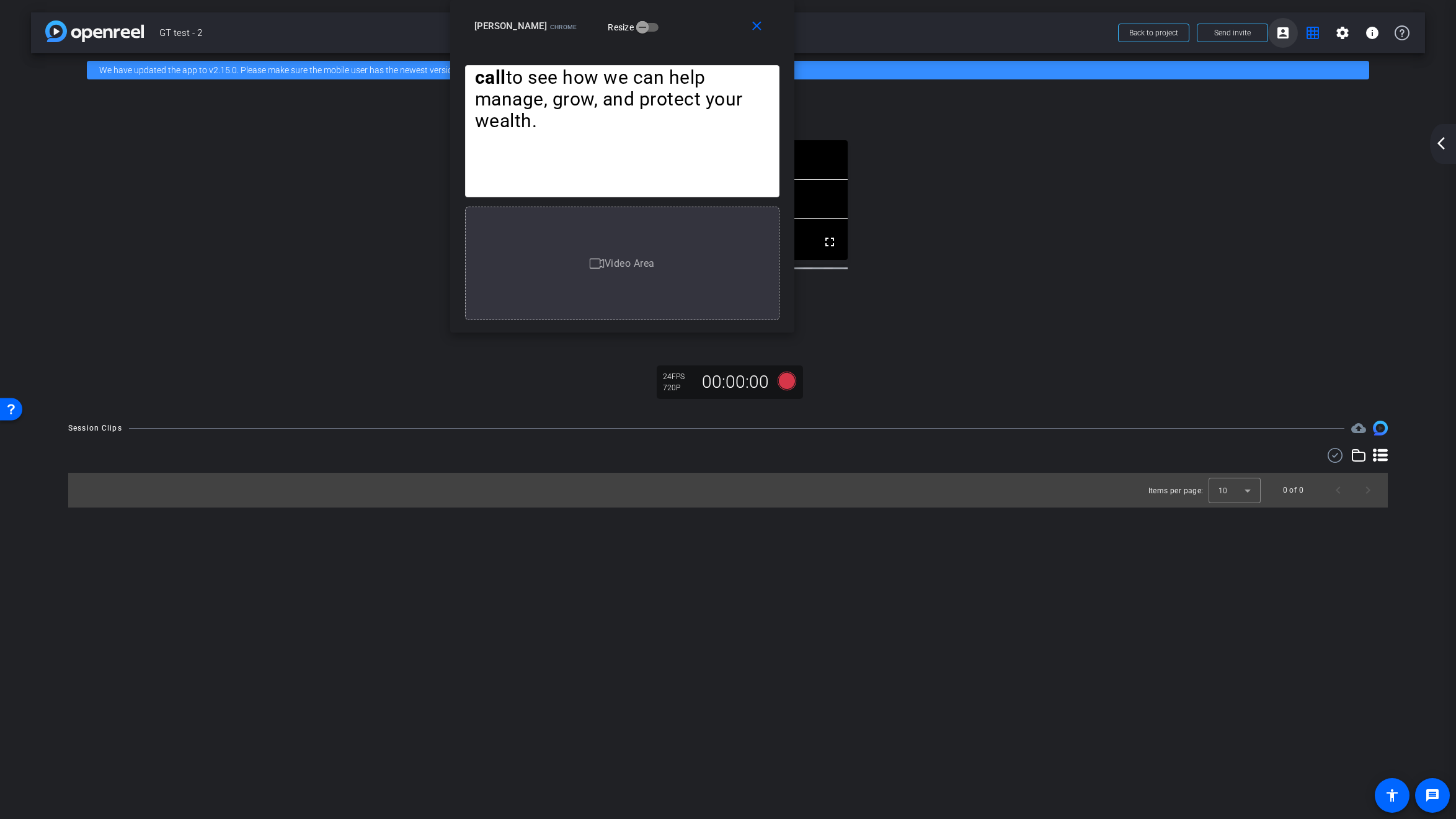 click on "account_box" at bounding box center [1283, 33] 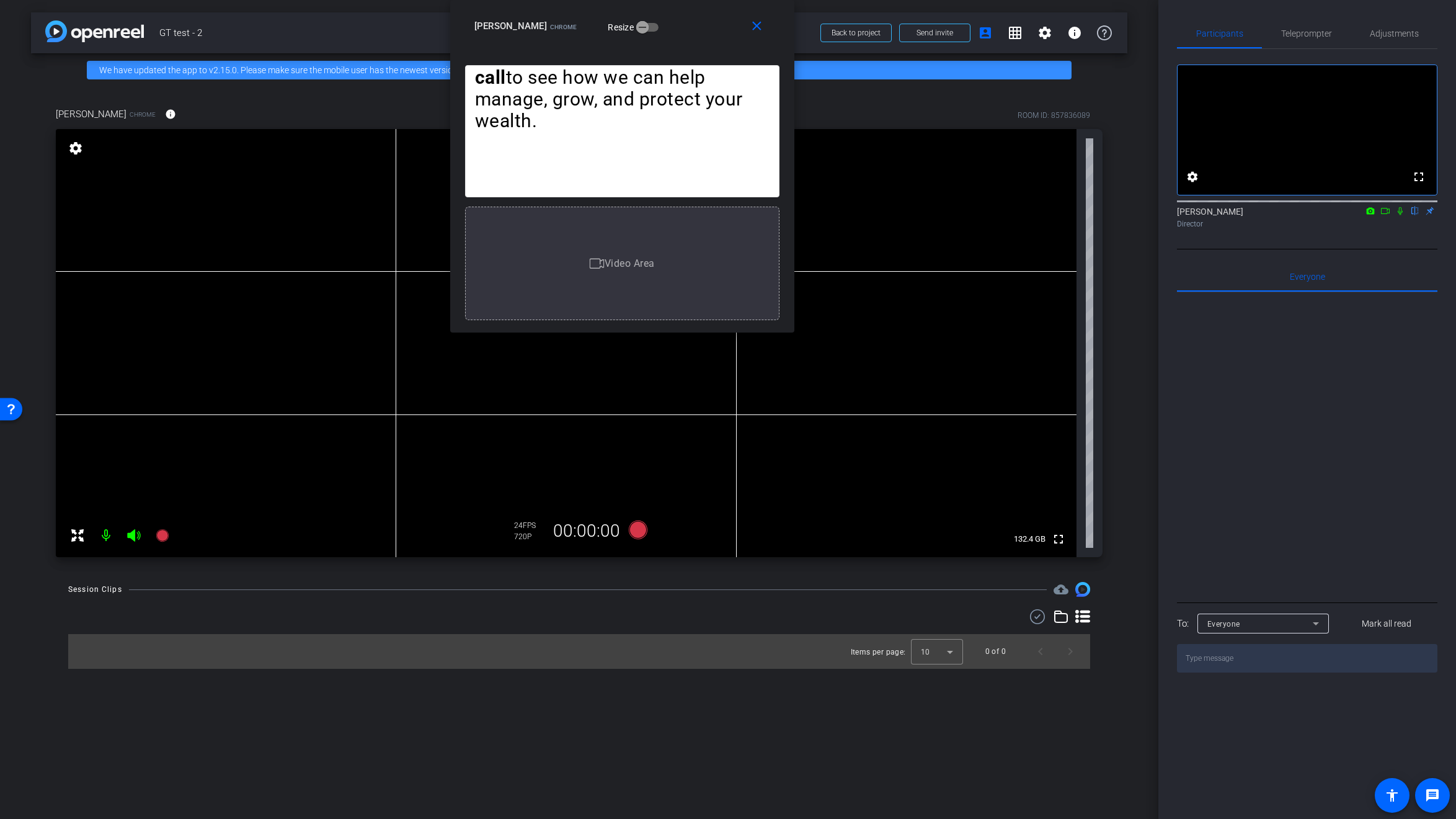 click on "Everyone  0 Mark all read To: Everyone Mark all read" 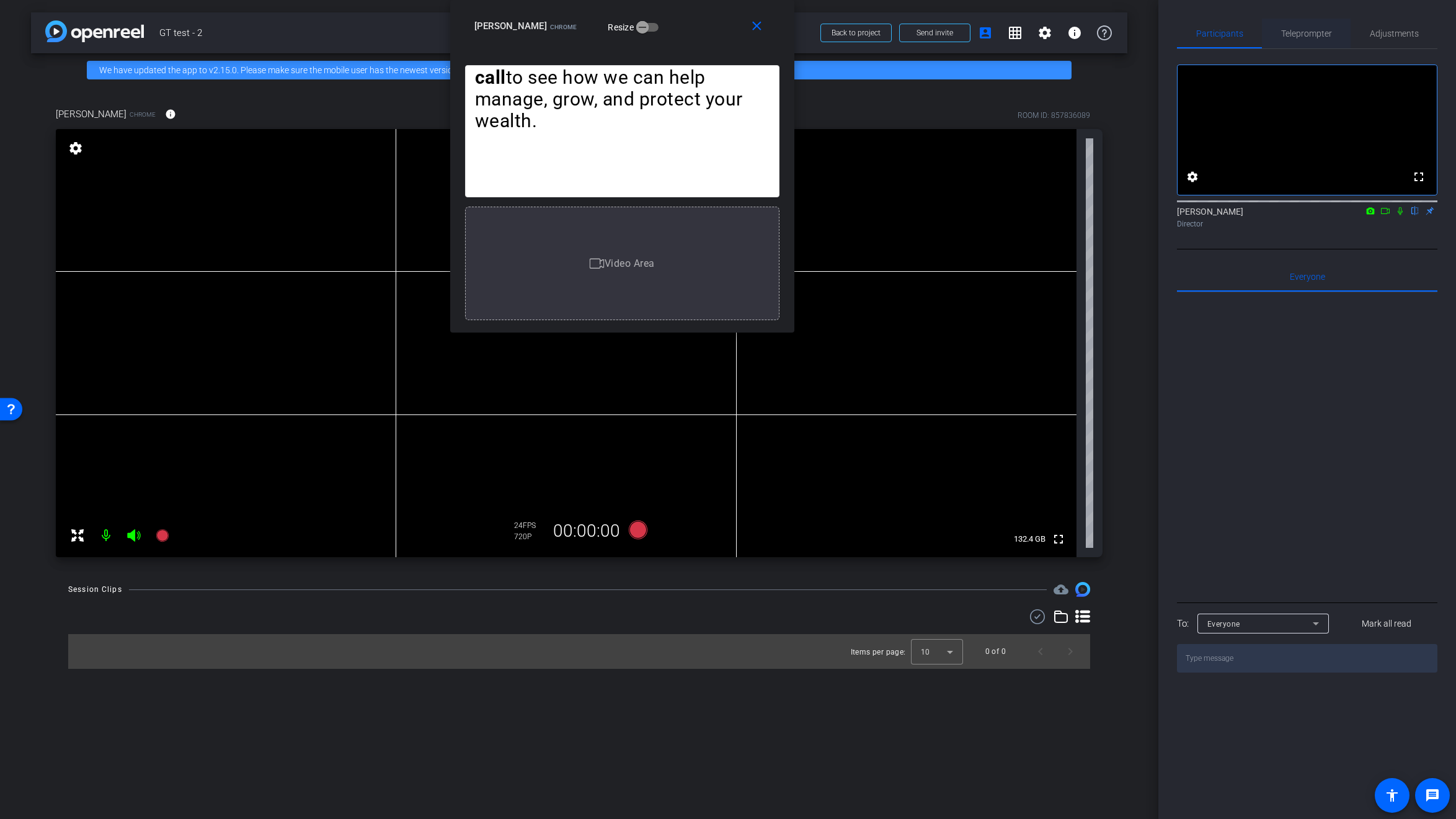 click on "Teleprompter" at bounding box center (1307, 34) 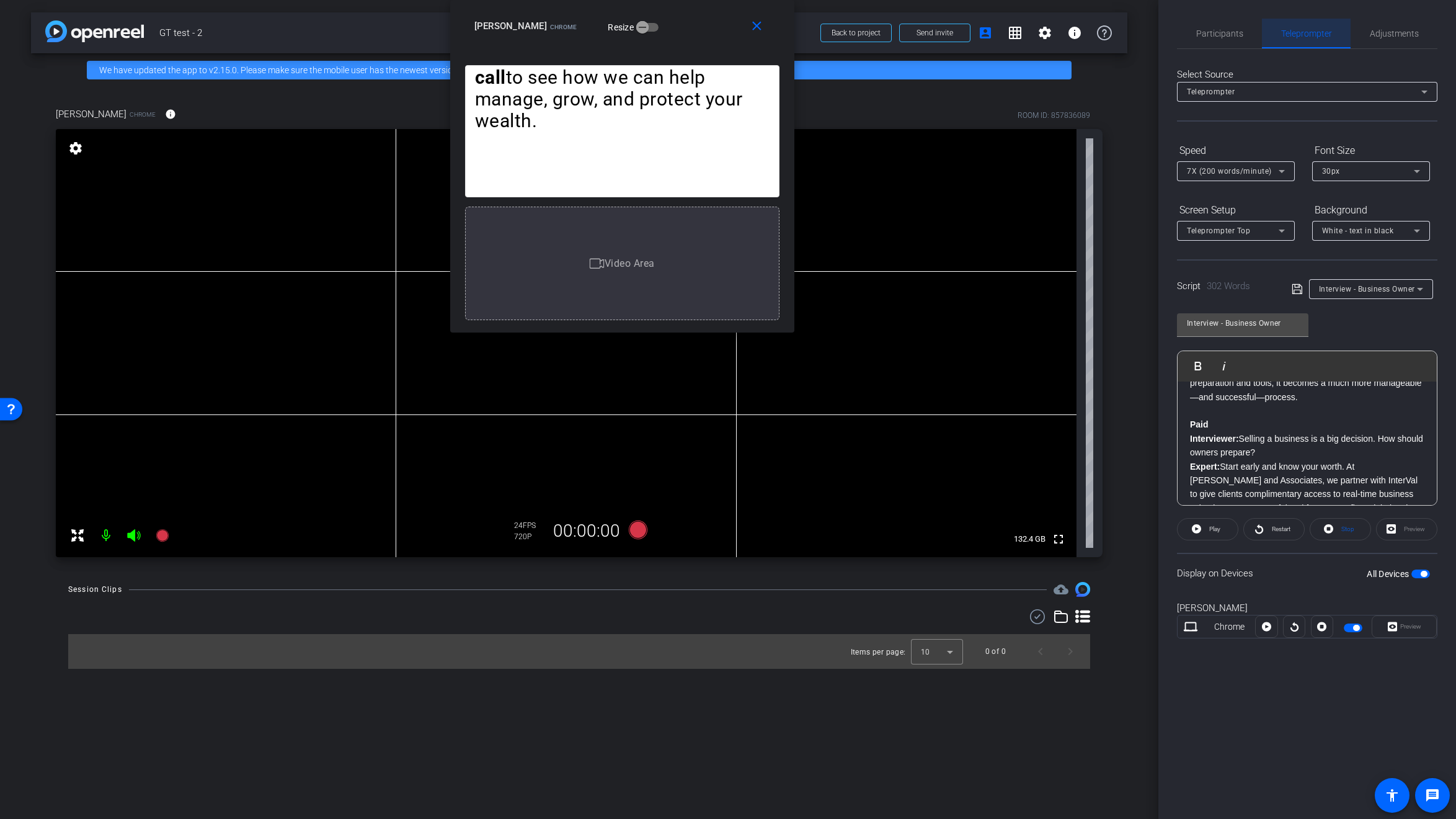 click on "Teleprompter" at bounding box center [1307, 34] 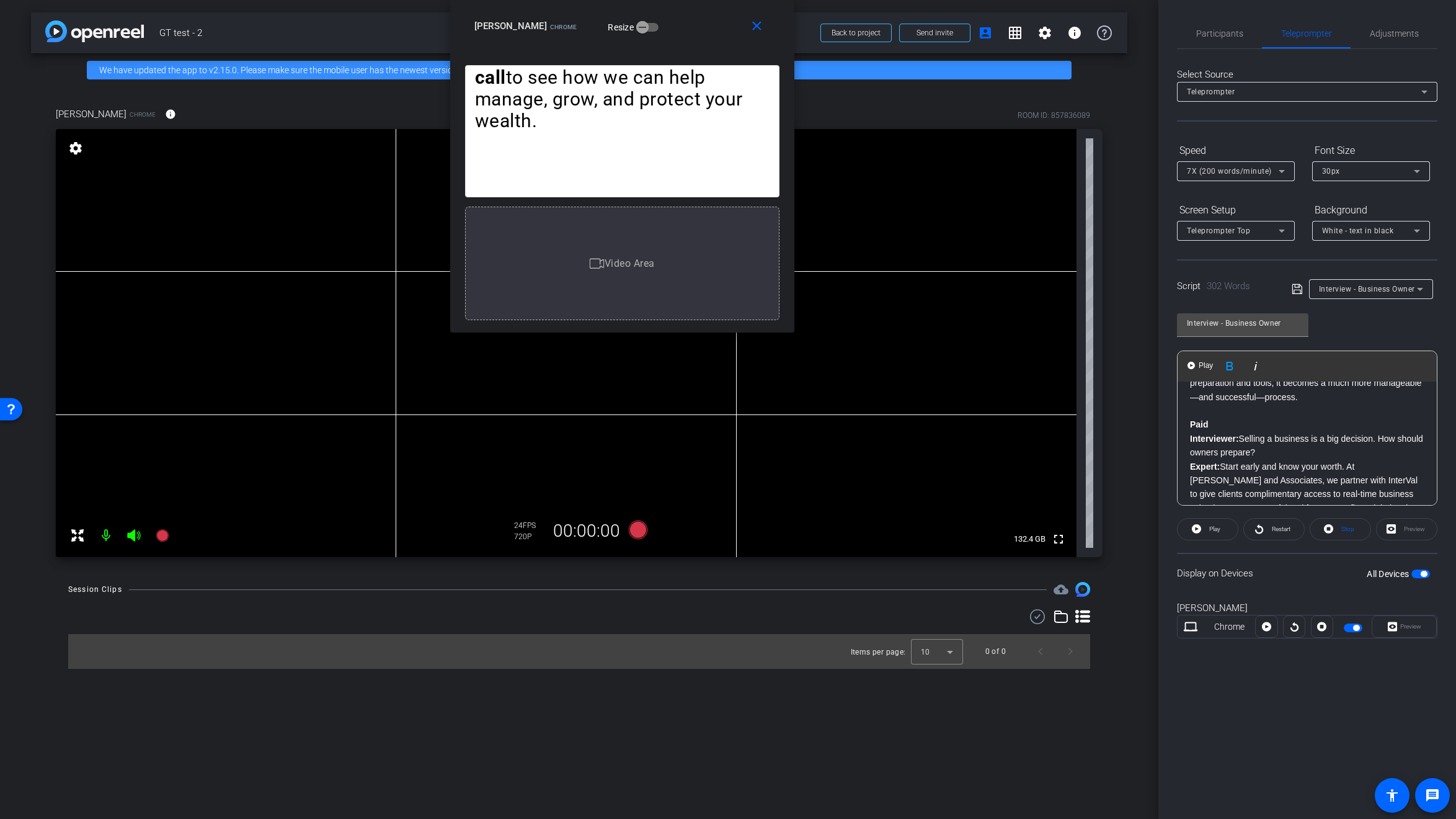 click on "Interviewer:  Selling a business is a big decision. How should owners prepare?" 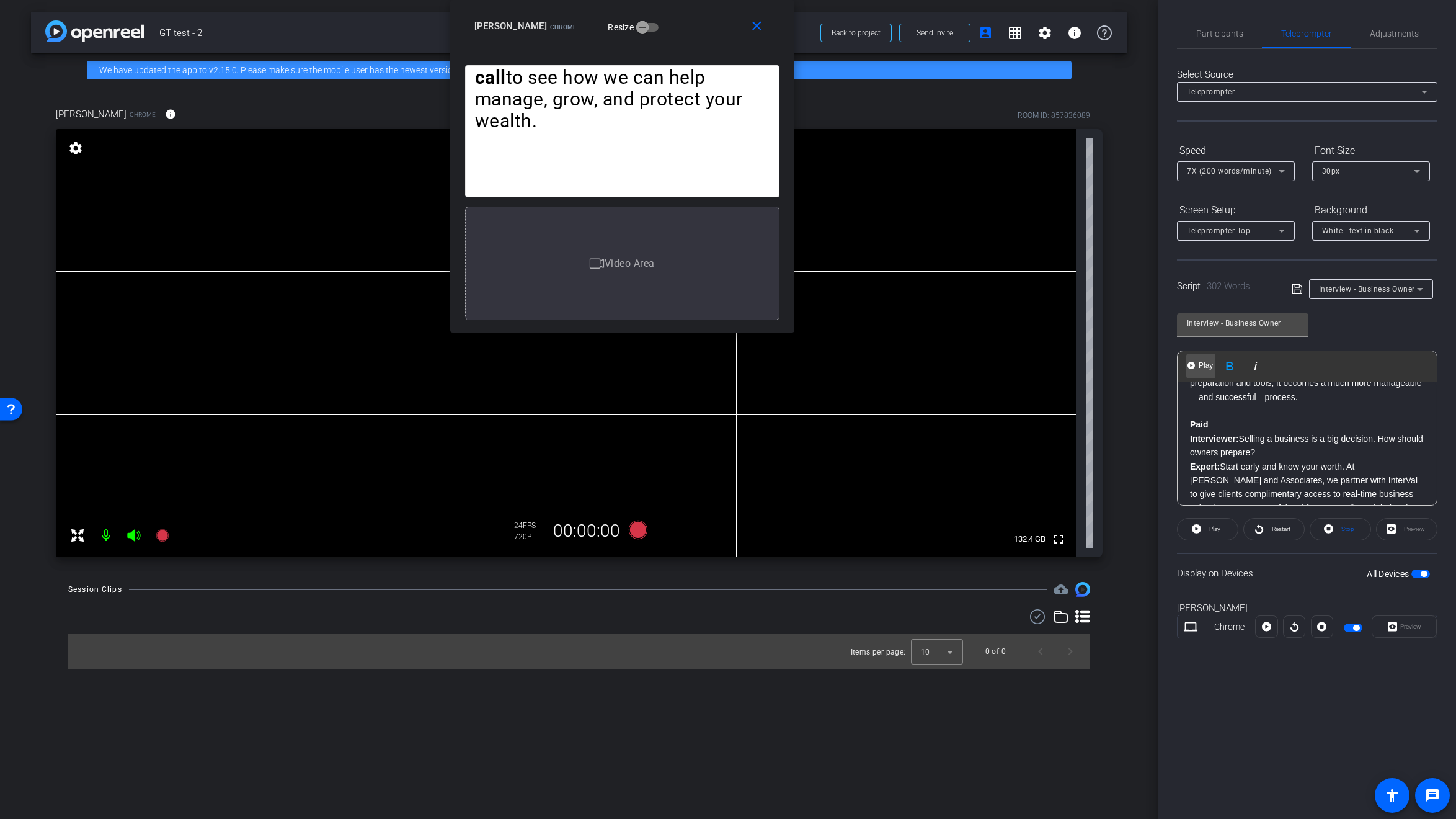 click on "Play" at bounding box center [1205, 365] 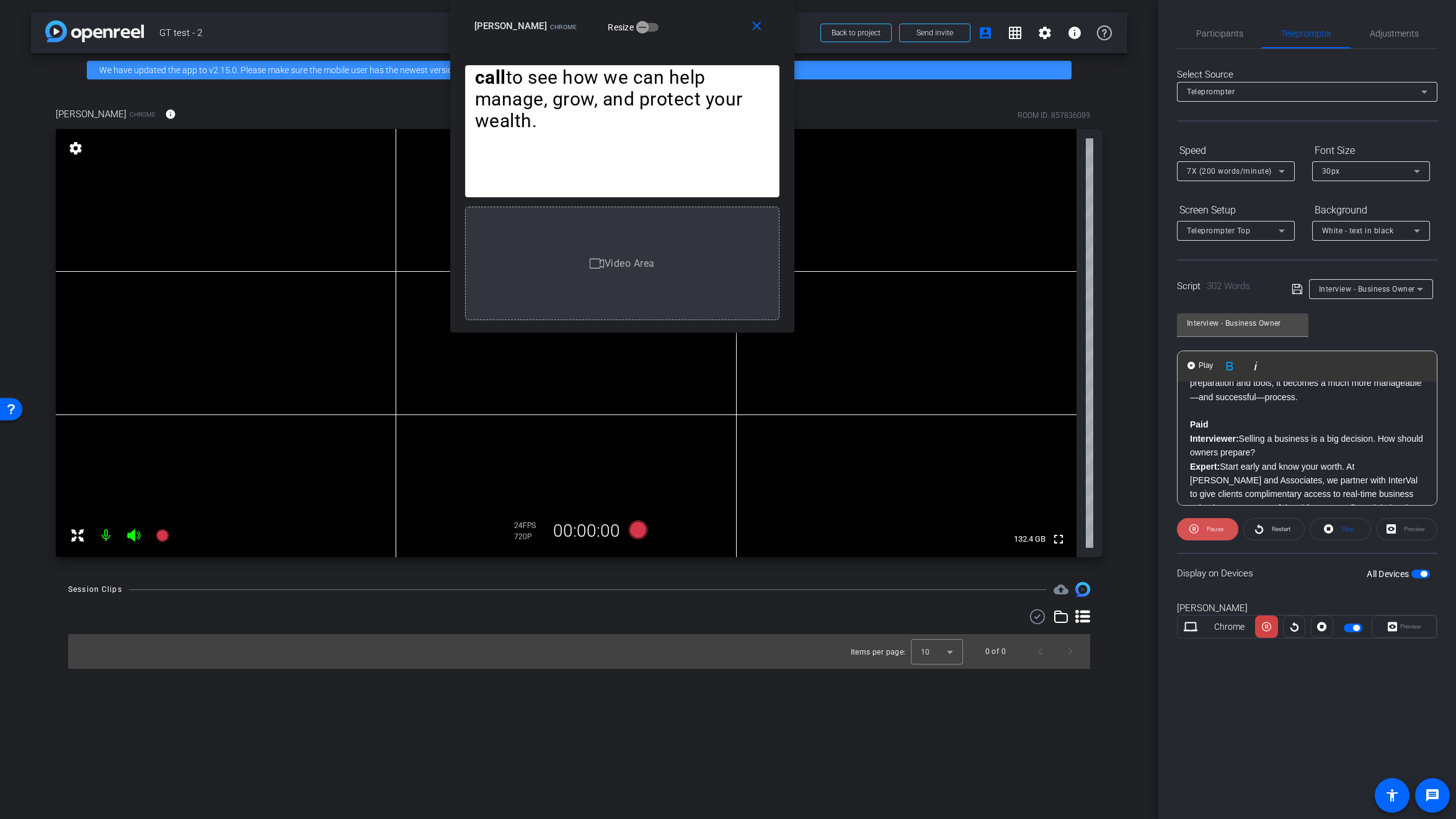 click on "Pause" 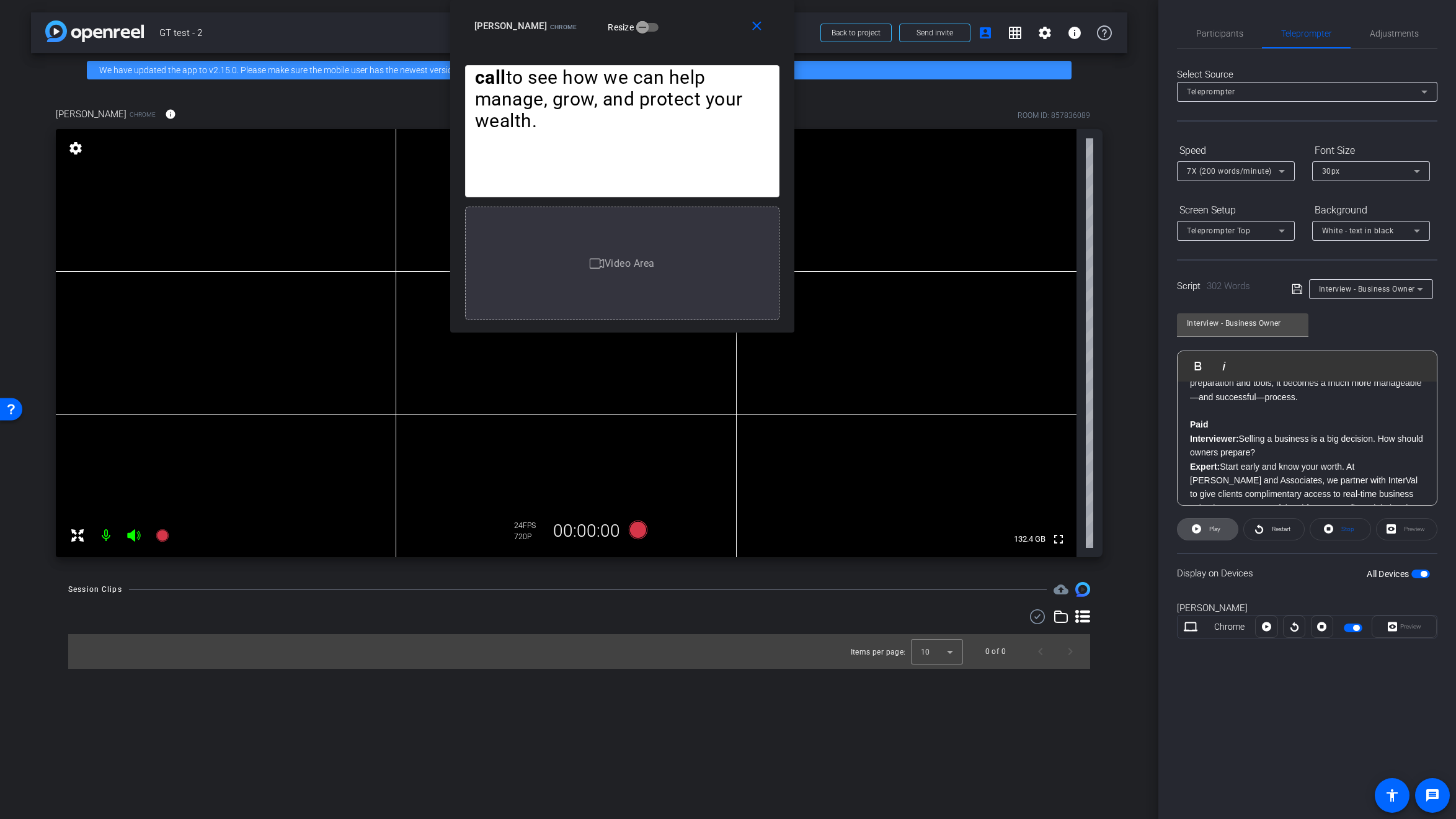 click 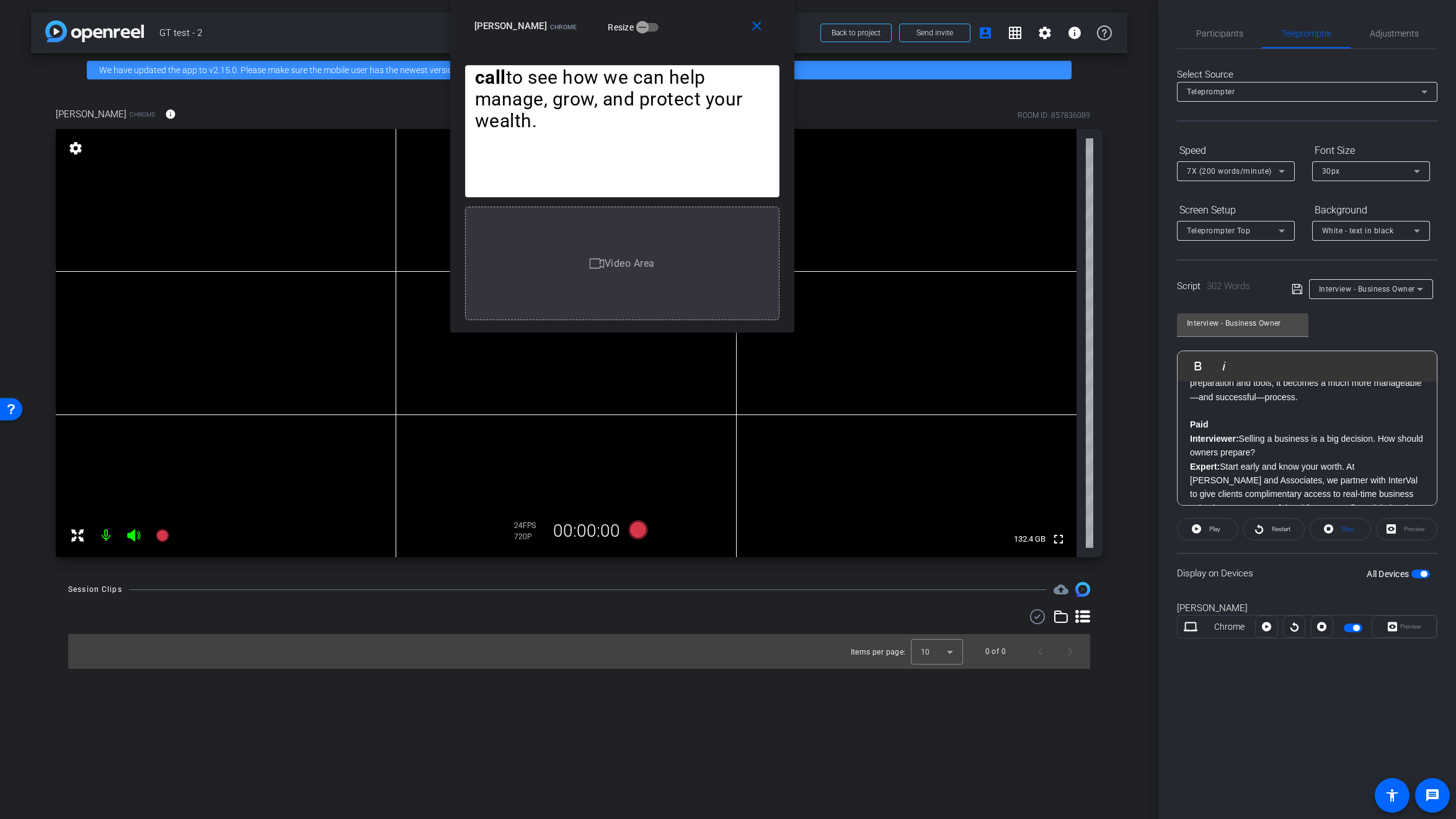 click on "Expert:  Start early and know your worth. At Gaylor Tachauer and Associates, we partner with InterVal to give clients complimentary access to real-time business valuations. It’s a powerful tool for smarter financial planning. Book a free 30-minute discovery call  to see how we can help manage, grow, and protect your wealth." 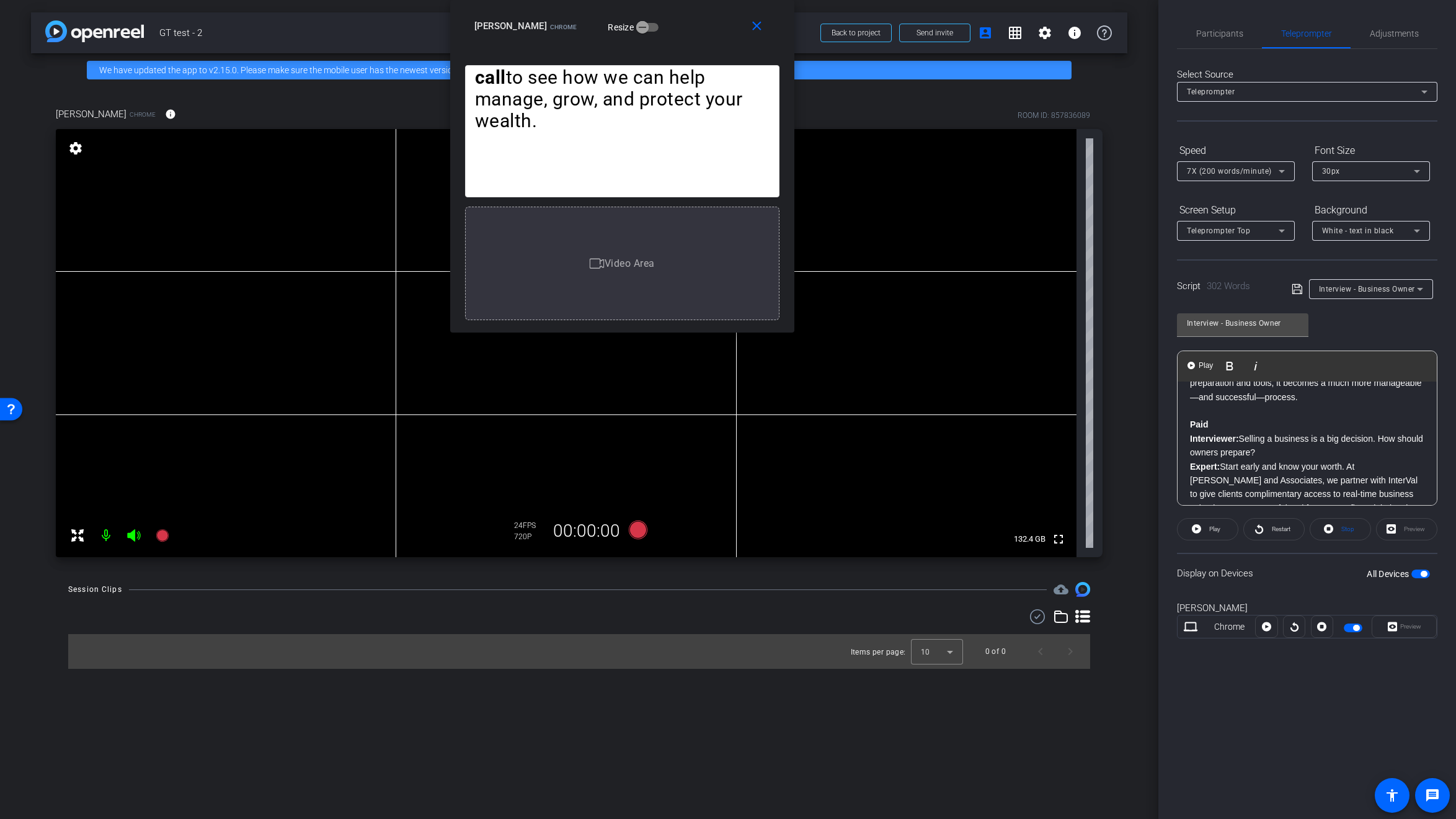 scroll, scrollTop: 496, scrollLeft: 0, axis: vertical 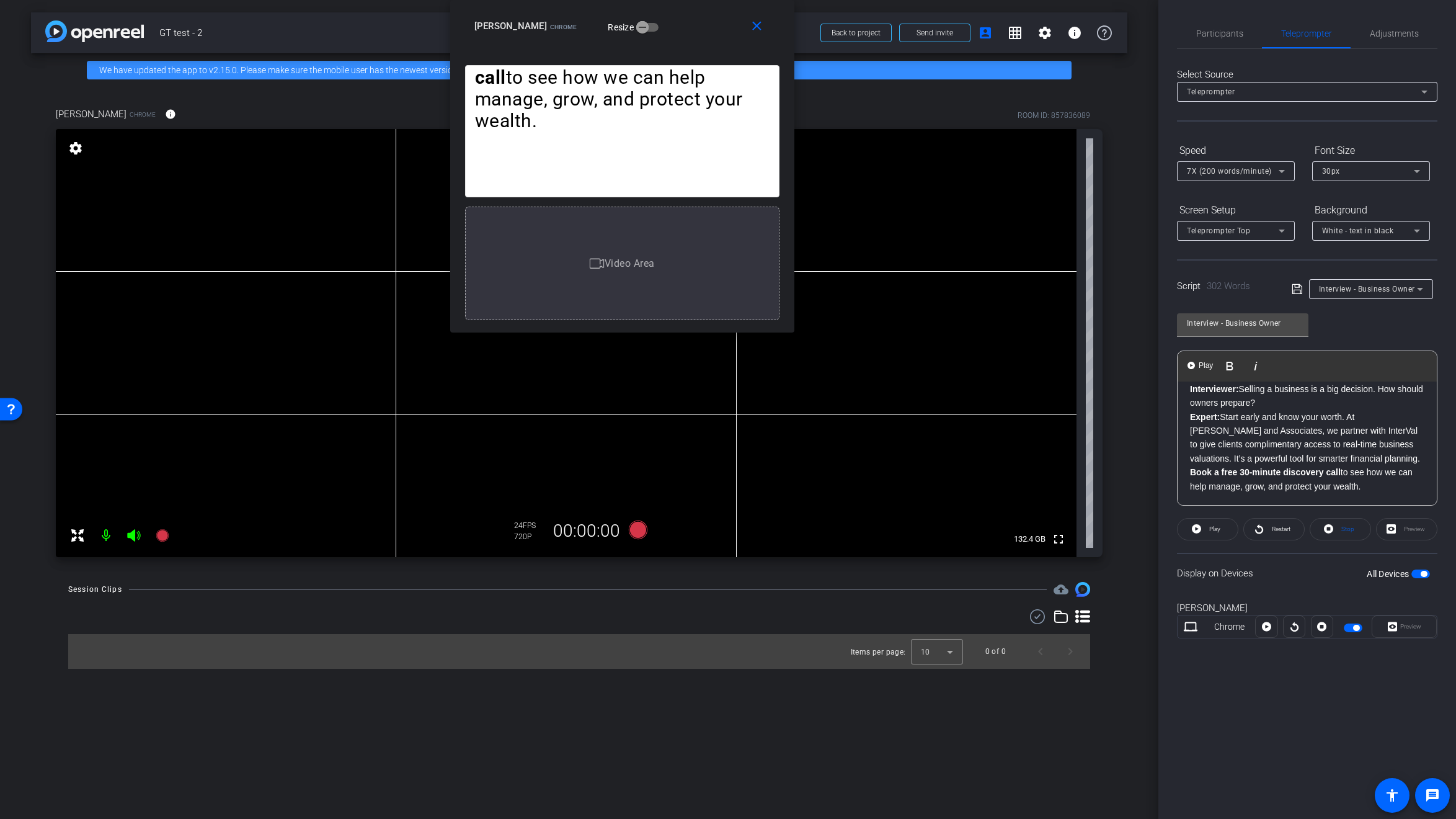 click on "Book a free 30-minute discovery call" 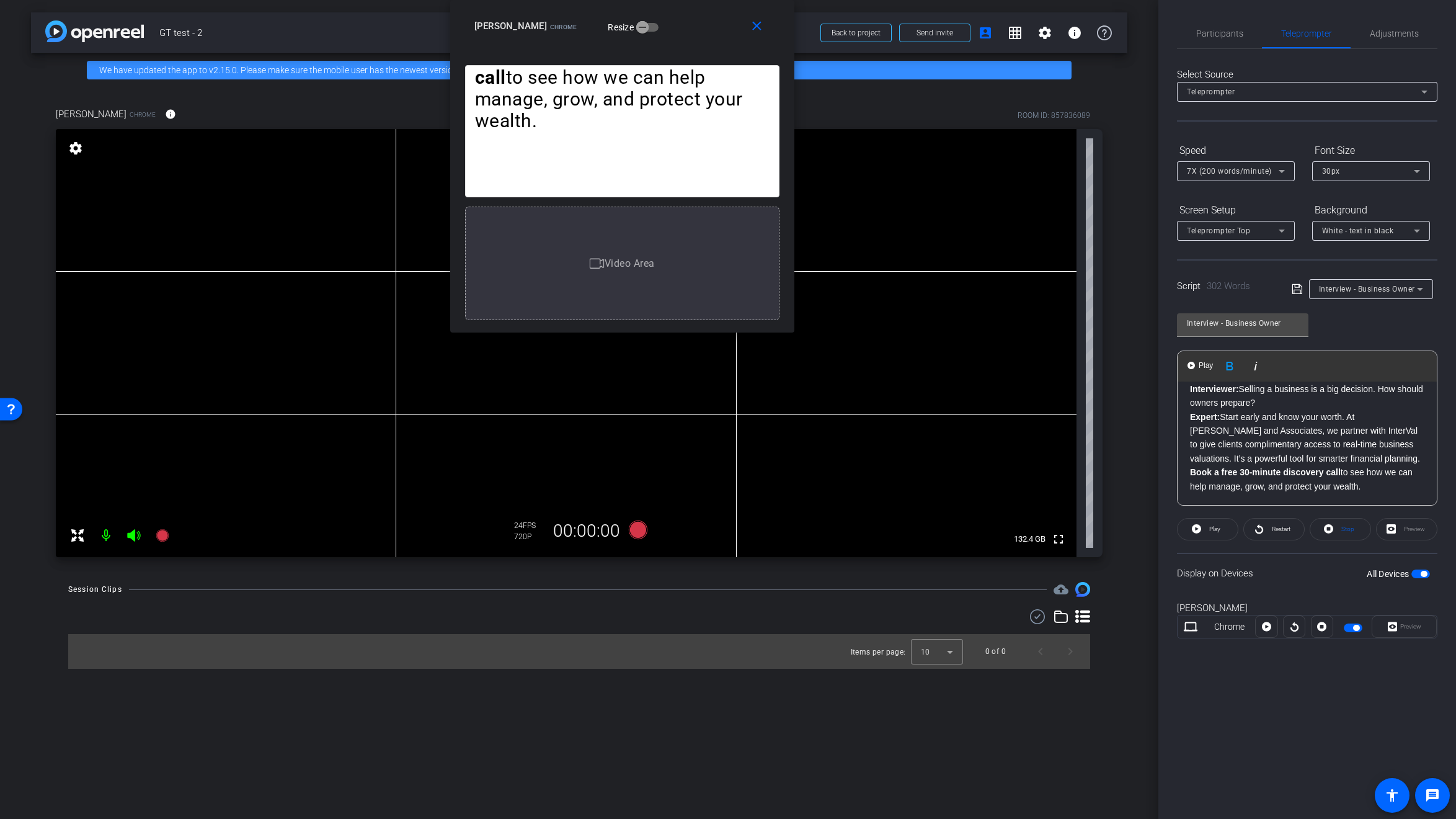 click on "Organic Interviewer:  Selling a business is a major decision. What should owners keep in mind when preparing for this transition? Expert:  Absolutely—it’s one of the most significant decisions a business owner will ever make. The key is preparation, and ideally, that starts early. We recommend beginning the planning process years in advance. This gives you time to position your business as an attractive, low-risk investment for potential buyers. Interviewer:  What are some of the first steps an owner should take? Expert: Interviewer:  That sounds like a great resource. How does that help with the overall process? Expert:  It really helps take the guesswork out of the equation. When you have a reliable valuation and a clear understanding of your financial position, you’re in a much stronger place to negotiate and plan for the future. Selling your business can feel overwhelming, but with the right preparation and tools, it becomes a much more manageable—and successful—process. Paid Interviewer:" 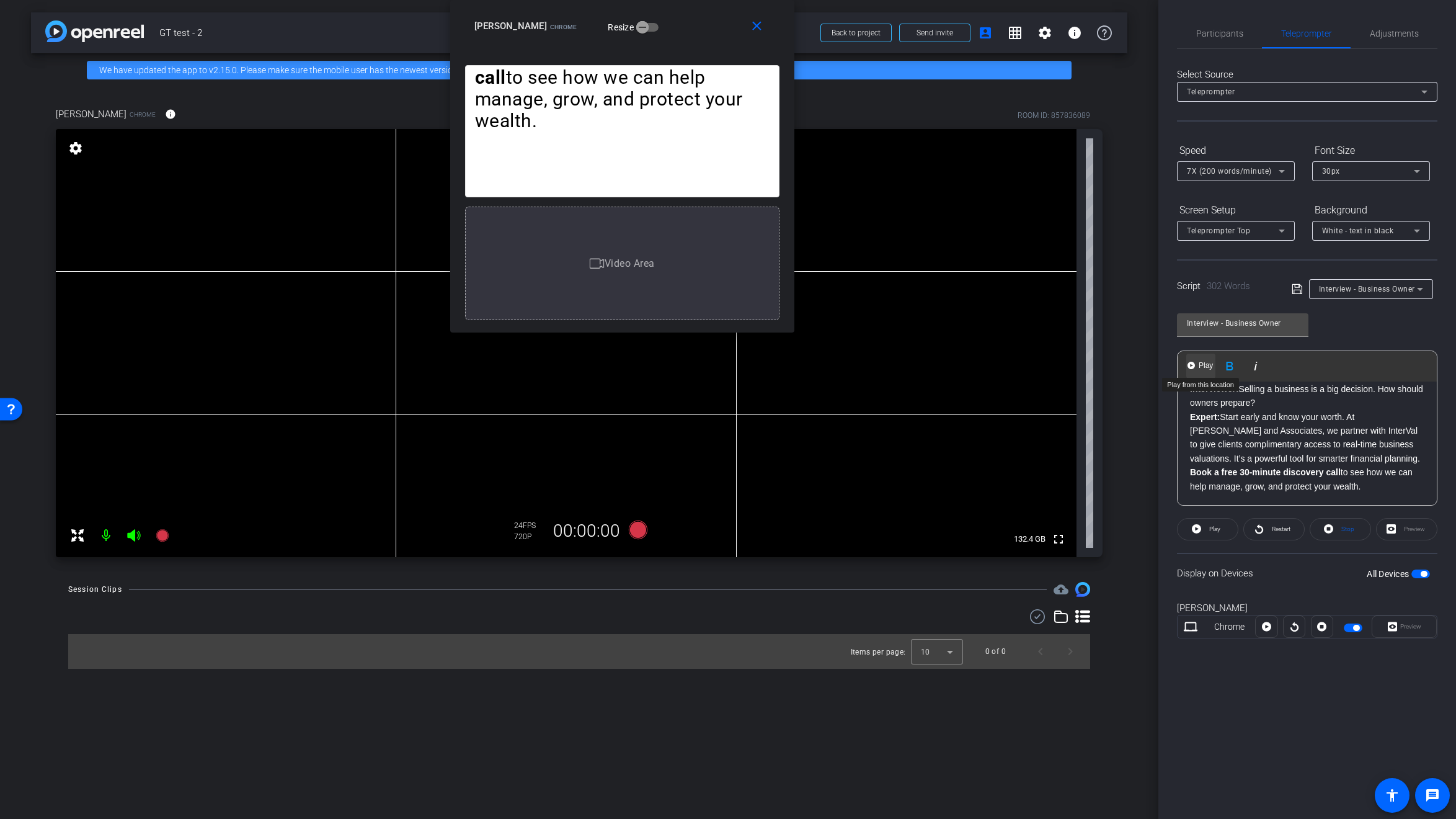 click on "Play" at bounding box center [1205, 365] 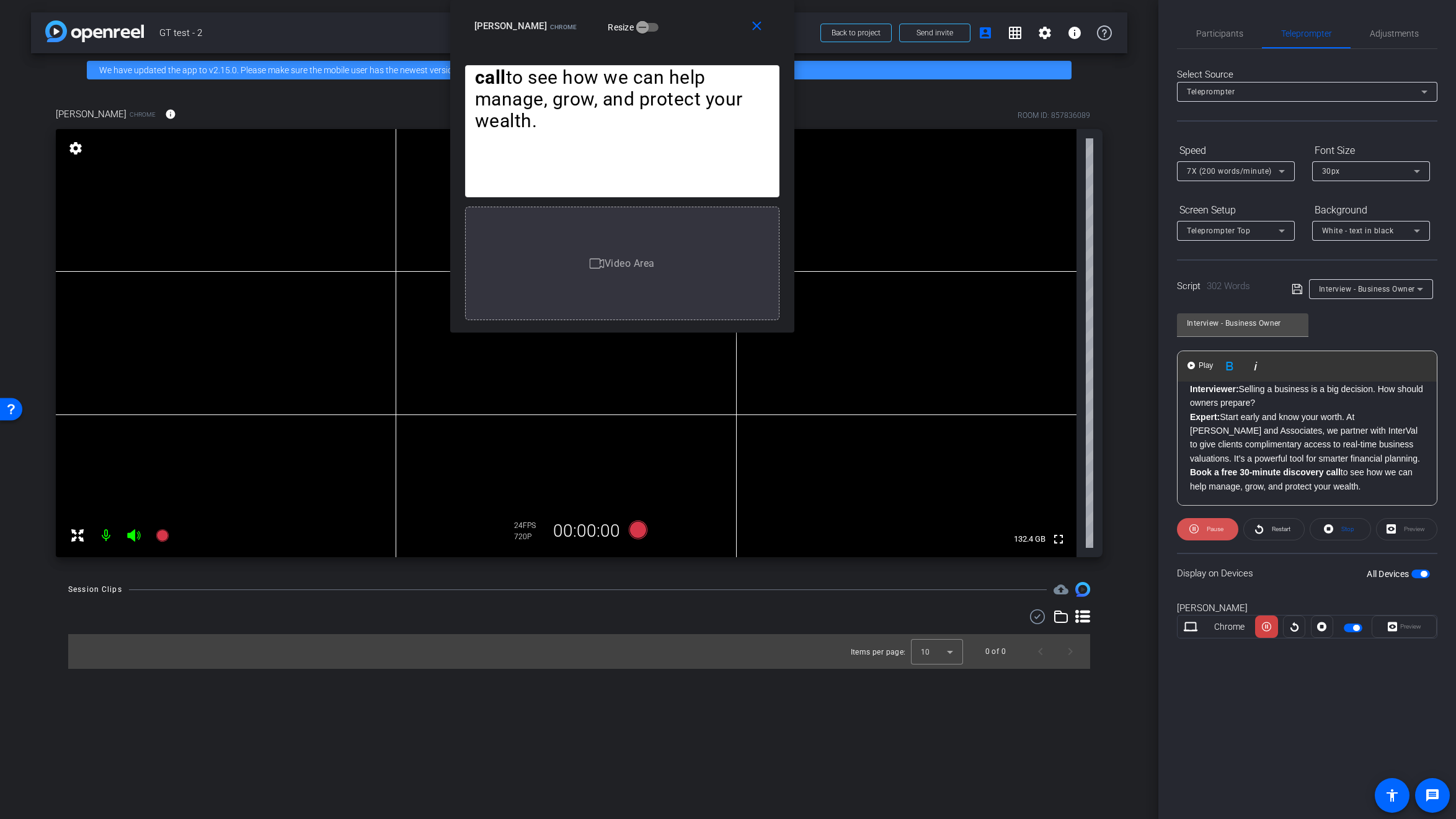 click on "Pause" 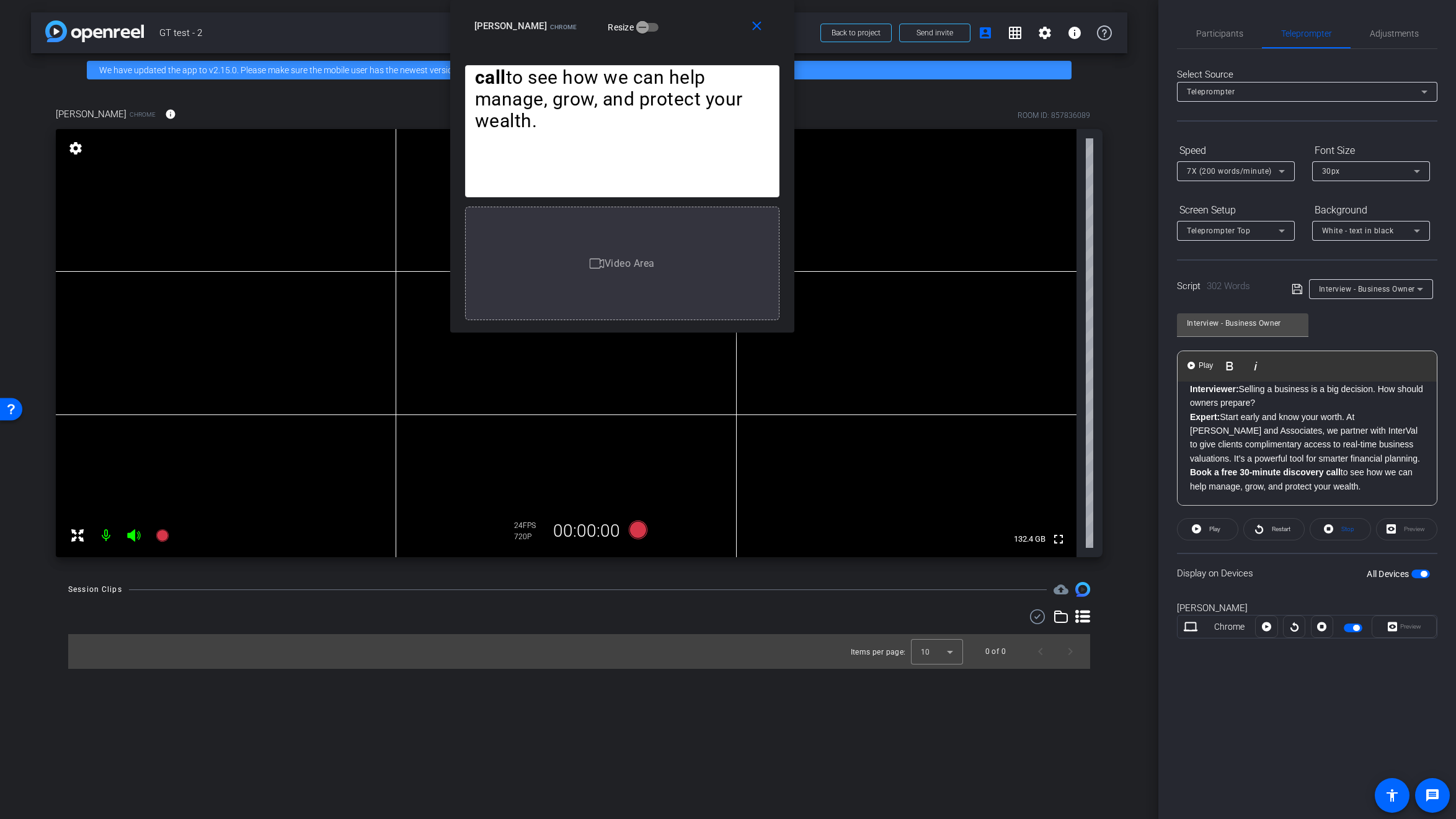 drag, startPoint x: 1374, startPoint y: 486, endPoint x: 1186, endPoint y: 479, distance: 188.13027 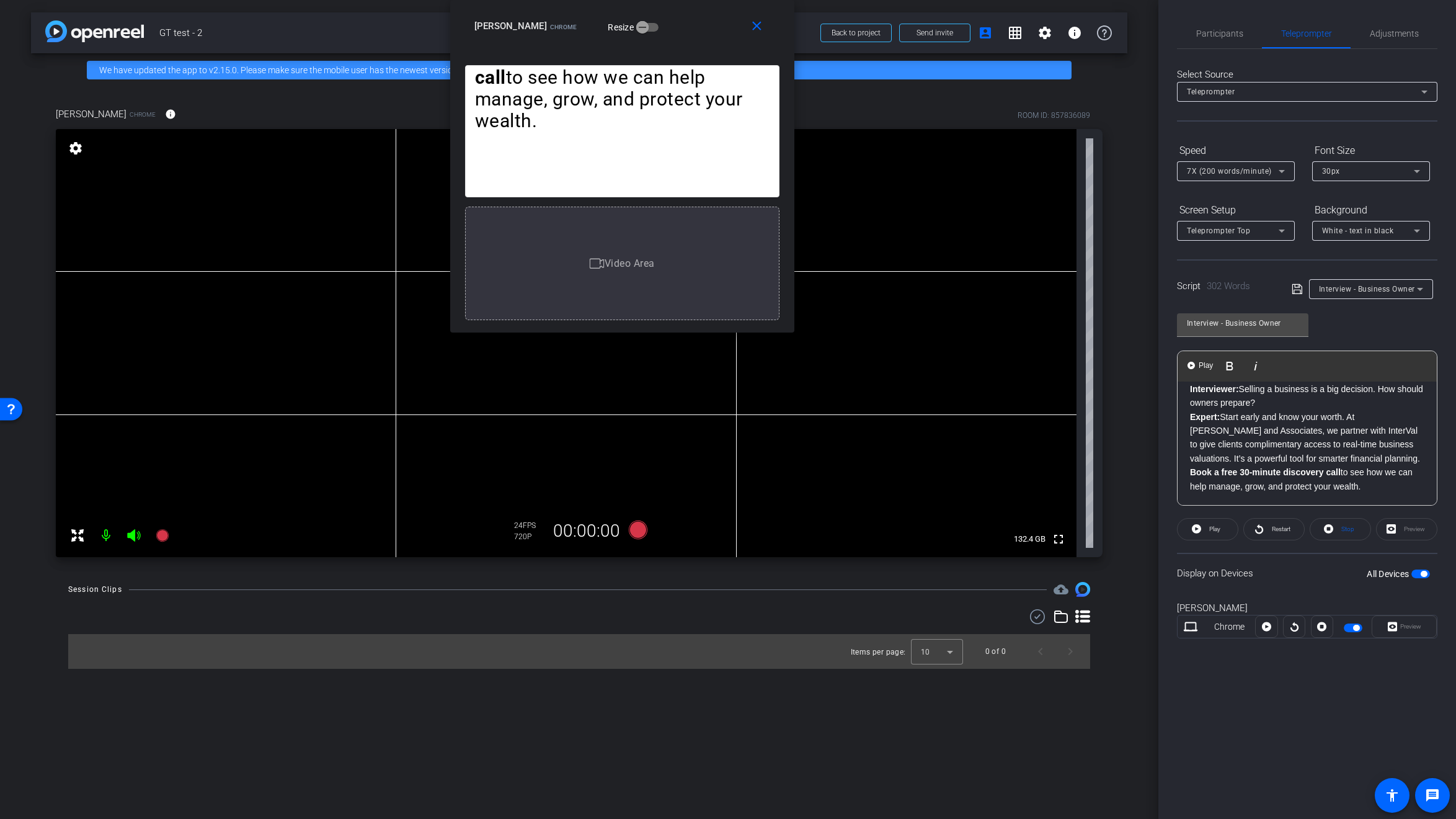 click on "Organic Interviewer:  Selling a business is a major decision. What should owners keep in mind when preparing for this transition? Expert:  Absolutely—it’s one of the most significant decisions a business owner will ever make. The key is preparation, and ideally, that starts early. We recommend beginning the planning process years in advance. This gives you time to position your business as an attractive, low-risk investment for potential buyers. Interviewer:  What are some of the first steps an owner should take? Expert: Interviewer:  That sounds like a great resource. How does that help with the overall process? Expert:  It really helps take the guesswork out of the equation. When you have a reliable valuation and a clear understanding of your financial position, you’re in a much stronger place to negotiate and plan for the future. Selling your business can feel overwhelming, but with the right preparation and tools, it becomes a much more manageable—and successful—process. Paid Interviewer:" 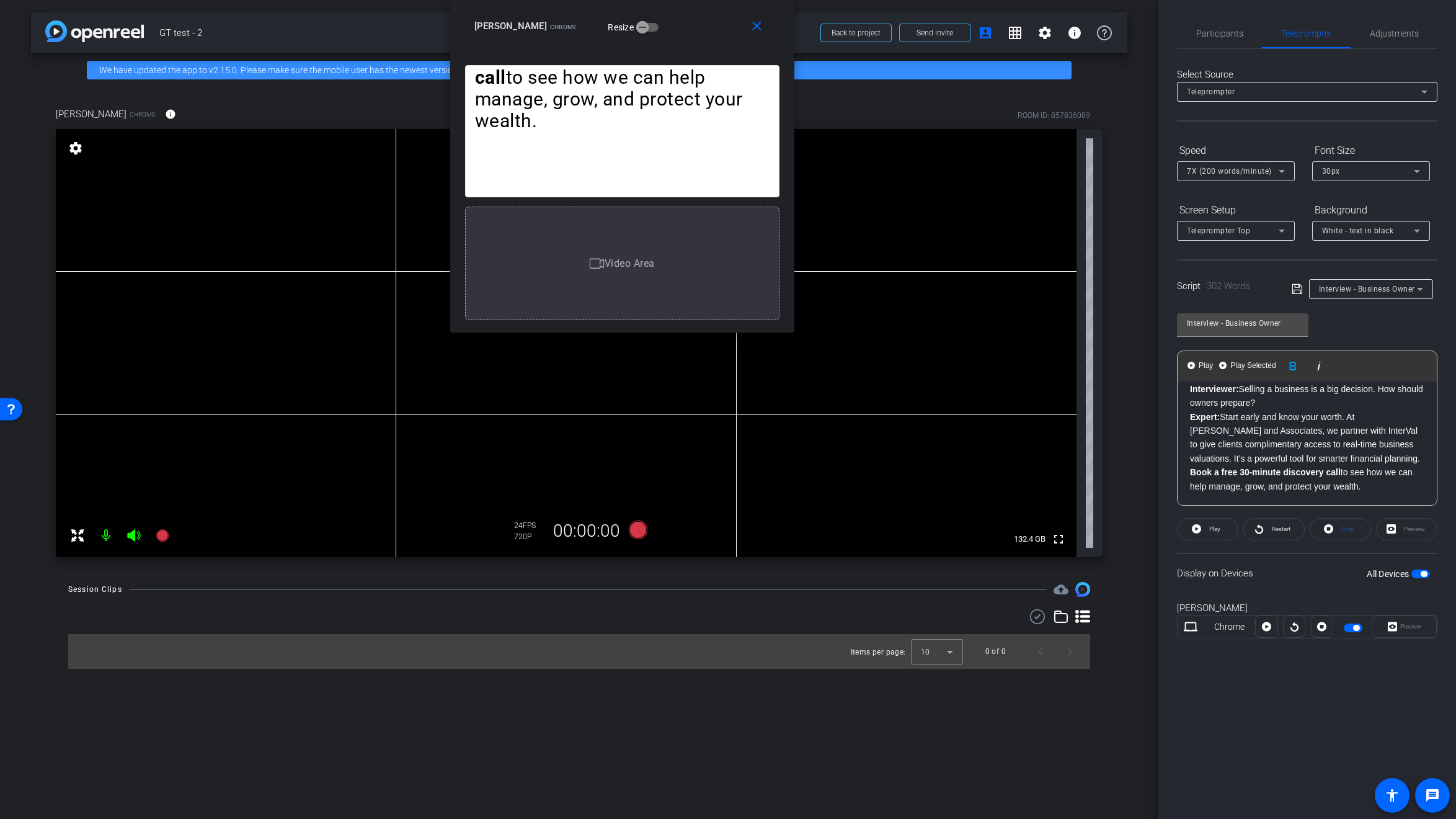 click on "Expert:  Start early and know your worth. At Gaylor Tachauer and Associates, we partner with InterVal to give clients complimentary access to real-time business valuations. It’s a powerful tool for smarter financial planning. Book a free 30-minute discovery call  to see how we can help manage, grow, and protect your wealth." 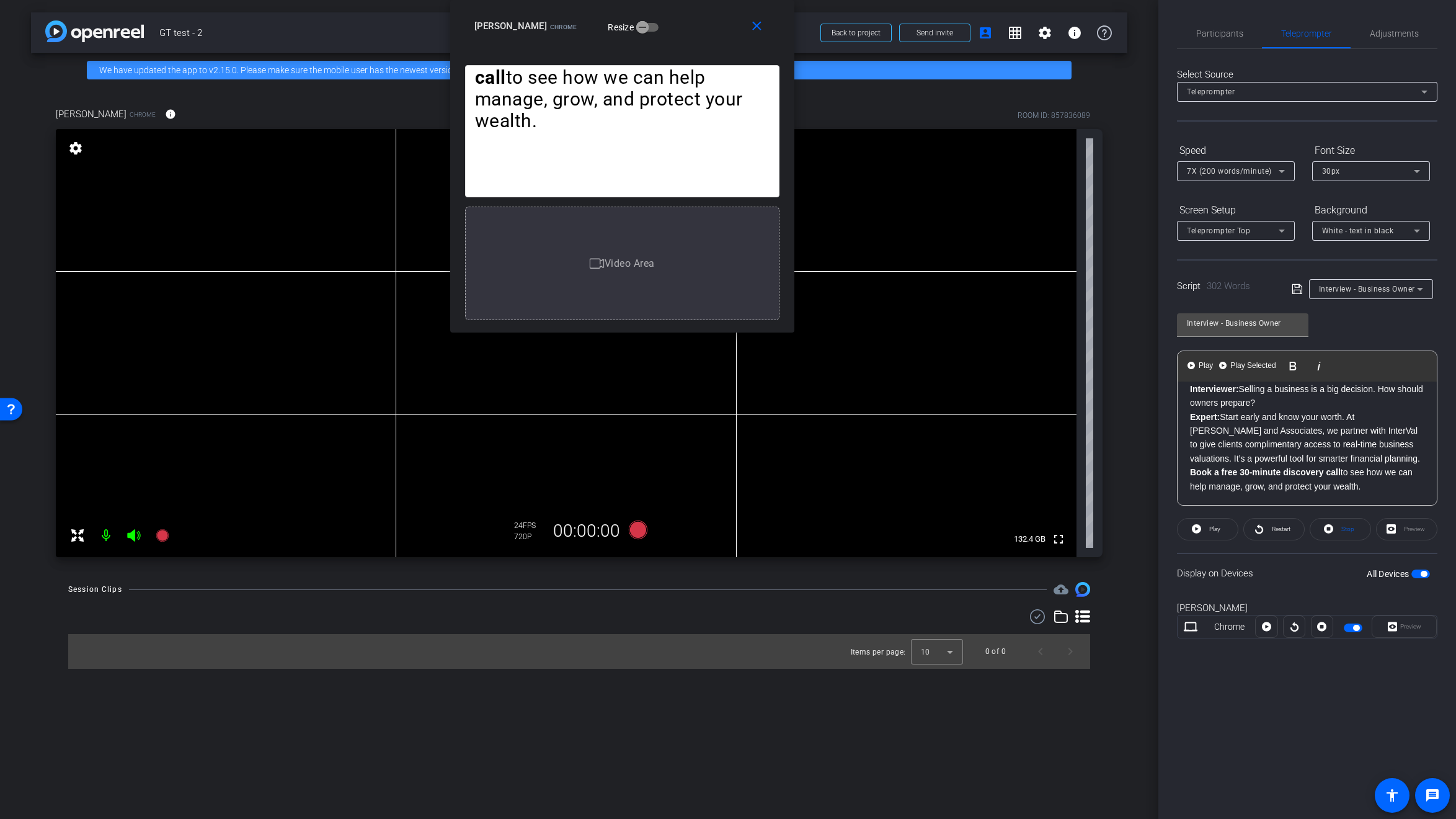 drag, startPoint x: 1228, startPoint y: 460, endPoint x: 1235, endPoint y: 404, distance: 56.435804 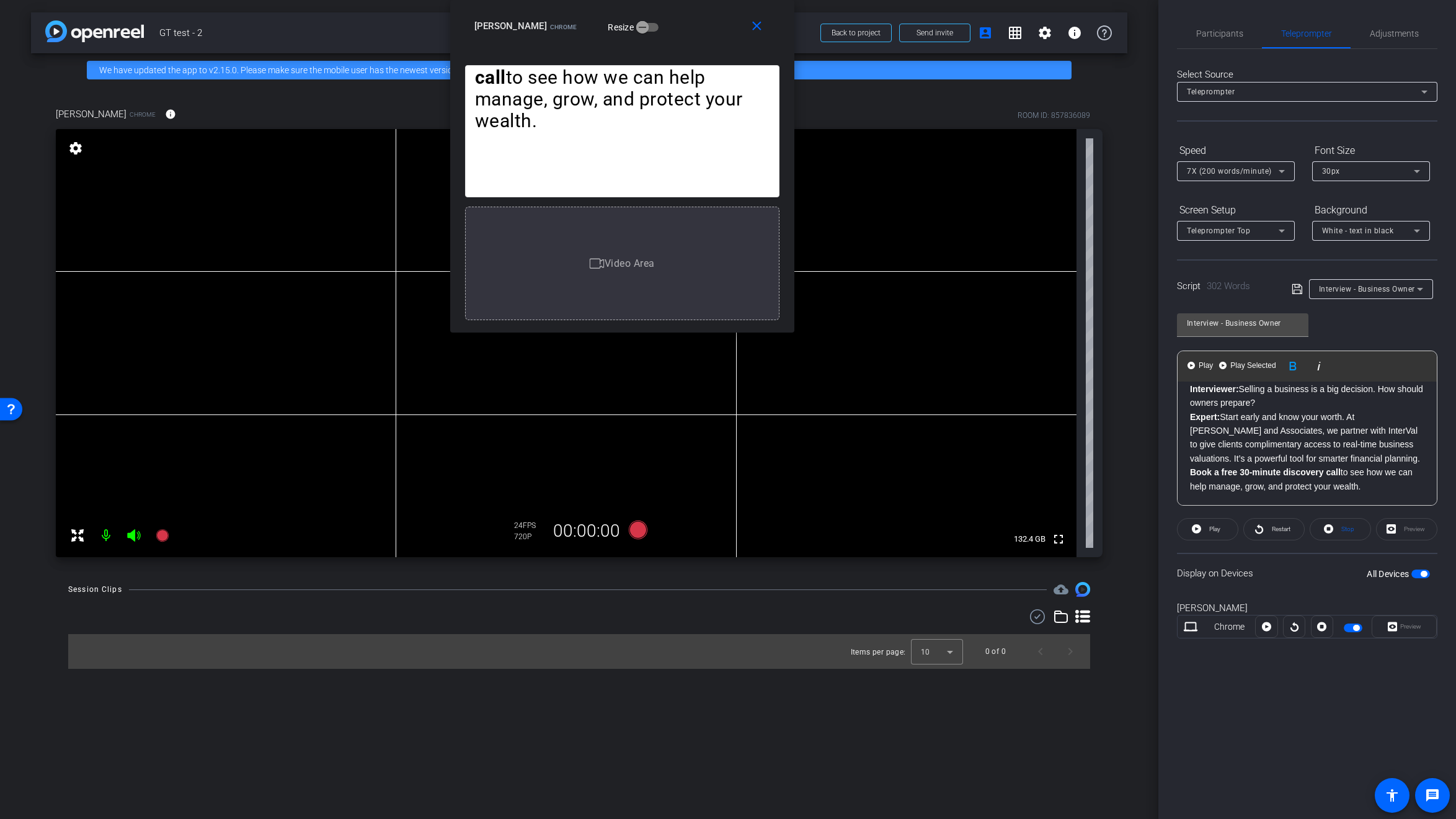 click on "Expert:  Start early and know your worth. At Gaylor Tachauer and Associates, we partner with InterVal to give clients complimentary access to real-time business valuations. It’s a powerful tool for smarter financial planning. Book a free 30-minute discovery call  to see how we can help manage, grow, and protect your wealth." 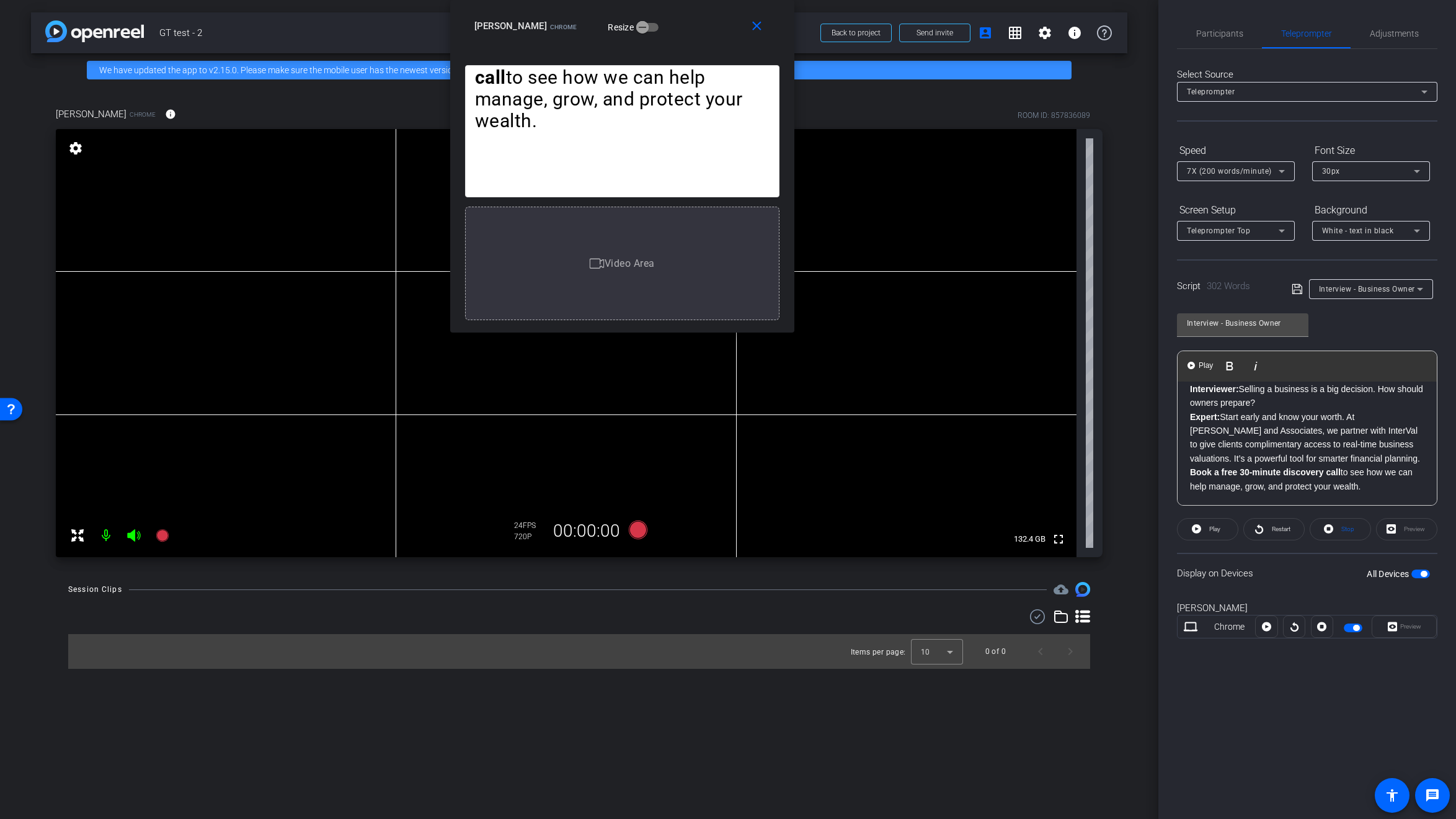 drag, startPoint x: 1222, startPoint y: 403, endPoint x: 1235, endPoint y: 456, distance: 54.57105 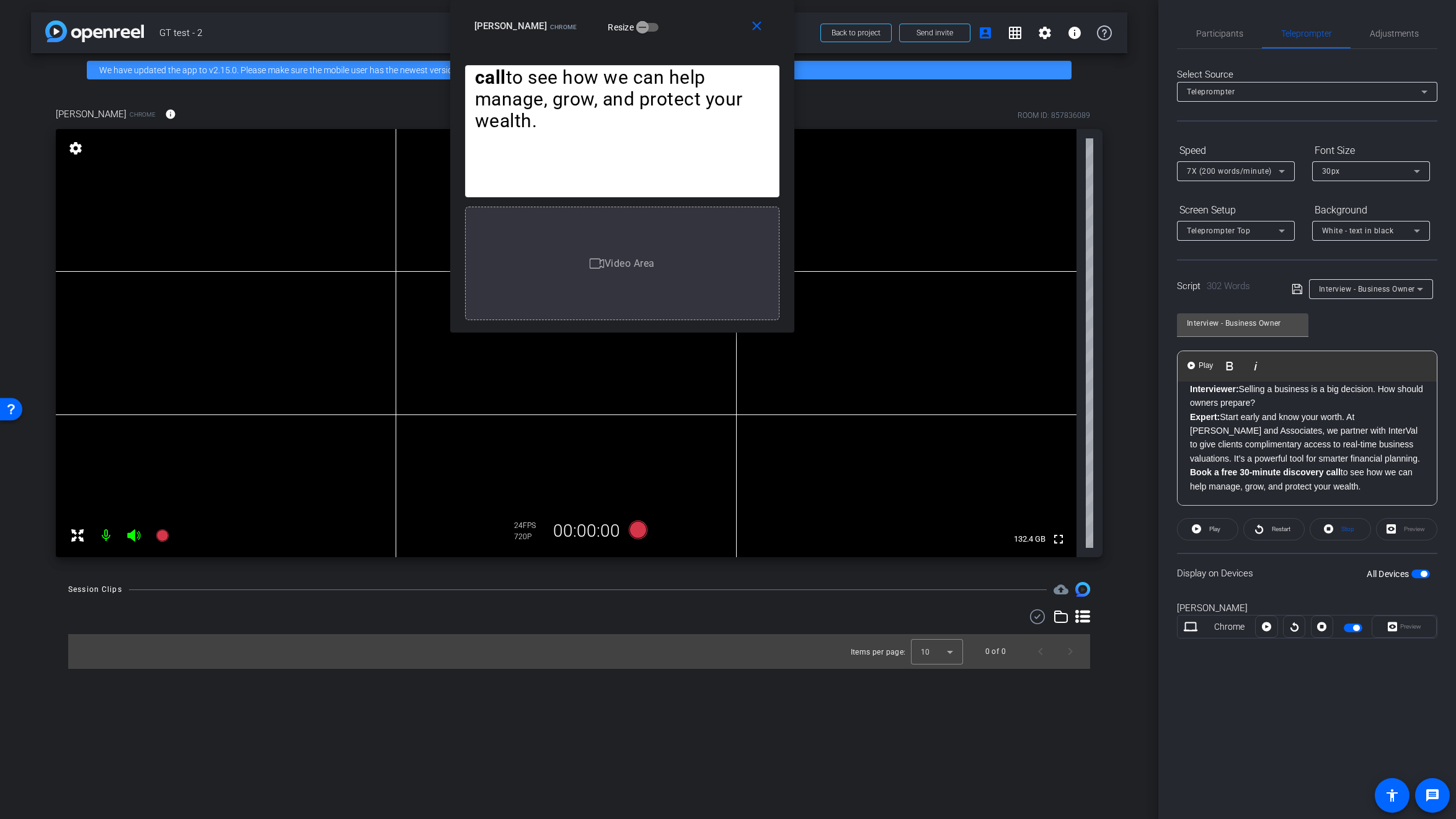 click on "Expert:  Start early and know your worth. At Gaylor Tachauer and Associates, we partner with InterVal to give clients complimentary access to real-time business valuations. It’s a powerful tool for smarter financial planning. Book a free 30-minute discovery call  to see how we can help manage, grow, and protect your wealth." 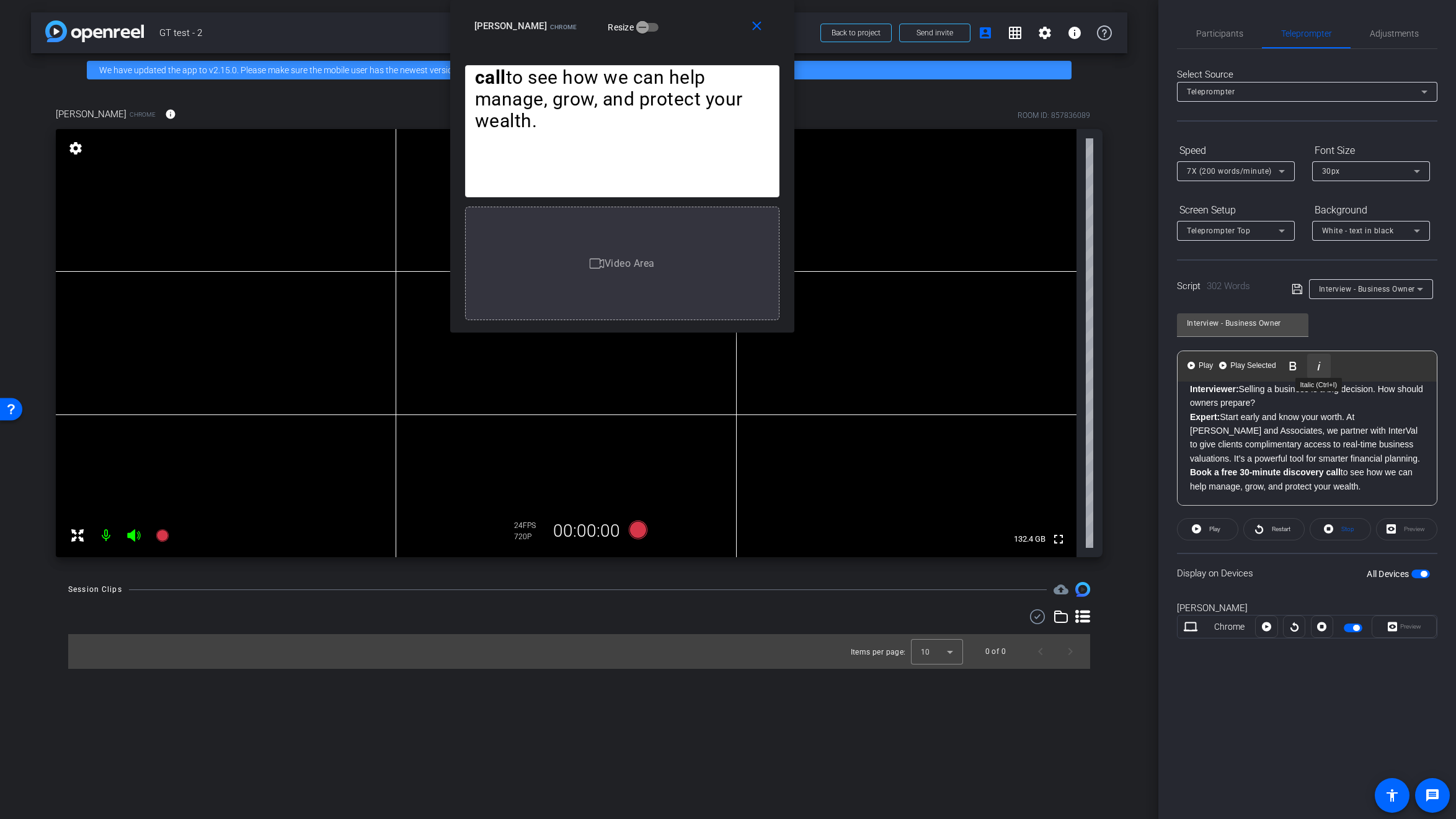click 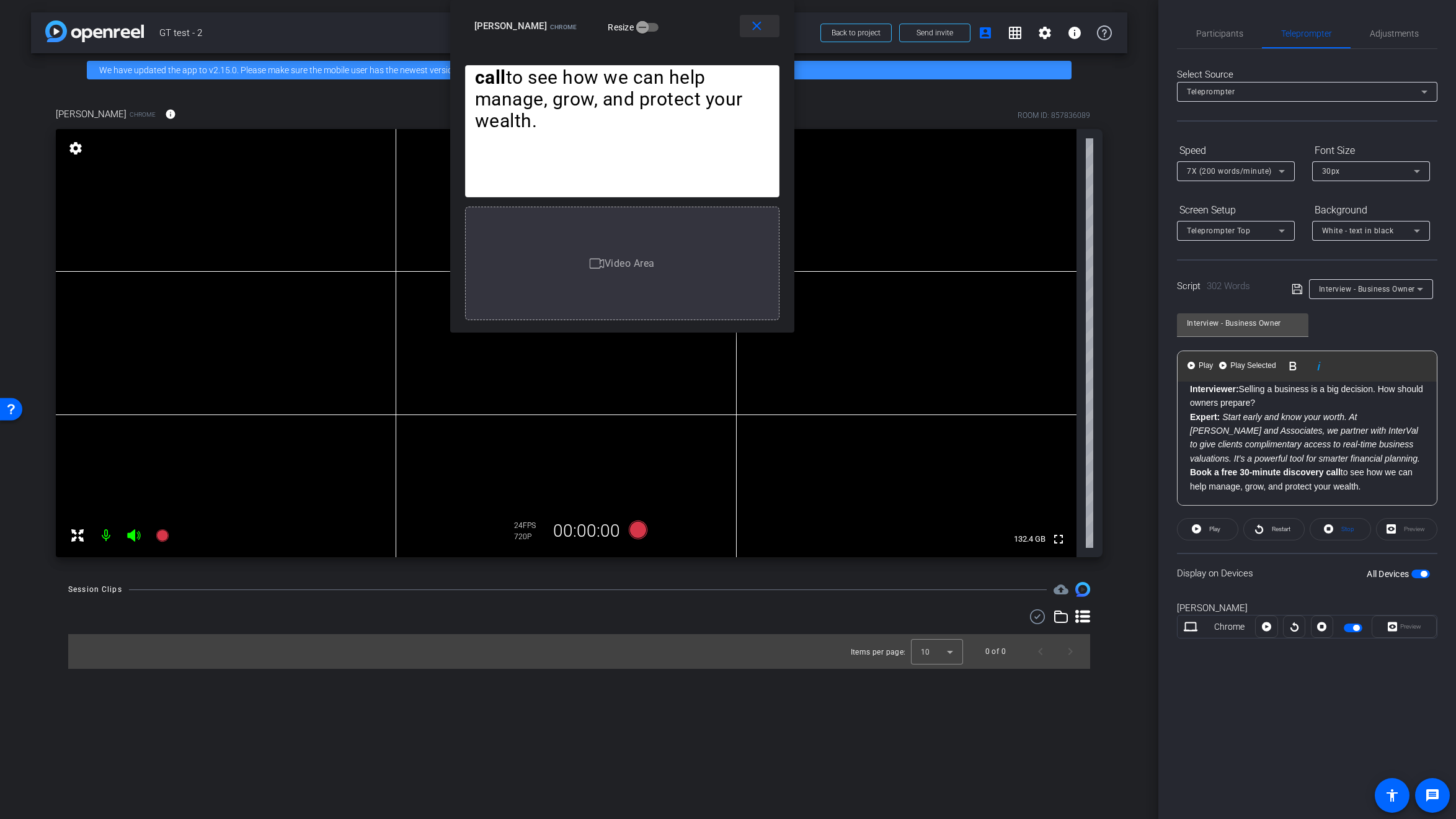 click on "close" at bounding box center [757, 26] 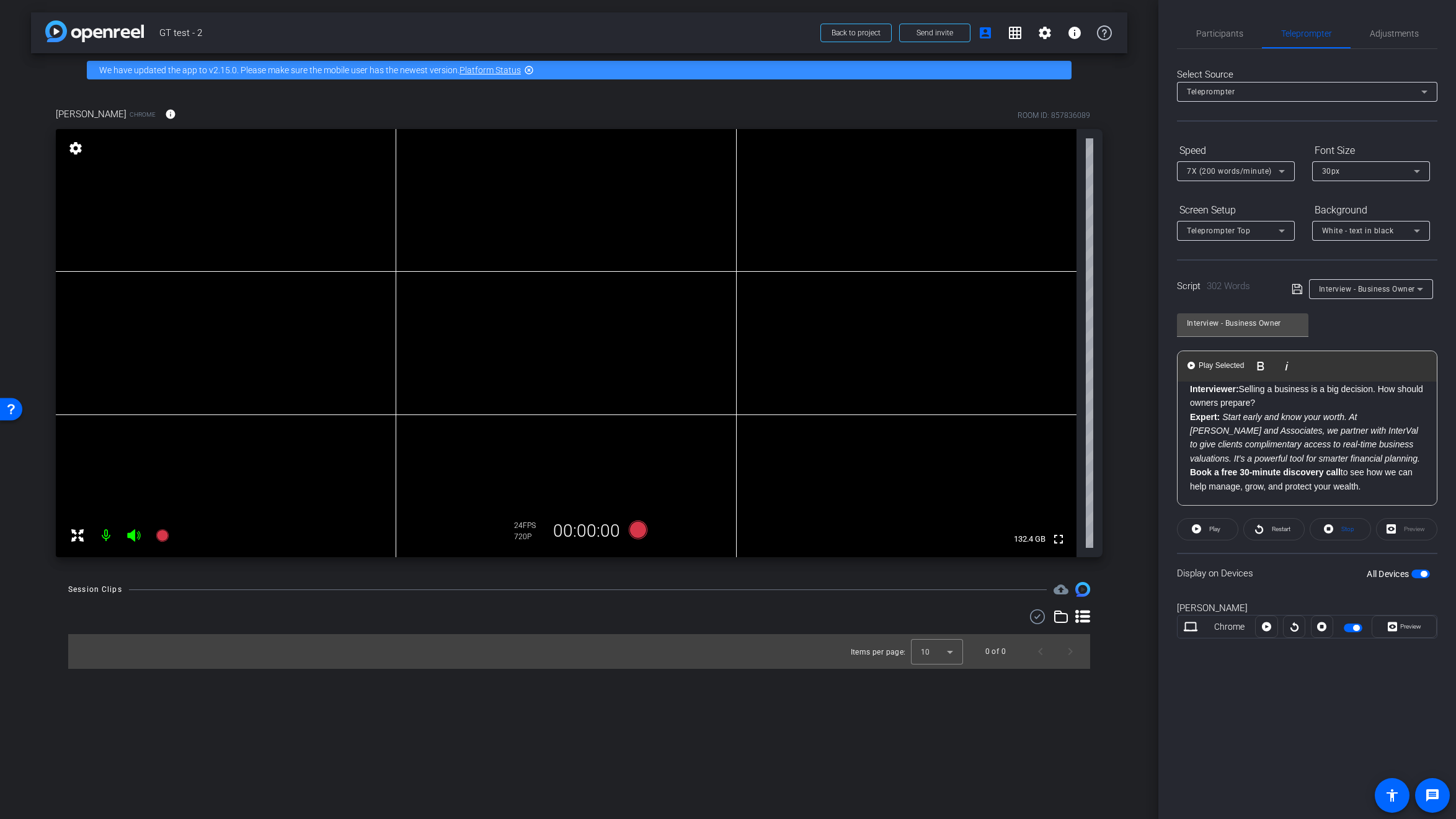 click on "arrow_back  GT test - 2   Back to project   Send invite  account_box grid_on settings info
We have updated the app to v2.15.0. Please make sure the mobile user has the newest version.  Platform Status highlight_off  andrew Chrome info ROOM ID: 857836089 fullscreen settings  132.4 GB
24 FPS  720P   00:00:00
Session Clips   cloud_upload
Items per page:  10  0 of 0" at bounding box center (579, 410) 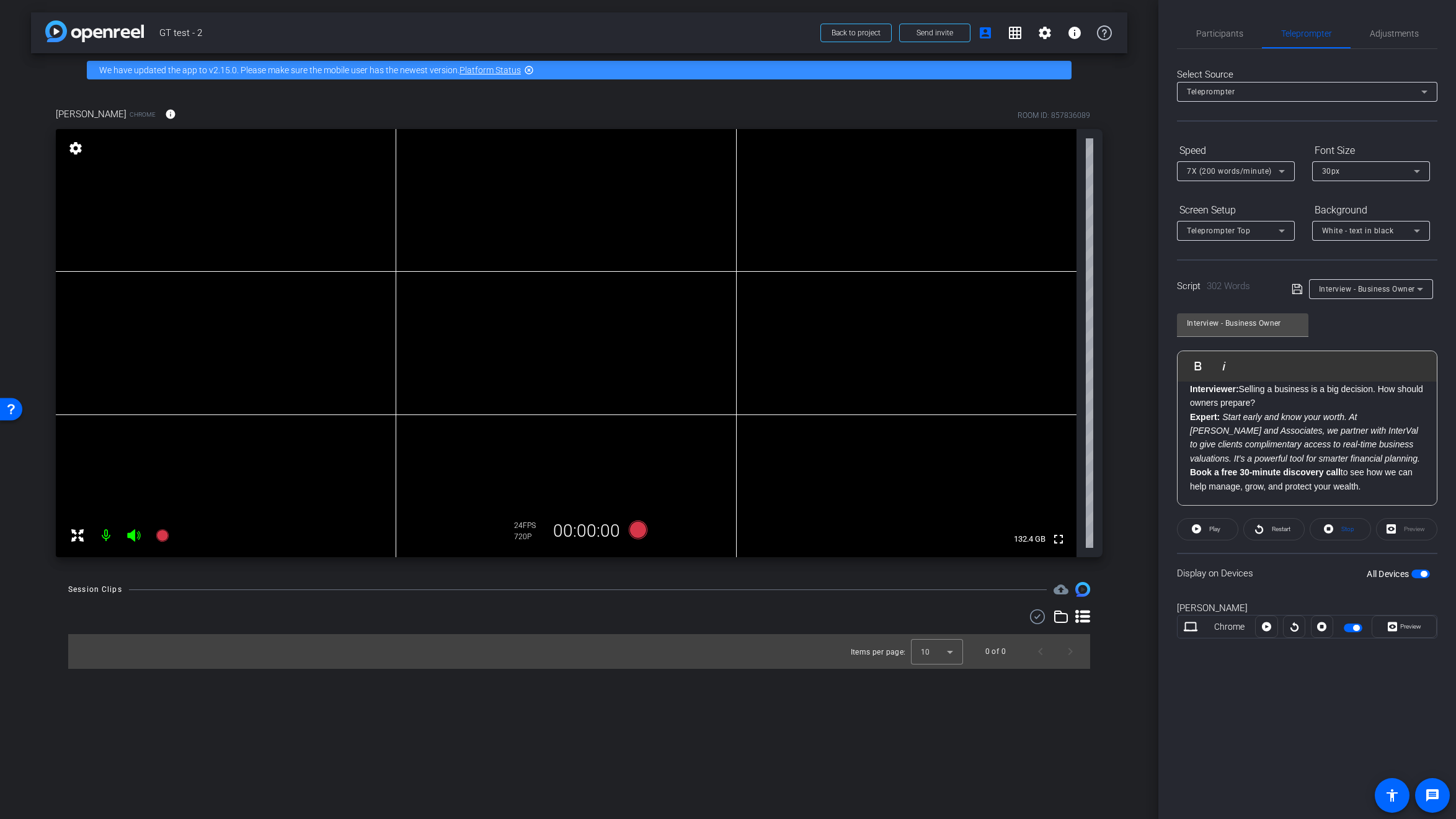 click on "Participants Teleprompter Adjustments settings  Gaylor Tachauer
flip
Director   Everyone  0 Mark all read To: Everyone Mark all read Select Source Teleprompter Speed 7X (200 words/minute) Font Size 30px Screen Setup Teleprompter Top Background White - text in black  Script  302 Words
Interview - Business Owner Interview - Business Owner               Play        Play from this location               Play Selected        Play and display the selected text only Bold Italic Organic Interviewer:  Selling a business is a major decision. What should owners keep in mind when preparing for this transition? Expert: Interviewer:  What are some of the first steps an owner should take? Expert: Interviewer:  That sounds like a great resource. How does that help with the overall process? Expert: Paid Interviewer: Expert:   Book a free 30-minute discovery call" 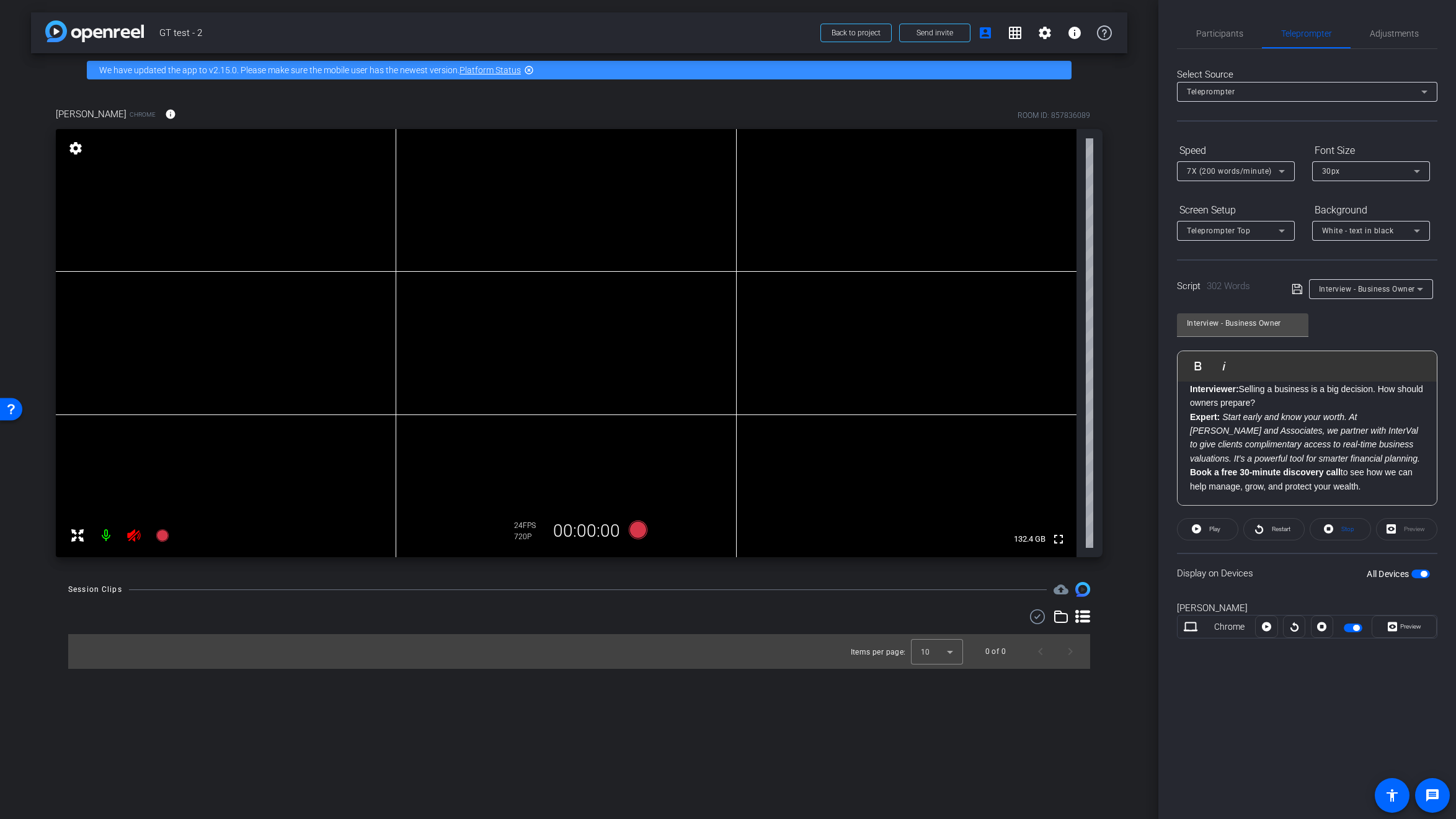click 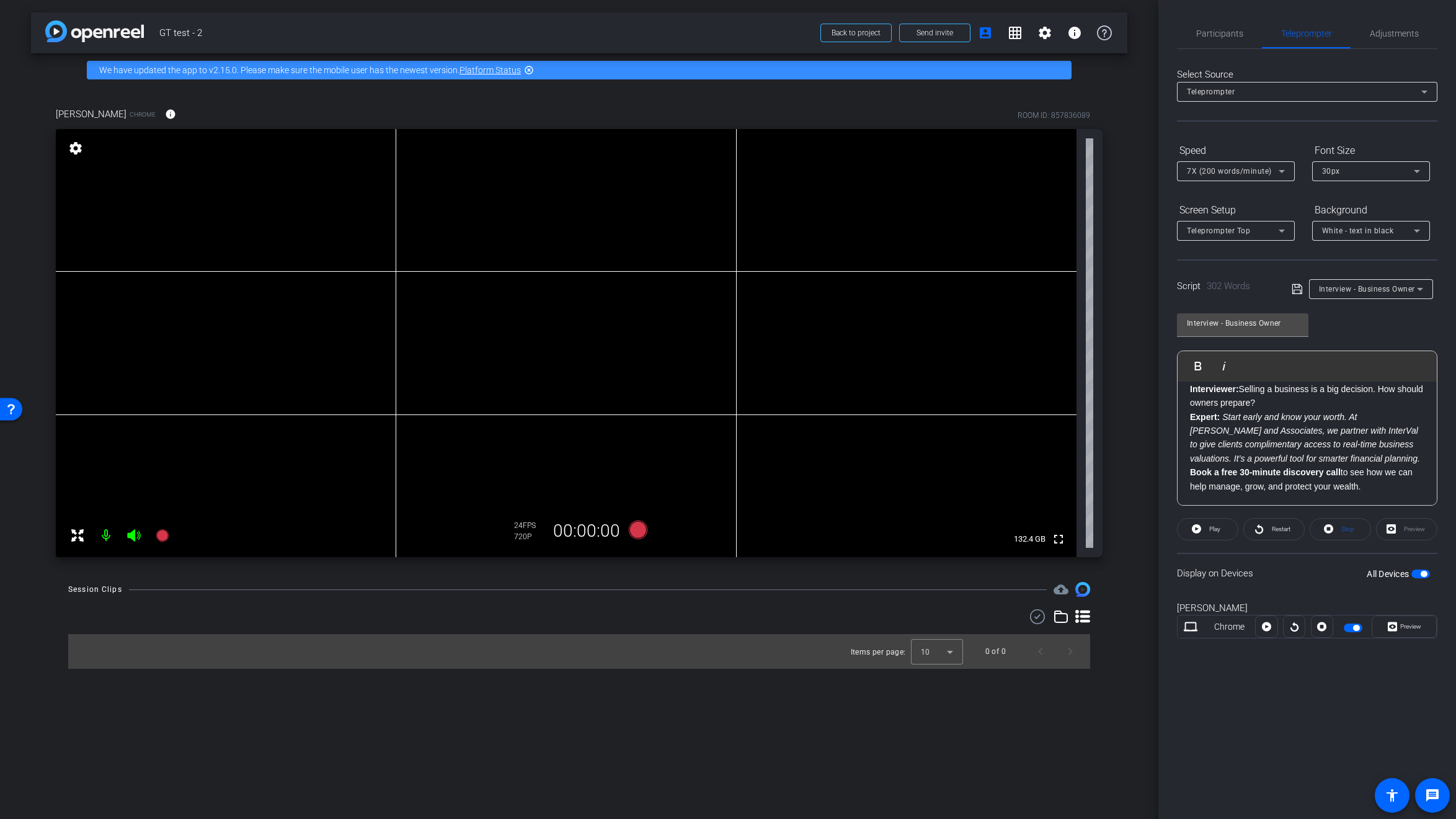 click on "Start early and know your worth. At Gaylor Tachauer and Associates, we partner with InterVal to give clients complimentary access to real-time business valuations. It’s a powerful tool for smarter financial planning." 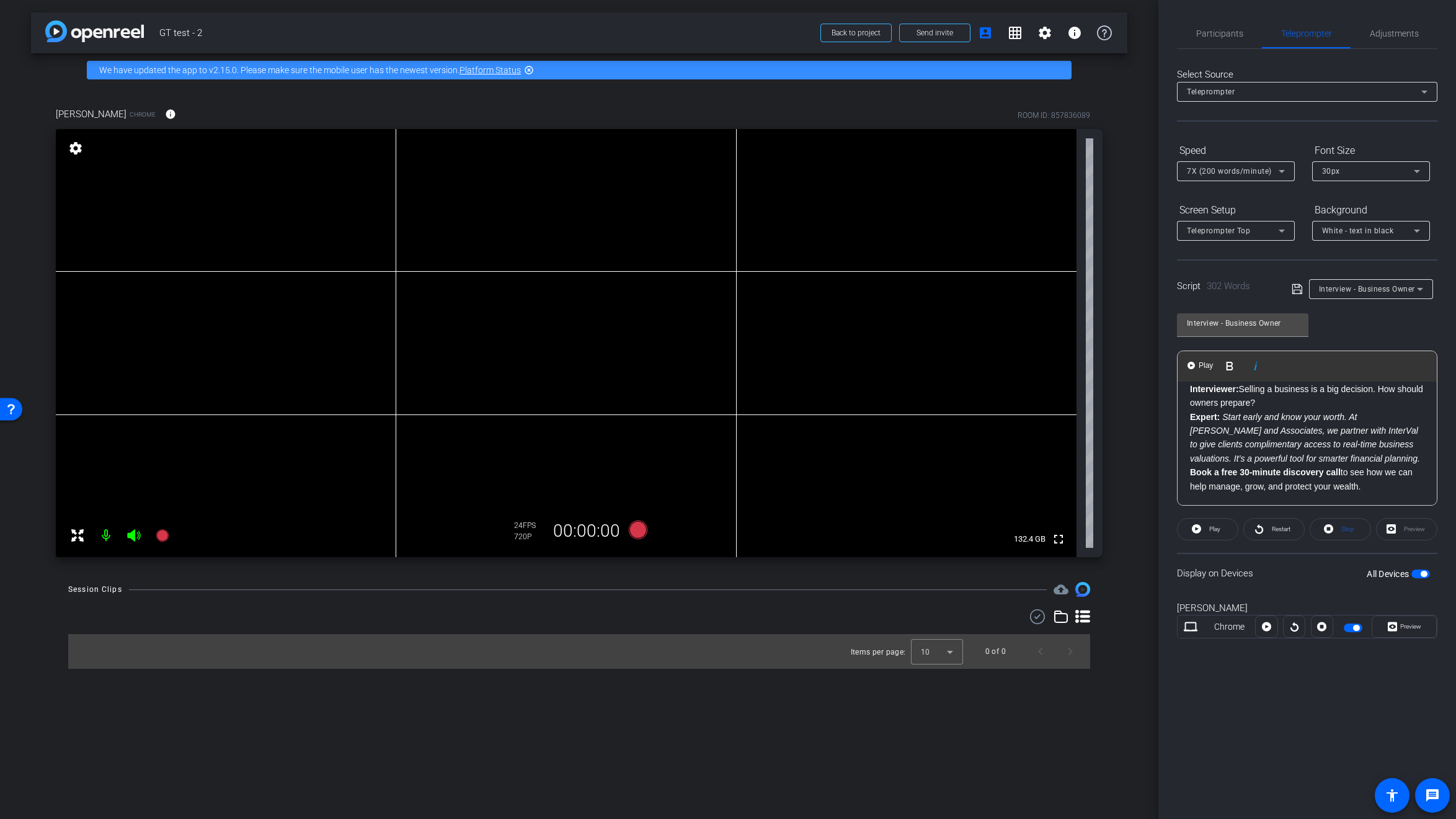 click on "Interviewer:  Selling a business is a big decision. How should owners prepare?" 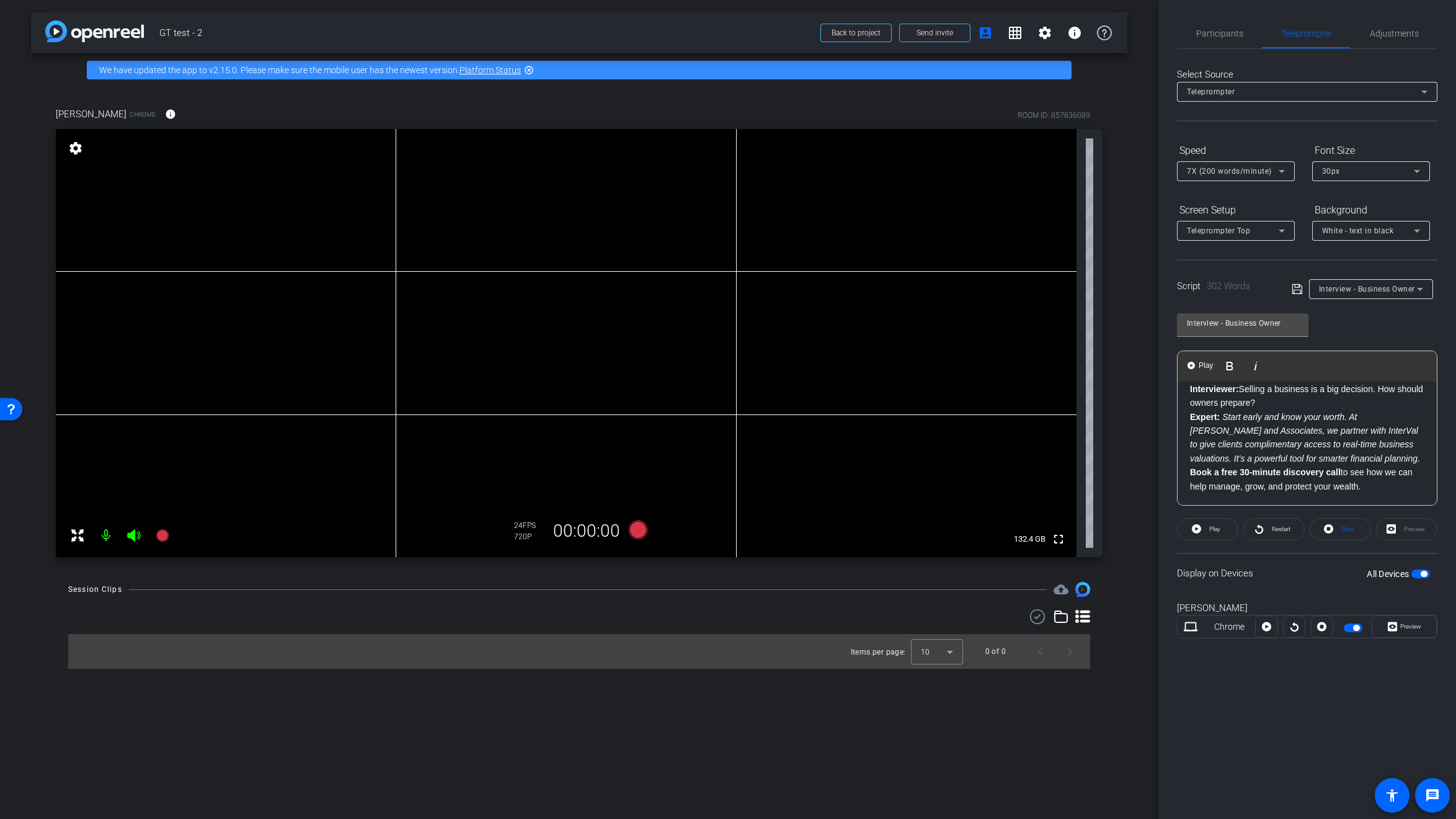 click on "Interviewer:  Selling a business is a big decision. How should owners prepare?" 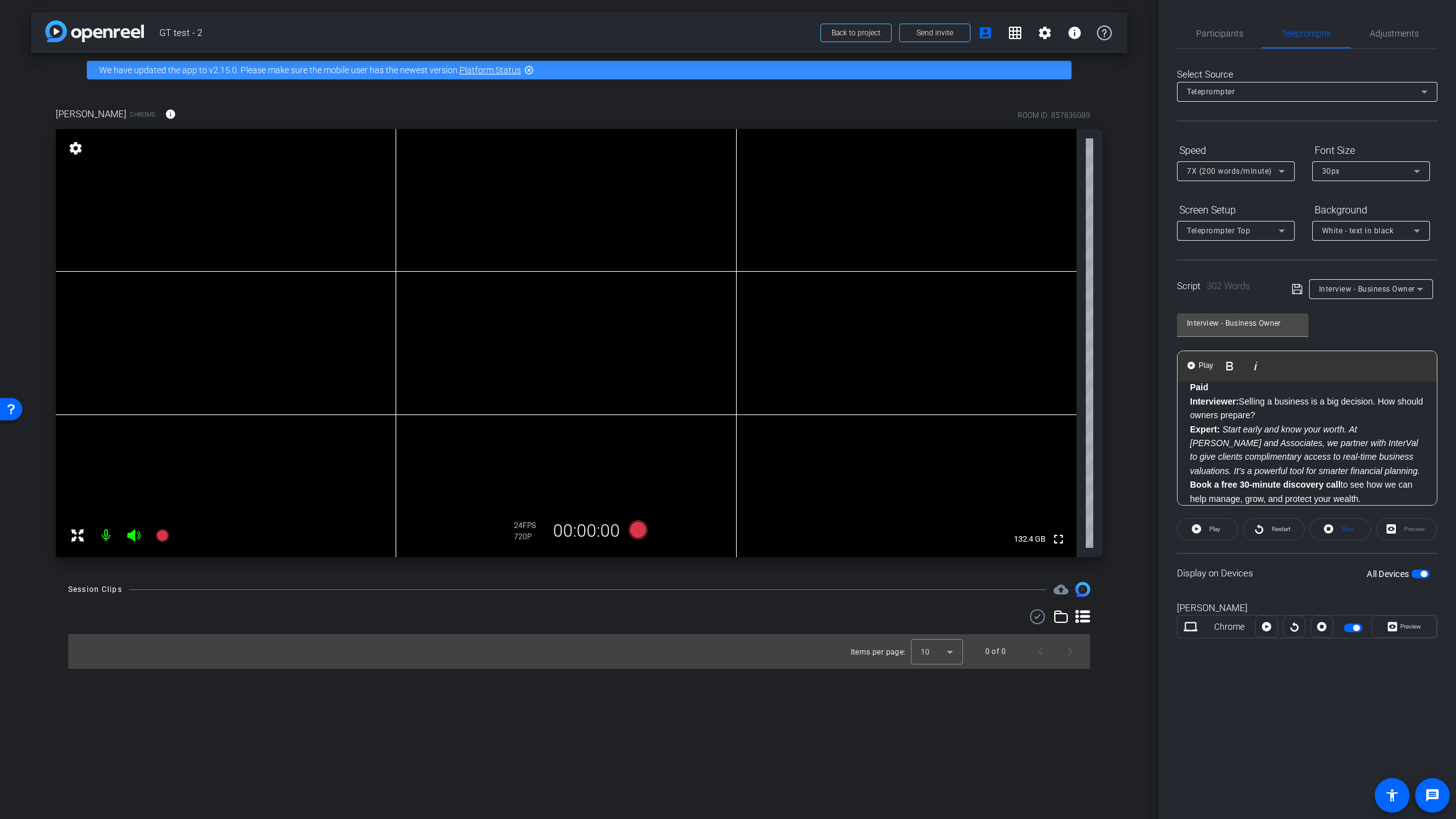 click on "Interviewer:  Selling a business is a big decision. How should owners prepare?" 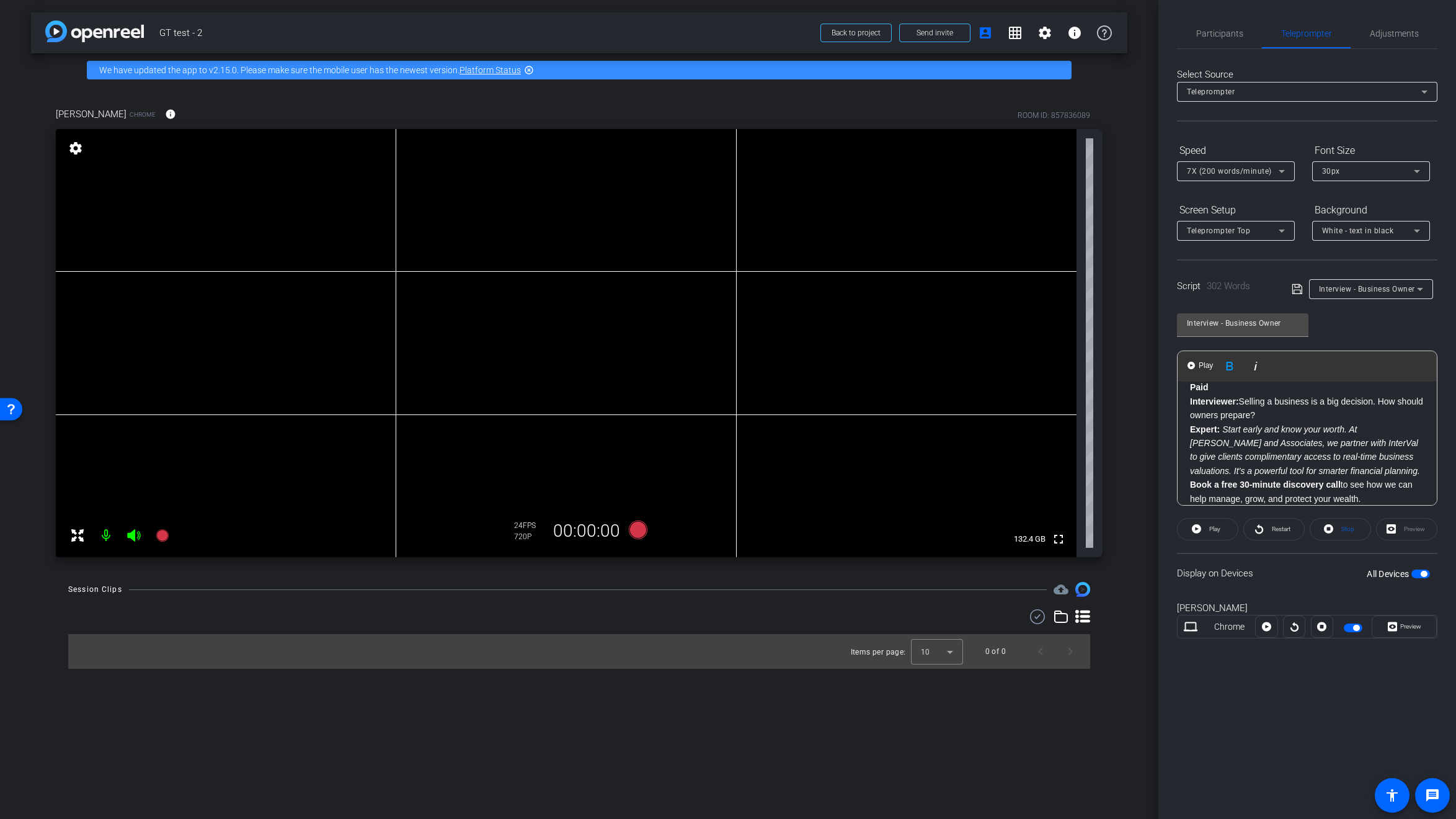 click on "Organic Interviewer:  Selling a business is a major decision. What should owners keep in mind when preparing for this transition? Expert:  Absolutely—it’s one of the most significant decisions a business owner will ever make. The key is preparation, and ideally, that starts early. We recommend beginning the planning process years in advance. This gives you time to position your business as an attractive, low-risk investment for potential buyers. Interviewer:  What are some of the first steps an owner should take? Expert: Interviewer:  That sounds like a great resource. How does that help with the overall process? Expert:  It really helps take the guesswork out of the equation. When you have a reliable valuation and a clear understanding of your financial position, you’re in a much stronger place to negotiate and plan for the future. Selling your business can feel overwhelming, but with the right preparation and tools, it becomes a much more manageable—and successful—process. Paid Interviewer:" 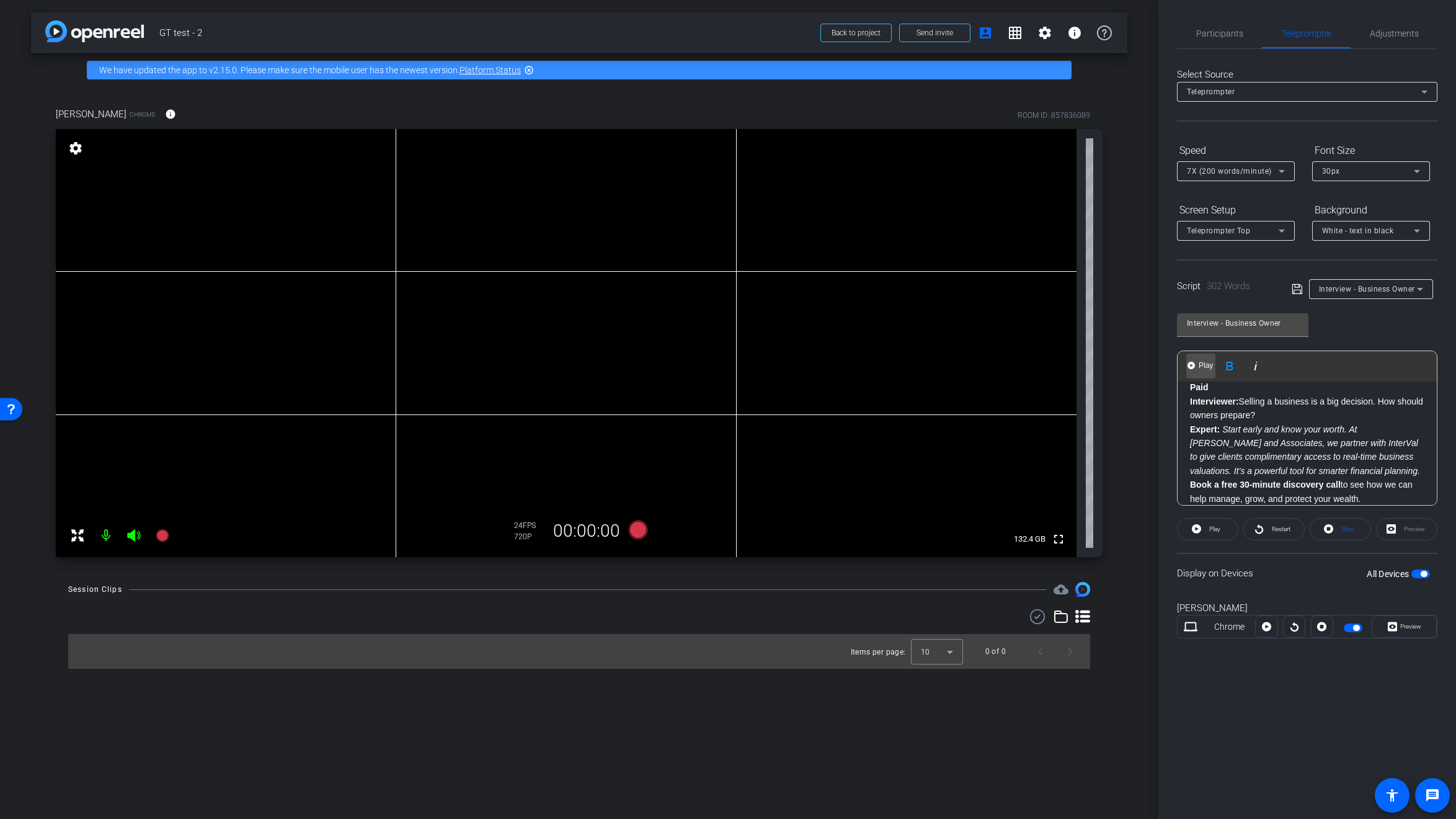 click on "Play" at bounding box center (1205, 365) 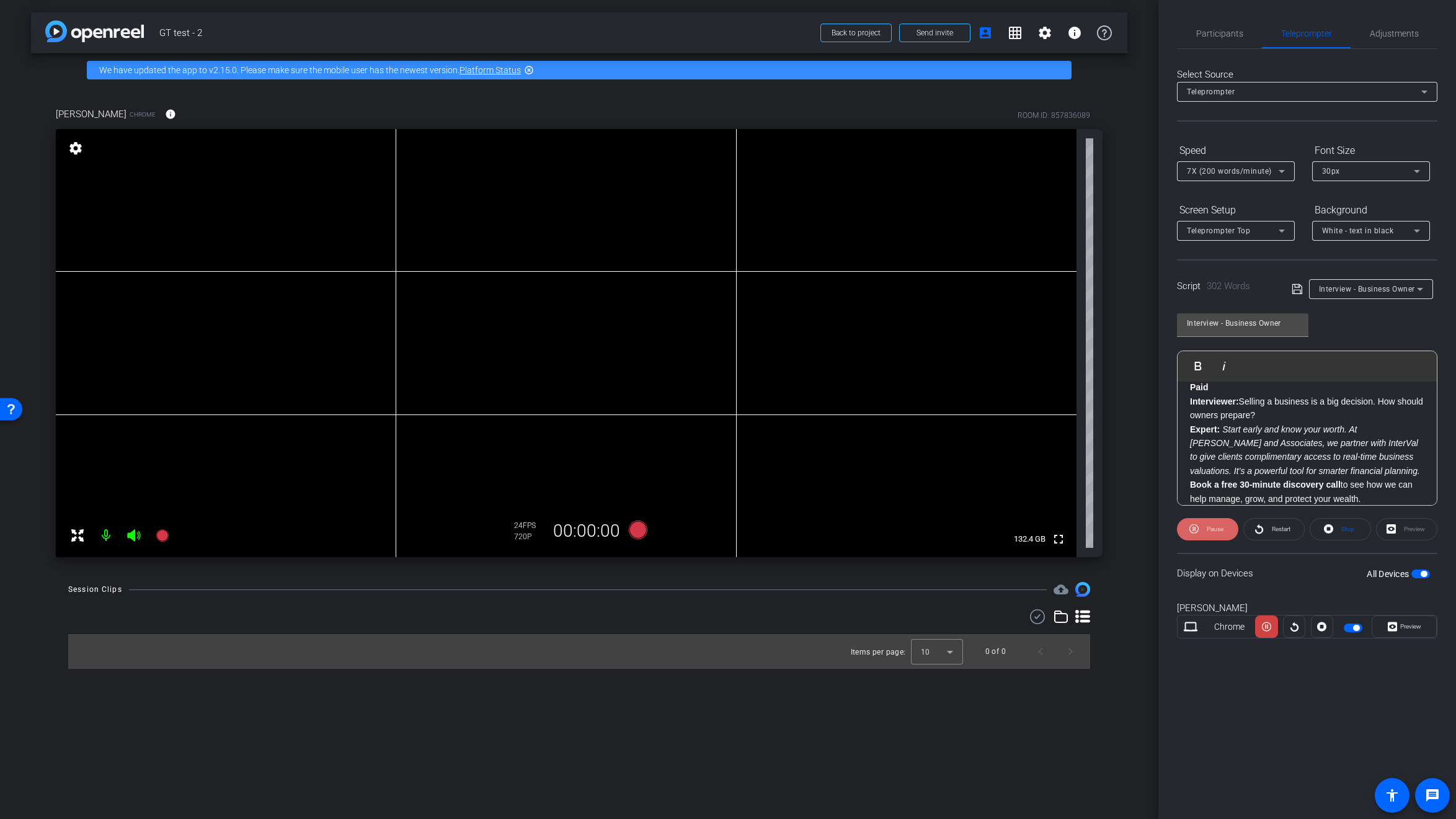 click on "Pause" 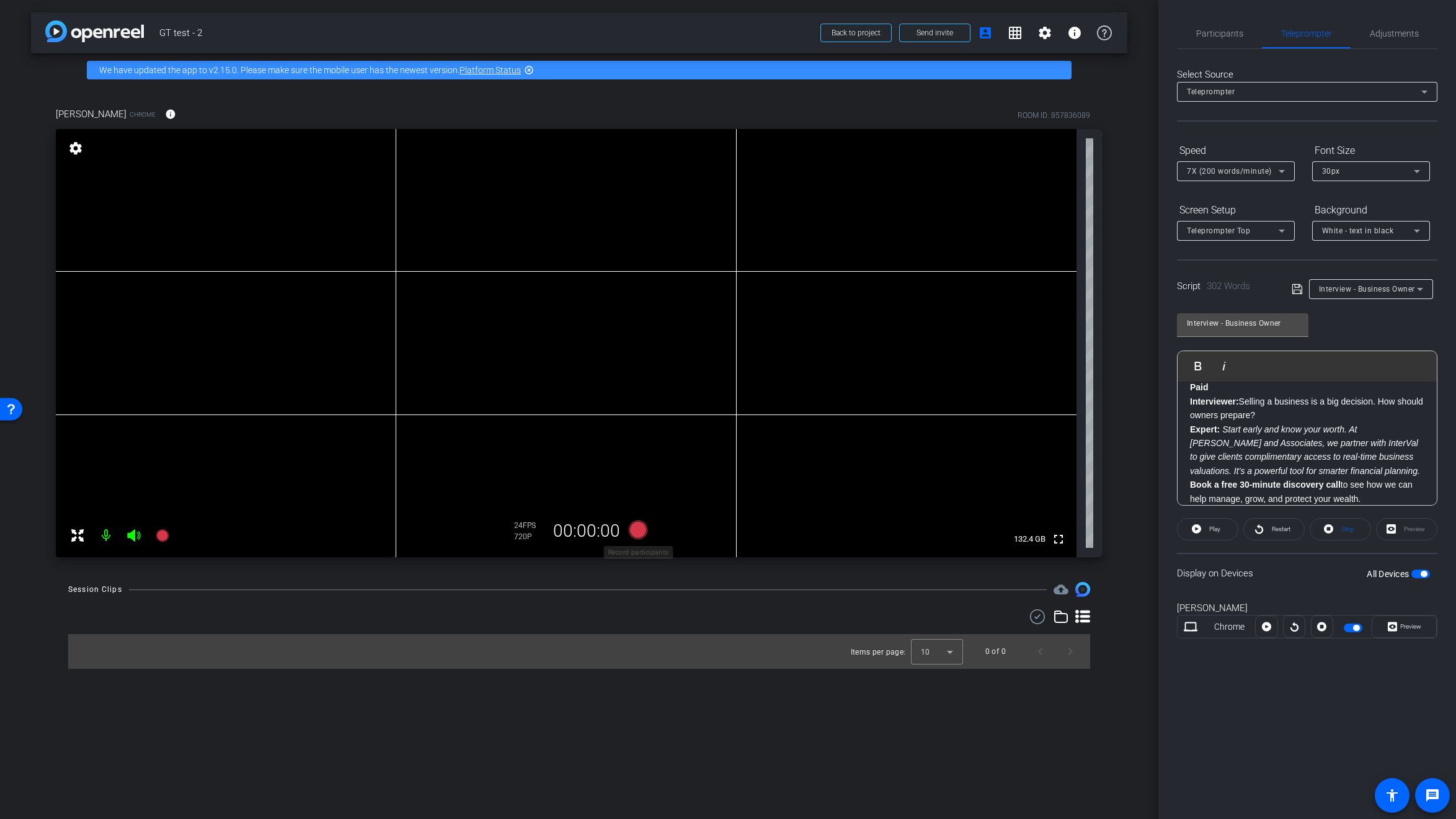 click 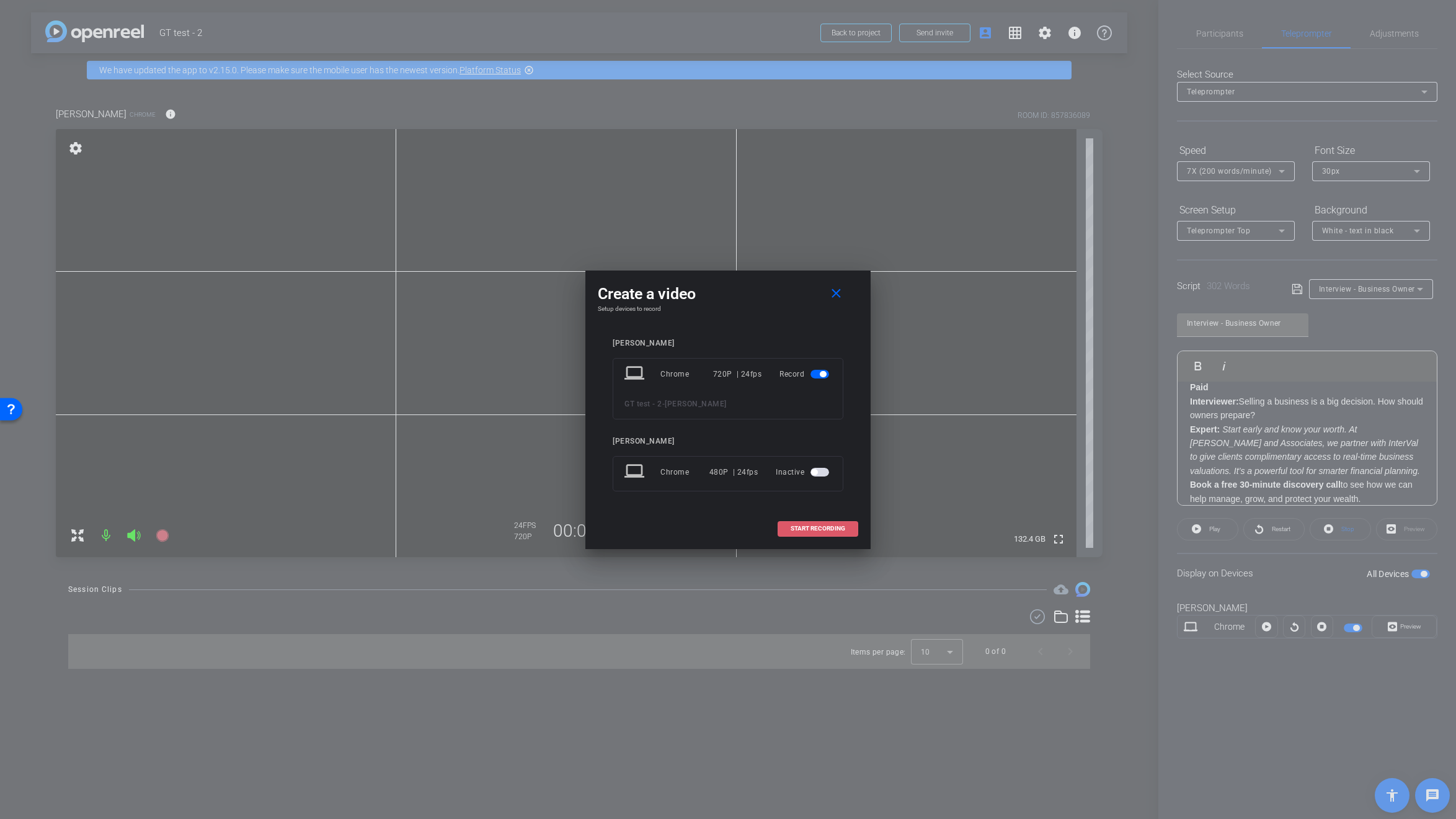 click on "START RECORDING" at bounding box center [818, 529] 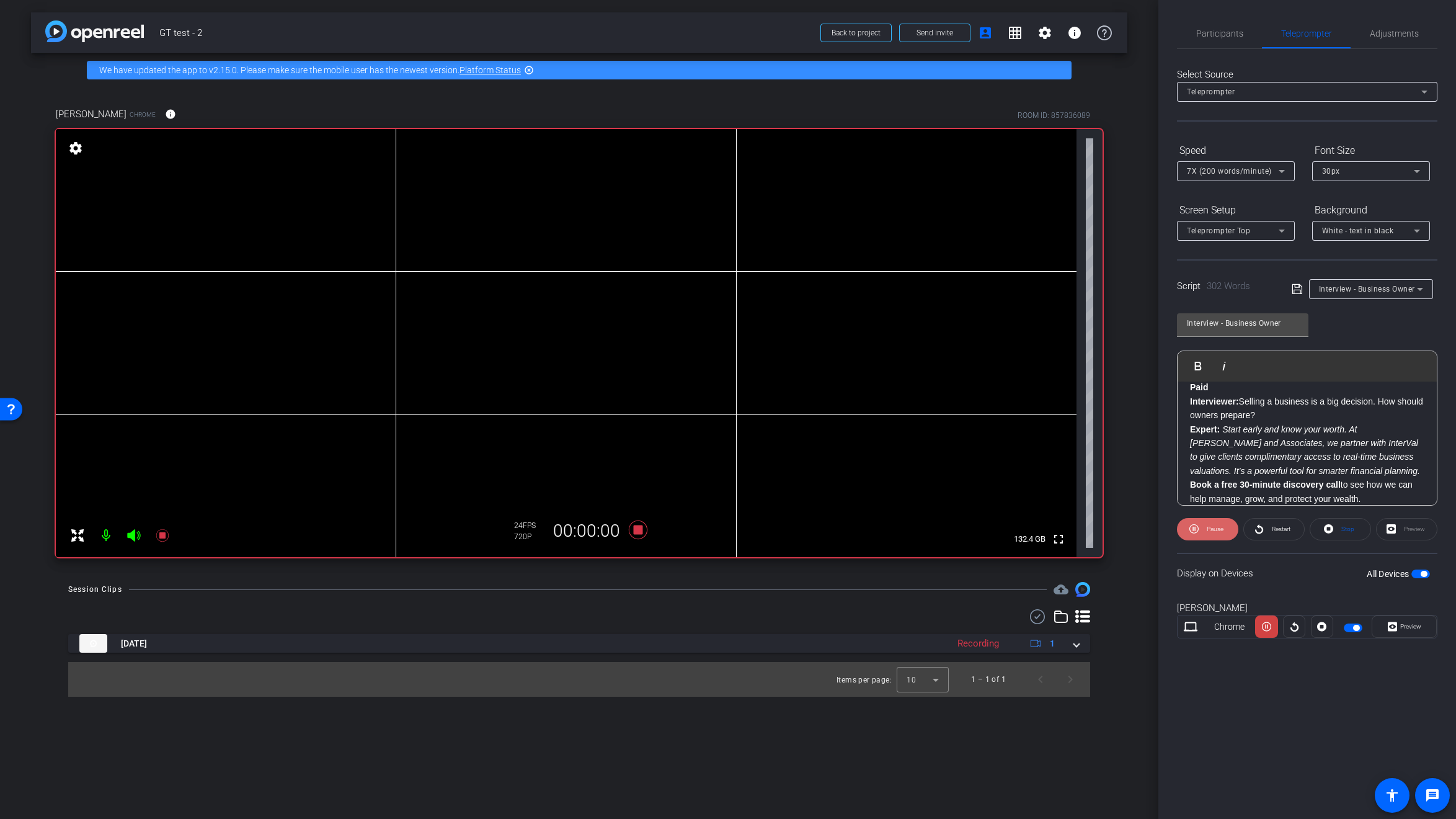 click on "Pause" 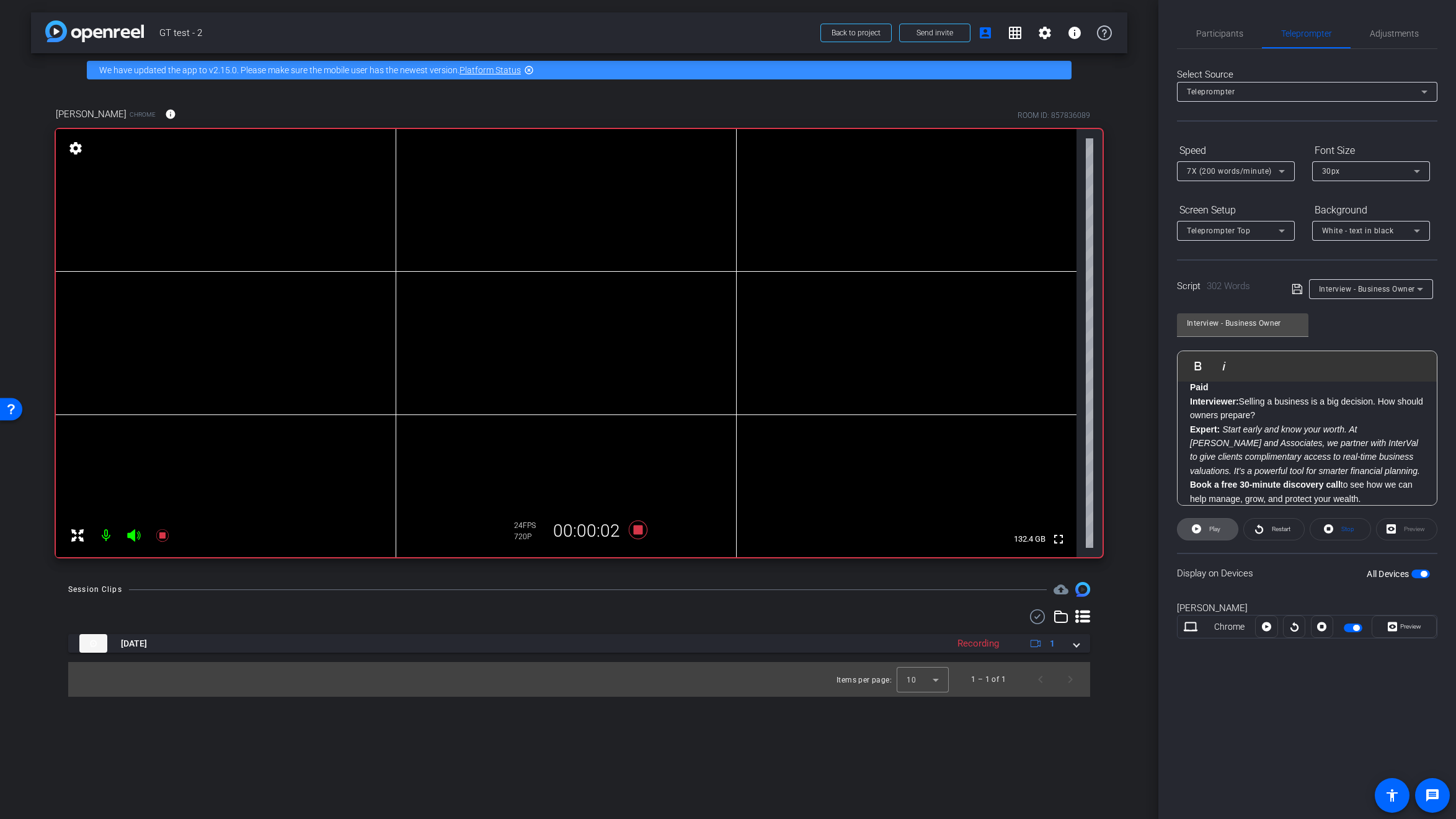 click 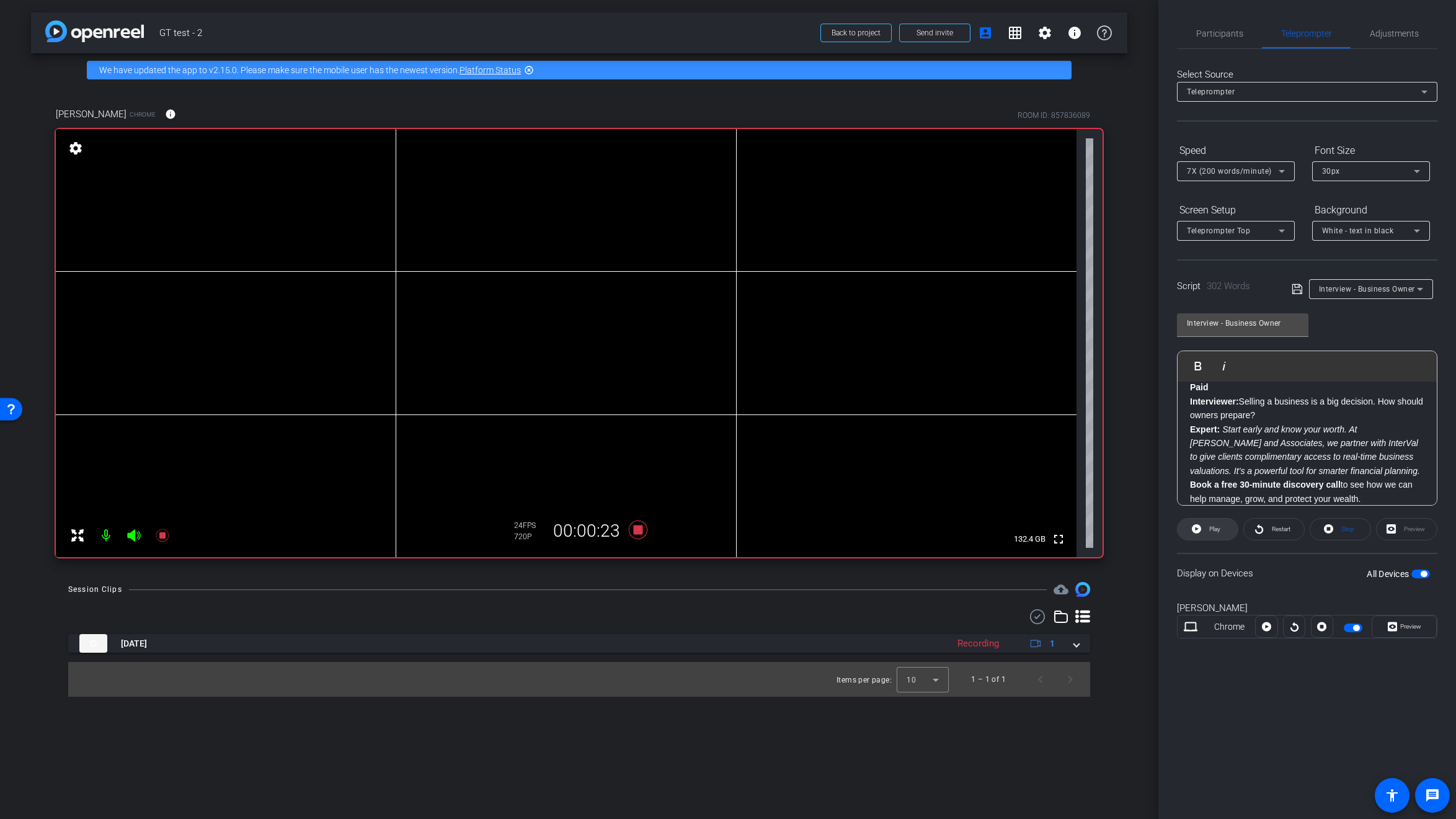 click on "Start early and know your worth. At Gaylor Tachauer and Associates, we partner with InterVal to give clients complimentary access to real-time business valuations. It’s a powerful tool for smarter financial planning." 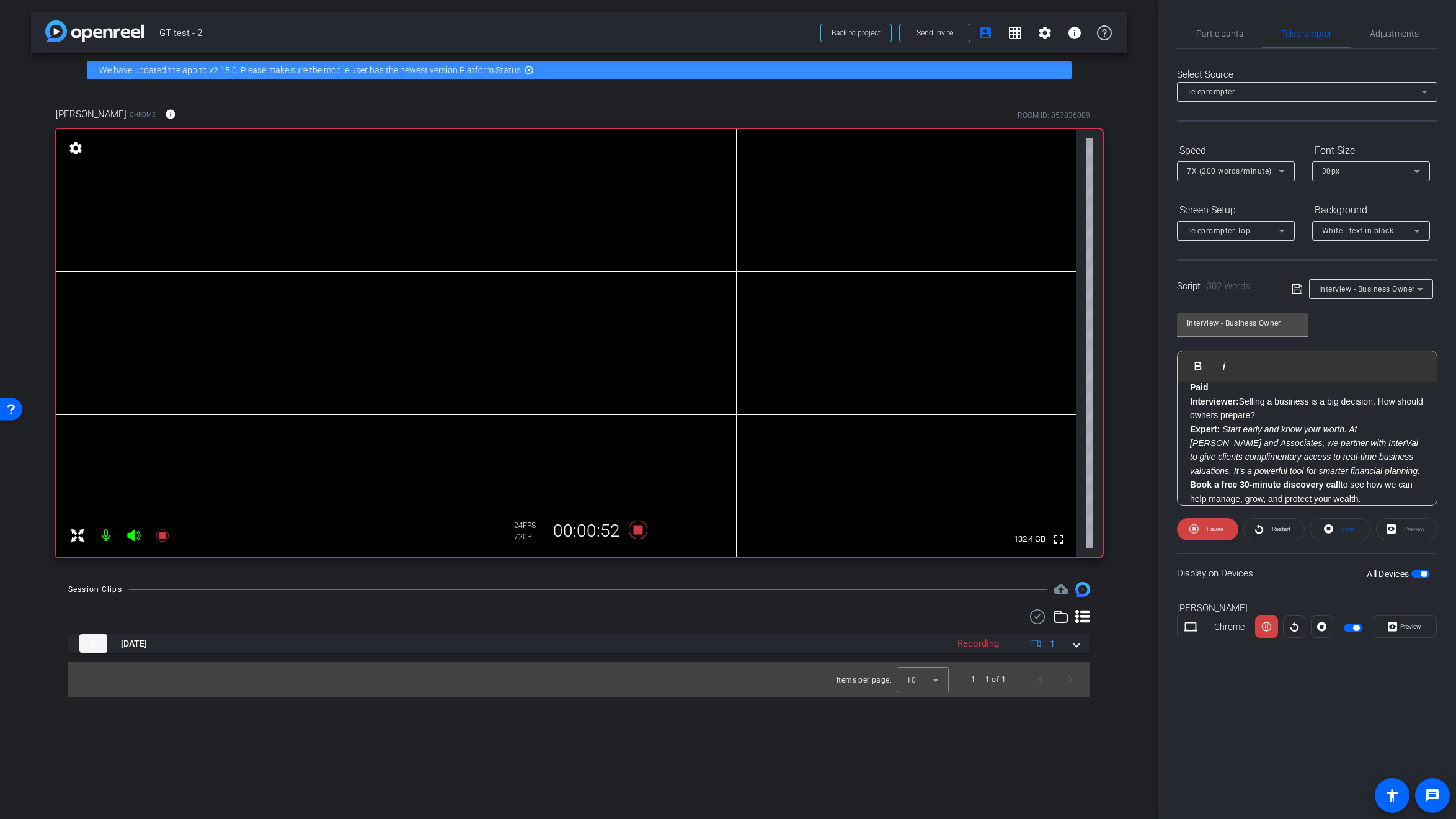 click on "Organic Interviewer:  Selling a business is a major decision. What should owners keep in mind when preparing for this transition? Expert:  Absolutely—it’s one of the most significant decisions a business owner will ever make. The key is preparation, and ideally, that starts early. We recommend beginning the planning process years in advance. This gives you time to position your business as an attractive, low-risk investment for potential buyers. Interviewer:  What are some of the first steps an owner should take? Expert: Interviewer:  That sounds like a great resource. How does that help with the overall process? Expert:  It really helps take the guesswork out of the equation. When you have a reliable valuation and a clear understanding of your financial position, you’re in a much stronger place to negotiate and plan for the future. Selling your business can feel overwhelming, but with the right preparation and tools, it becomes a much more manageable—and successful—process. Paid Interviewer:" 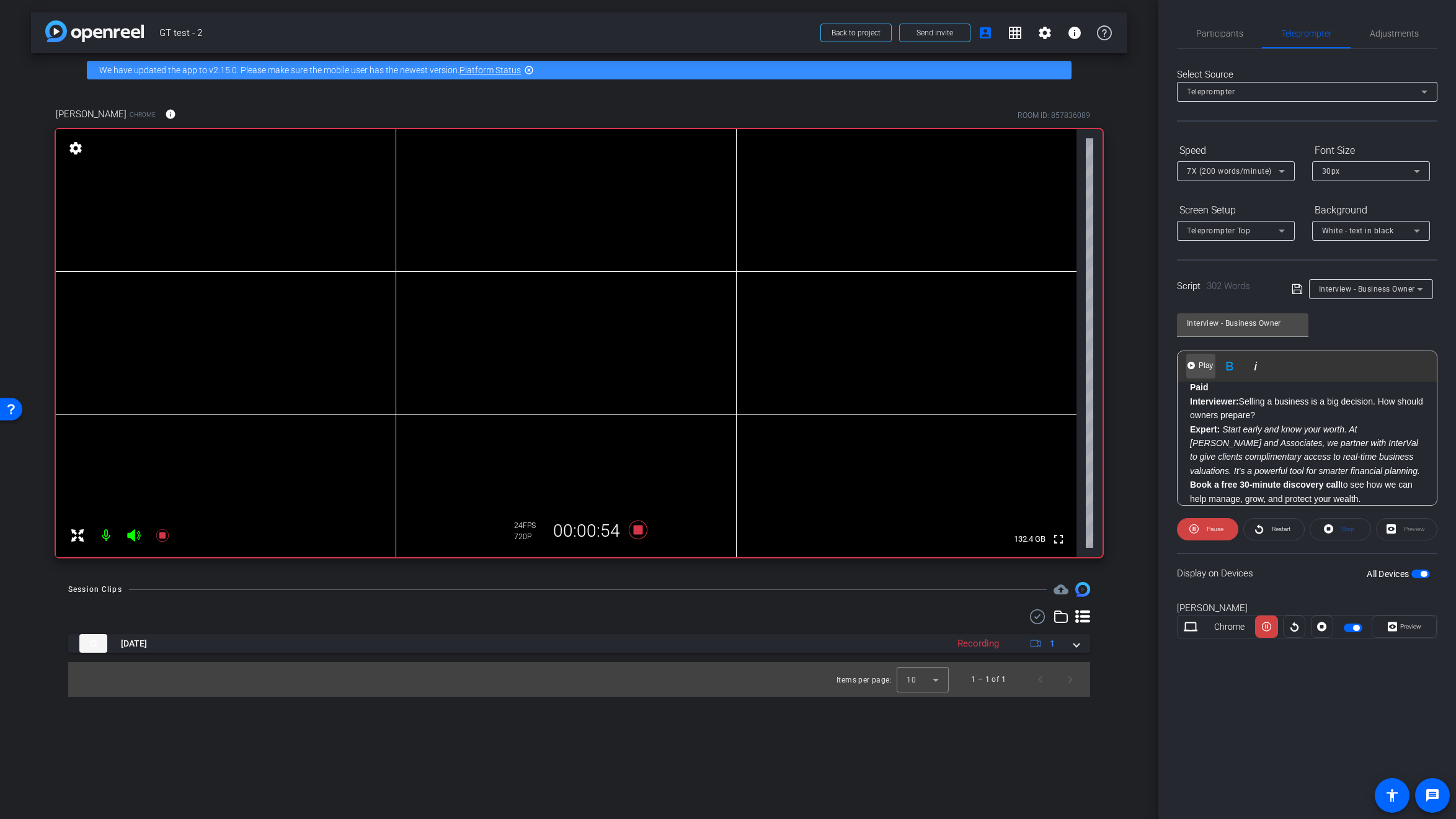 click on "Play" at bounding box center [1205, 365] 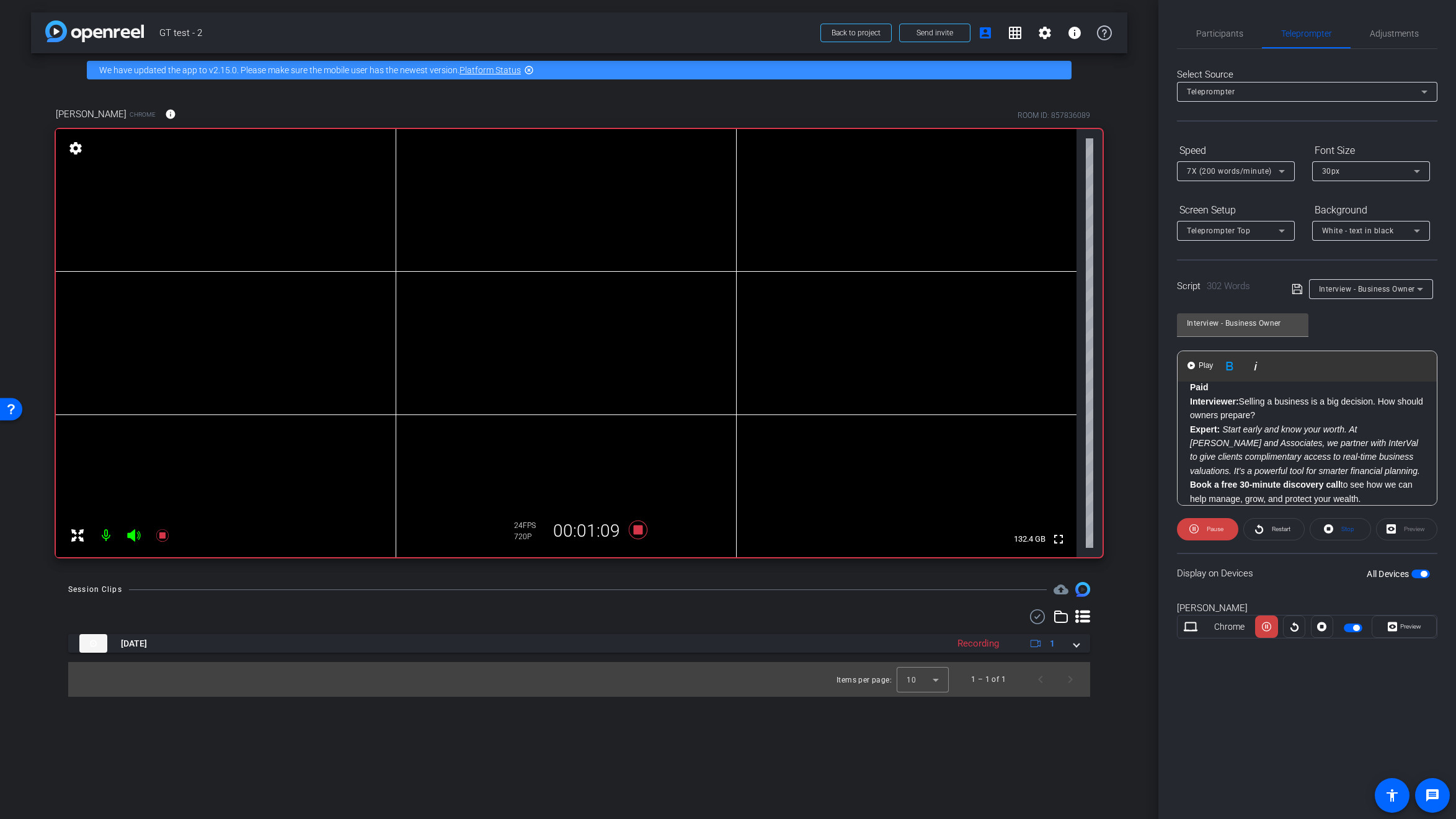click on "Interviewer:" 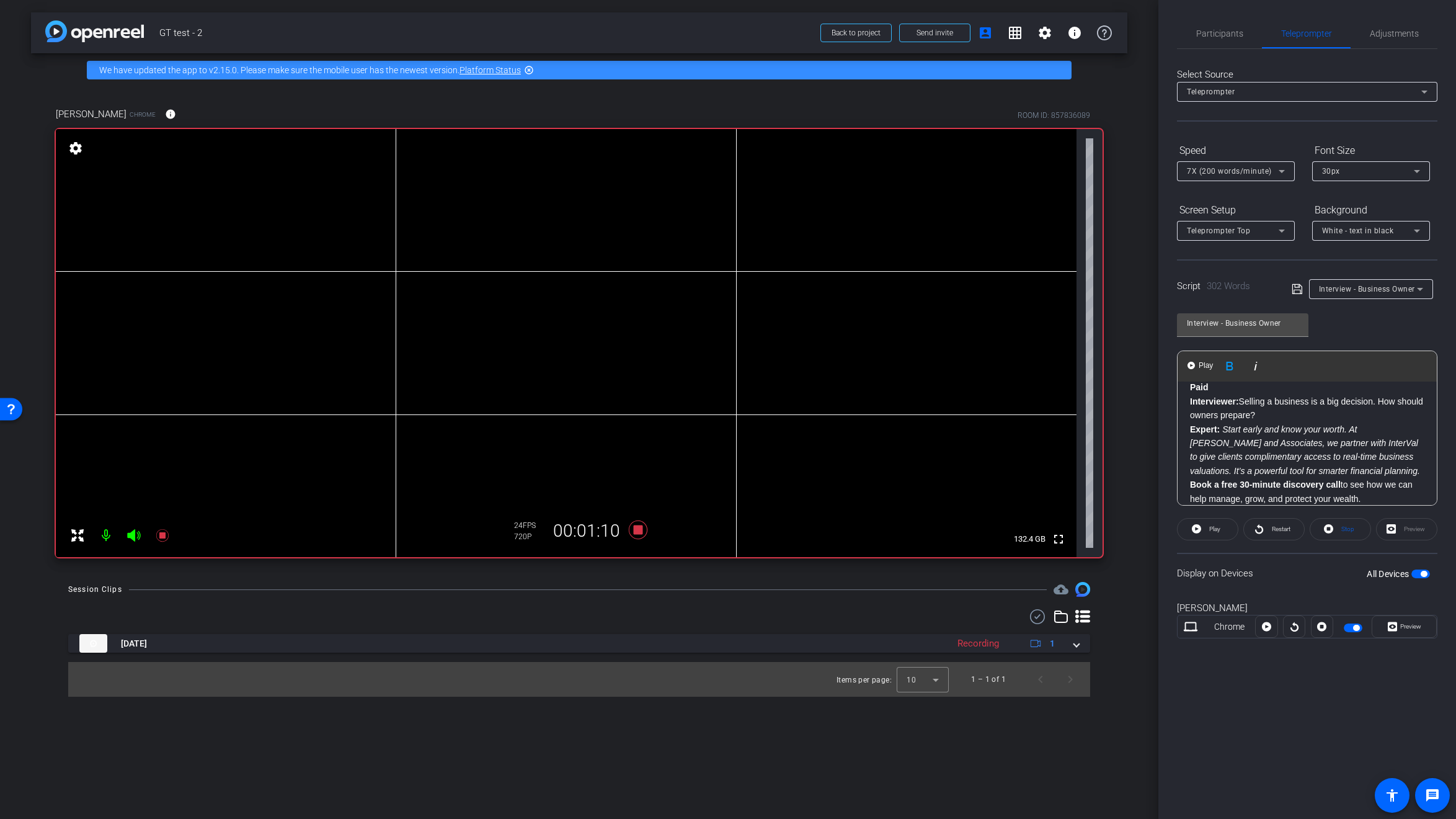 click on "Interviewer:  Selling a business is a big decision. How should owners prepare?" 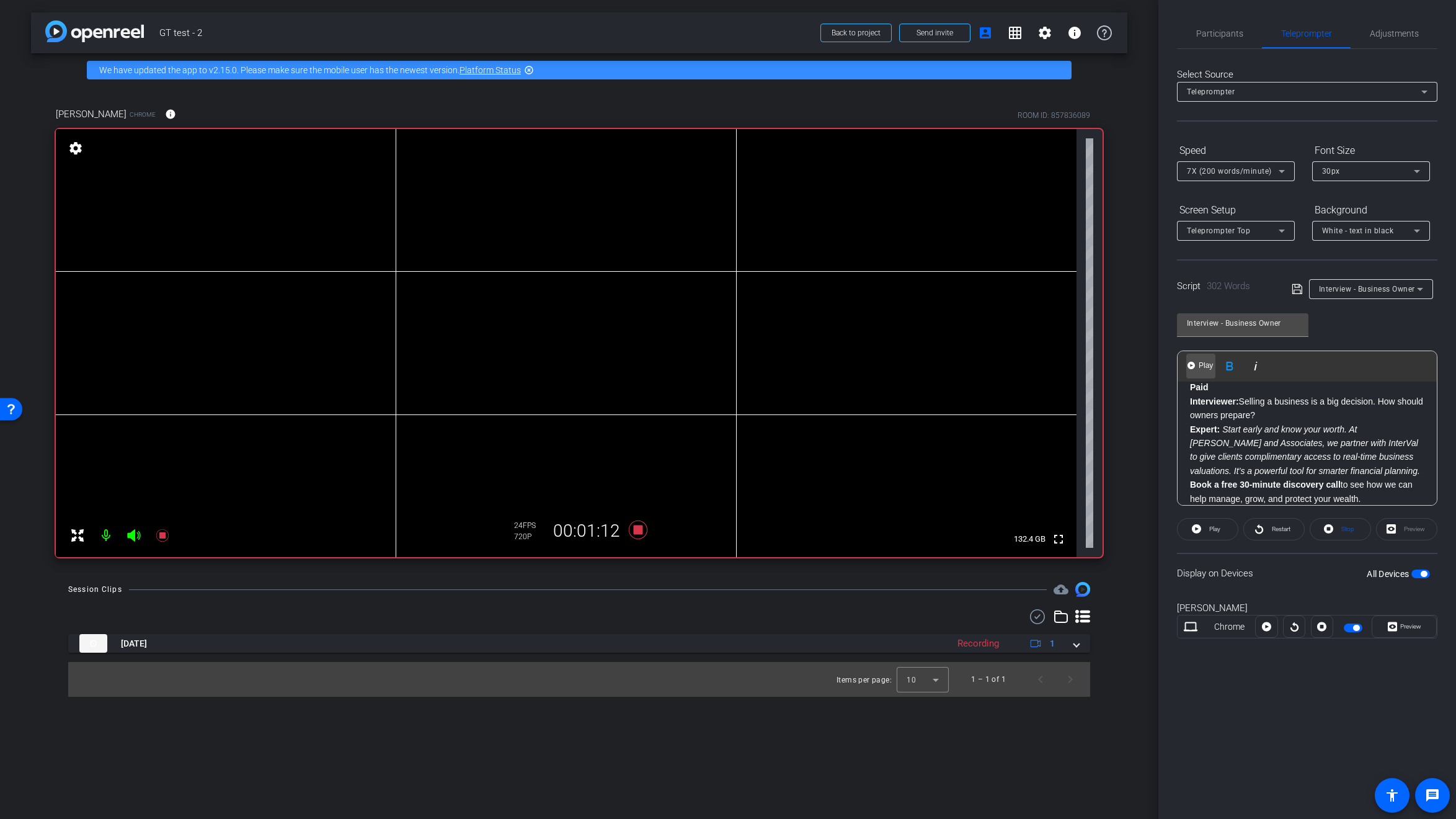 click on "Play" at bounding box center [1205, 365] 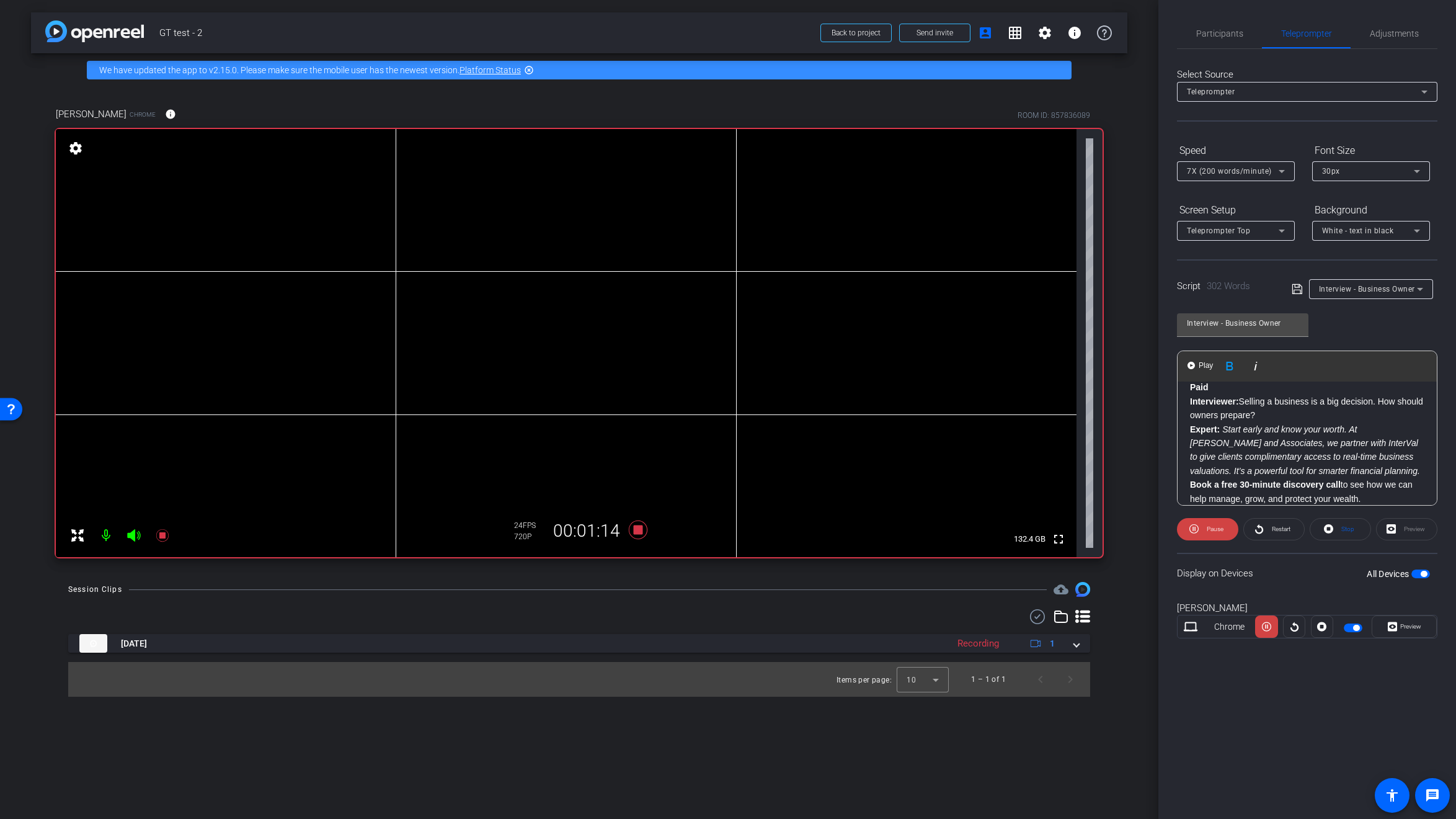 click on "Pause" 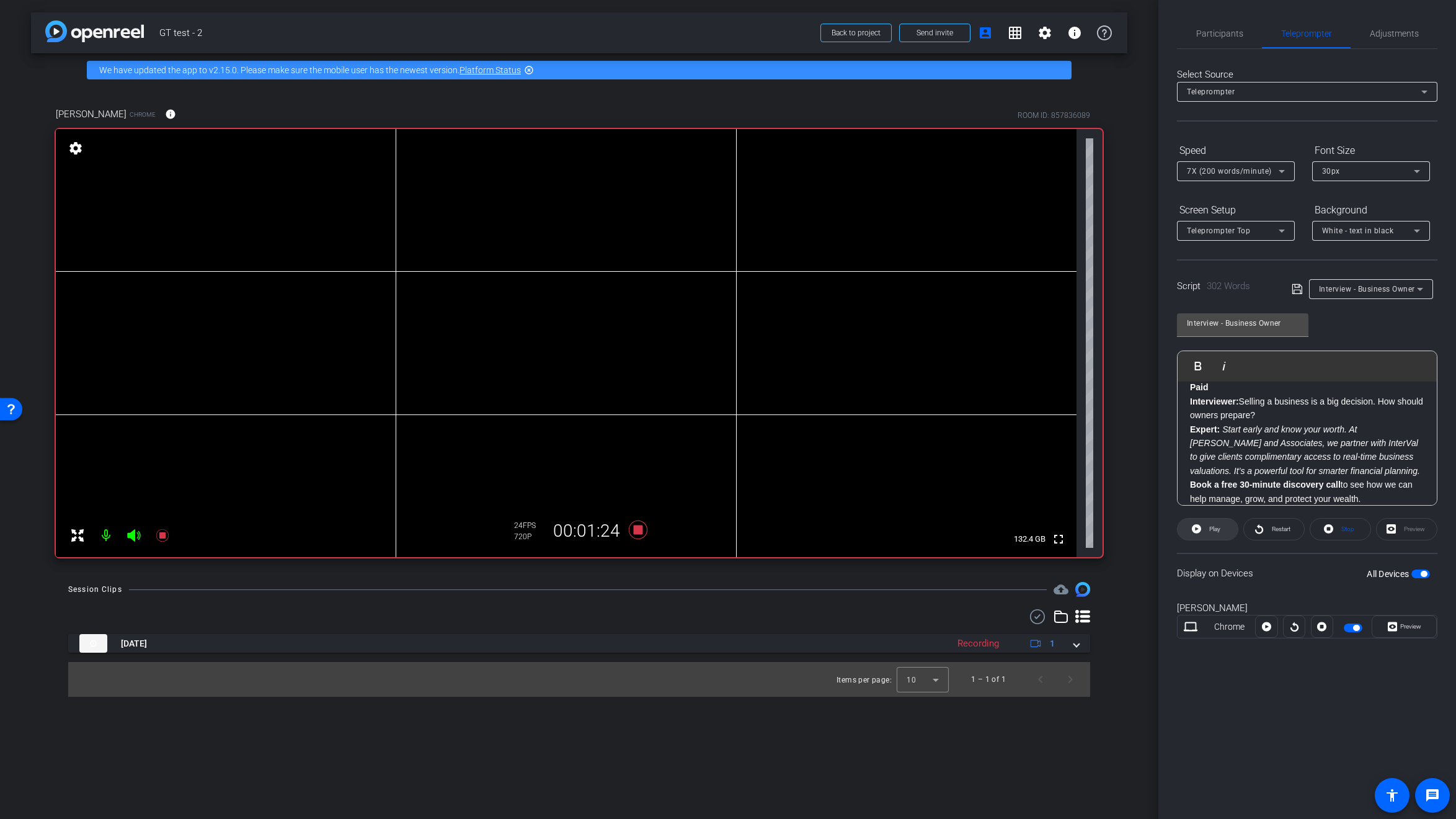 click 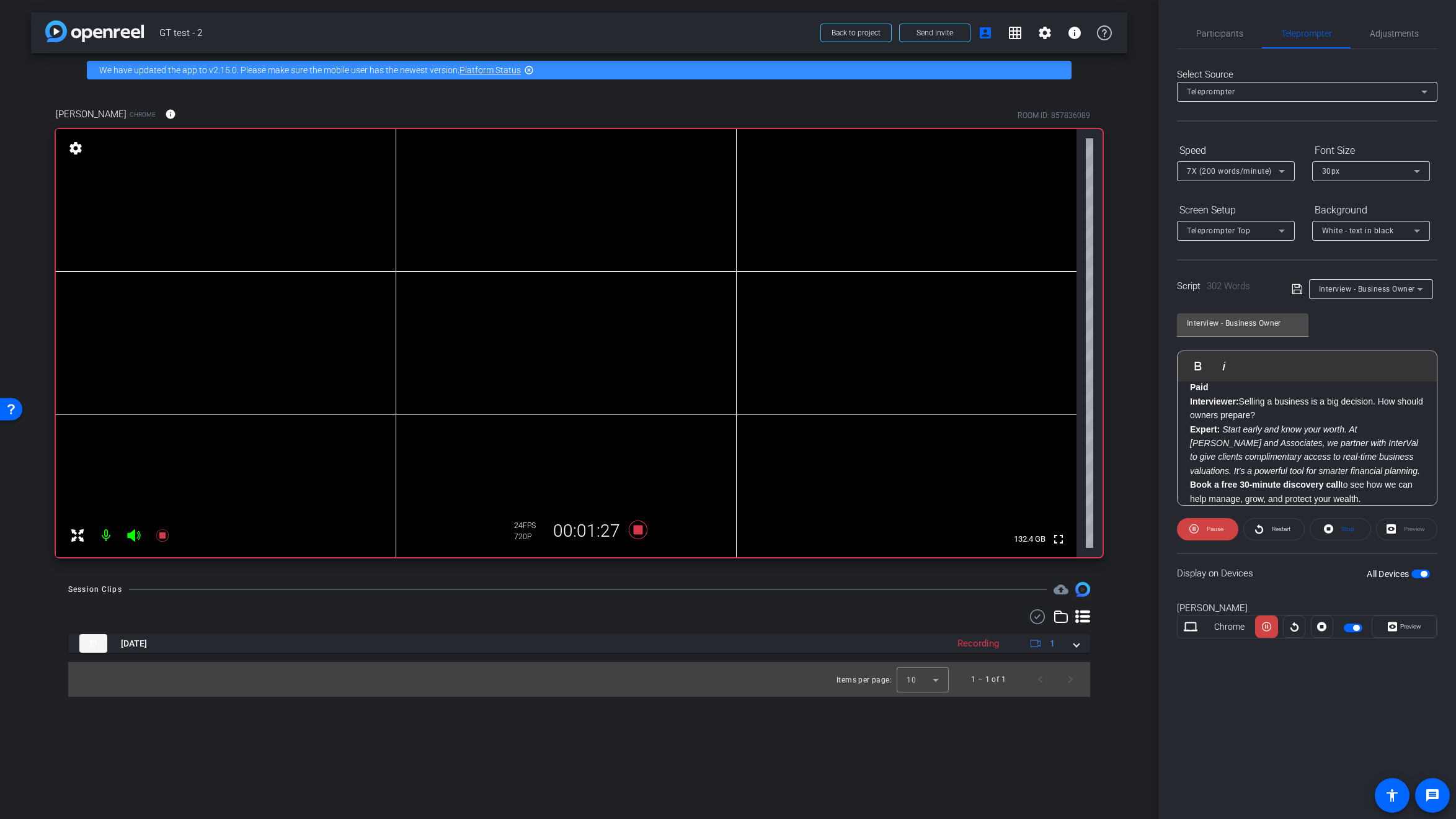 click on "Organic Interviewer:  Selling a business is a major decision. What should owners keep in mind when preparing for this transition? Expert:  Absolutely—it’s one of the most significant decisions a business owner will ever make. The key is preparation, and ideally, that starts early. We recommend beginning the planning process years in advance. This gives you time to position your business as an attractive, low-risk investment for potential buyers. Interviewer:  What are some of the first steps an owner should take? Expert: Interviewer:  That sounds like a great resource. How does that help with the overall process? Expert:  It really helps take the guesswork out of the equation. When you have a reliable valuation and a clear understanding of your financial position, you’re in a much stronger place to negotiate and plan for the future. Selling your business can feel overwhelming, but with the right preparation and tools, it becomes a much more manageable—and successful—process. Paid Interviewer:" 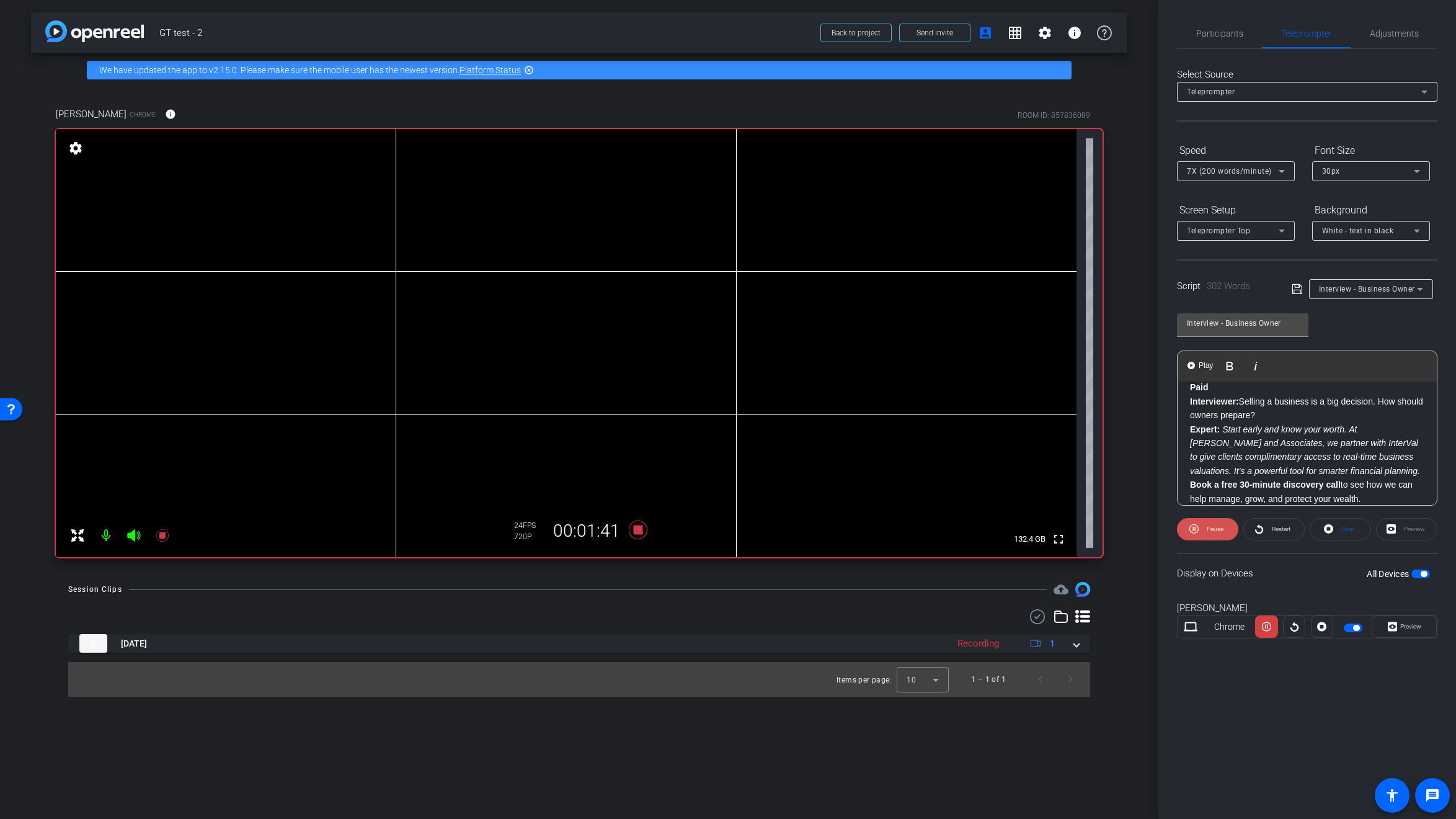 click on "Pause" 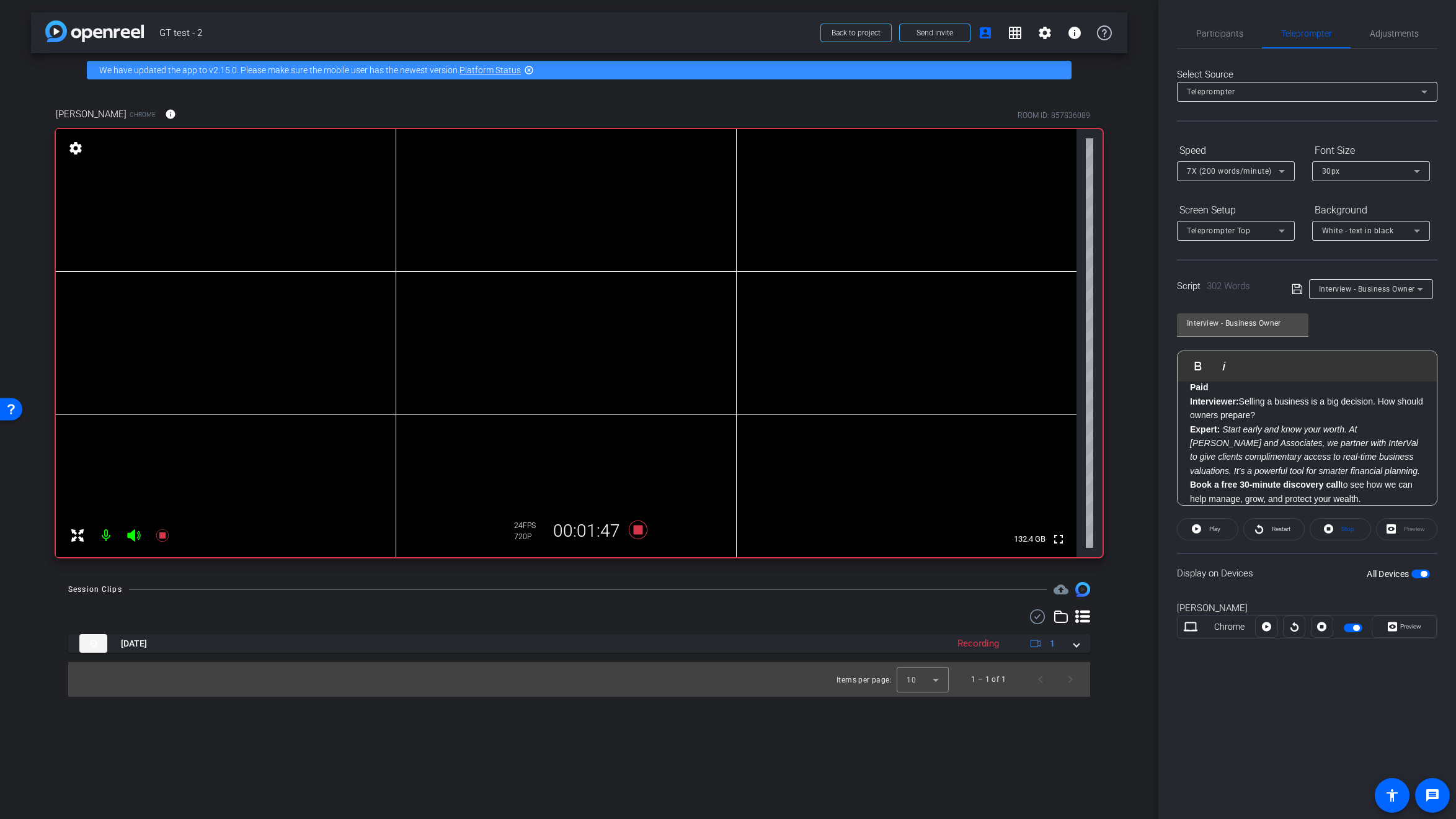 click on "Organic Interviewer:  Selling a business is a major decision. What should owners keep in mind when preparing for this transition? Expert:  Absolutely—it’s one of the most significant decisions a business owner will ever make. The key is preparation, and ideally, that starts early. We recommend beginning the planning process years in advance. This gives you time to position your business as an attractive, low-risk investment for potential buyers. Interviewer:  What are some of the first steps an owner should take? Expert: Interviewer:  That sounds like a great resource. How does that help with the overall process? Expert:  It really helps take the guesswork out of the equation. When you have a reliable valuation and a clear understanding of your financial position, you’re in a much stronger place to negotiate and plan for the future. Selling your business can feel overwhelming, but with the right preparation and tools, it becomes a much more manageable—and successful—process. Paid Interviewer:" 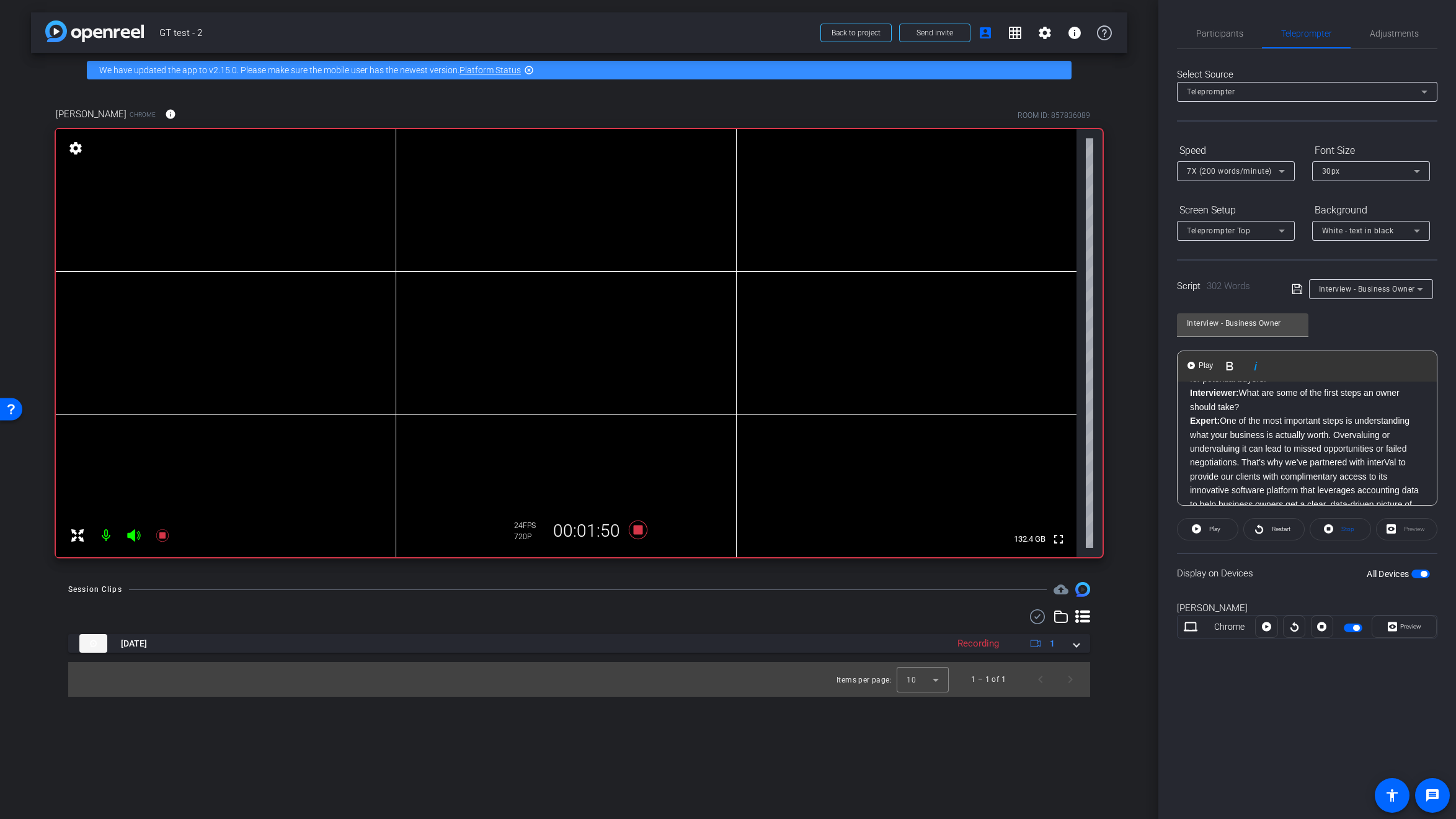 scroll, scrollTop: 38, scrollLeft: 0, axis: vertical 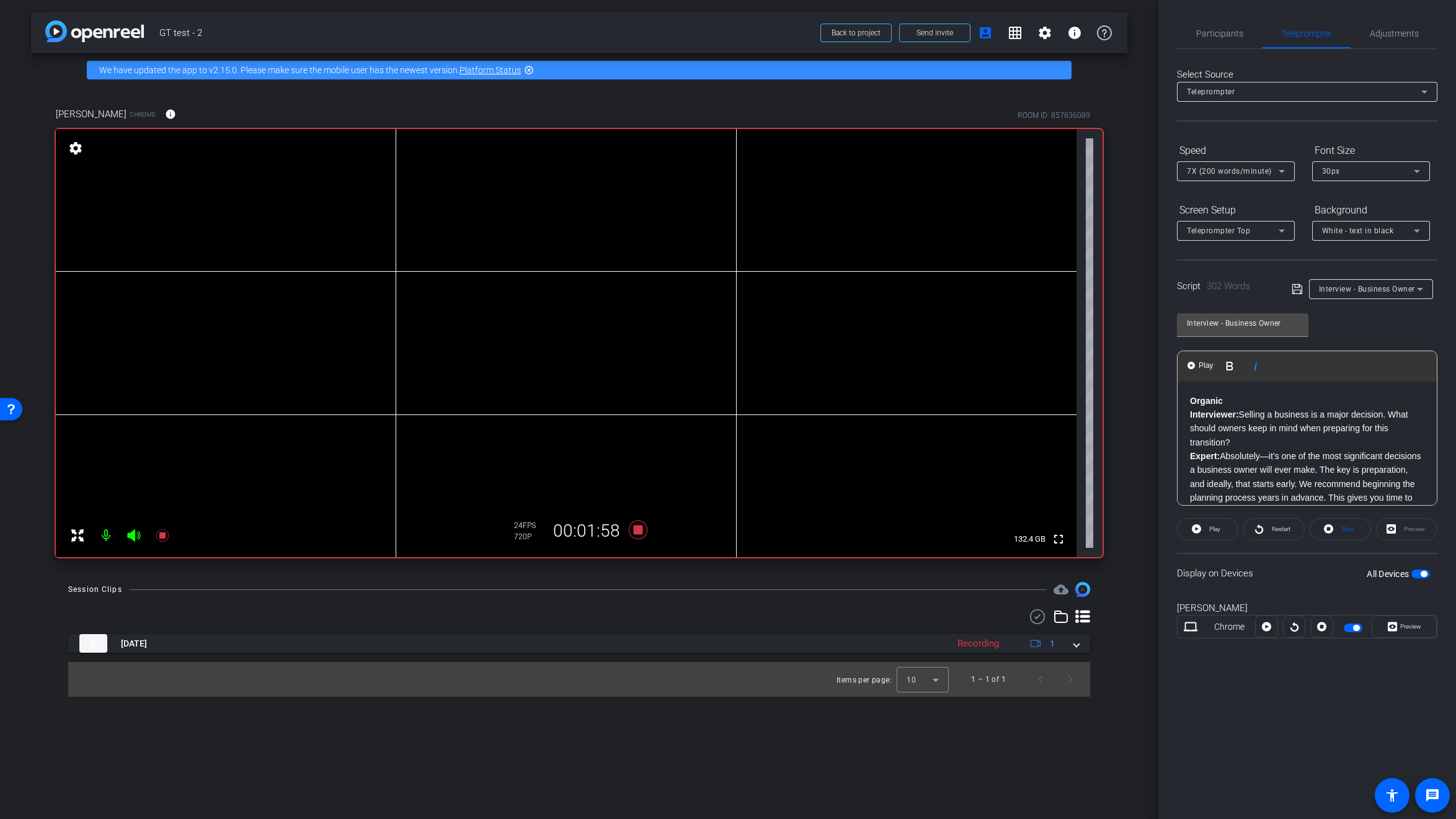 click on "Interviewer:" 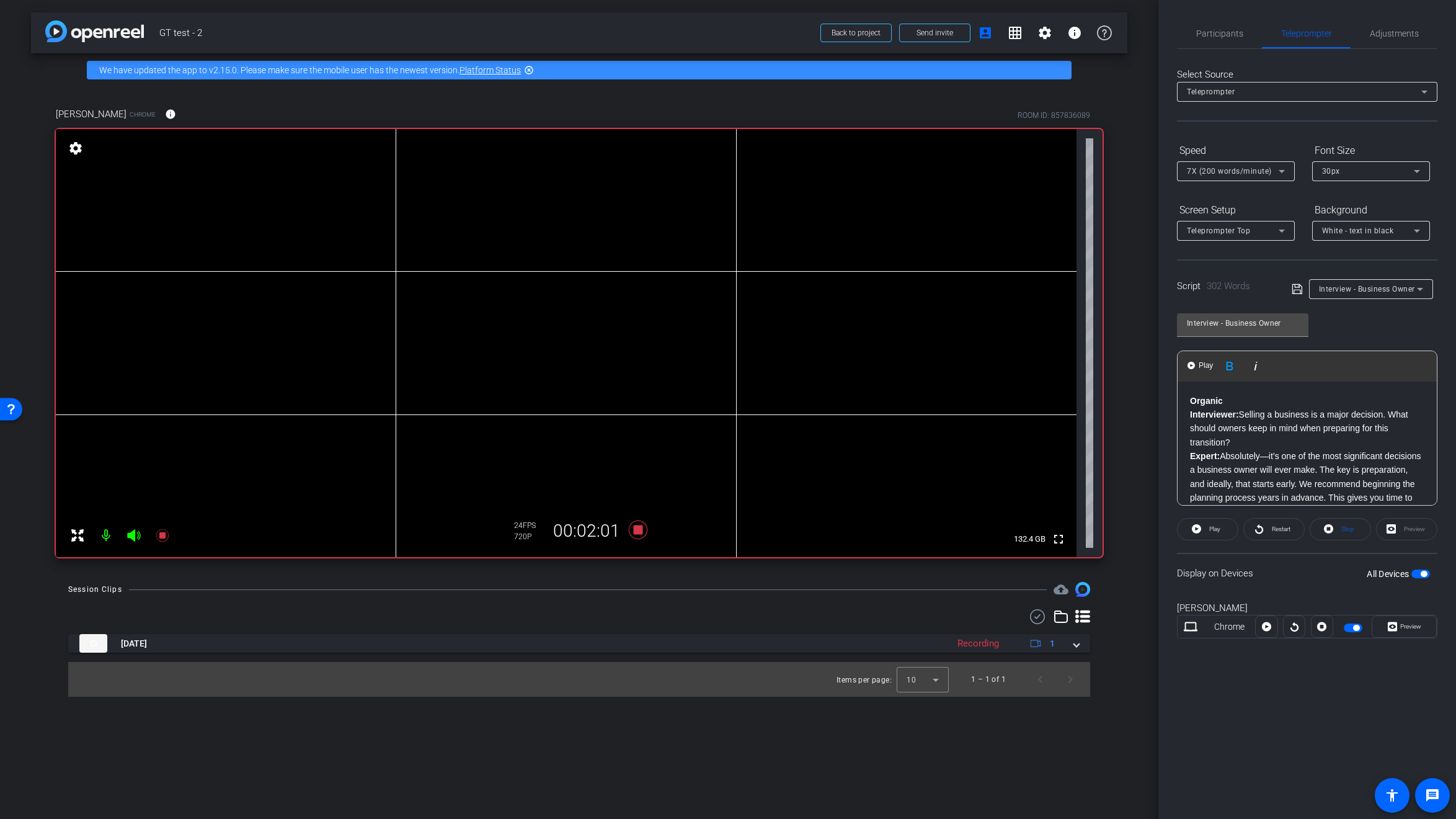 click on "Organic Interviewer:  Selling a business is a major decision. What should owners keep in mind when preparing for this transition? Expert:  Absolutely—it’s one of the most significant decisions a business owner will ever make. The key is preparation, and ideally, that starts early. We recommend beginning the planning process years in advance. This gives you time to position your business as an attractive, low-risk investment for potential buyers. Interviewer:  What are some of the first steps an owner should take? Expert: Interviewer:  That sounds like a great resource. How does that help with the overall process? Expert:  It really helps take the guesswork out of the equation. When you have a reliable valuation and a clear understanding of your financial position, you’re in a much stronger place to negotiate and plan for the future. Selling your business can feel overwhelming, but with the right preparation and tools, it becomes a much more manageable—and successful—process. Paid Interviewer:" 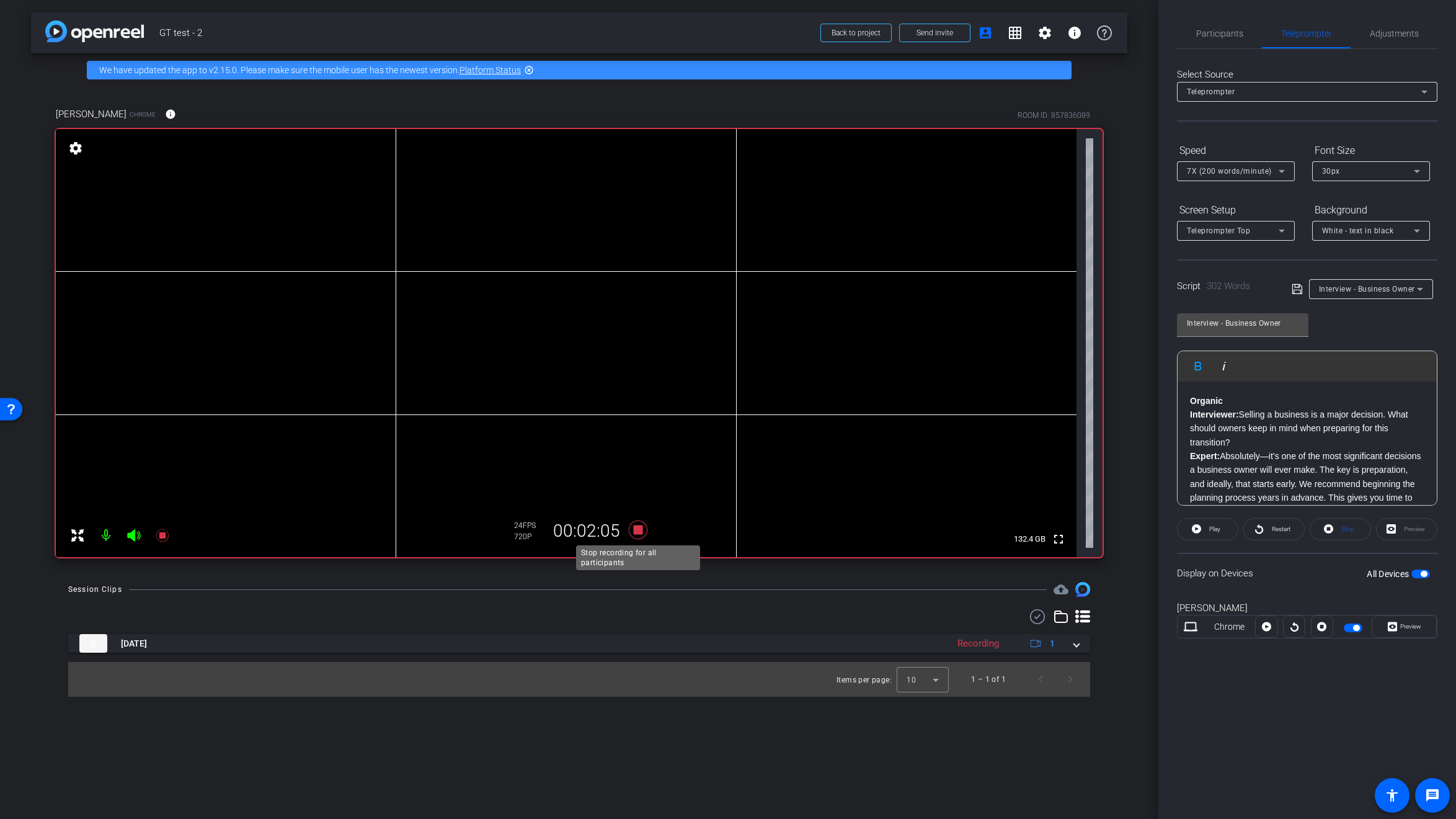 click 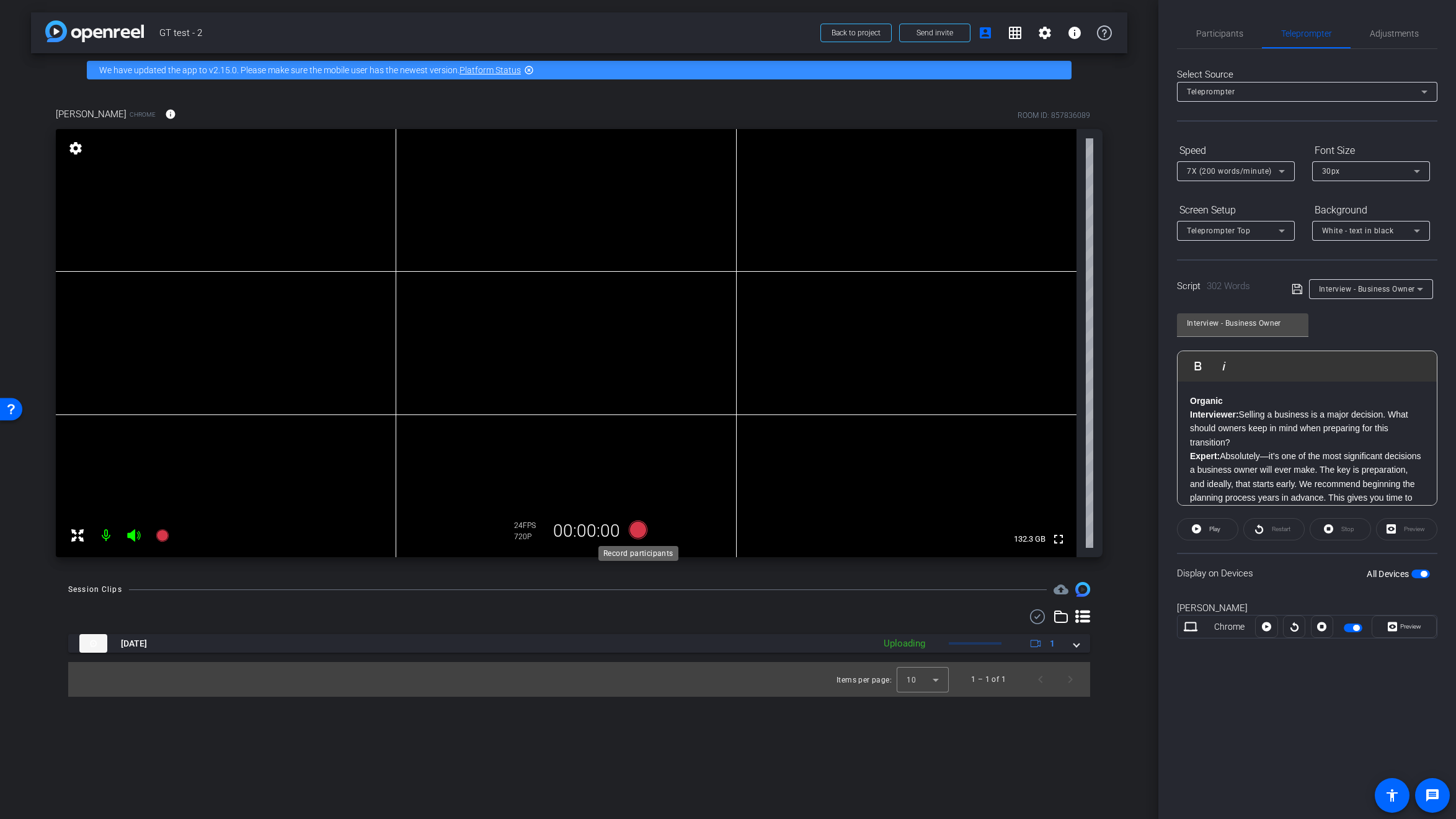 click 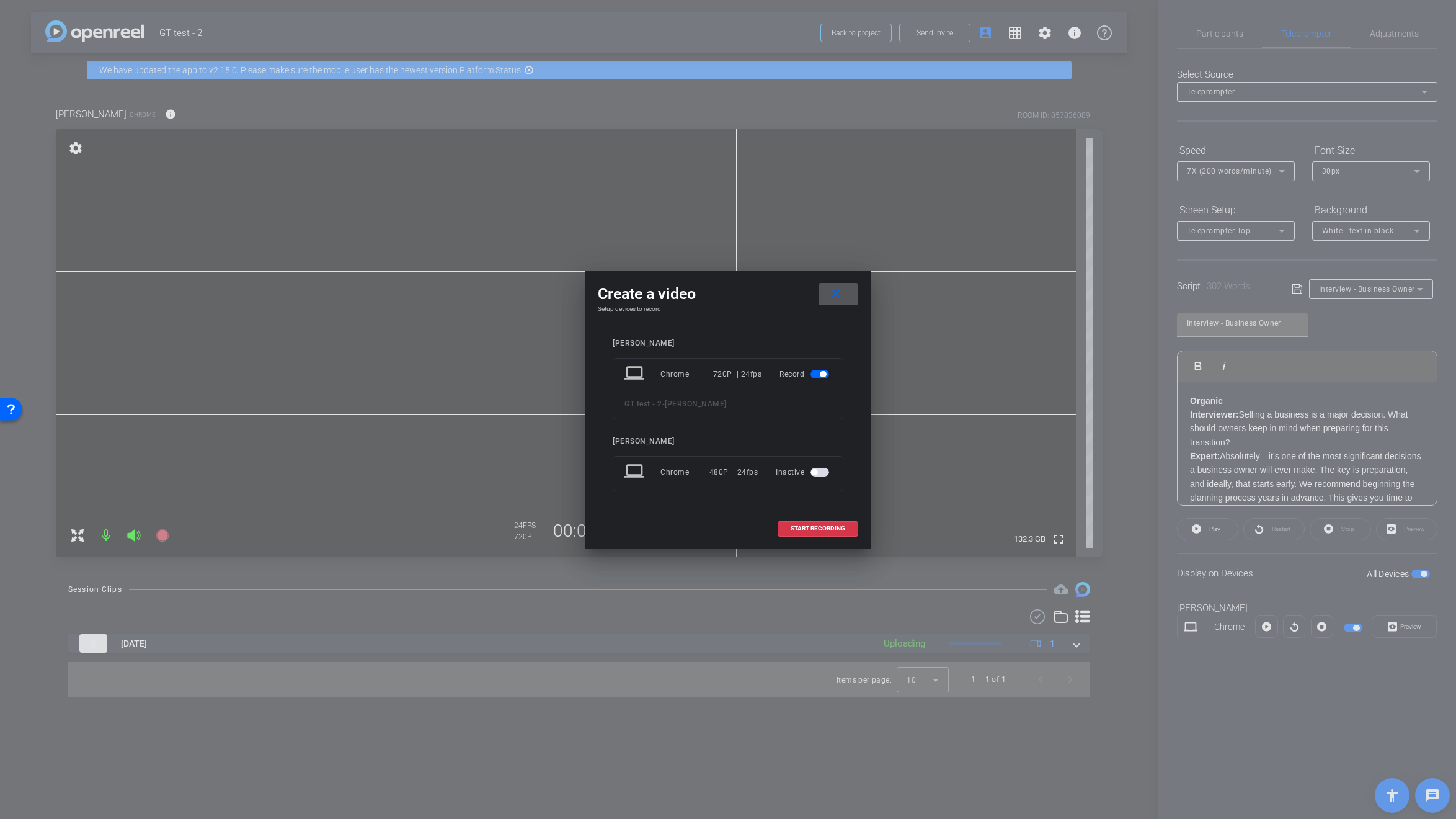 click at bounding box center [820, 472] 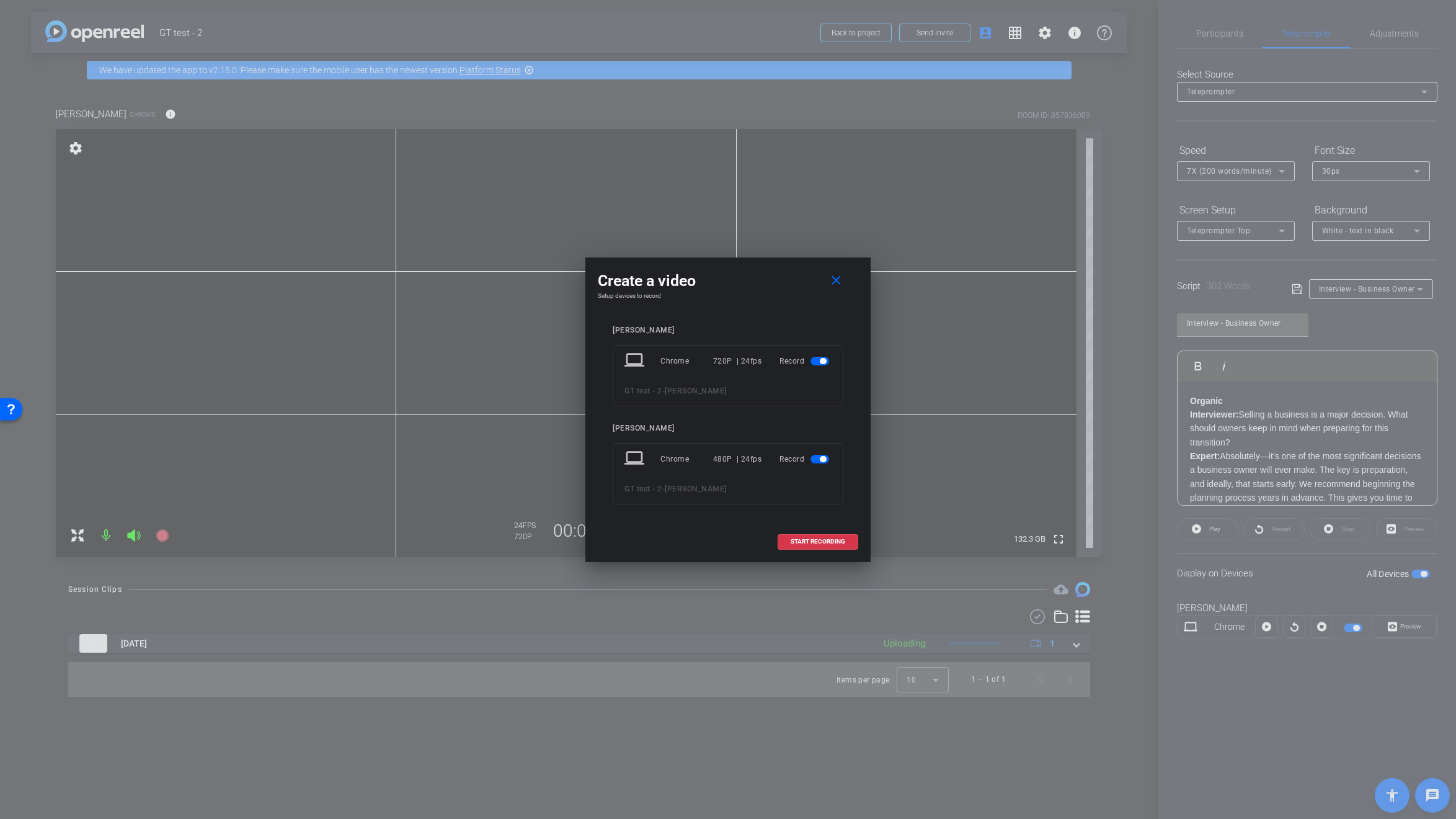 click on "480P  | 24fps" at bounding box center [737, 459] 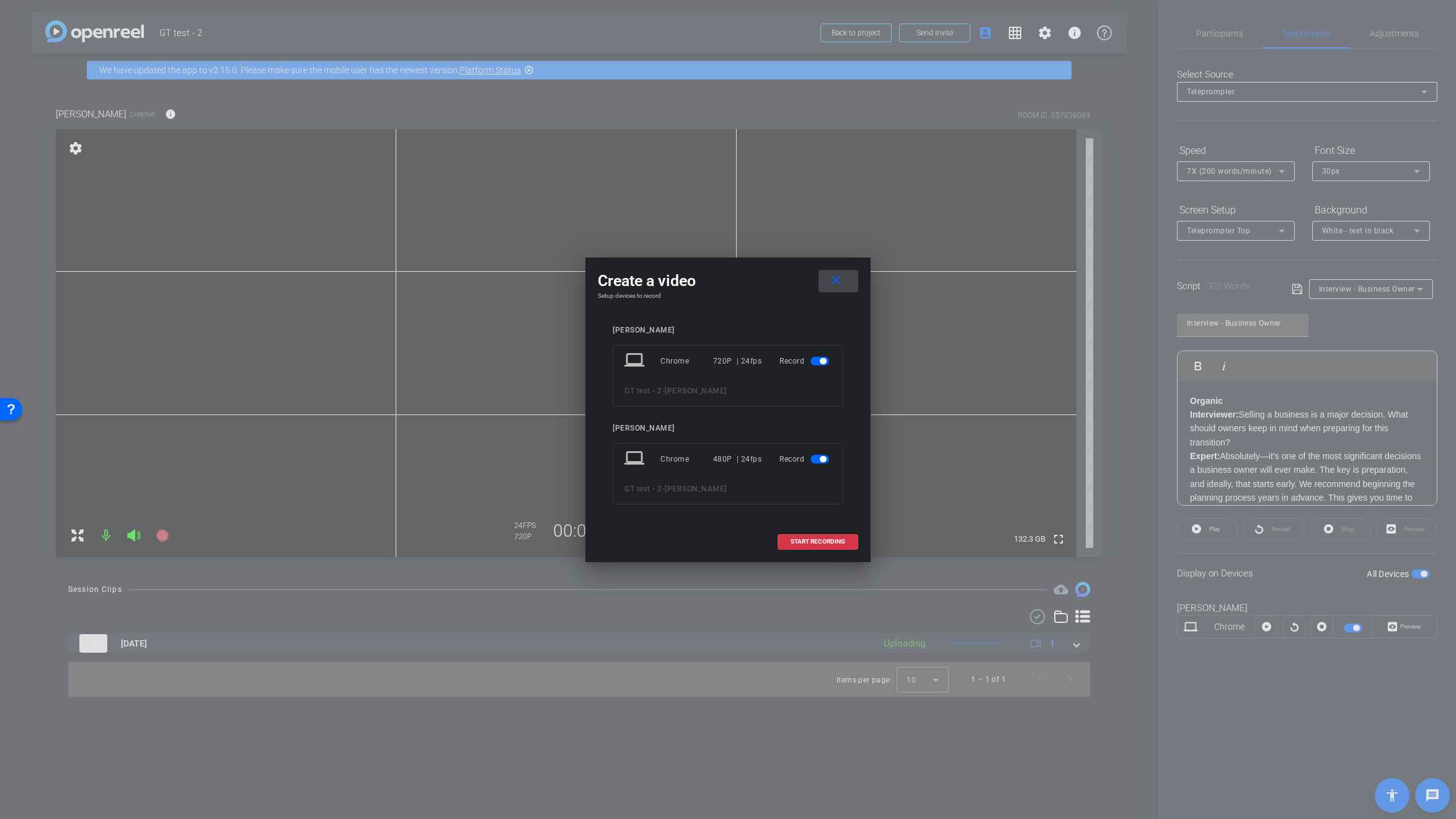 click on "close" at bounding box center (836, 280) 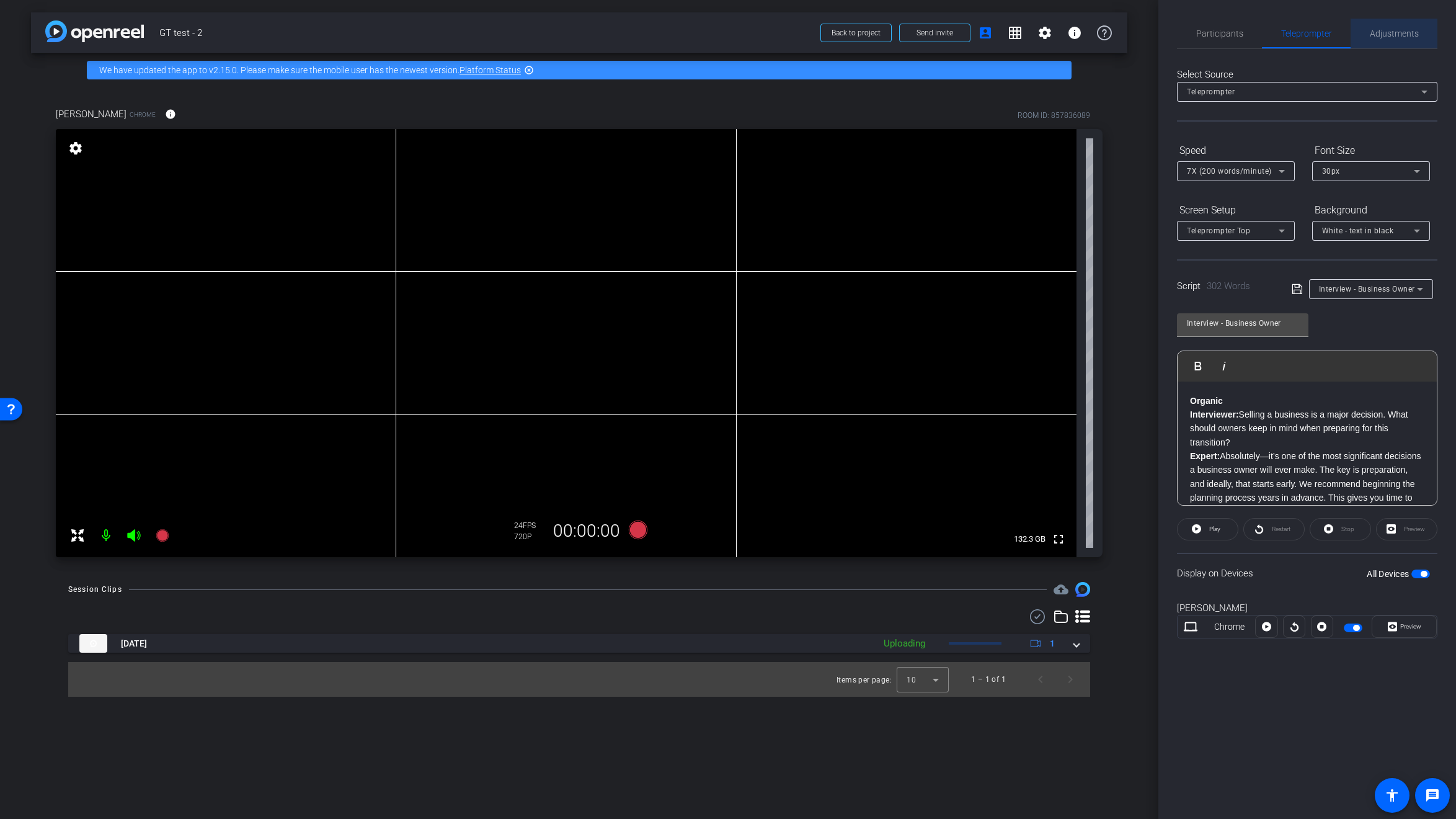 click on "Adjustments" at bounding box center (1394, 34) 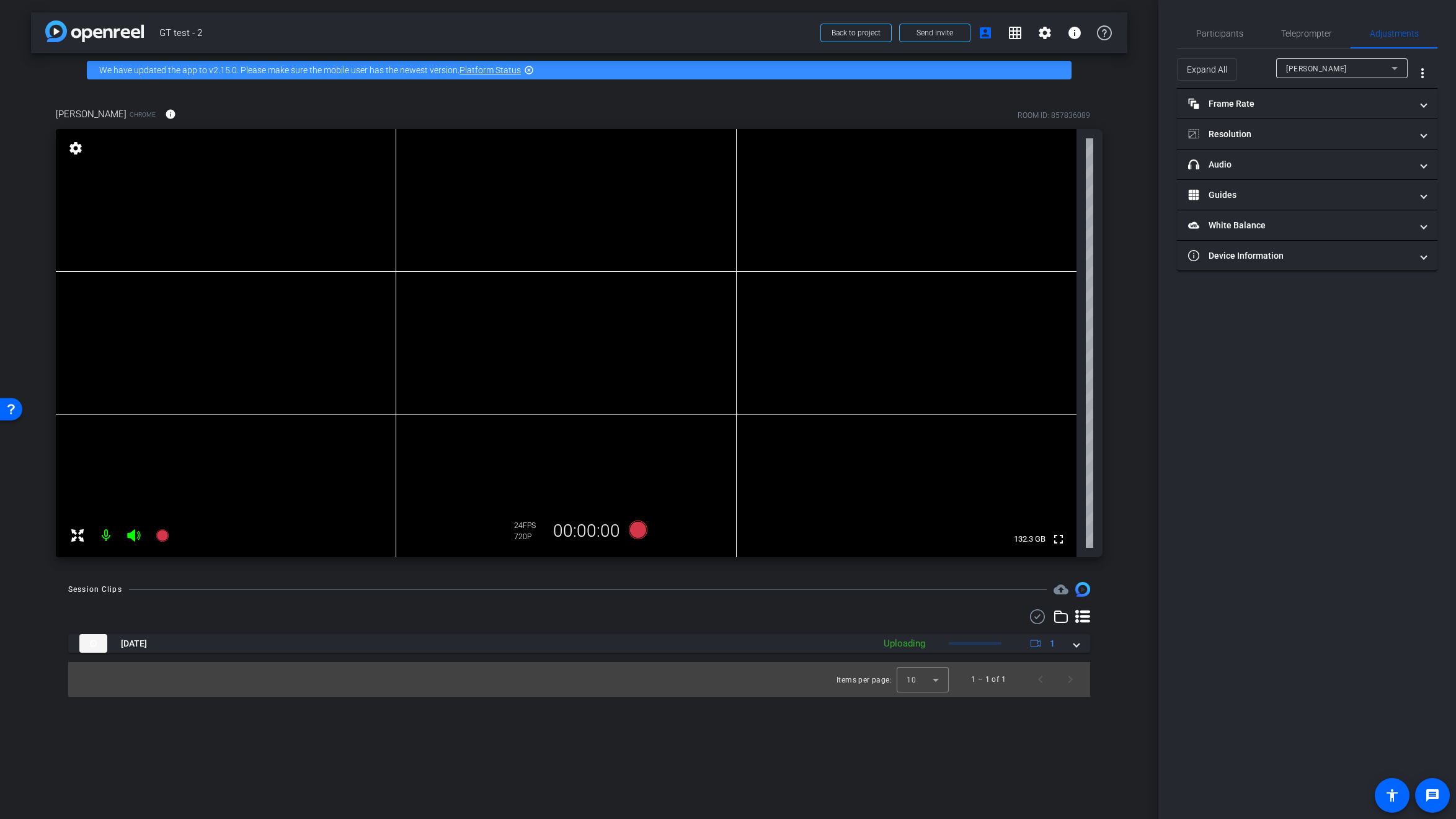 click at bounding box center [566, 343] 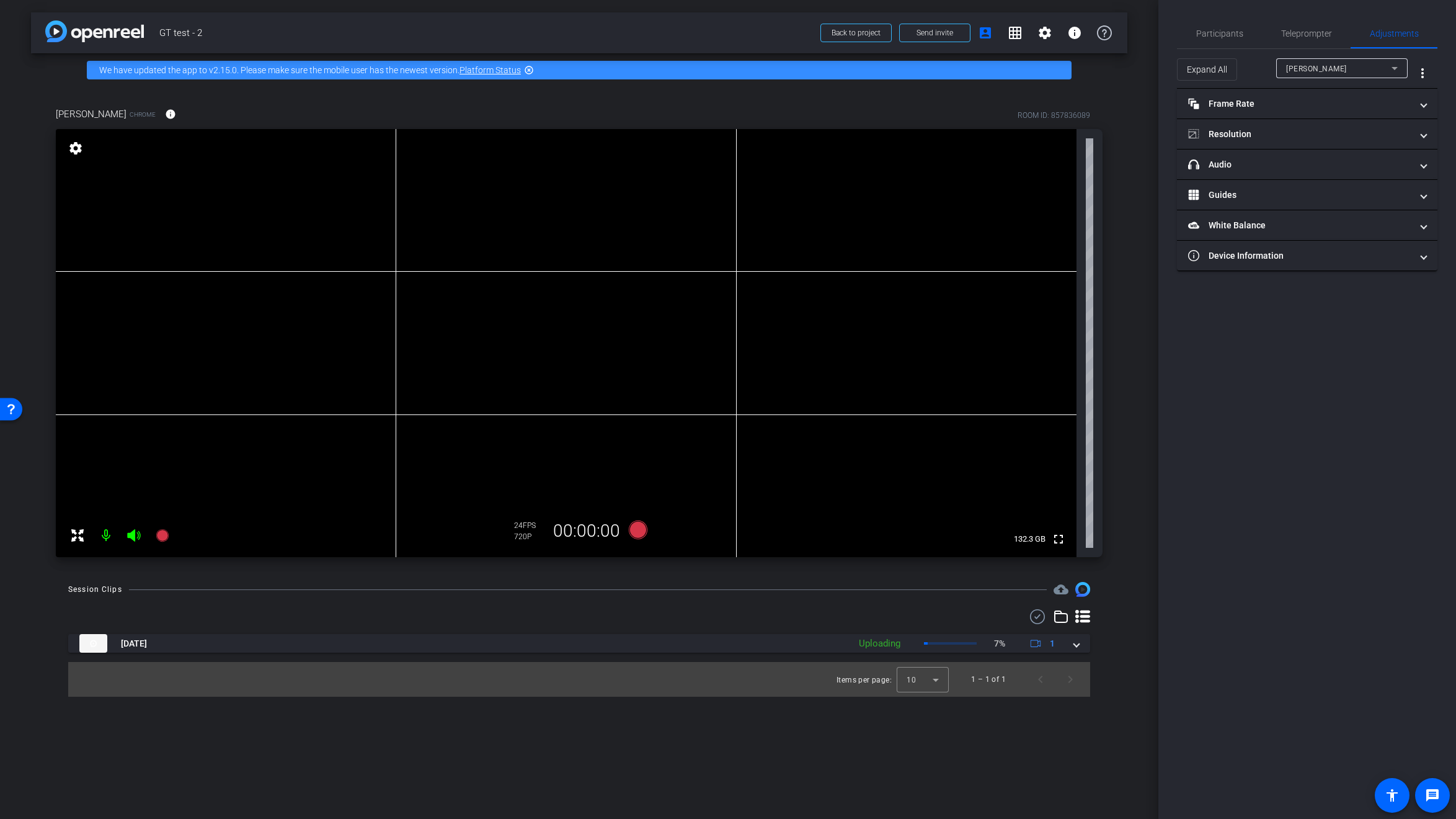 click on "andrew" at bounding box center (1316, 69) 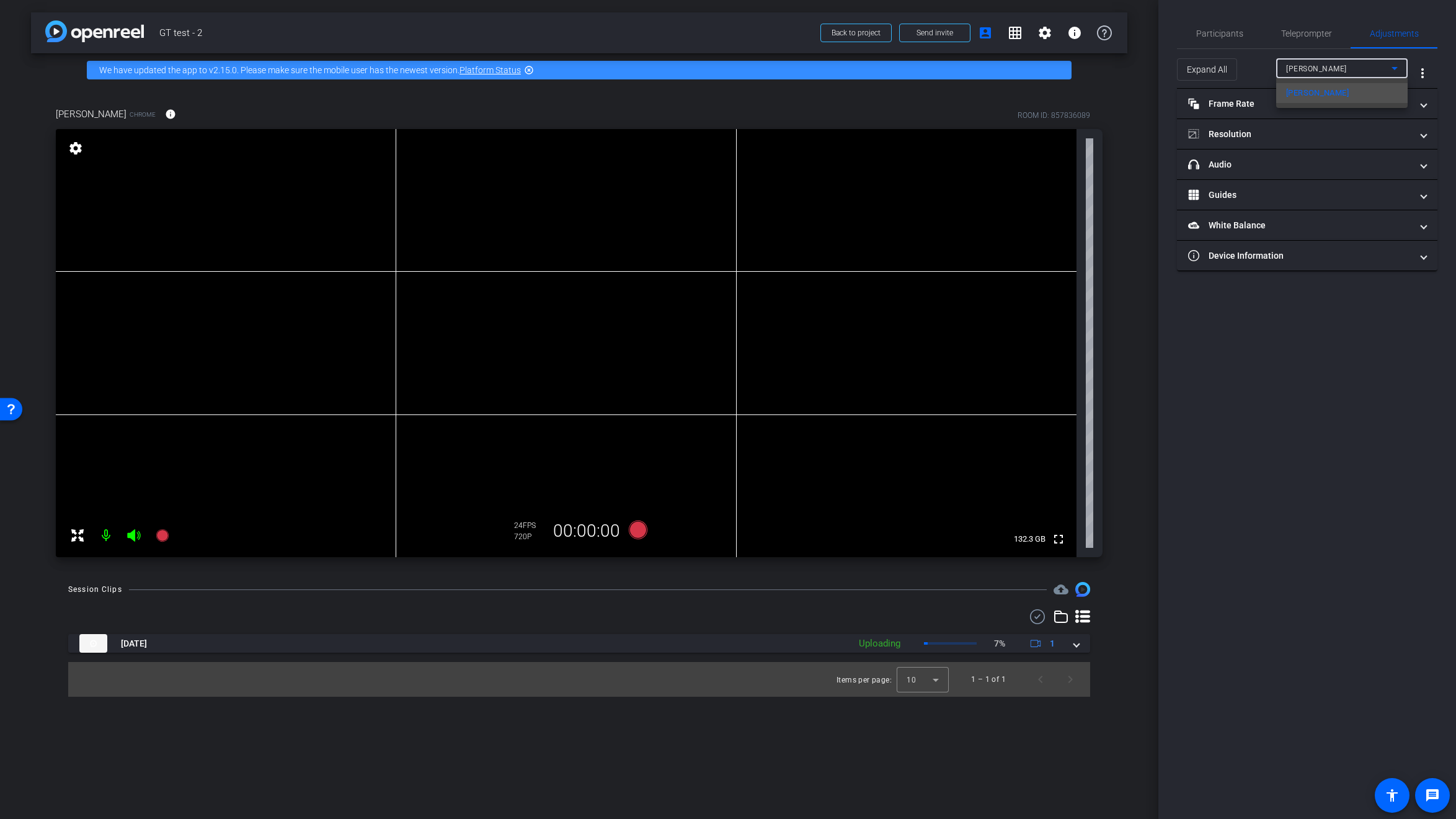 click at bounding box center (728, 410) 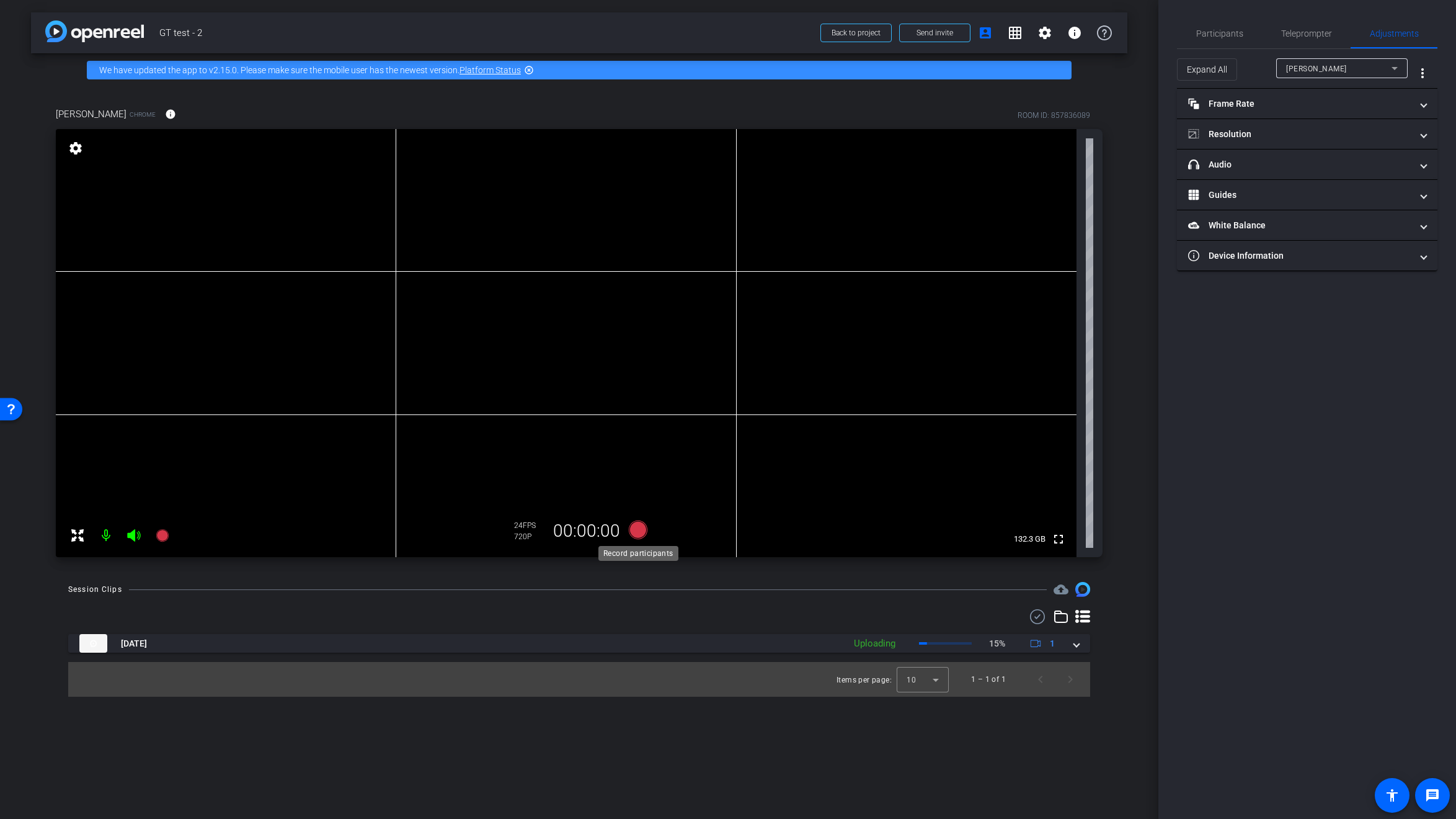 click 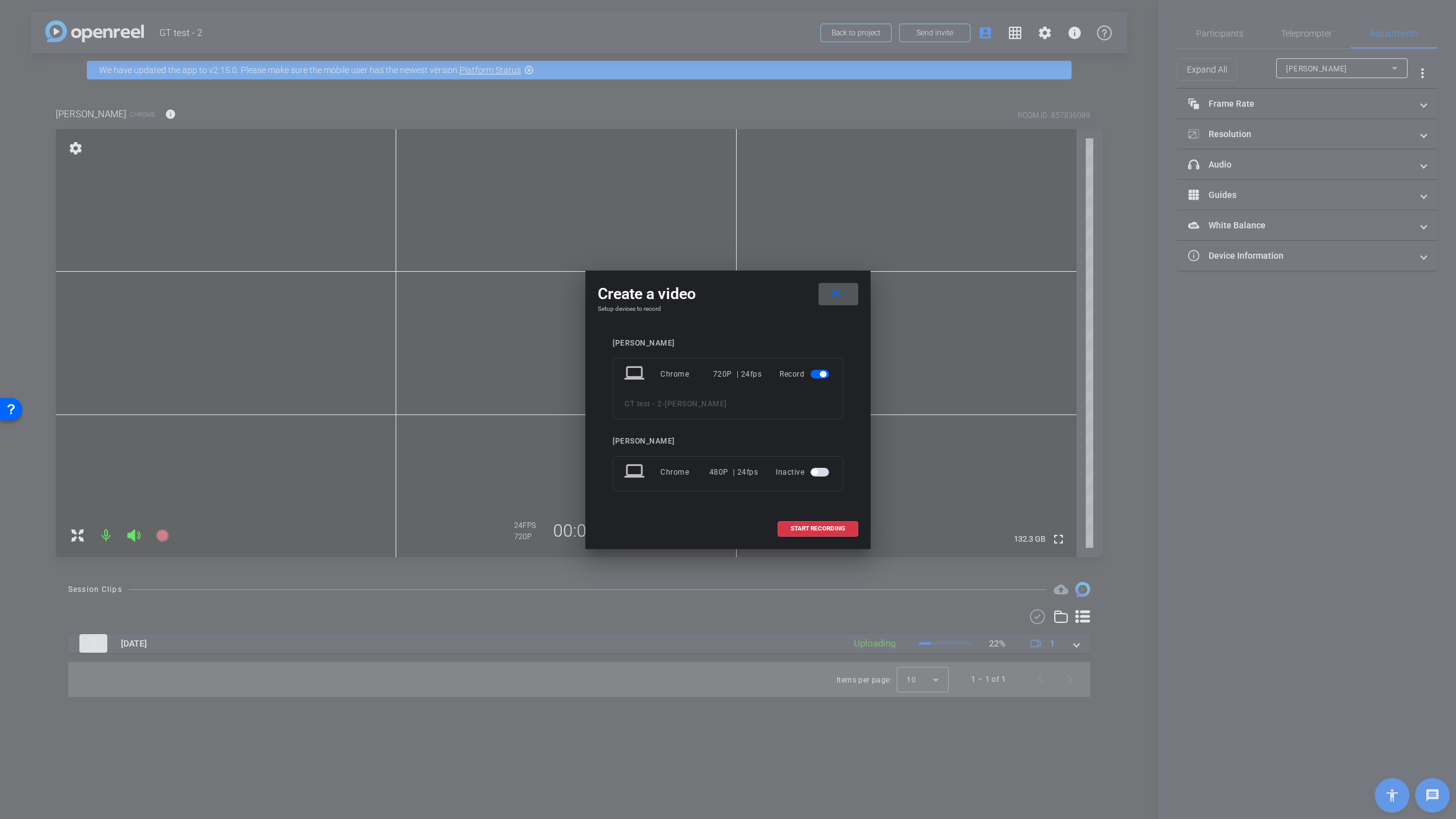 click on "laptop  Chrome   480P  | 24fps   Inactive" at bounding box center [728, 473] 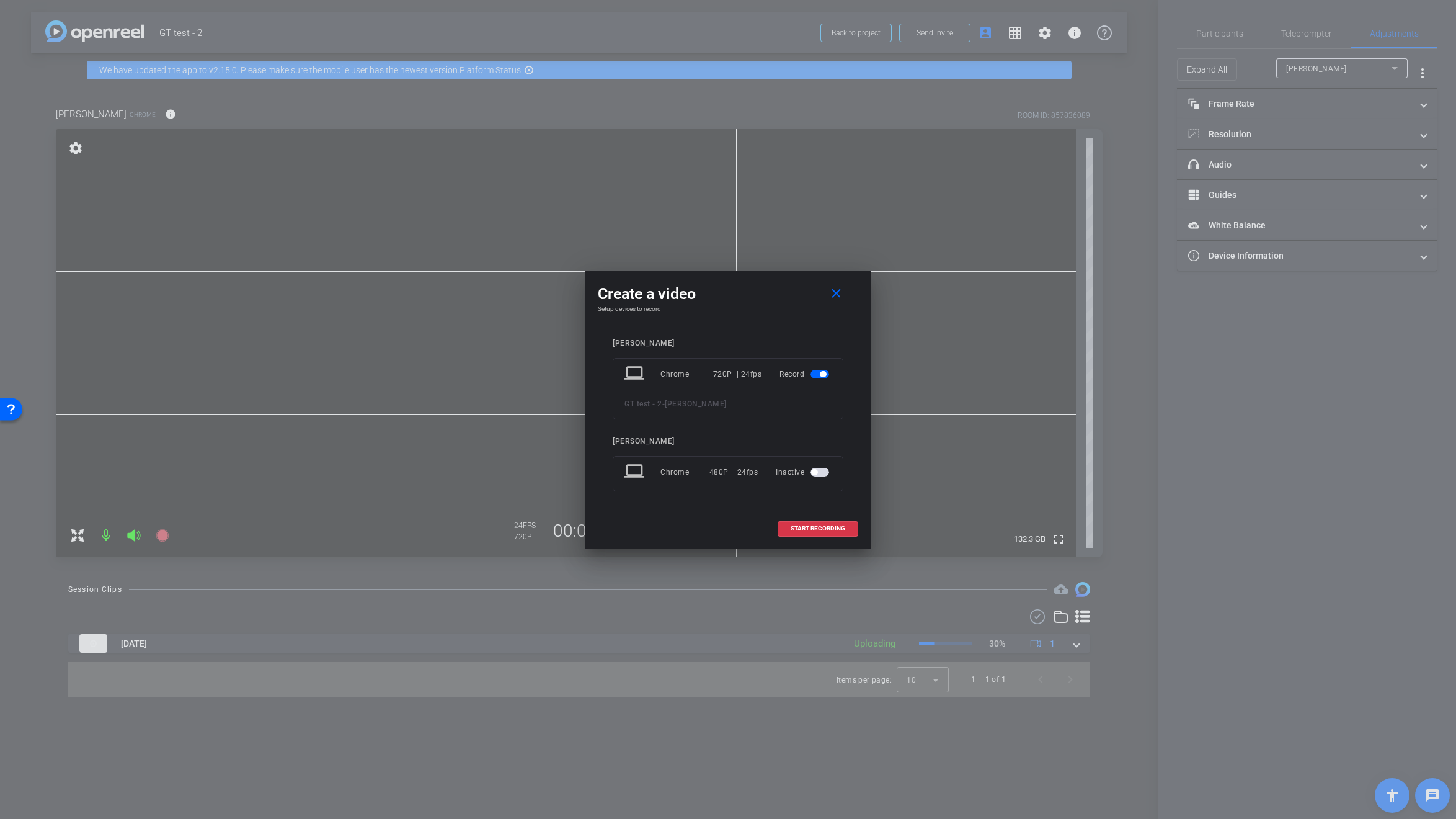 click at bounding box center (820, 472) 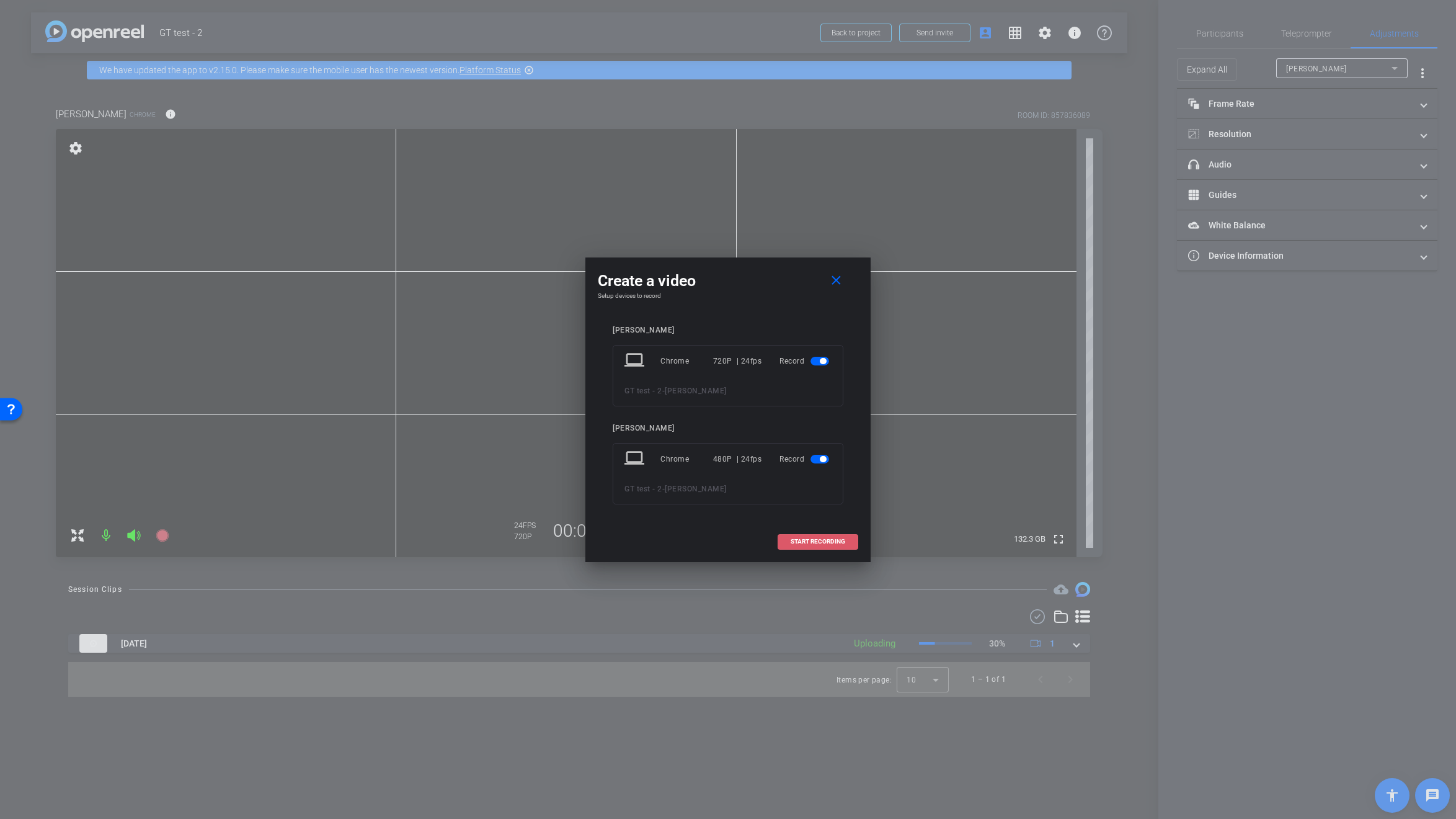 click on "START RECORDING" at bounding box center (818, 542) 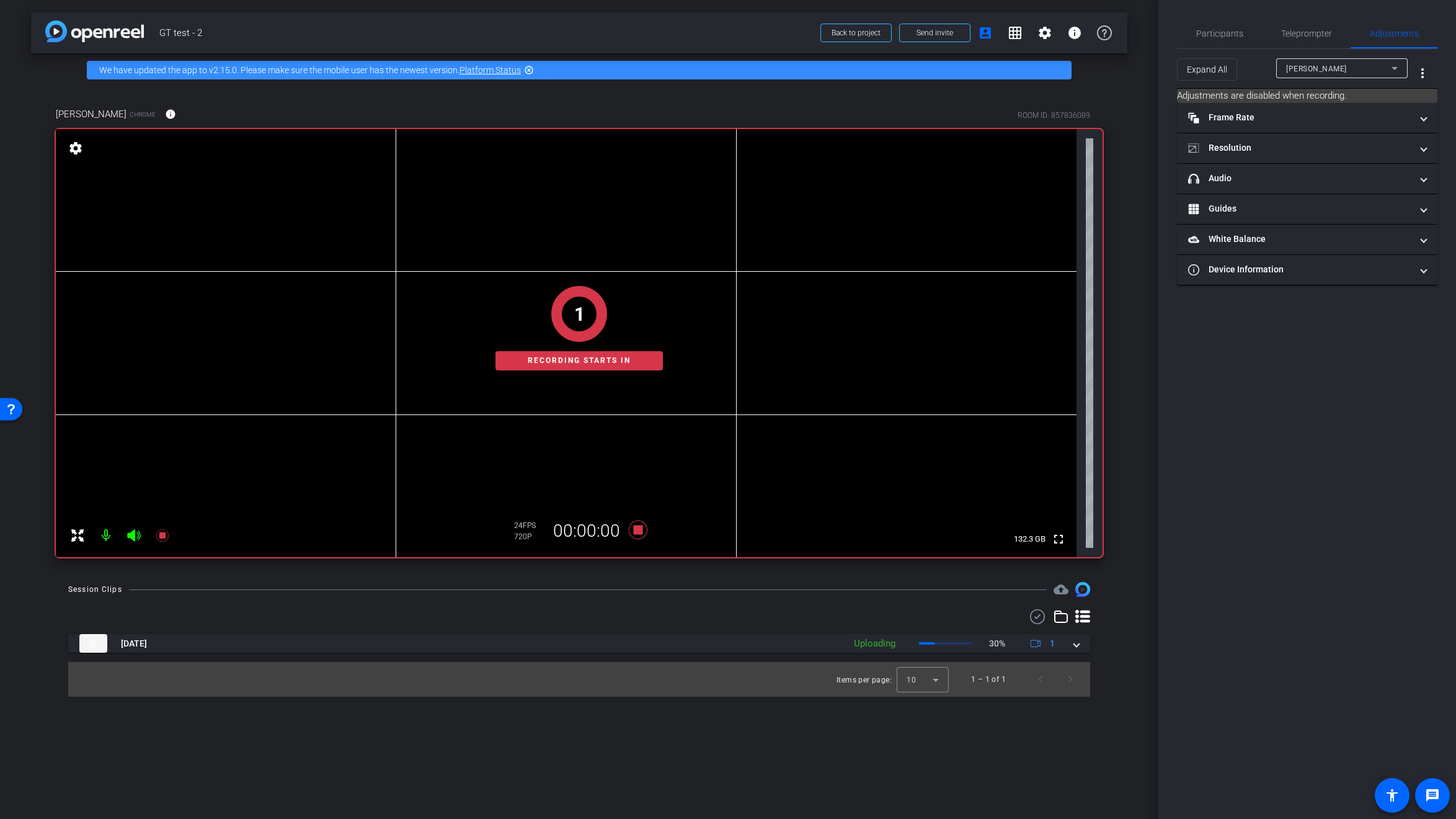 click 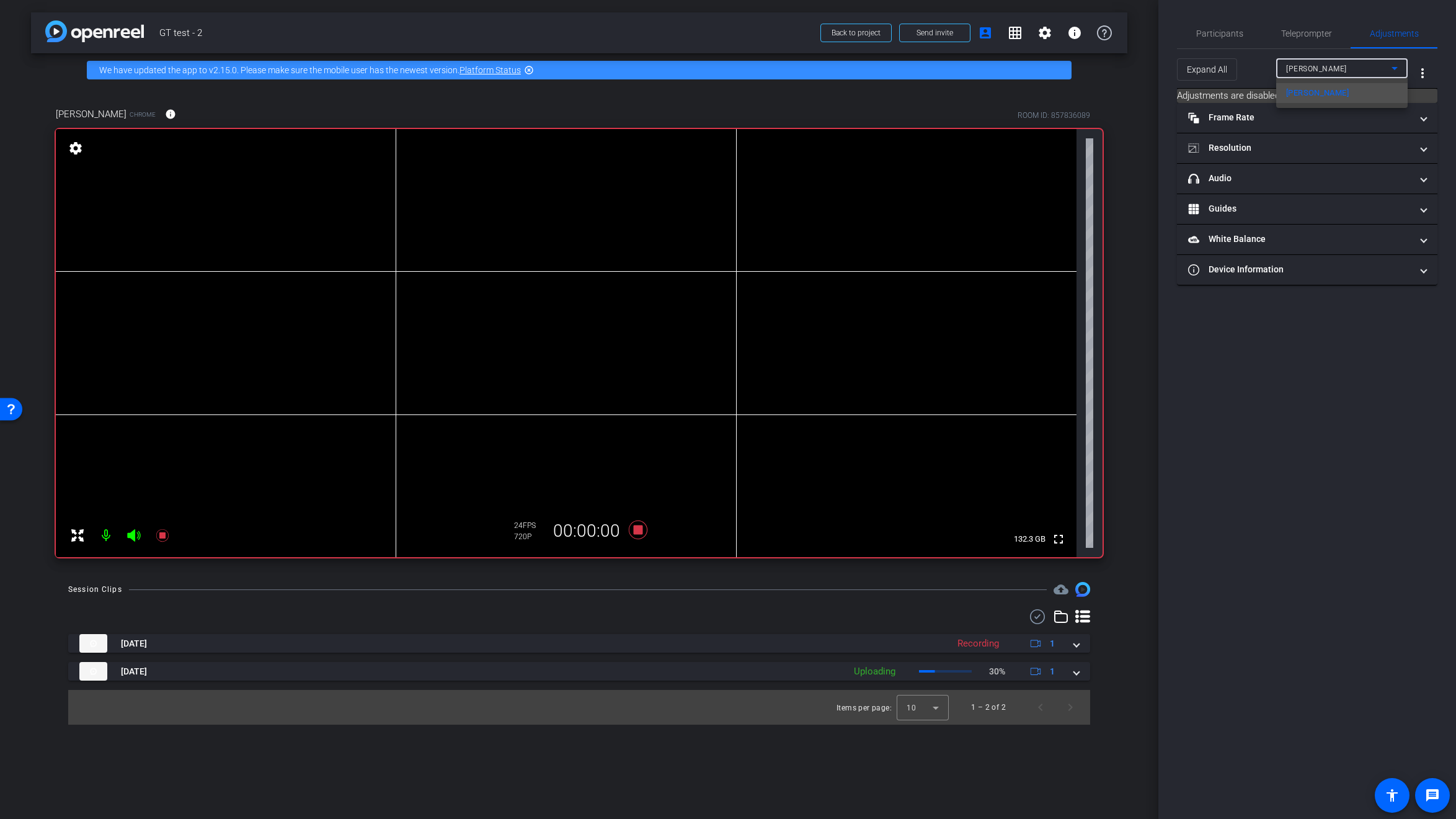click at bounding box center (728, 410) 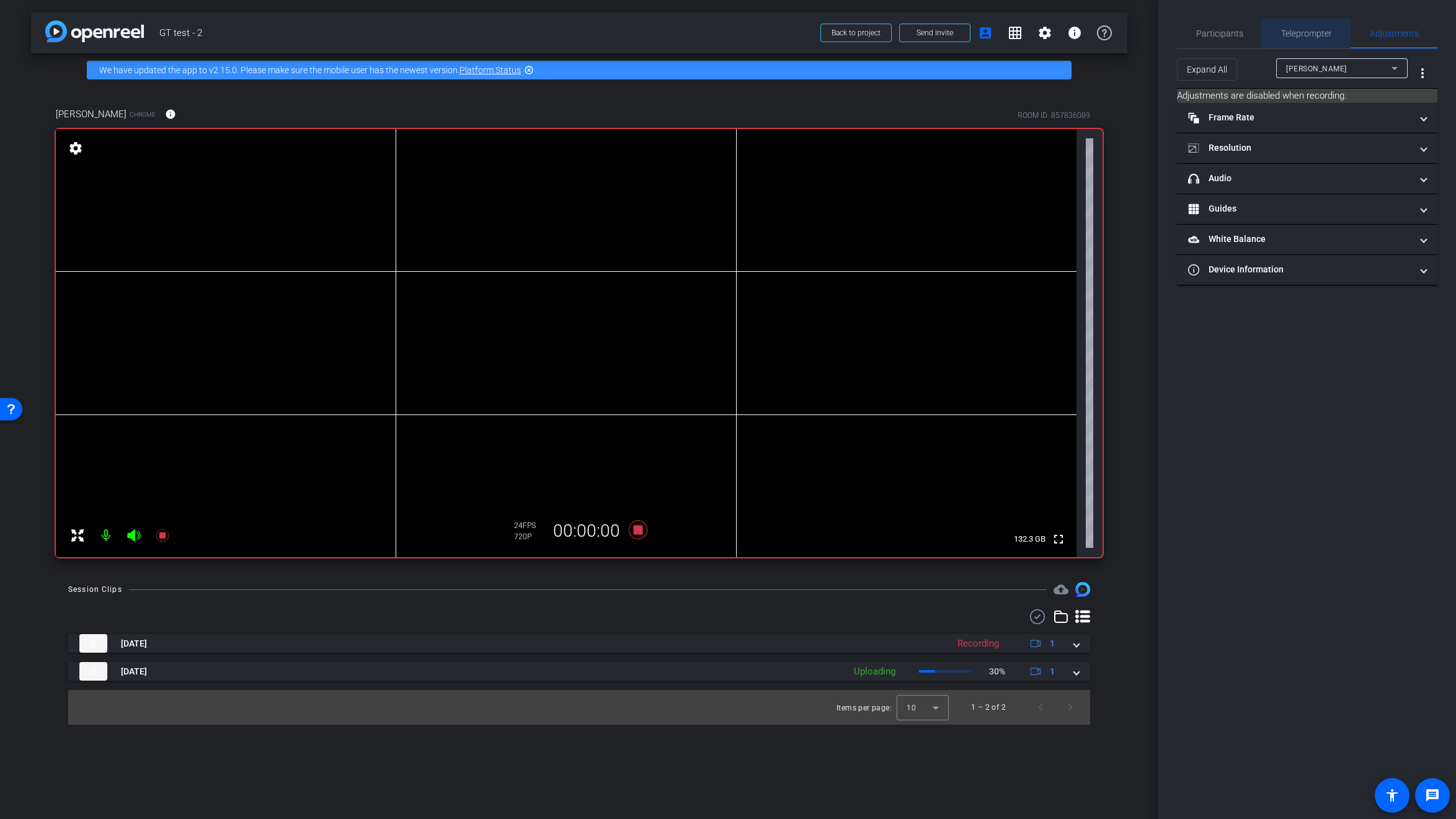 click on "Teleprompter" at bounding box center [1307, 34] 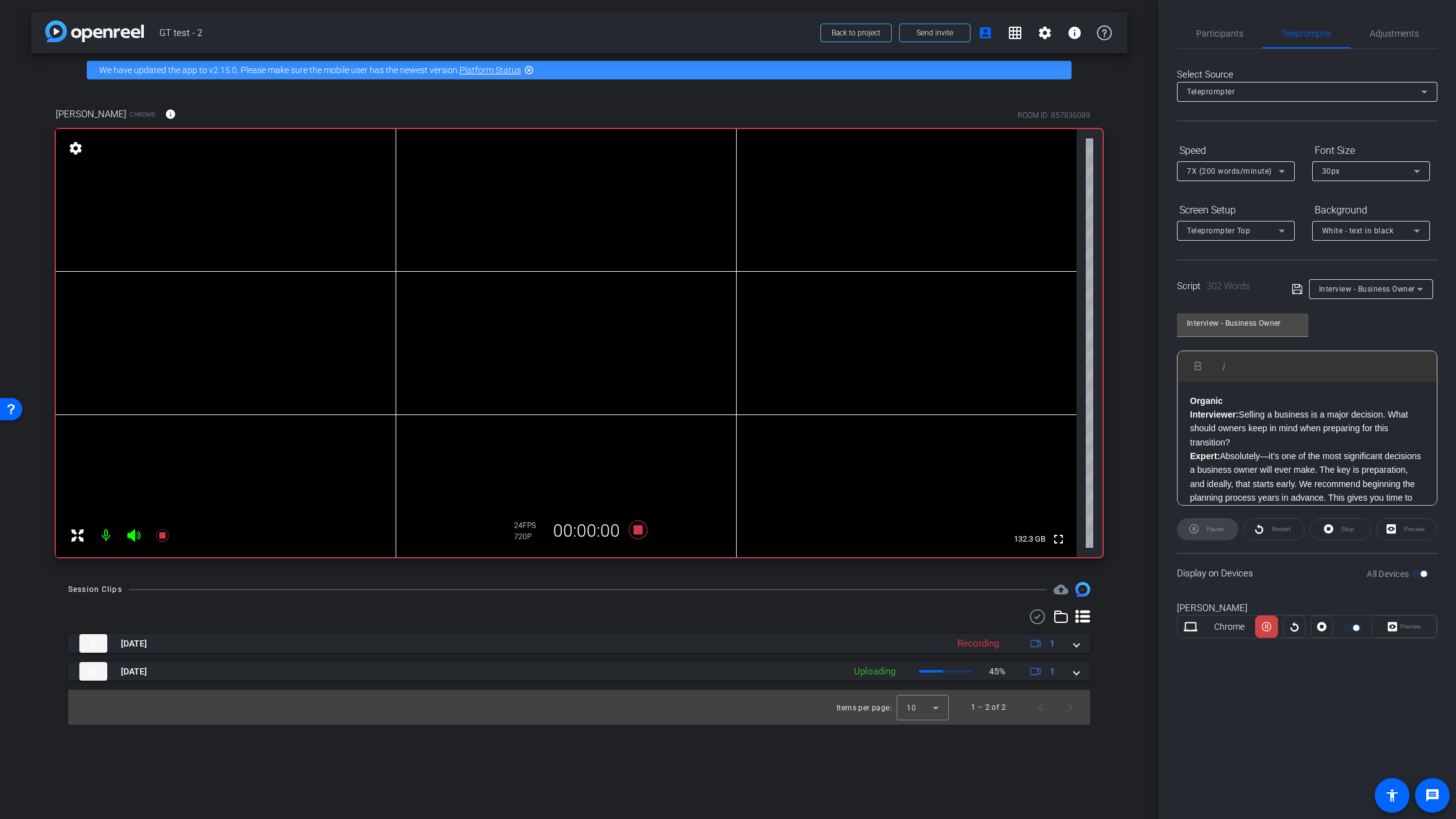 click on "Preview" 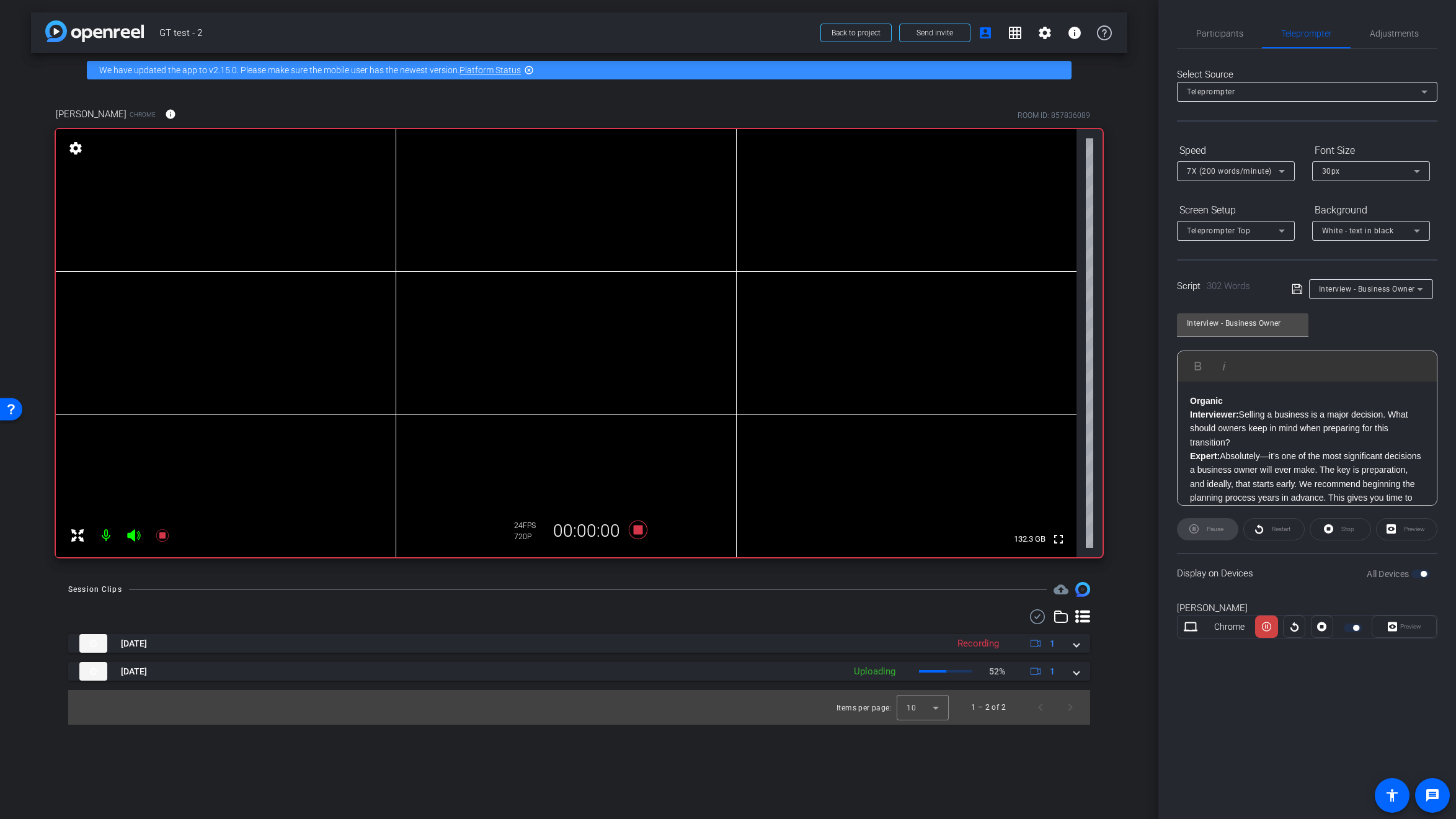 drag, startPoint x: 1292, startPoint y: 443, endPoint x: 1263, endPoint y: 496, distance: 60.4152 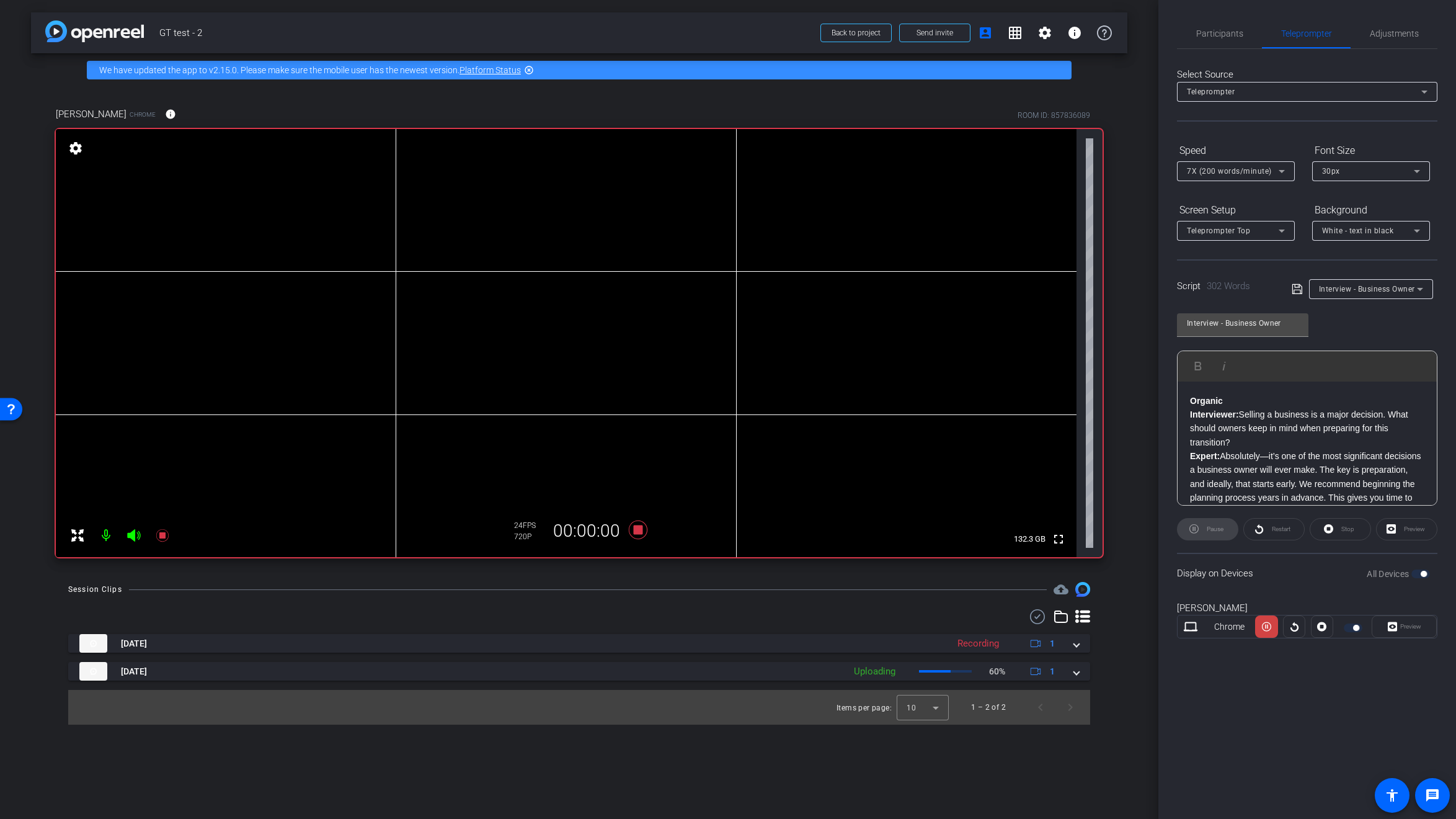click on "Pause" 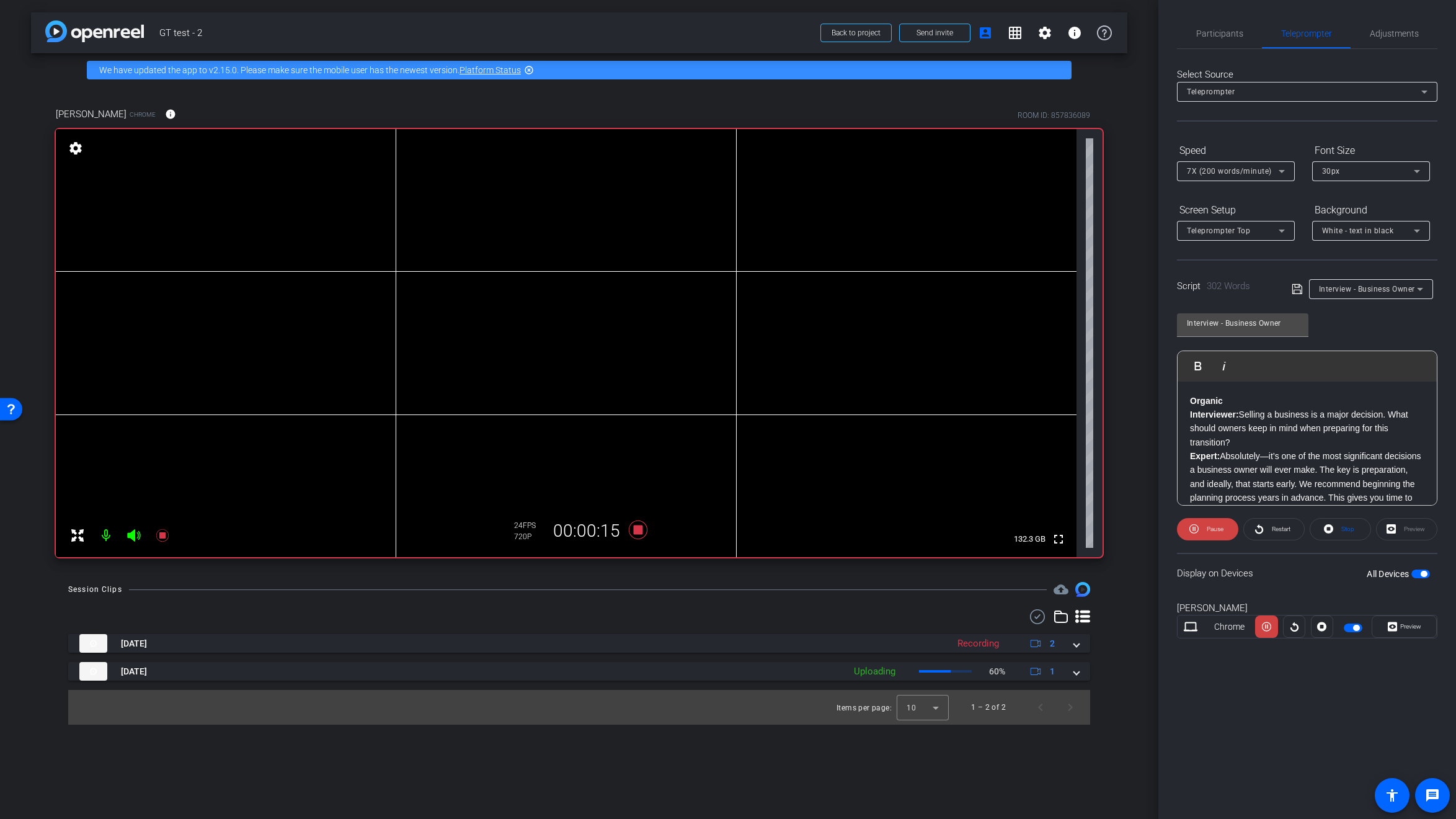 click on "Interviewer:  Selling a business is a major decision. What should owners keep in mind when preparing for this transition?" 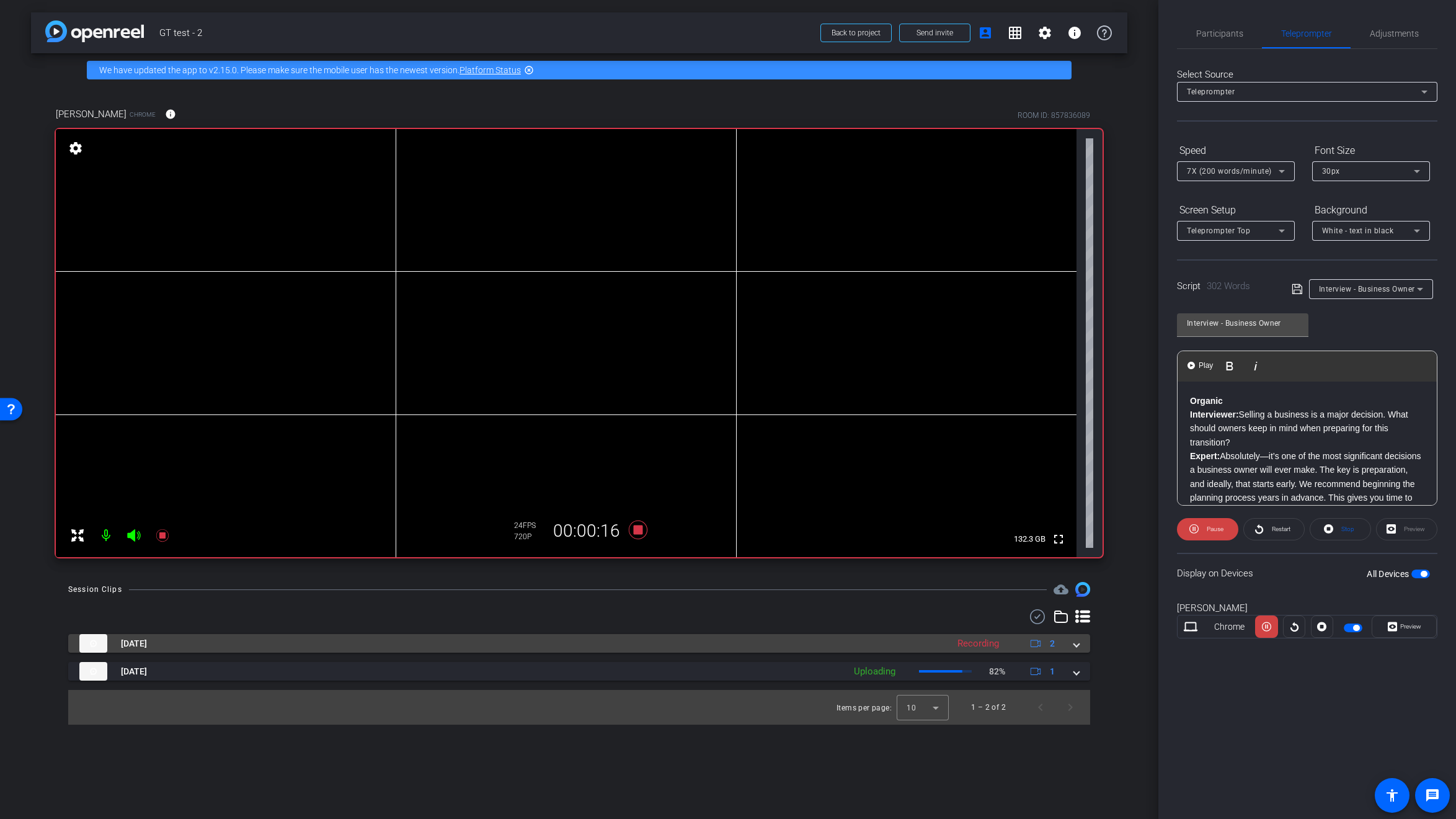 click at bounding box center (1076, 643) 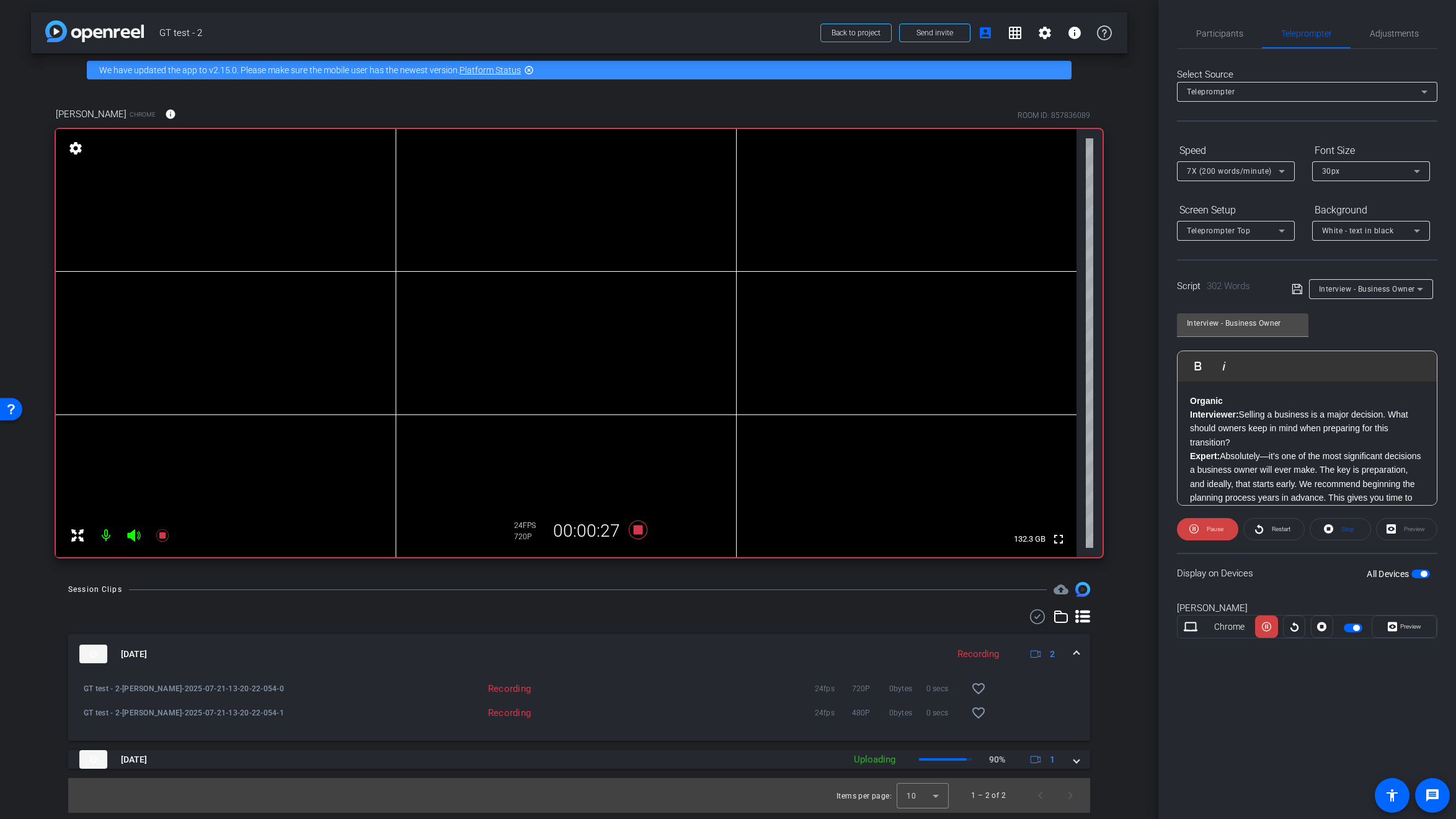 click on "Preview" 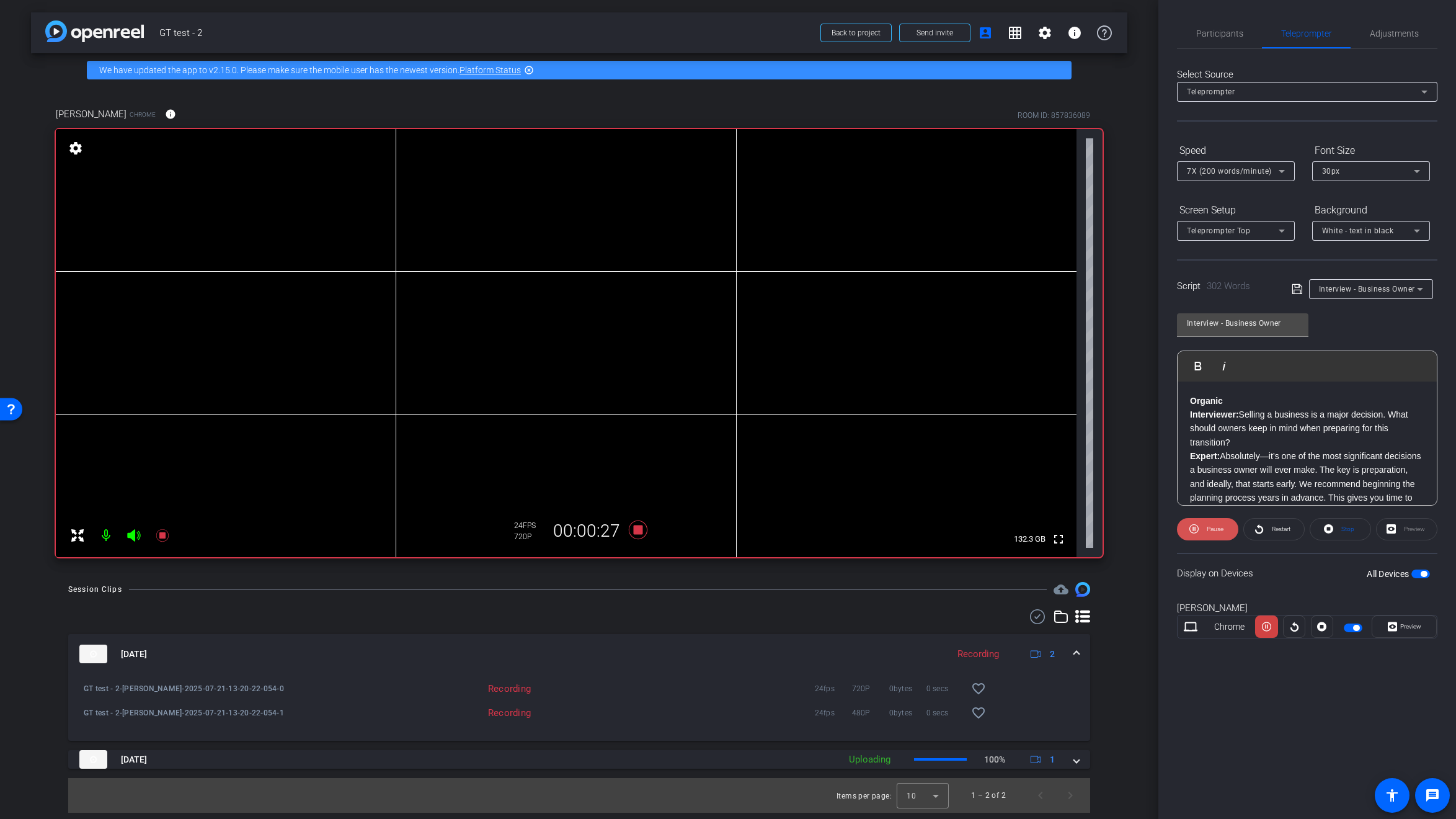 click on "Pause" 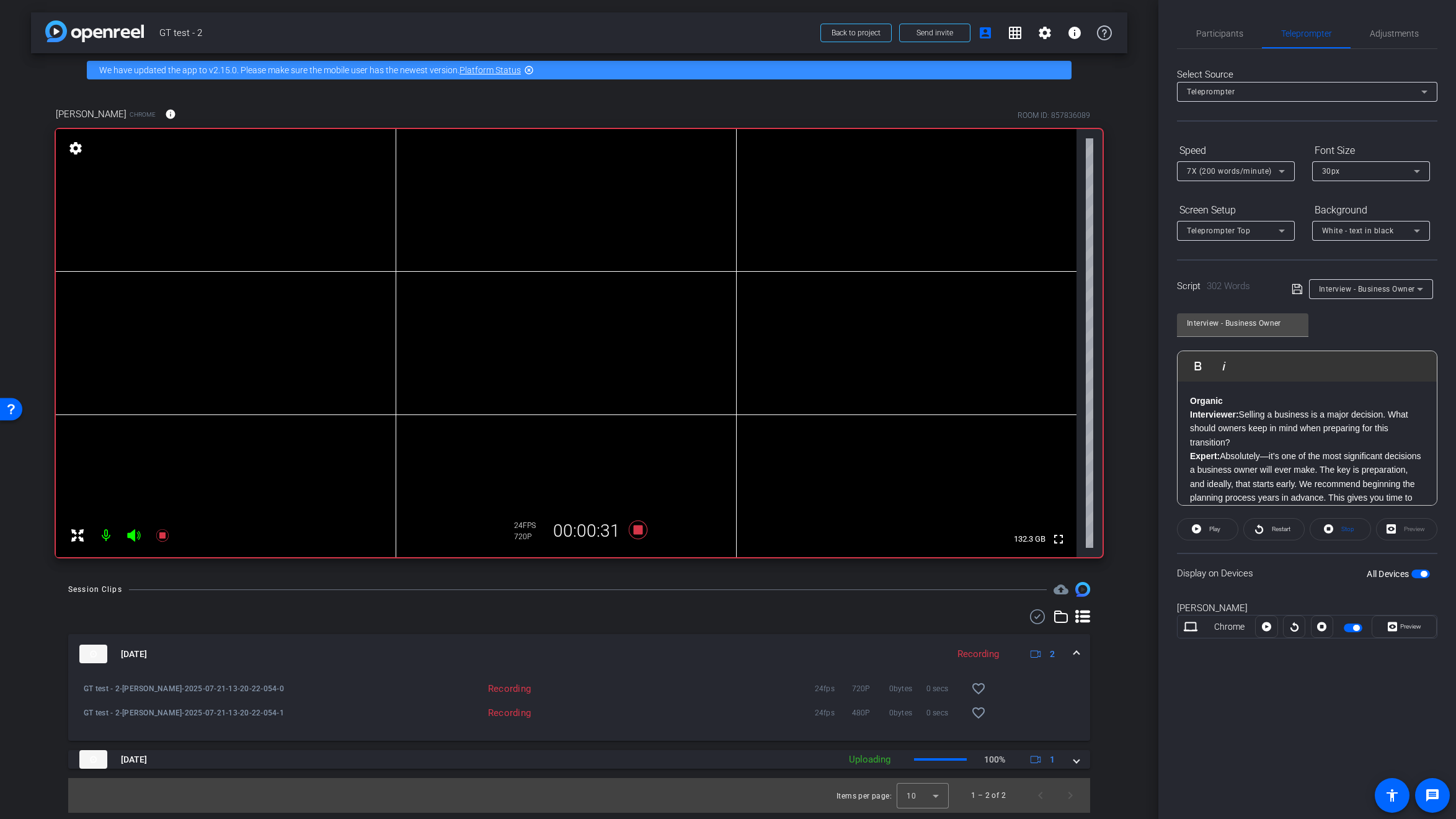 click on "Play        Play from this location               Play Selected        Play and display the selected text only Bold Italic" 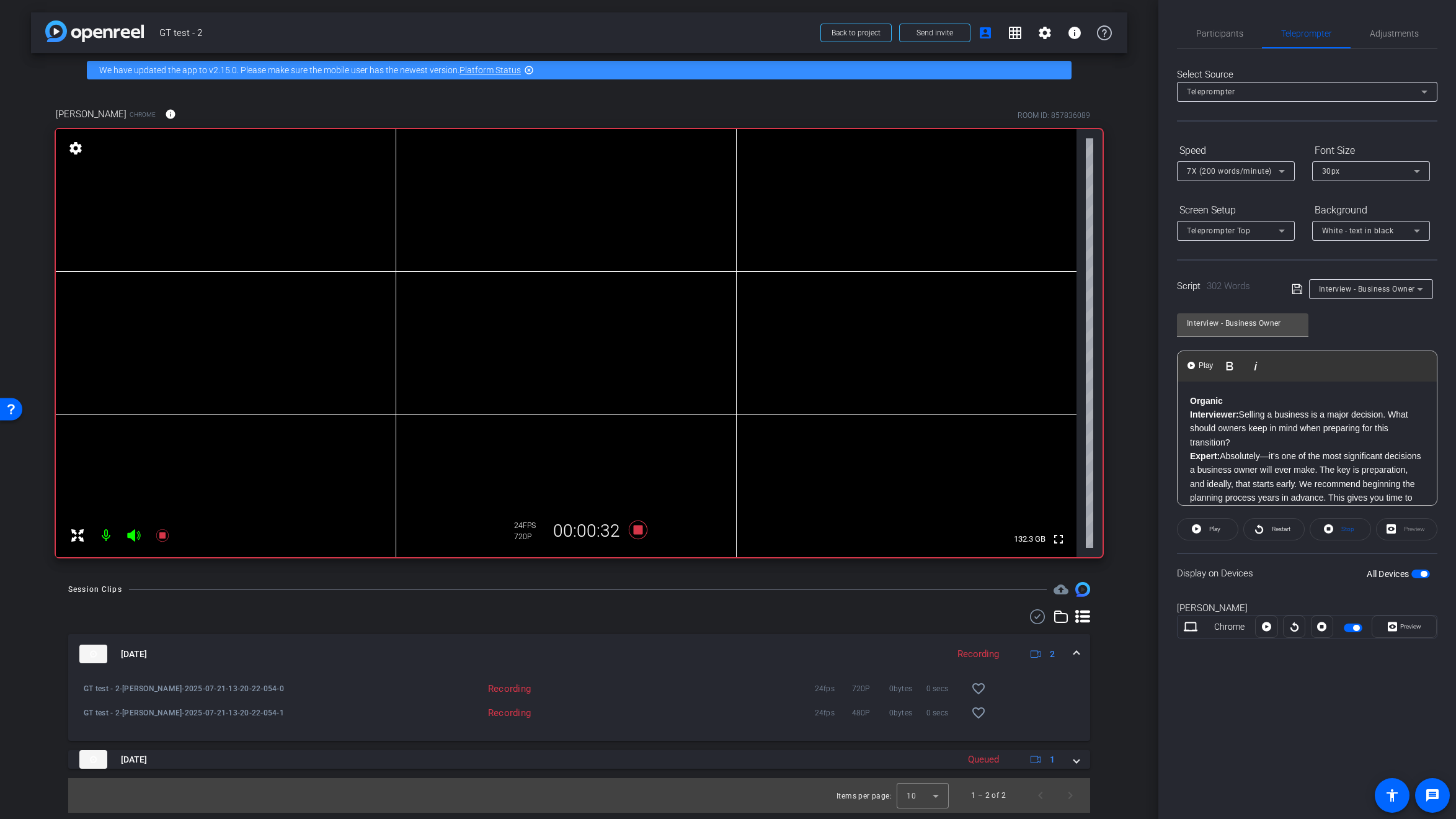 click on "Interviewer:  Selling a business is a major decision. What should owners keep in mind when preparing for this transition?" 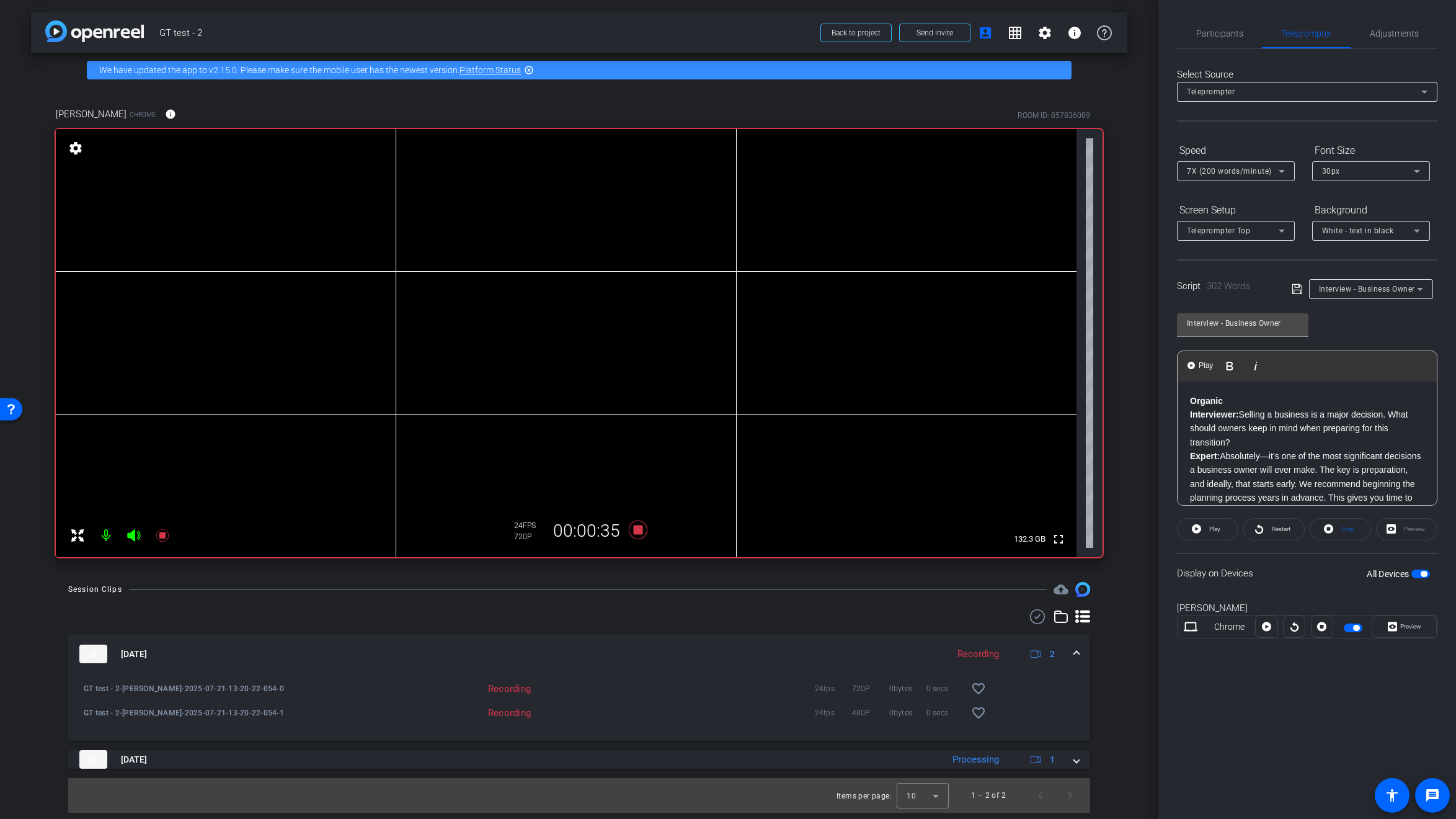 click on "Organic" at bounding box center (1307, 401) 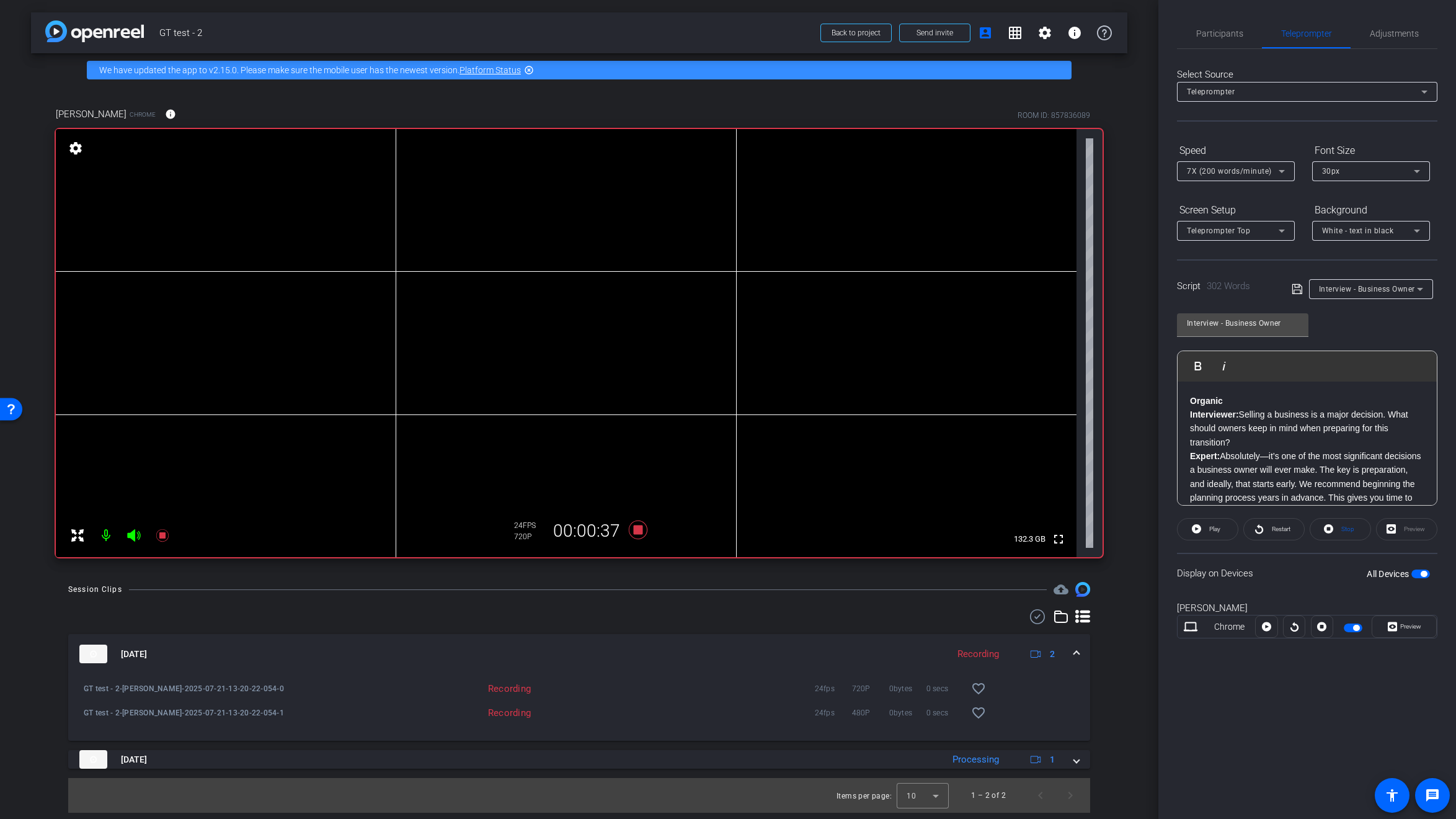 click on "Preview" 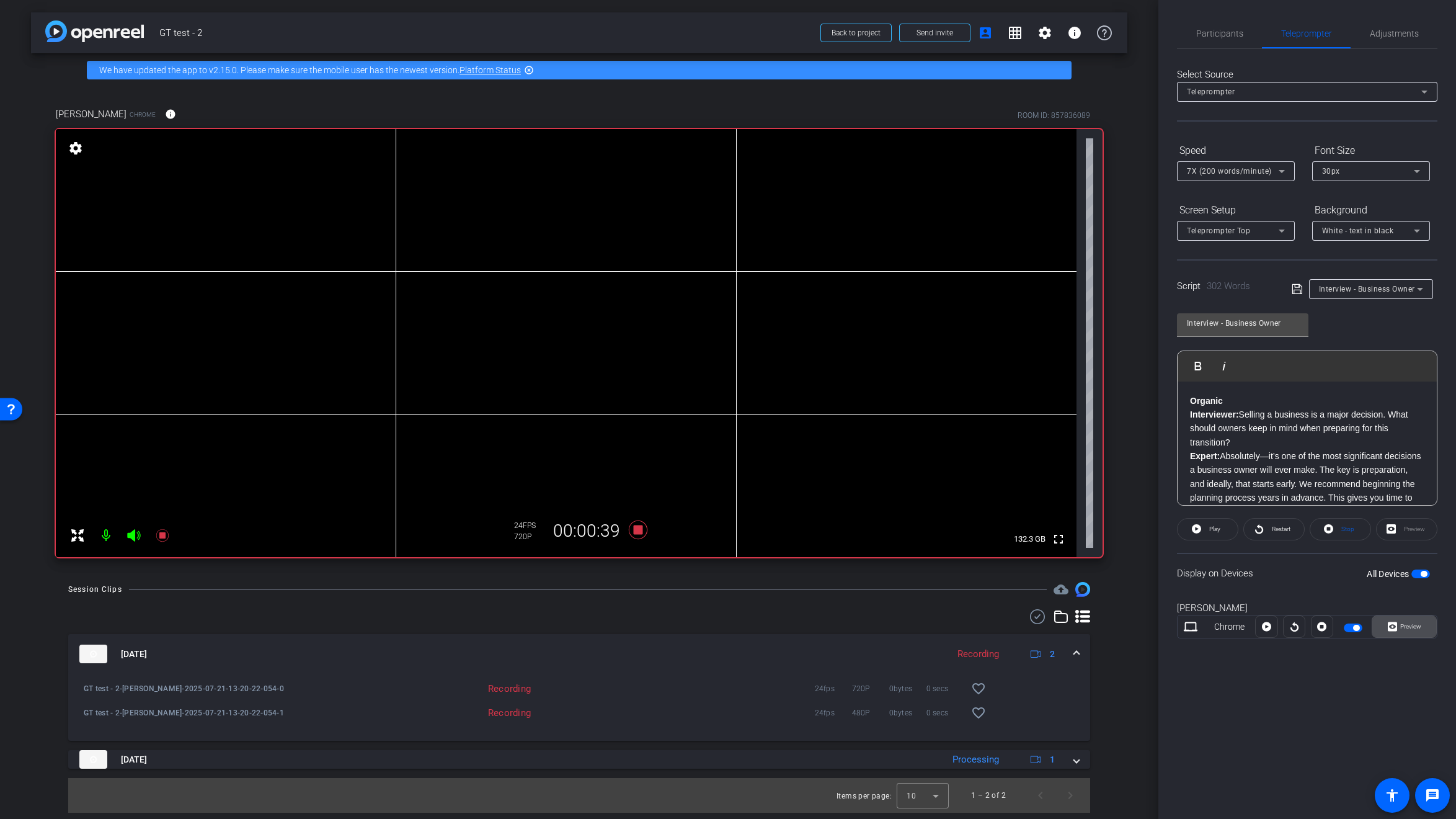 click 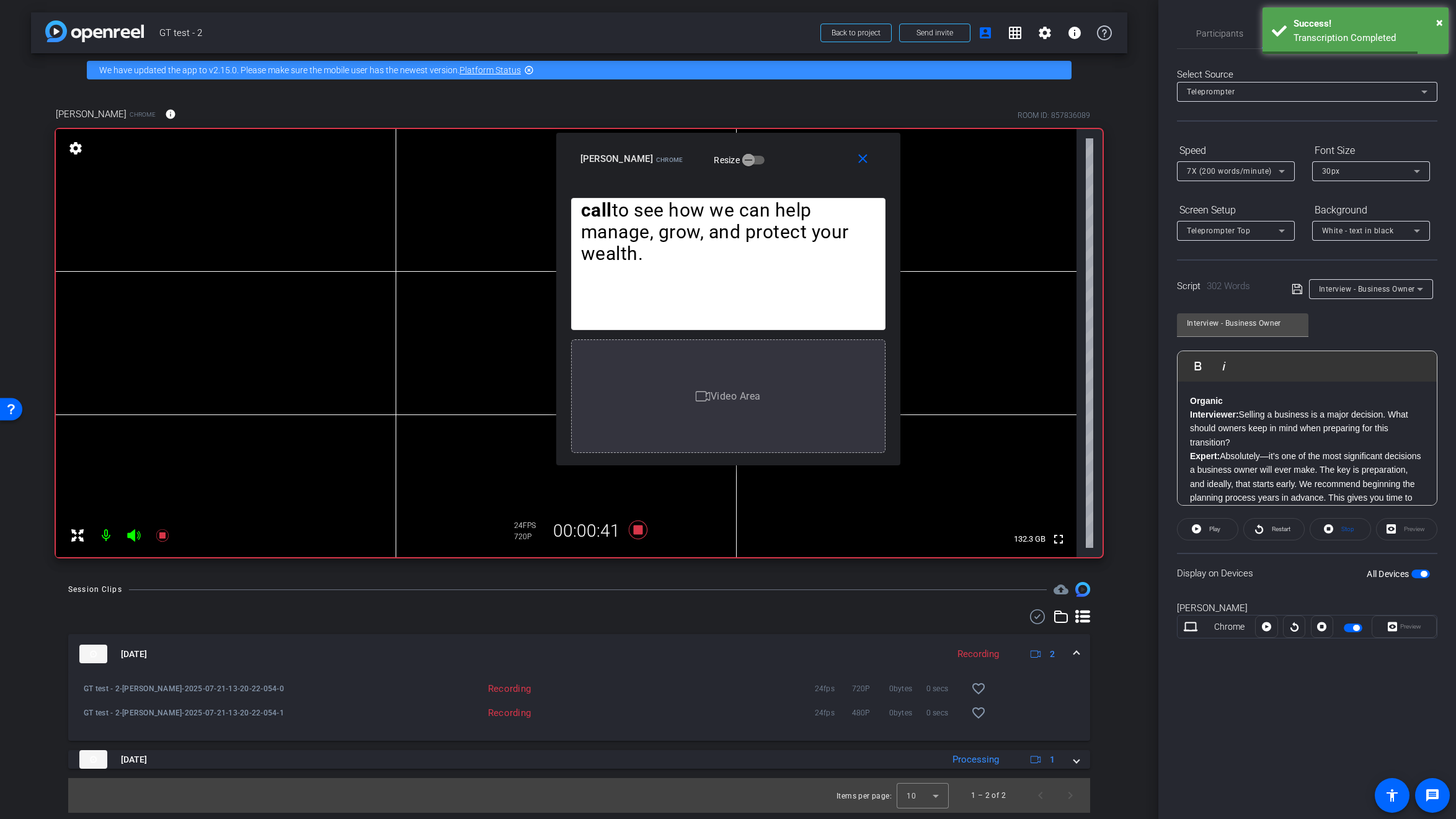 drag, startPoint x: 778, startPoint y: 287, endPoint x: 769, endPoint y: 17, distance: 270.14996 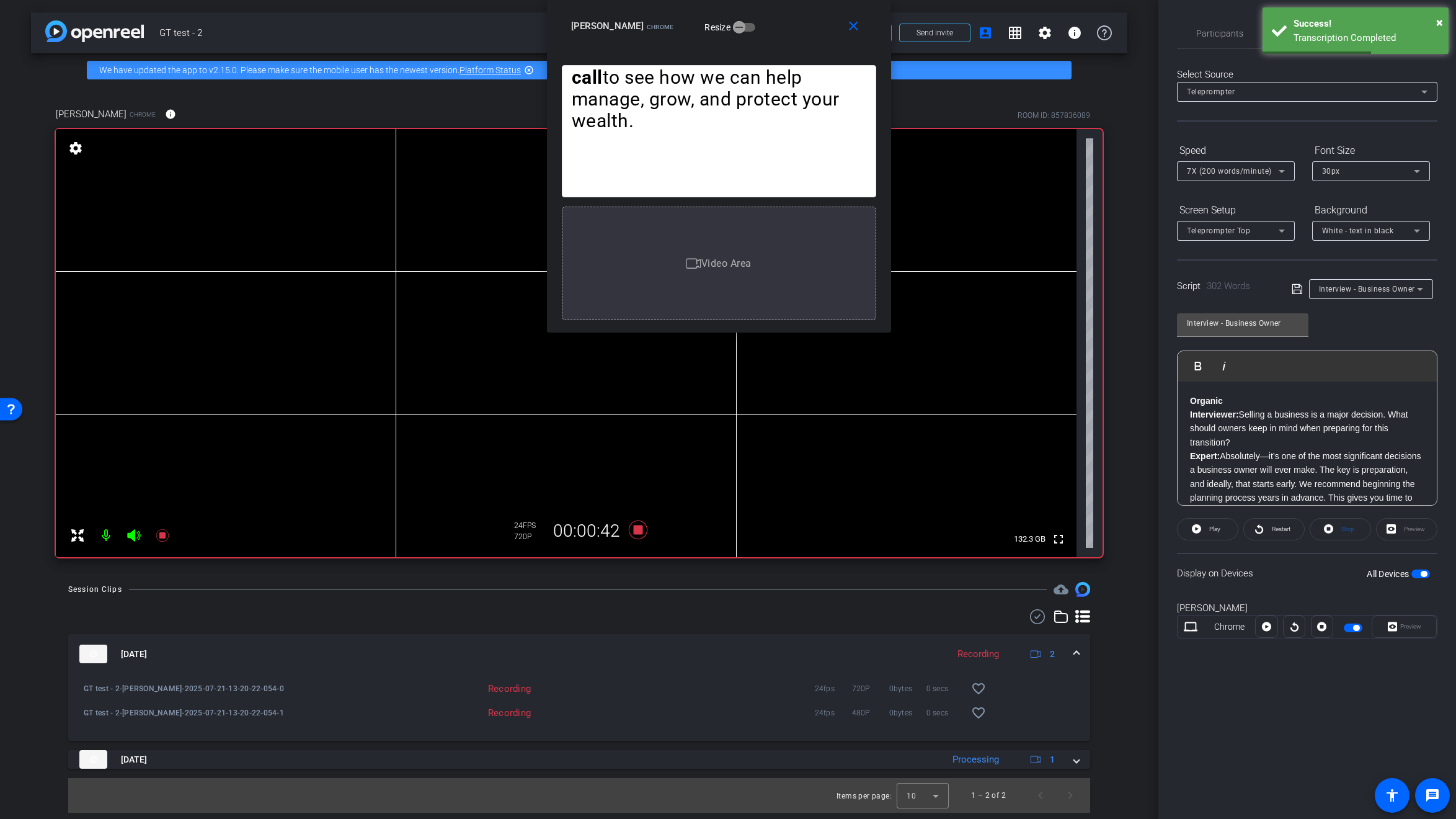 click on "Expert:  Absolutely—it’s one of the most significant decisions a business owner will ever make. The key is preparation, and ideally, that starts early. We recommend beginning the planning process years in advance. This gives you time to position your business as an attractive, low-risk investment for potential buyers." at bounding box center (719, -1132) 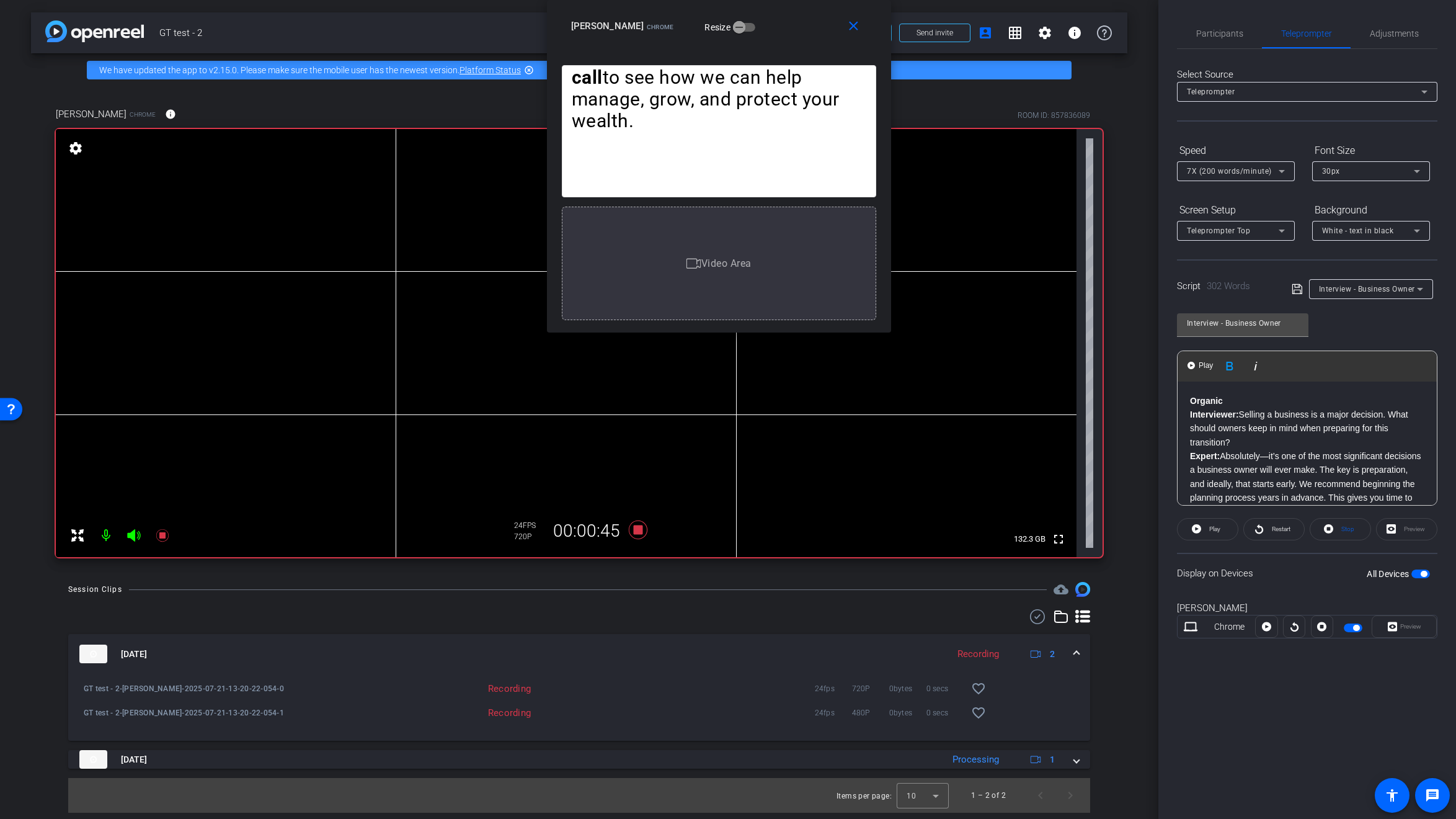click on "Organic" at bounding box center [1206, 401] 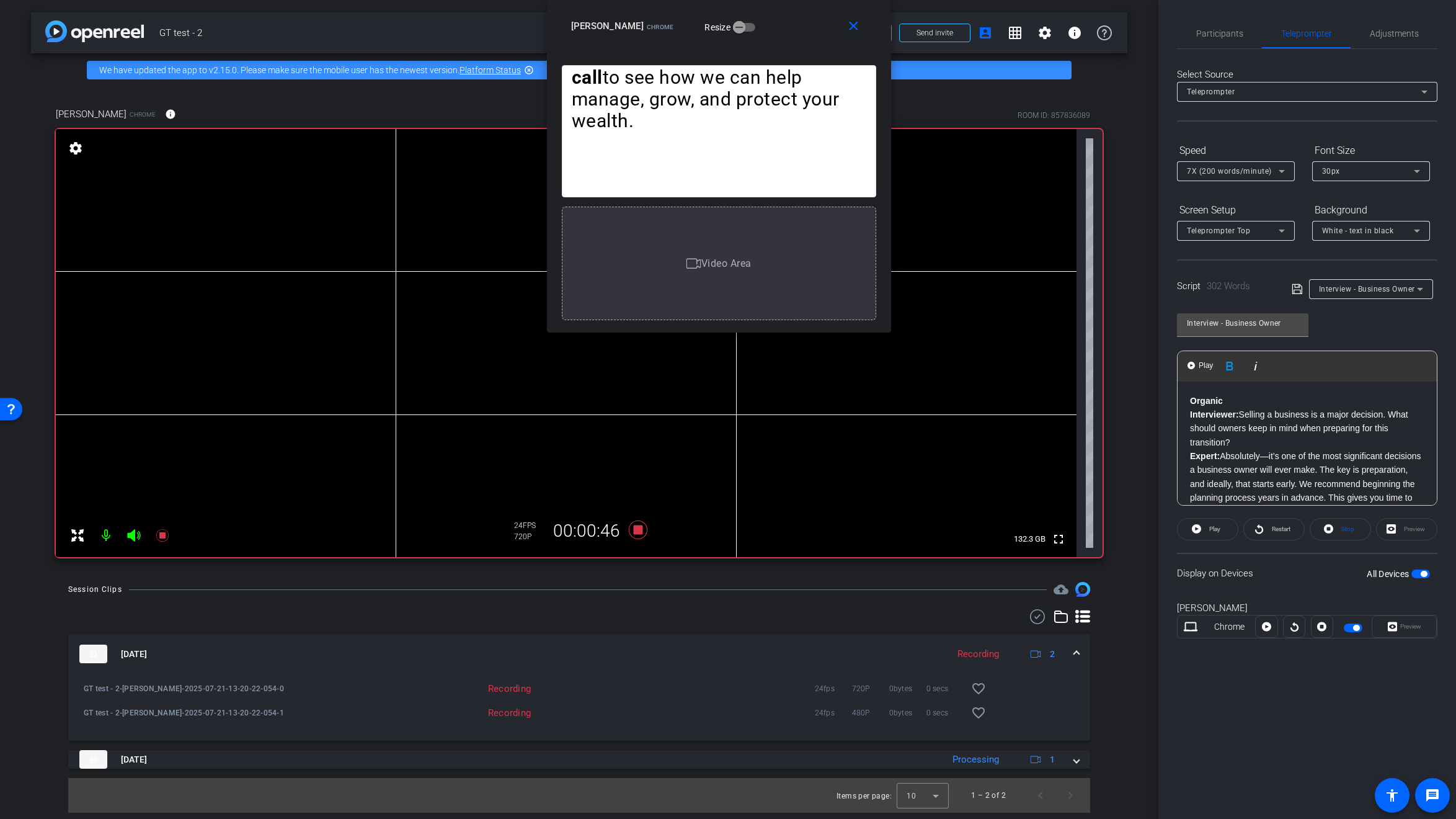 click on "Interviewer:" 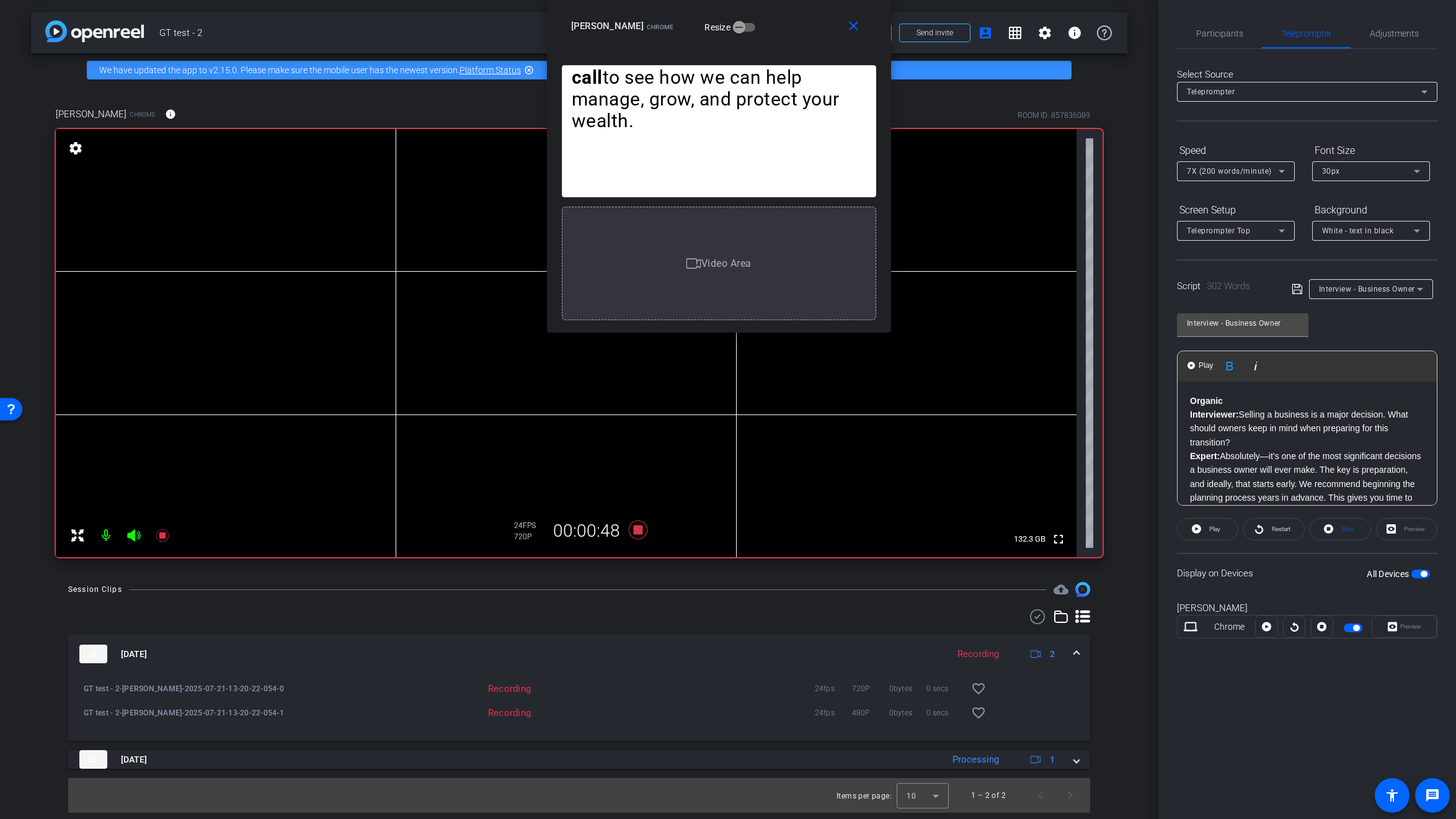 click on "Interviewer:  Selling a business is a major decision. What should owners keep in mind when preparing for this transition?" 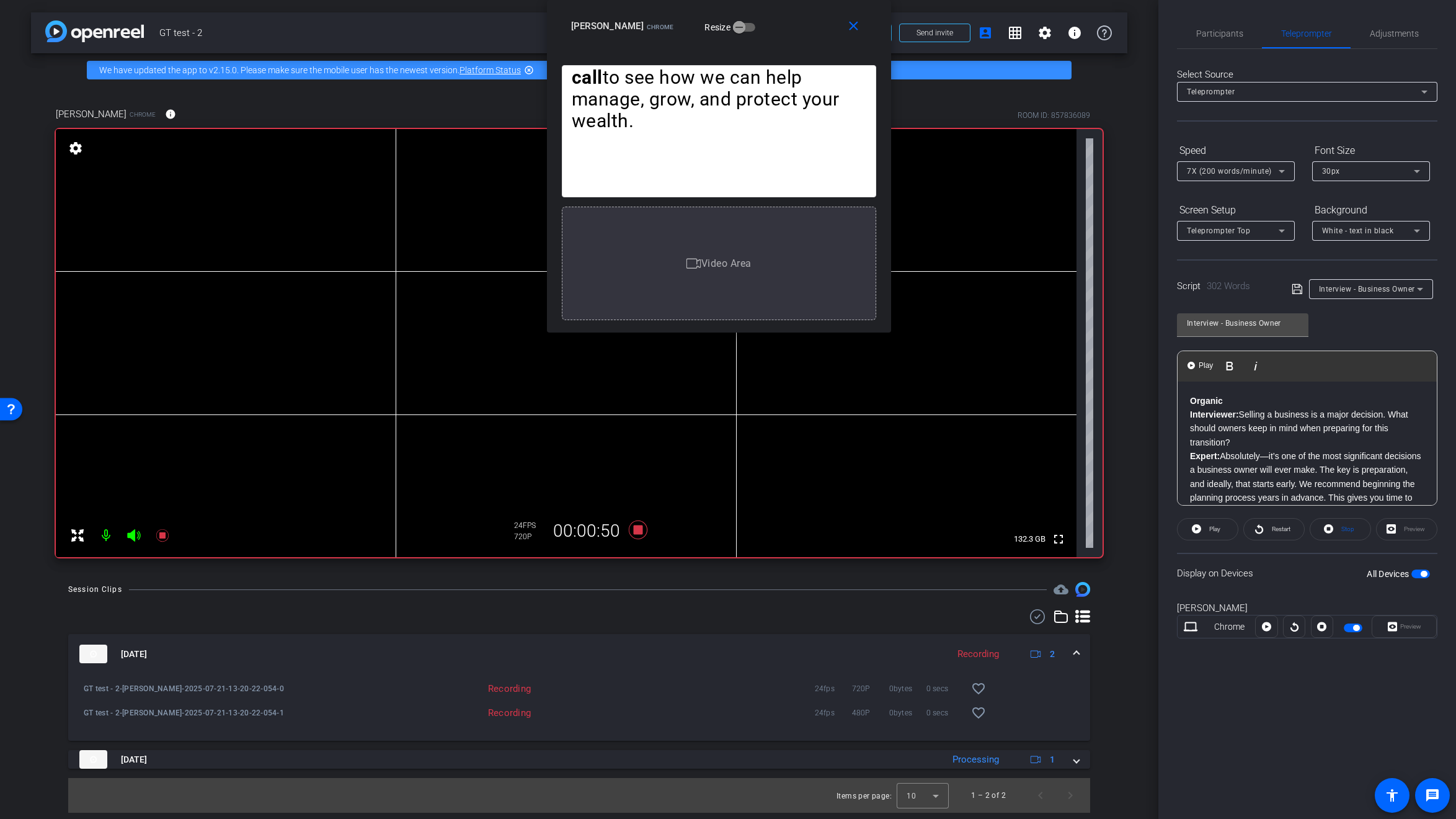click on "Organic" at bounding box center (1307, 401) 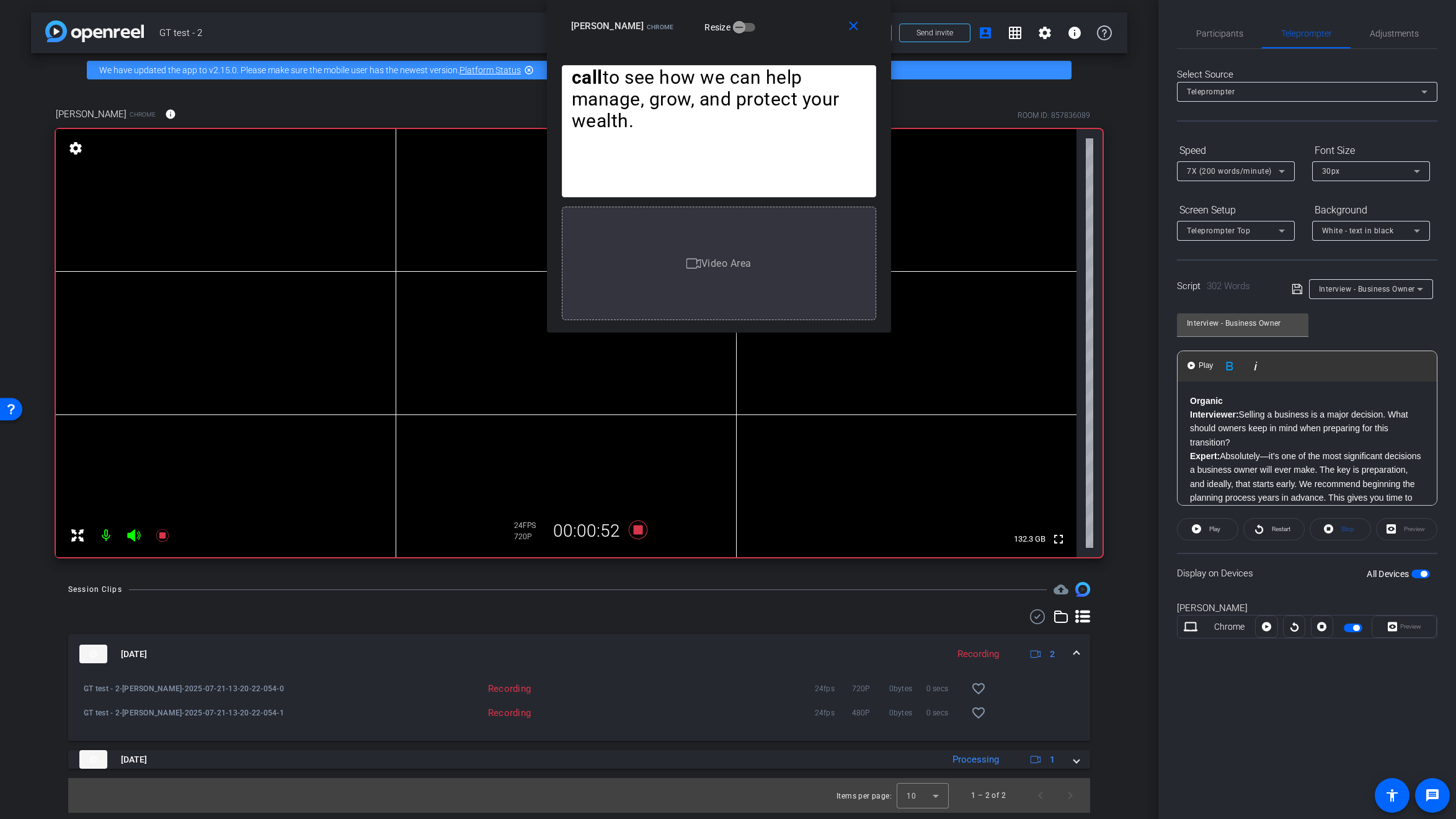 click on "Organic Interviewer:  Selling a business is a major decision. What should owners keep in mind when preparing for this transition? Expert:  Absolutely—it’s one of the most significant decisions a business owner will ever make. The key is preparation, and ideally, that starts early. We recommend beginning the planning process years in advance. This gives you time to position your business as an attractive, low-risk investment for potential buyers. Interviewer:  What are some of the first steps an owner should take? Expert: Interviewer:  That sounds like a great resource. How does that help with the overall process? Expert:  It really helps take the guesswork out of the equation. When you have a reliable valuation and a clear understanding of your financial position, you’re in a much stronger place to negotiate and plan for the future. Selling your business can feel overwhelming, but with the right preparation and tools, it becomes a much more manageable—and successful—process. Paid Interviewer:" 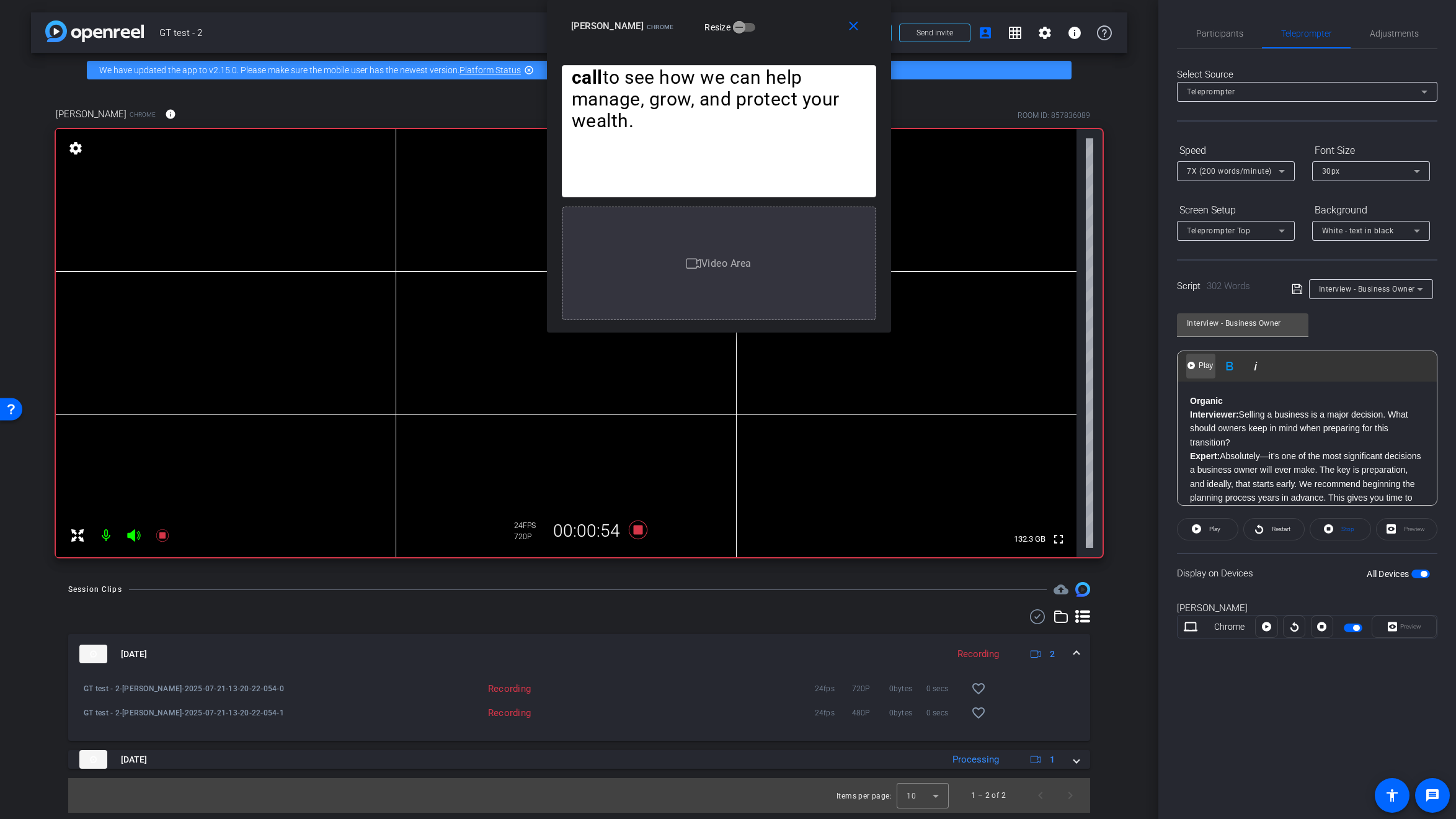 click on "Play" at bounding box center (1205, 365) 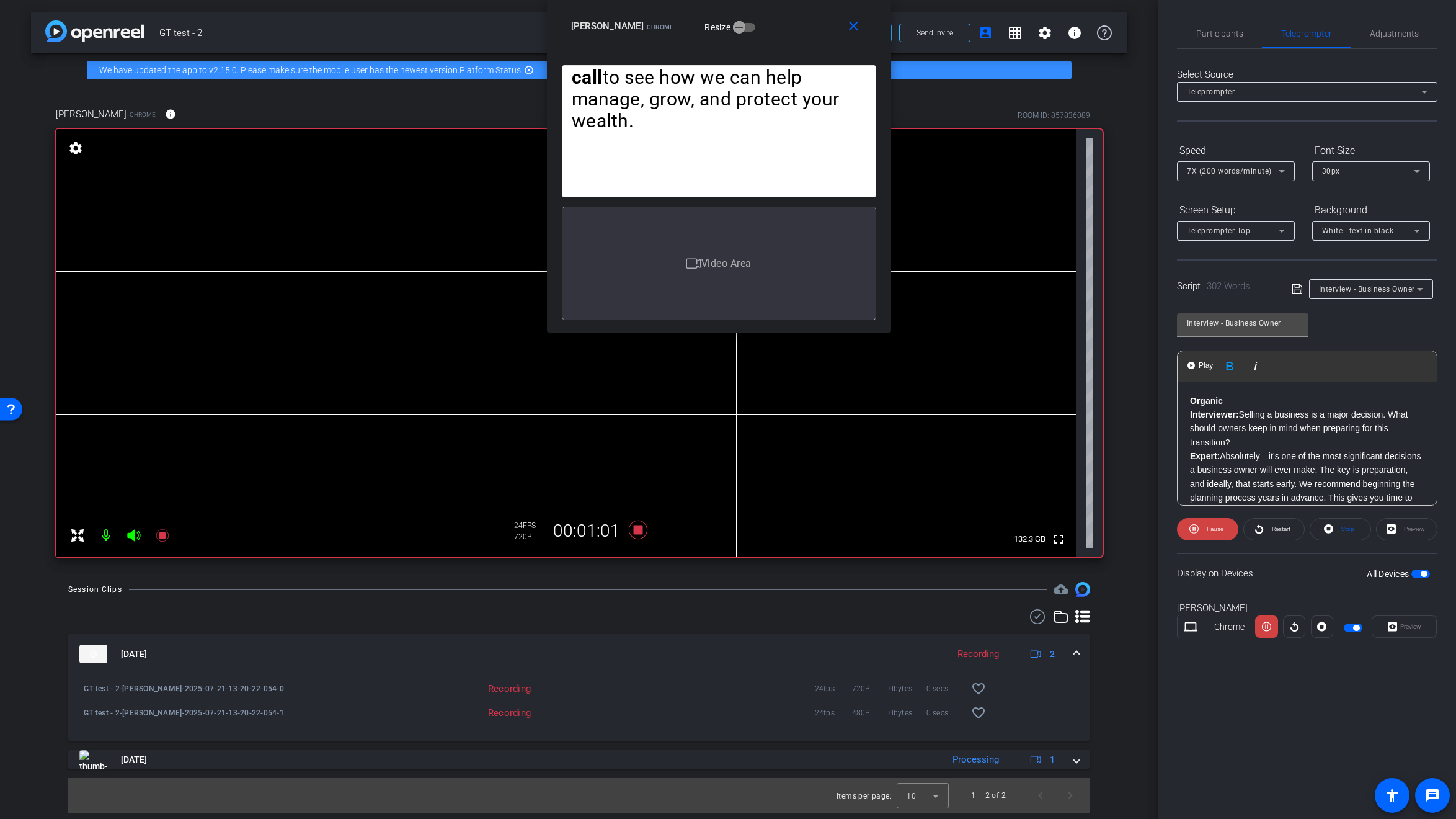 click on "andrew Chrome" at bounding box center [623, 25] 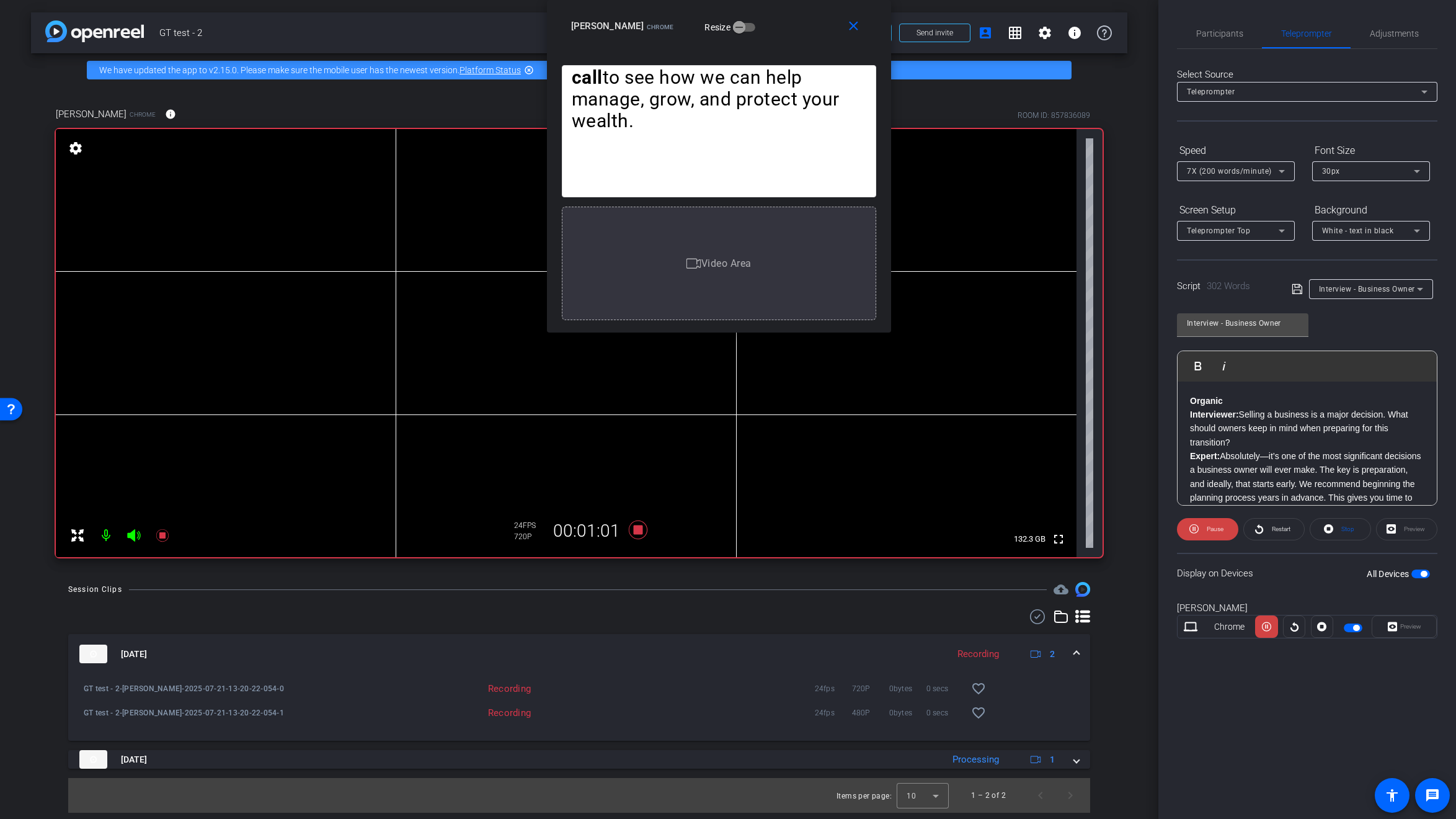 click on "andrew" at bounding box center [607, 26] 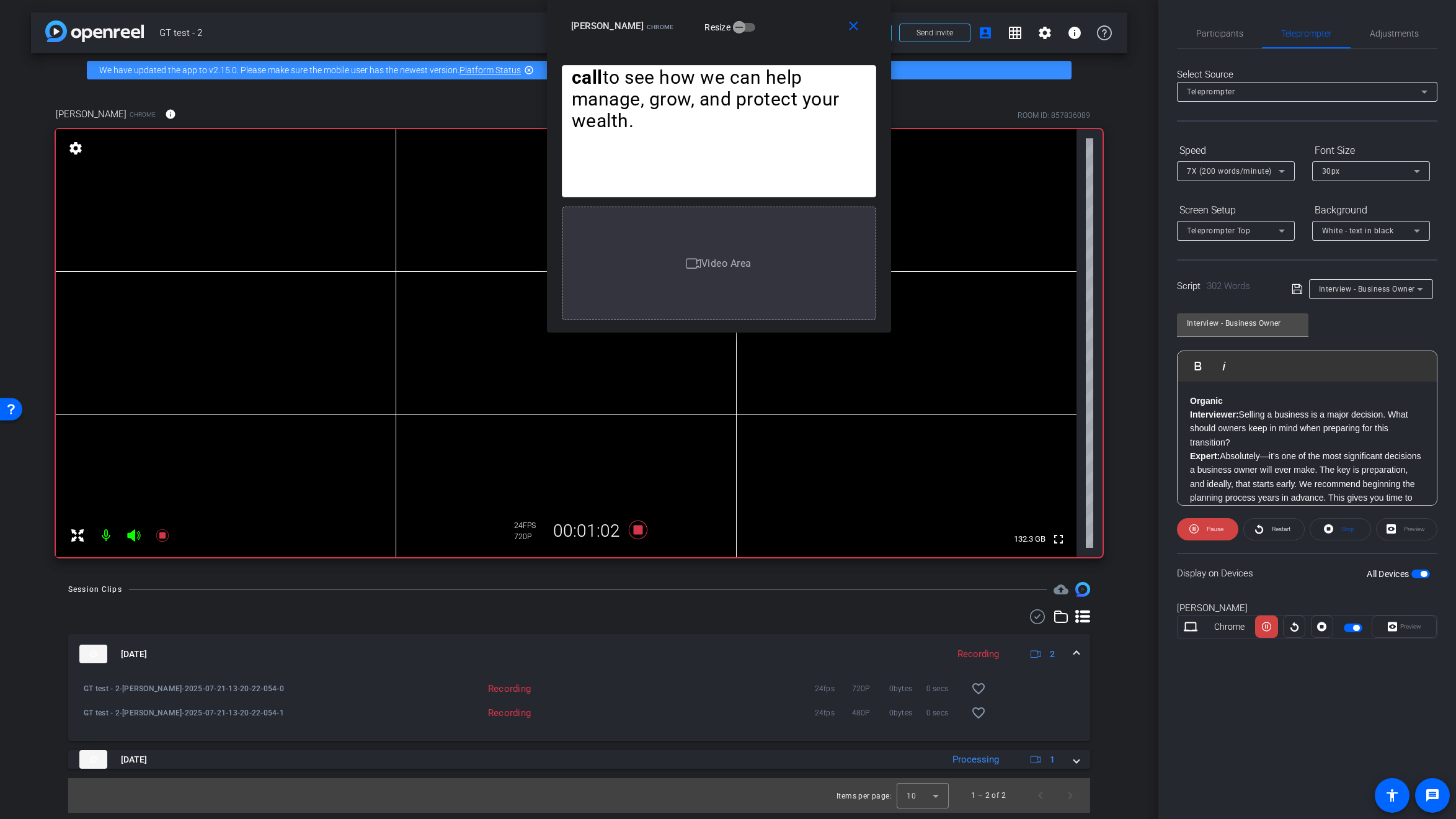 click on "Interviewer:  What are some of the first steps an owner should take?" at bounding box center (719, -1001) 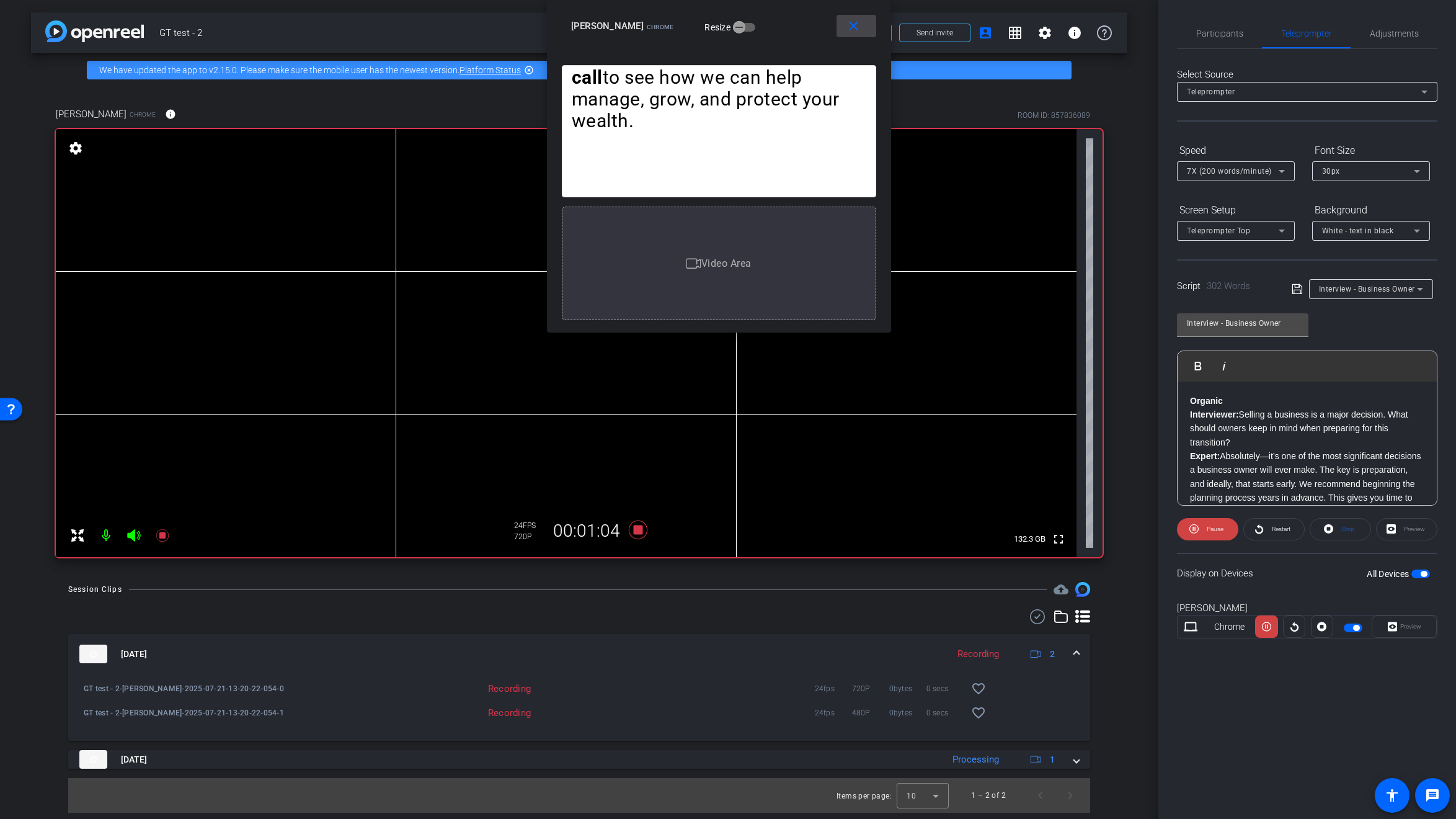 click on "close" at bounding box center [853, 26] 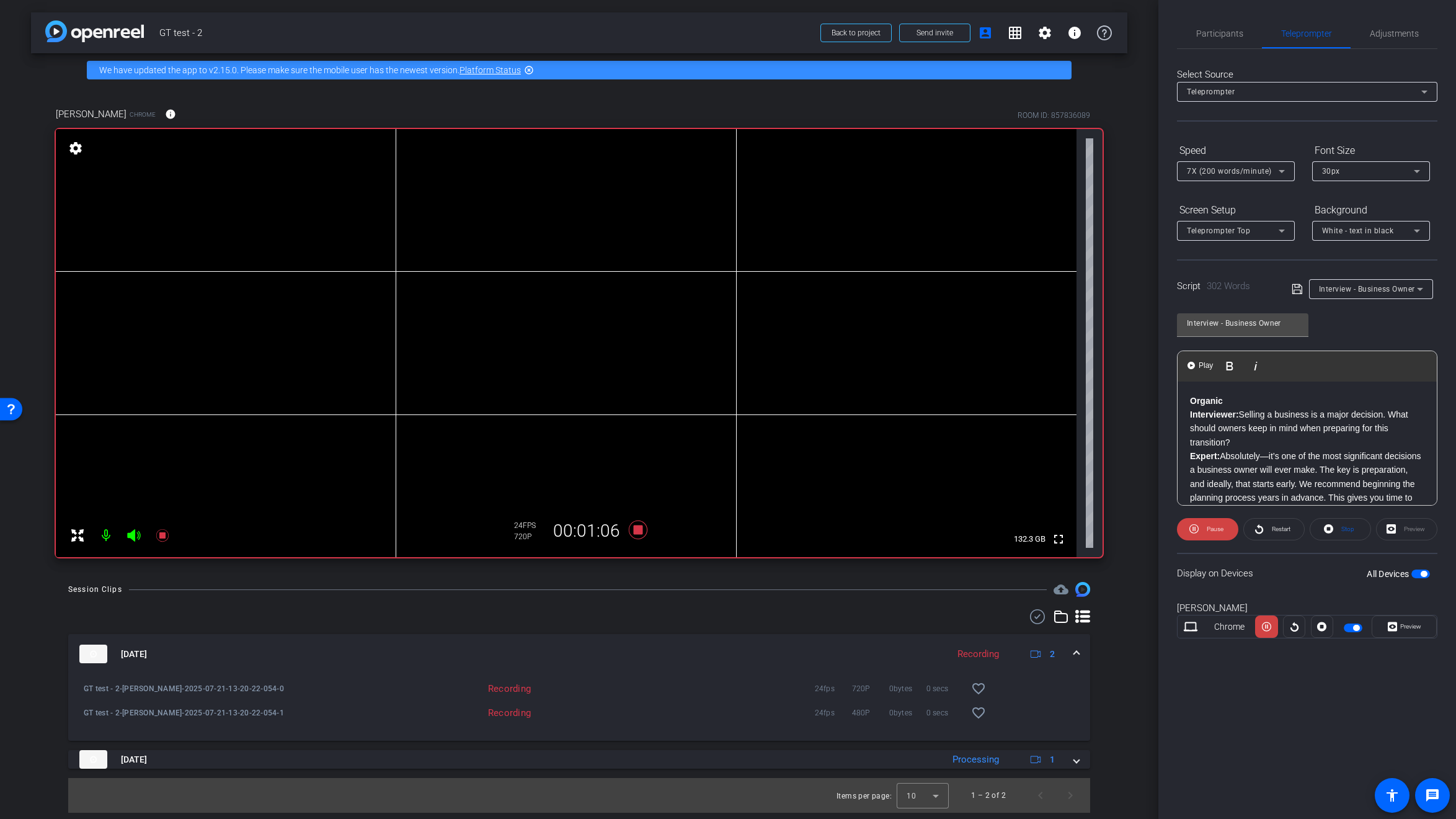 click on "Expert:  Absolutely—it’s one of the most significant decisions a business owner will ever make. The key is preparation, and ideally, that starts early. We recommend beginning the planning process years in advance. This gives you time to position your business as an attractive, low-risk investment for potential buyers." 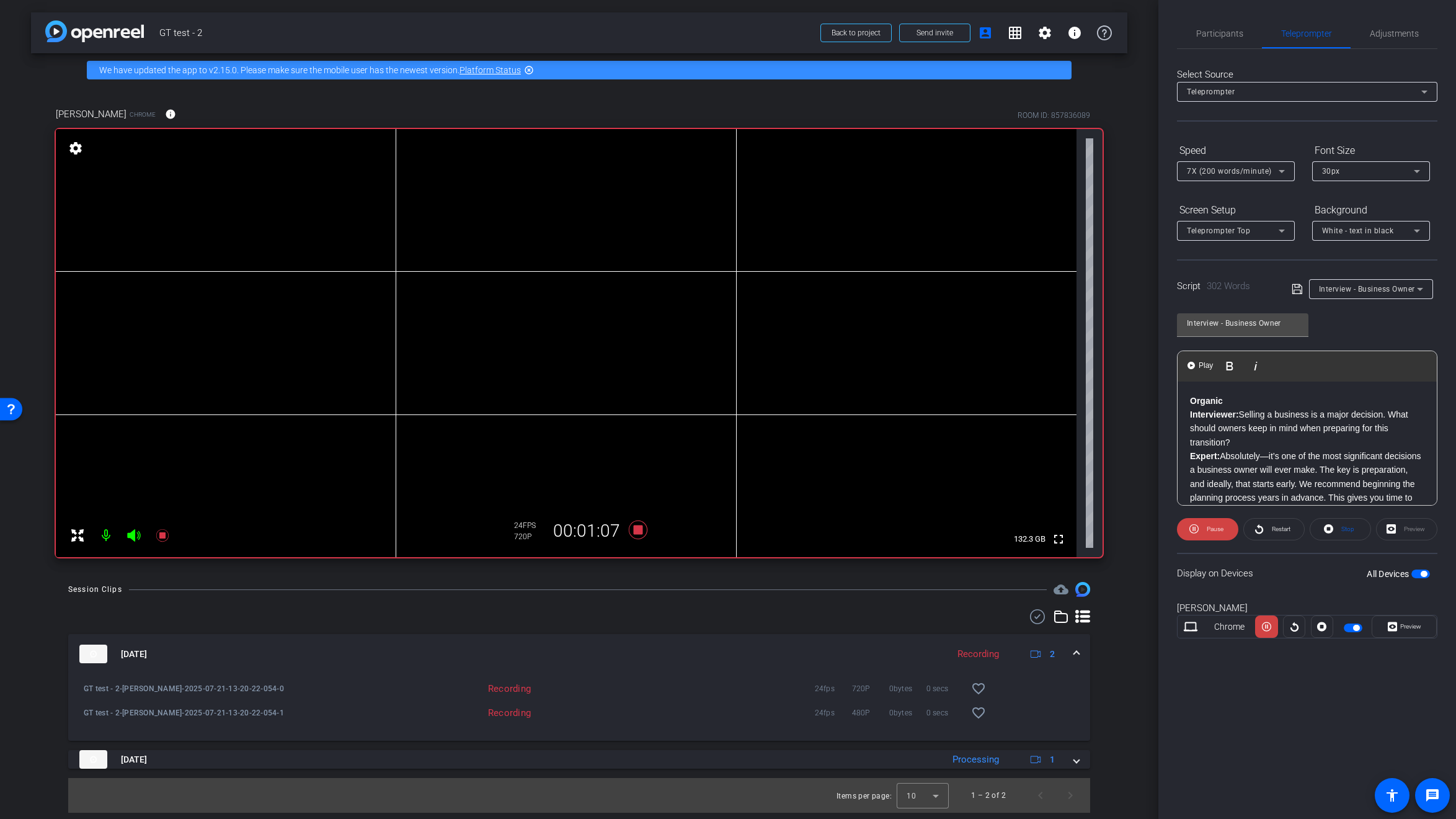 click on "Interviewer:  Selling a business is a major decision. What should owners keep in mind when preparing for this transition?" 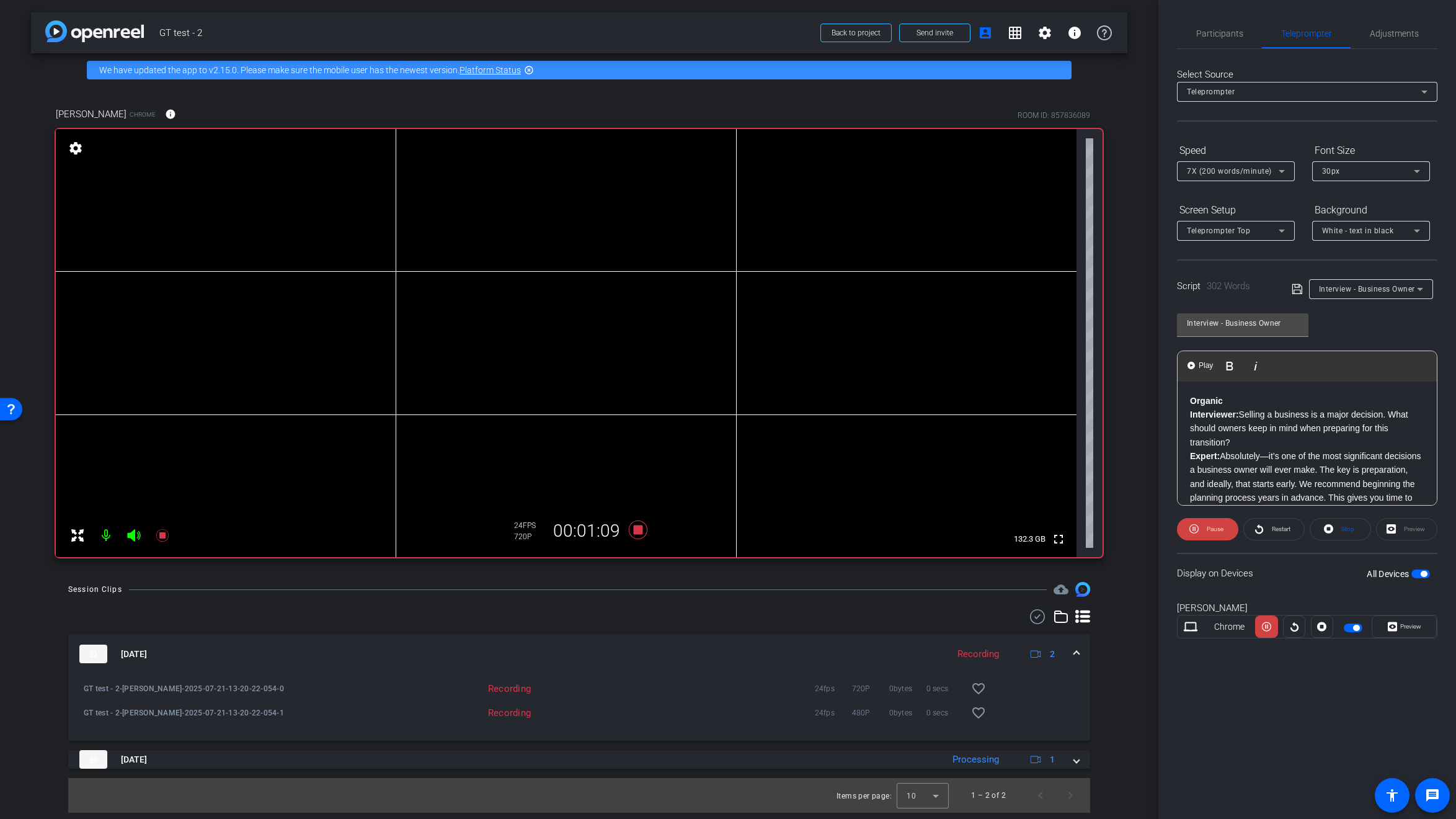 click on "Organic Interviewer:  Selling a business is a major decision. What should owners keep in mind when preparing for this transition? Expert:  Absolutely—it’s one of the most significant decisions a business owner will ever make. The key is preparation, and ideally, that starts early. We recommend beginning the planning process years in advance. This gives you time to position your business as an attractive, low-risk investment for potential buyers. Interviewer:  What are some of the first steps an owner should take? Expert: Interviewer:  That sounds like a great resource. How does that help with the overall process? Expert:  It really helps take the guesswork out of the equation. When you have a reliable valuation and a clear understanding of your financial position, you’re in a much stronger place to negotiate and plan for the future. Selling your business can feel overwhelming, but with the right preparation and tools, it becomes a much more manageable—and successful—process. Paid Interviewer:" 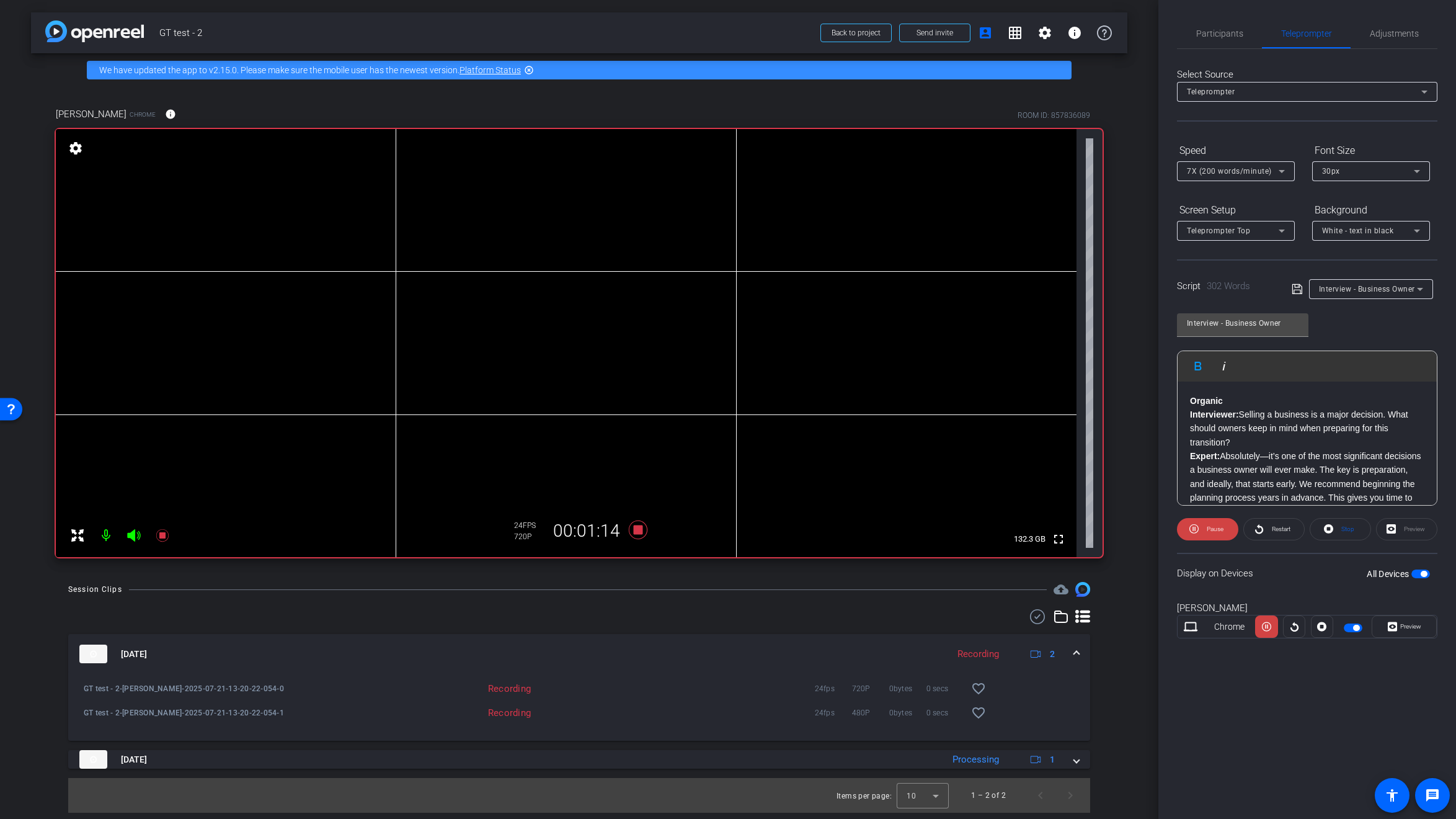 click on "Preview" 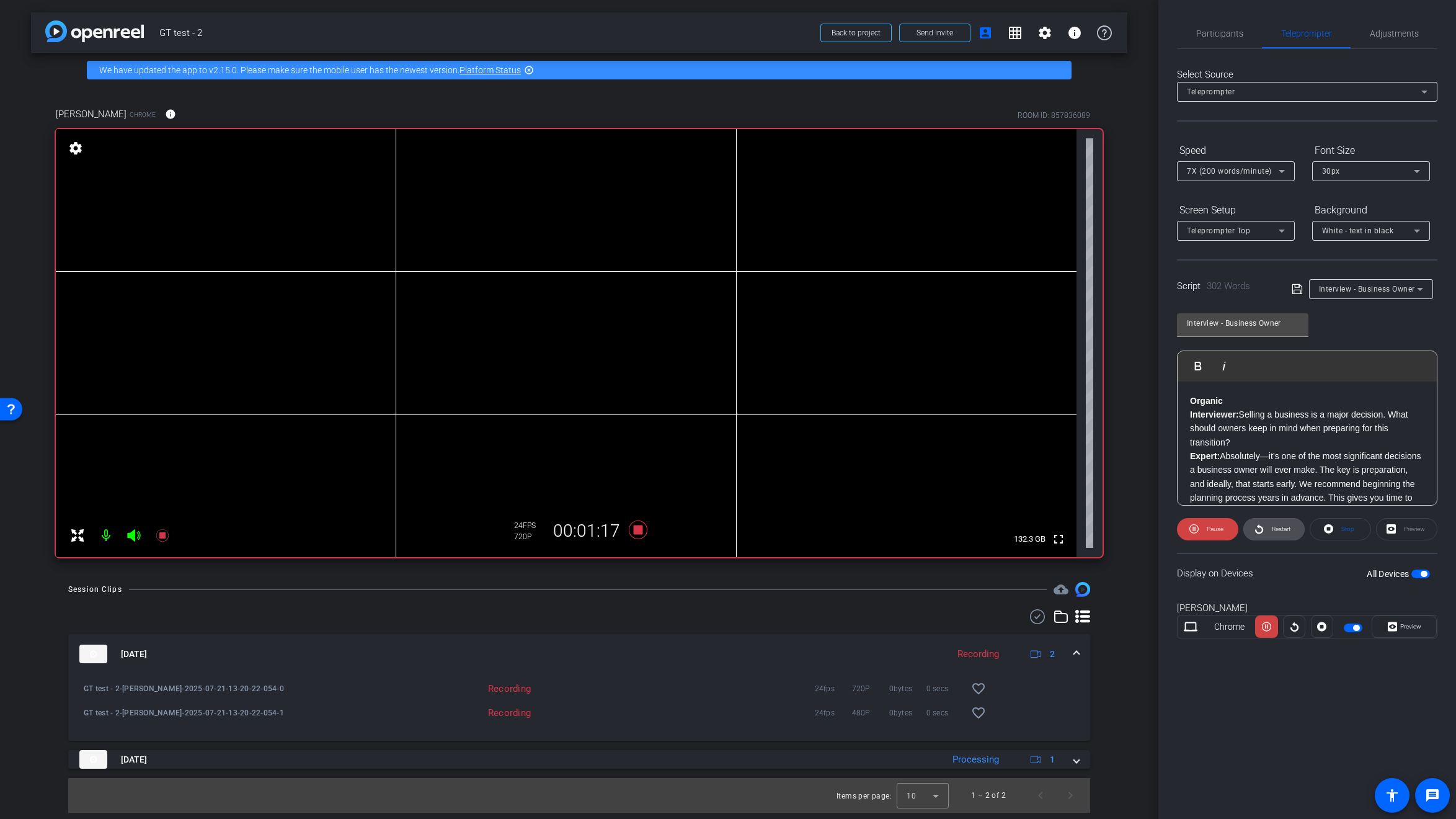 click on "Restart" 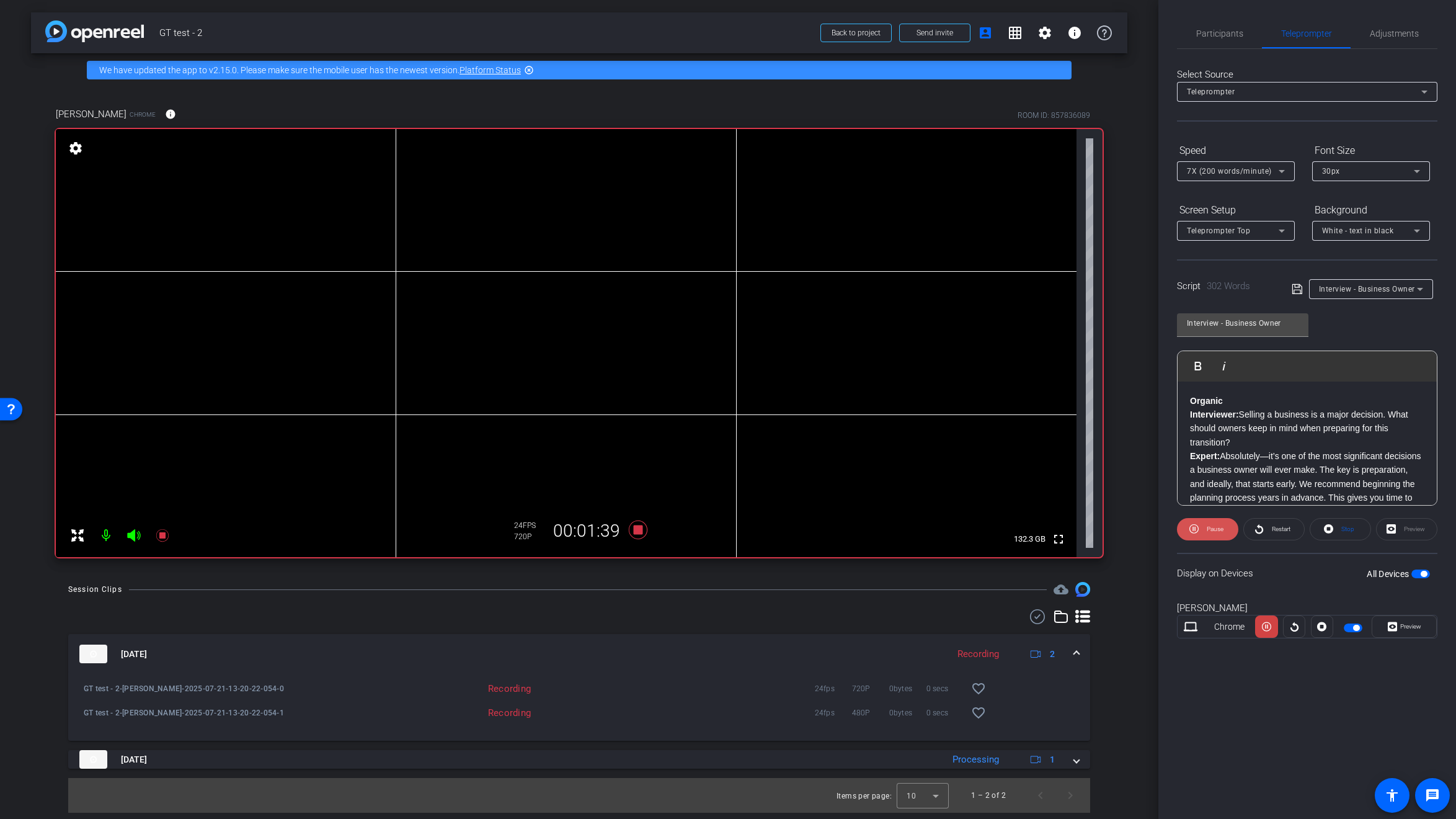 click on "Pause" 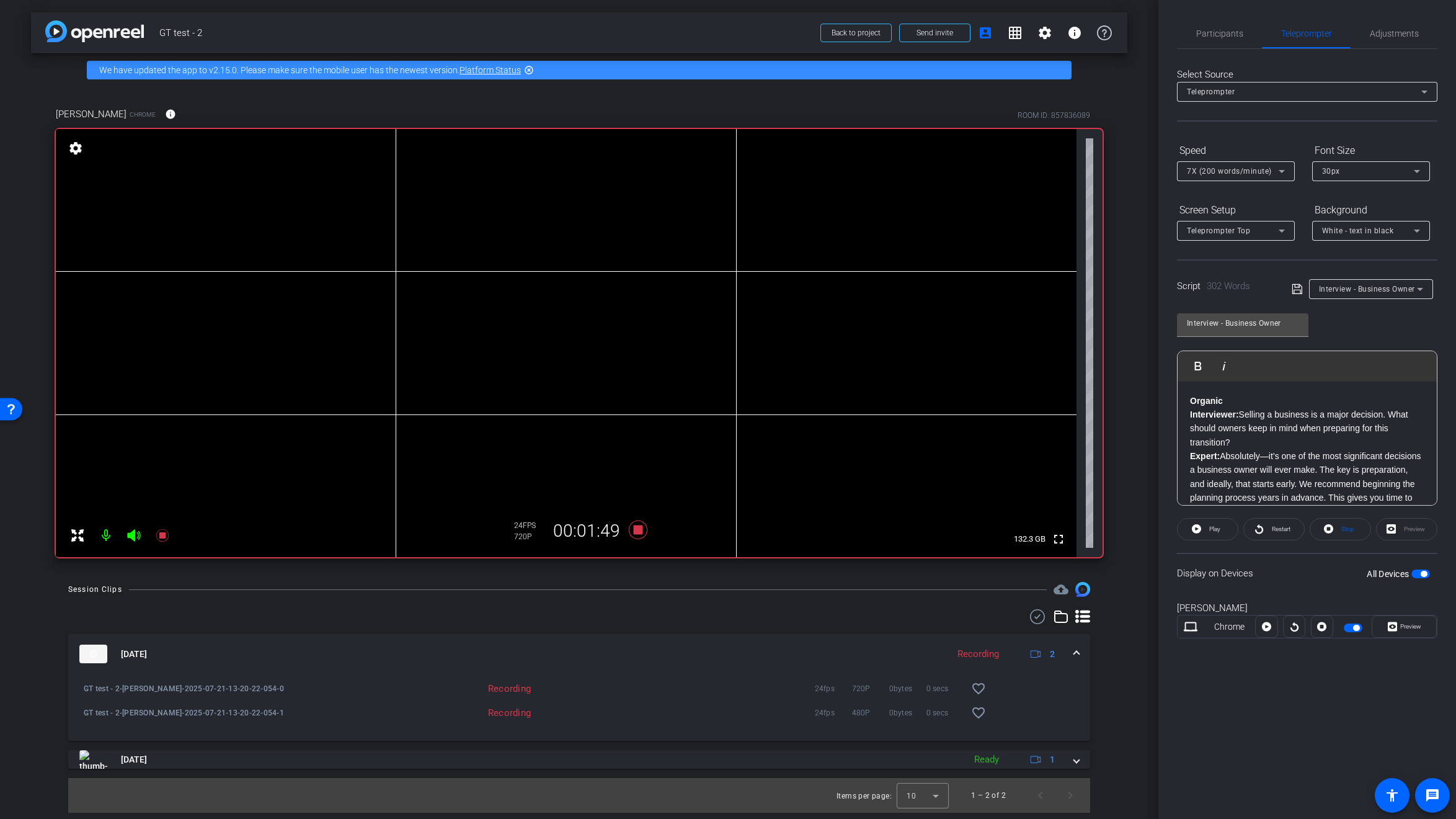 click on "Preview" 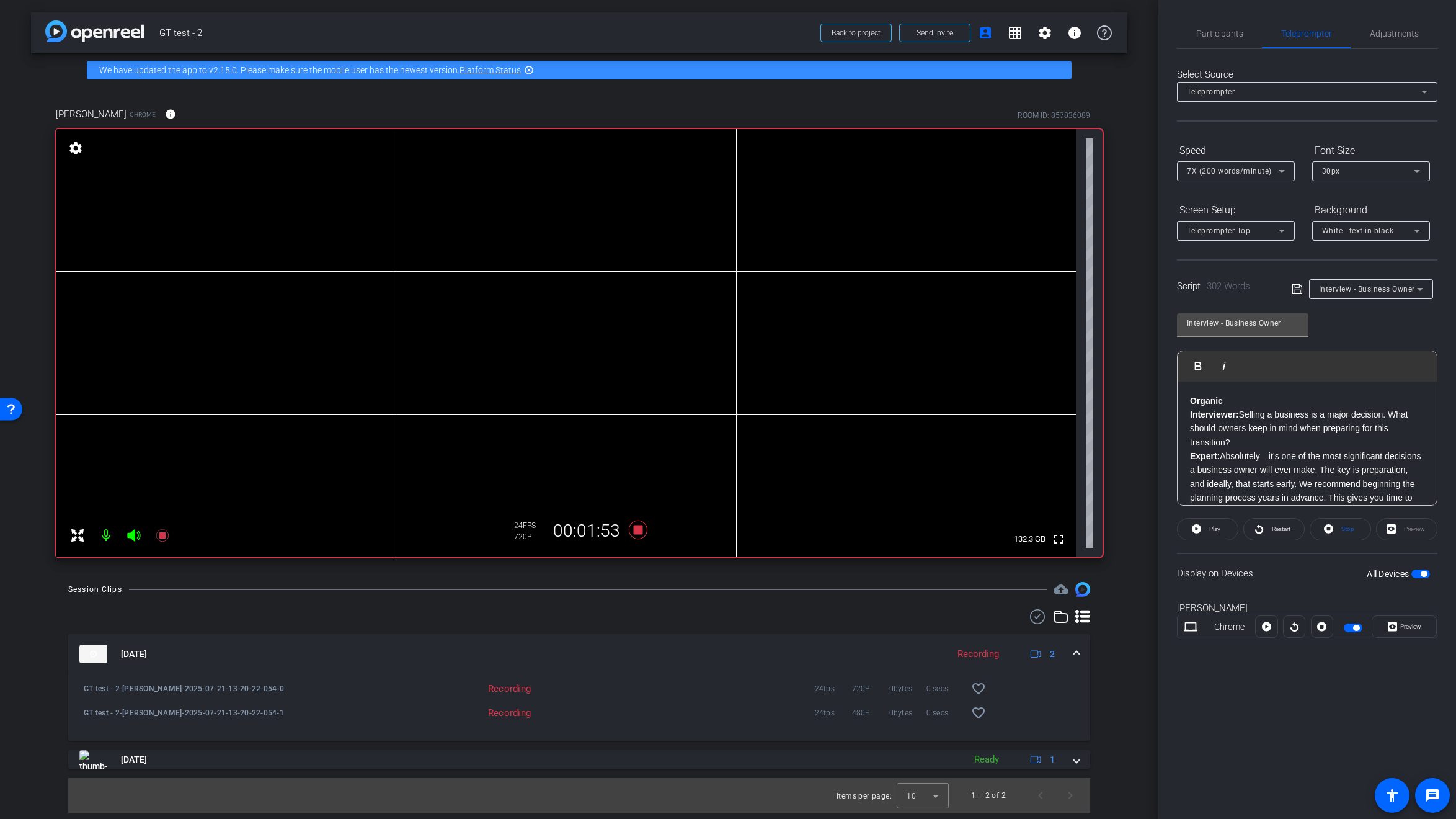 click on "Preview" 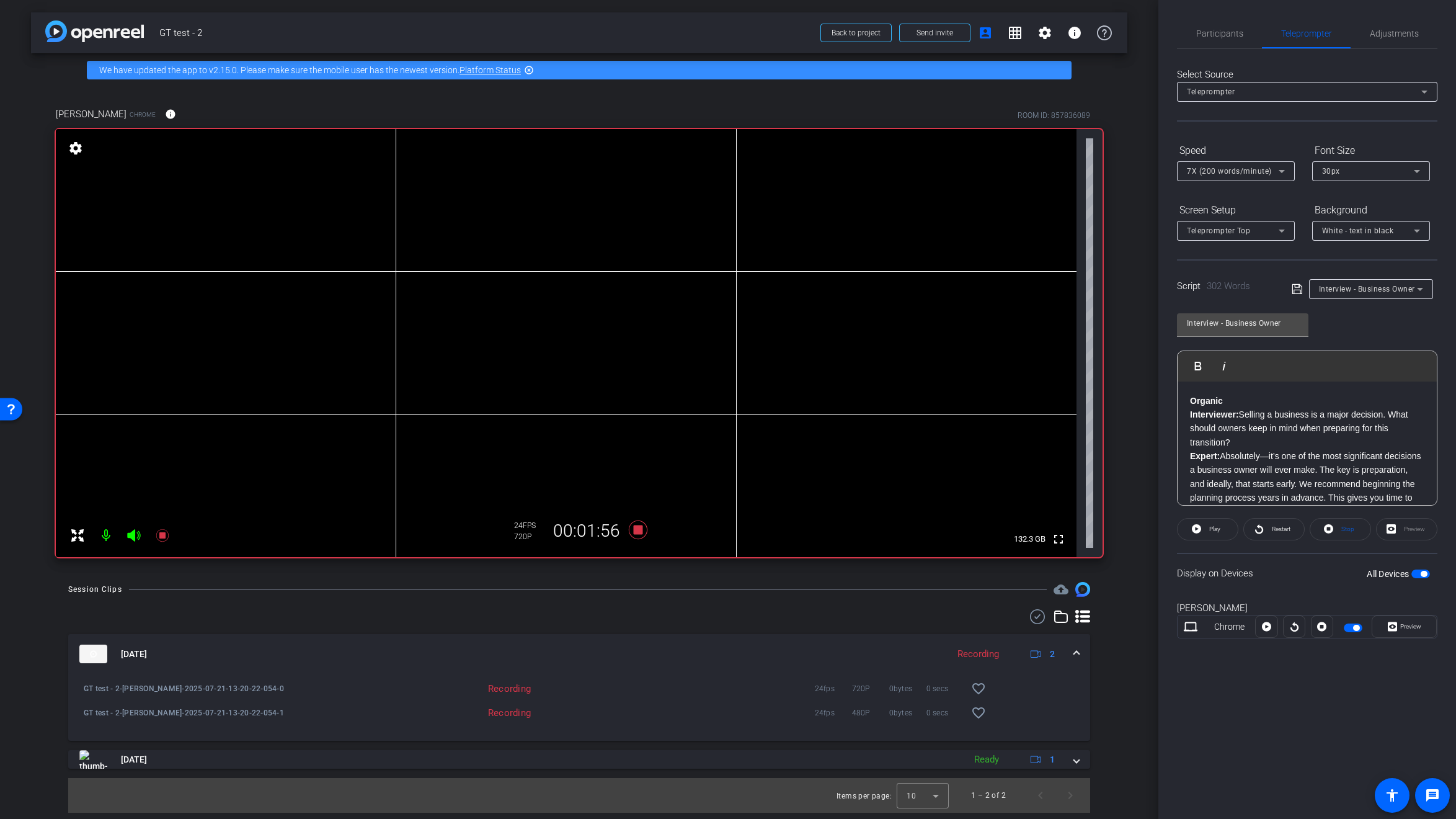 click on "Interviewer:  Selling a business is a major decision. What should owners keep in mind when preparing for this transition?" 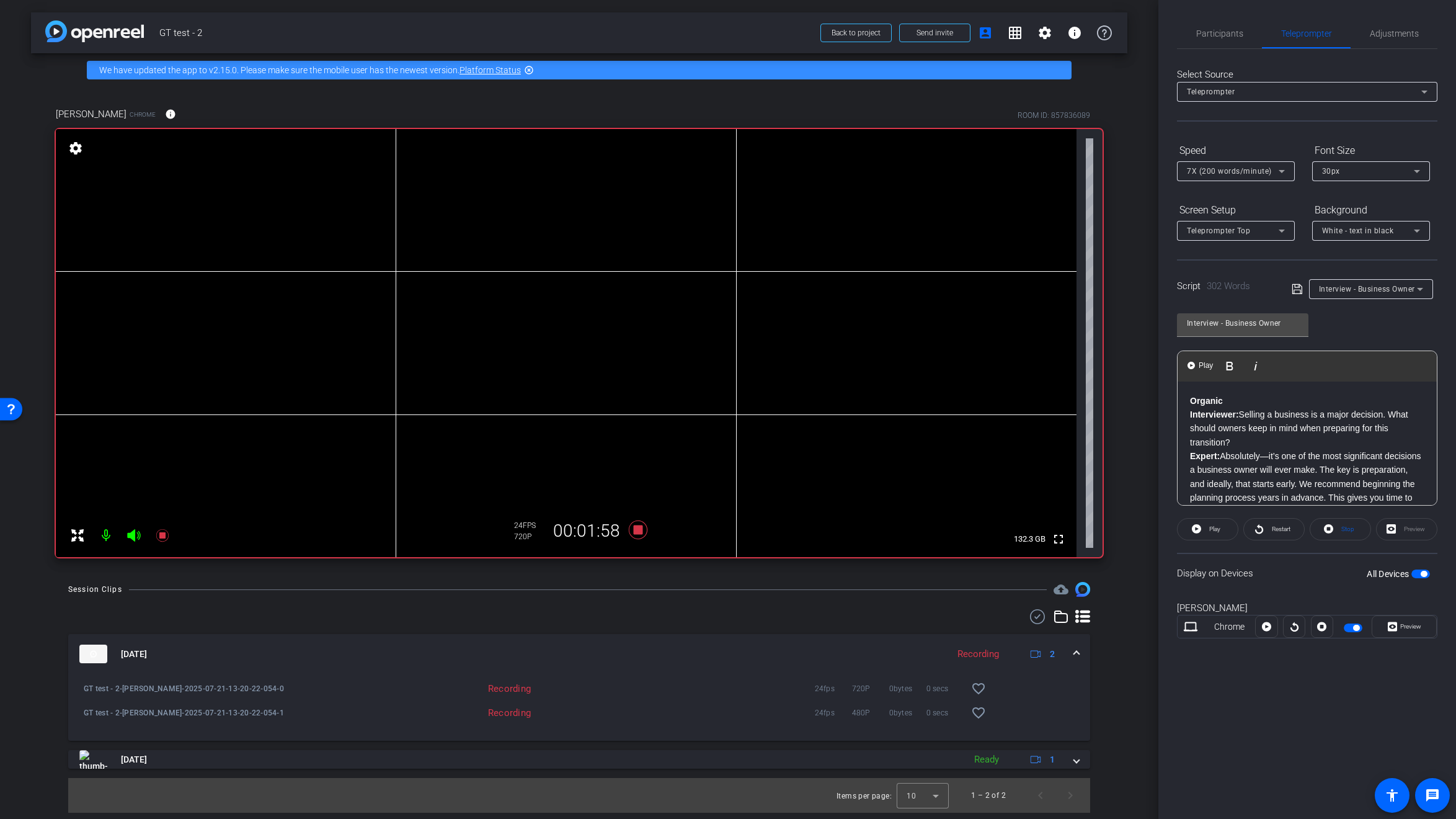click on "Organic" at bounding box center (1307, 401) 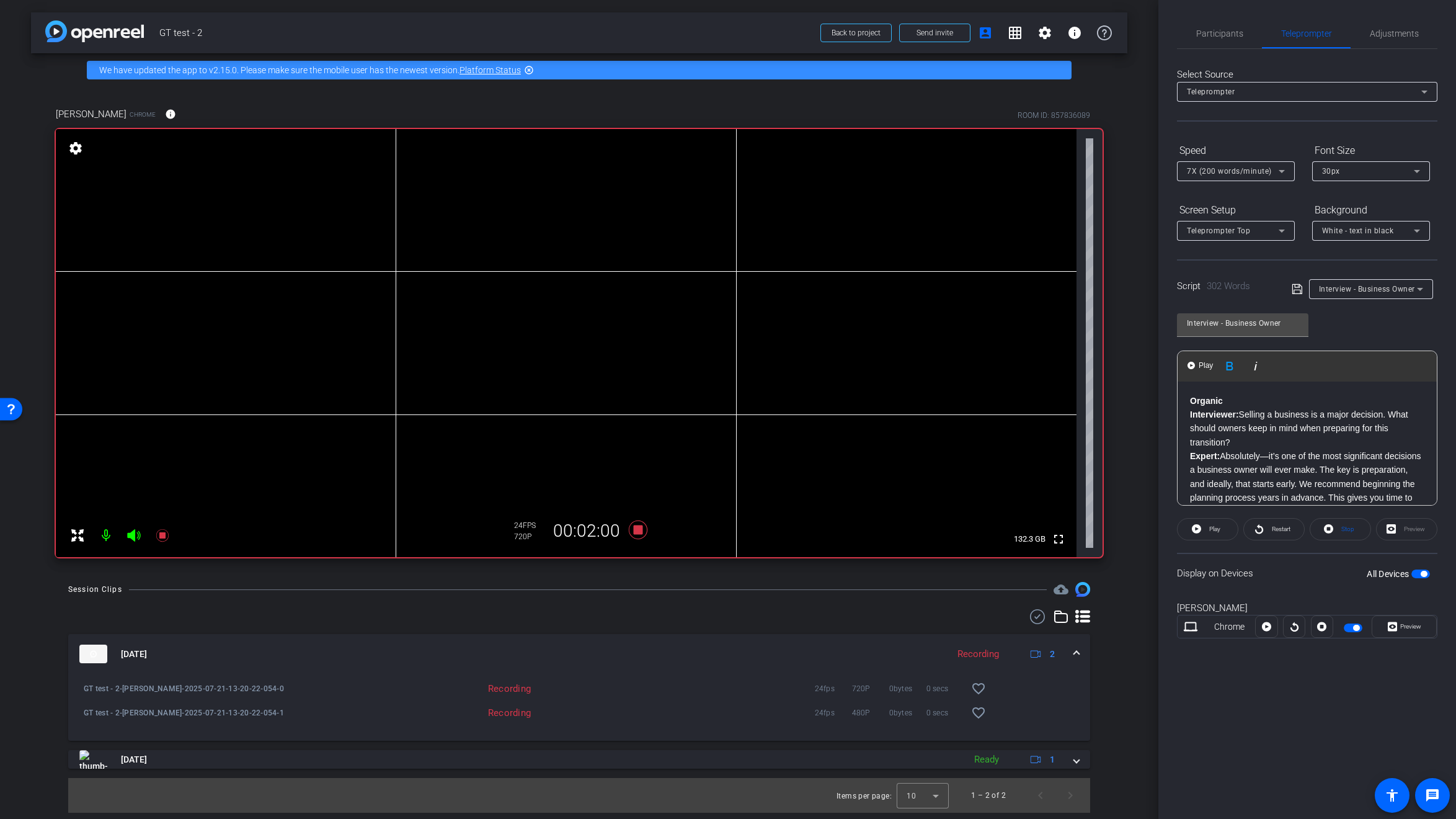 click on "Preview" 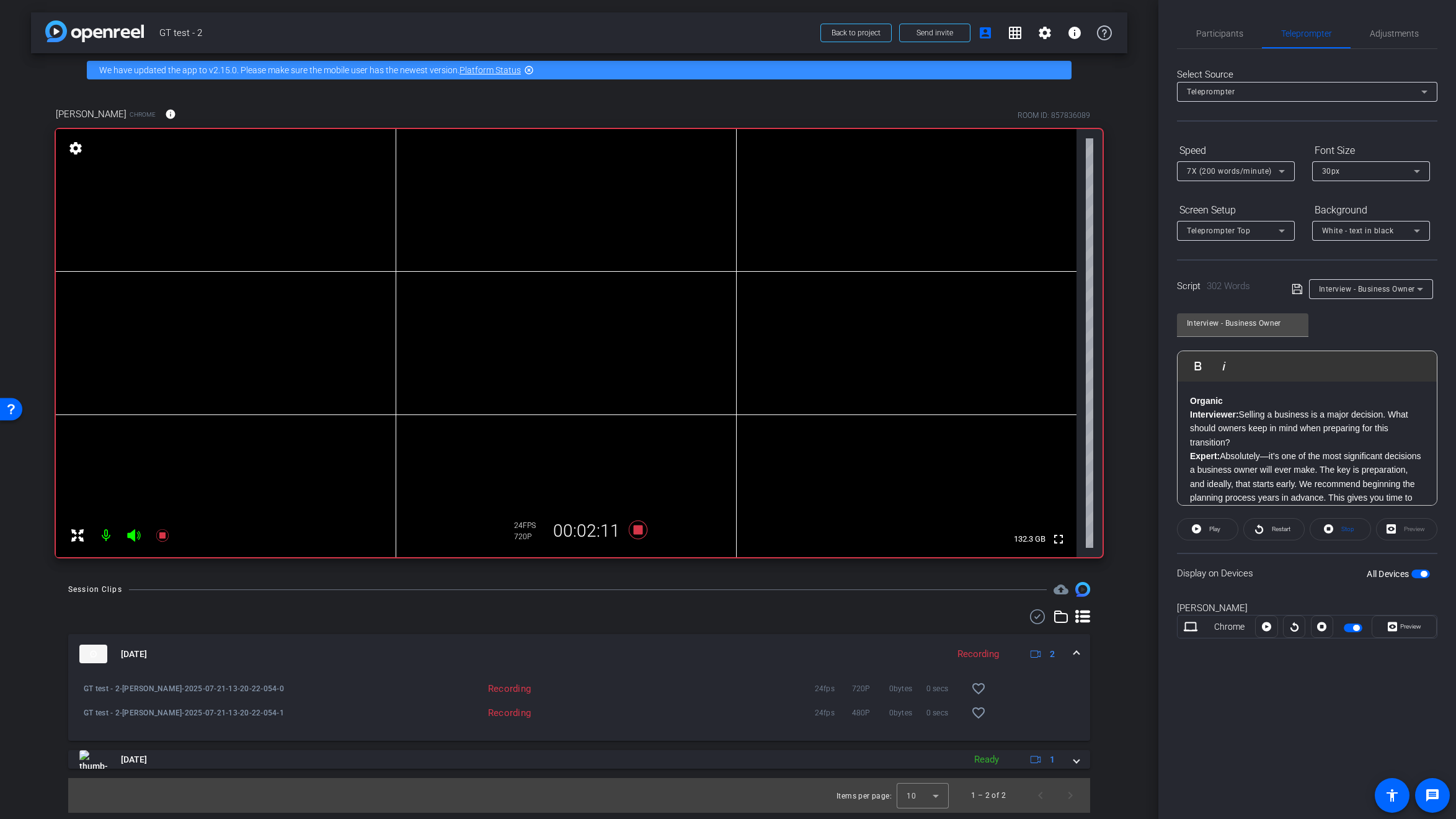 click on "Preview" 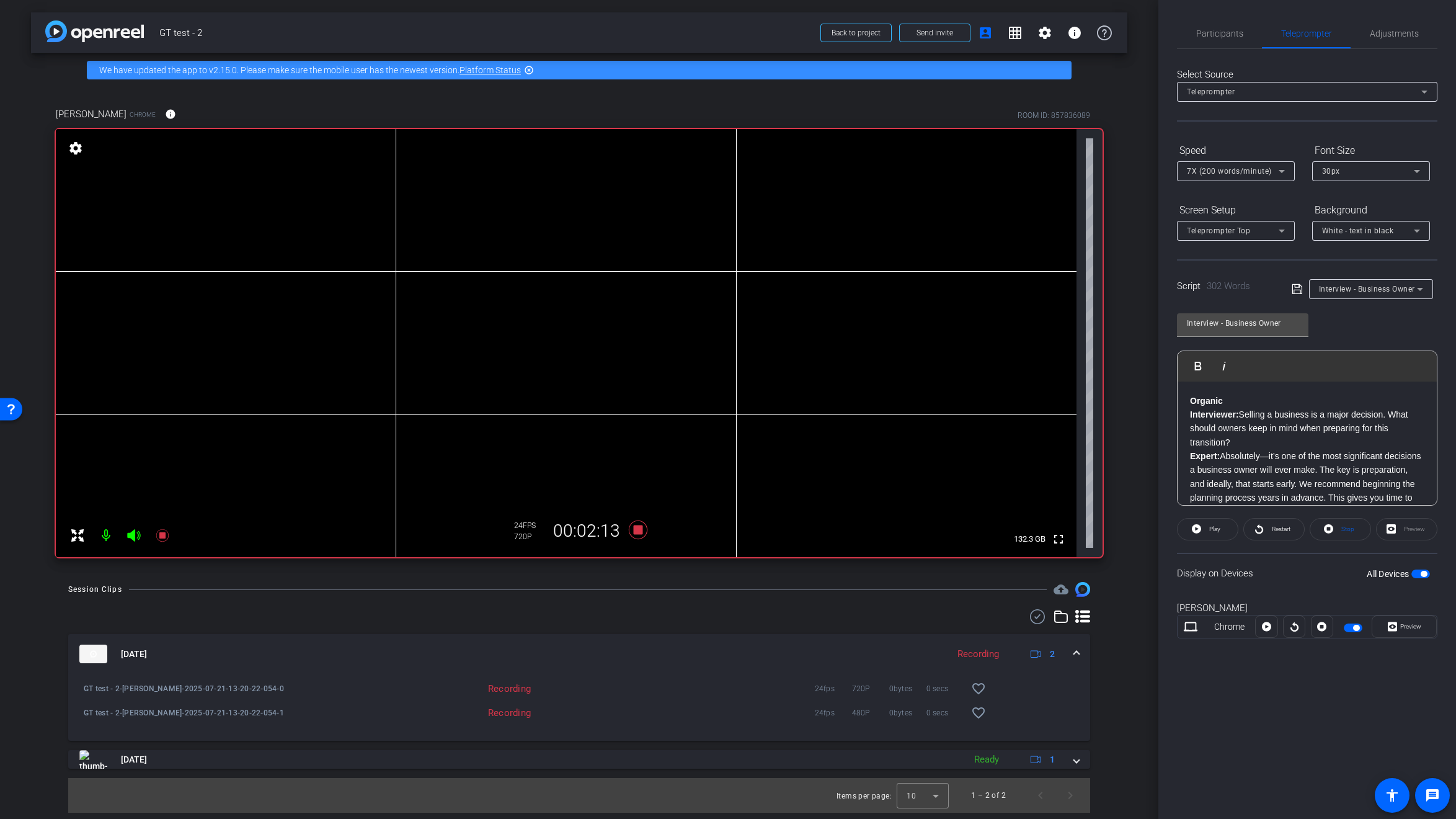 click on "Expert:  Absolutely—it’s one of the most significant decisions a business owner will ever make. The key is preparation, and ideally, that starts early. We recommend beginning the planning process years in advance. This gives you time to position your business as an attractive, low-risk investment for potential buyers." 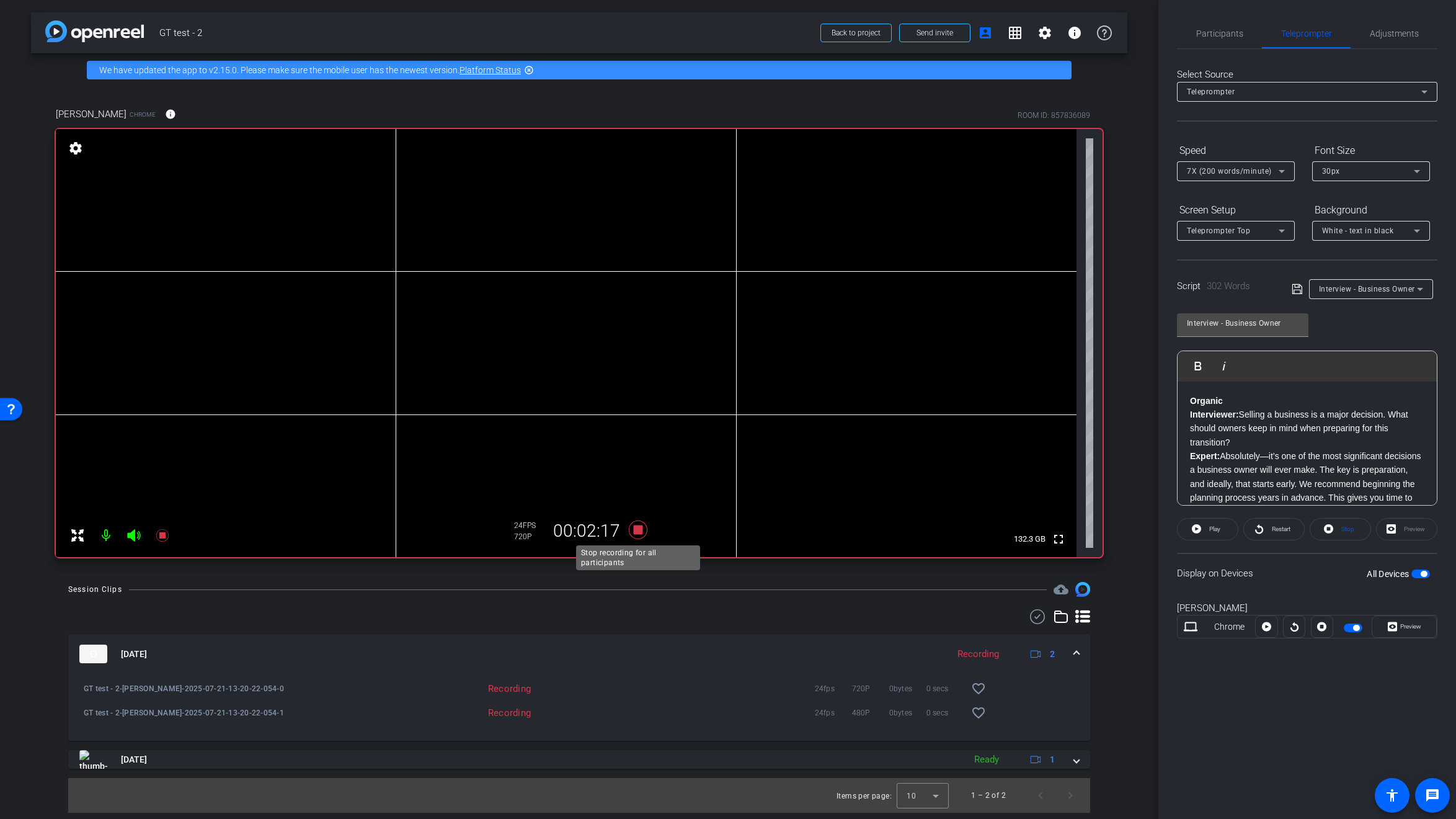 click 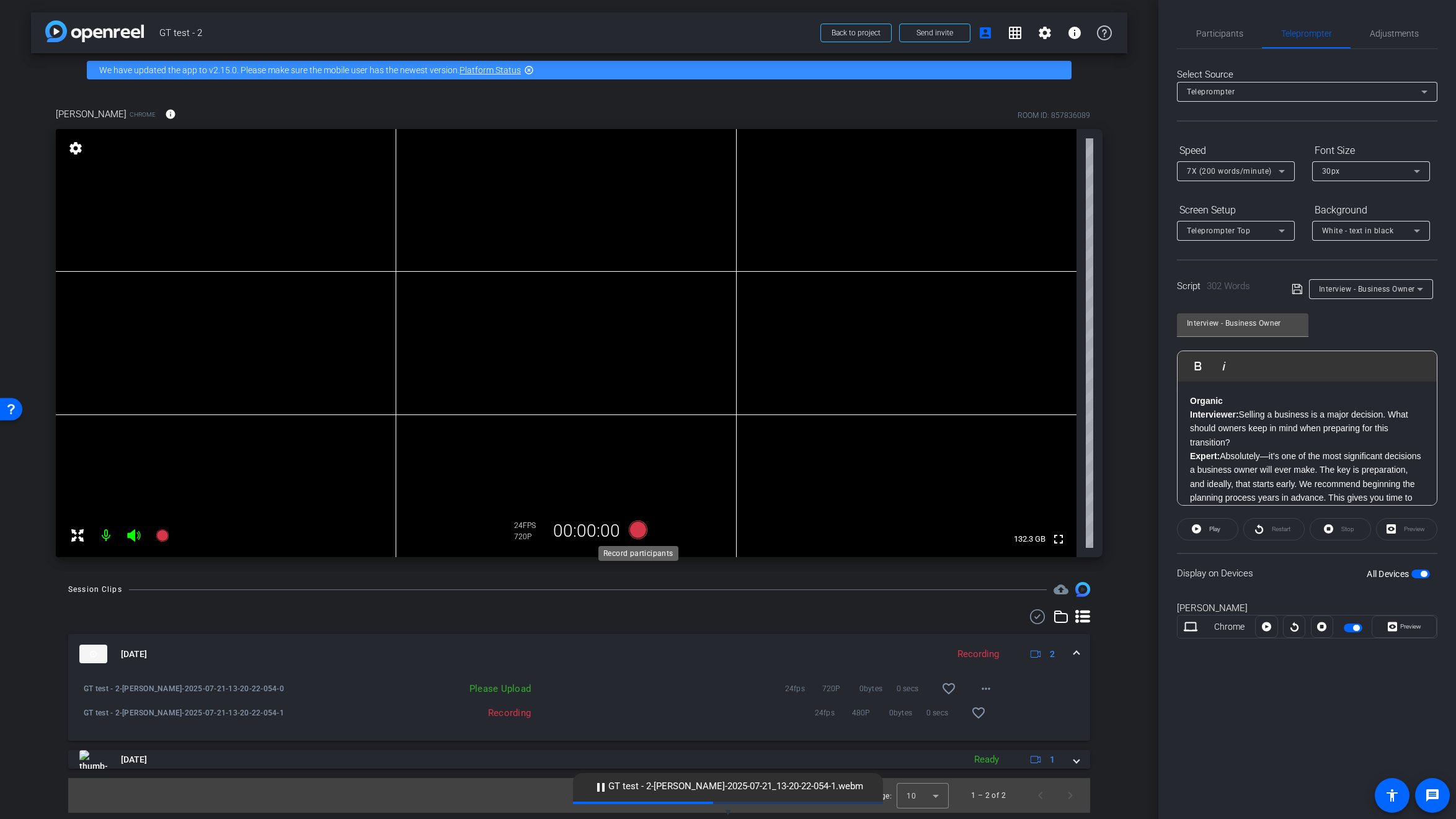 click 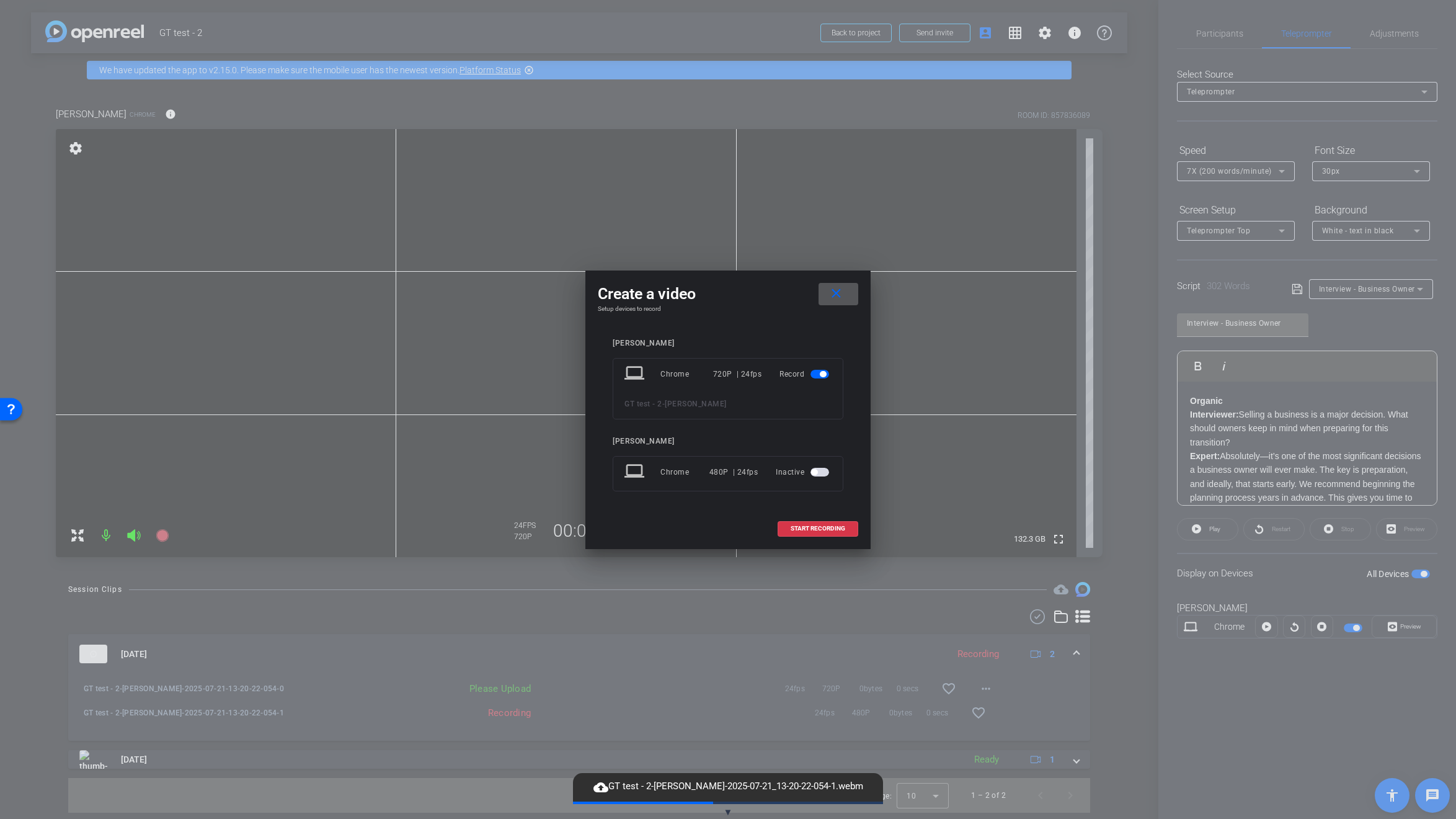click at bounding box center [814, 472] 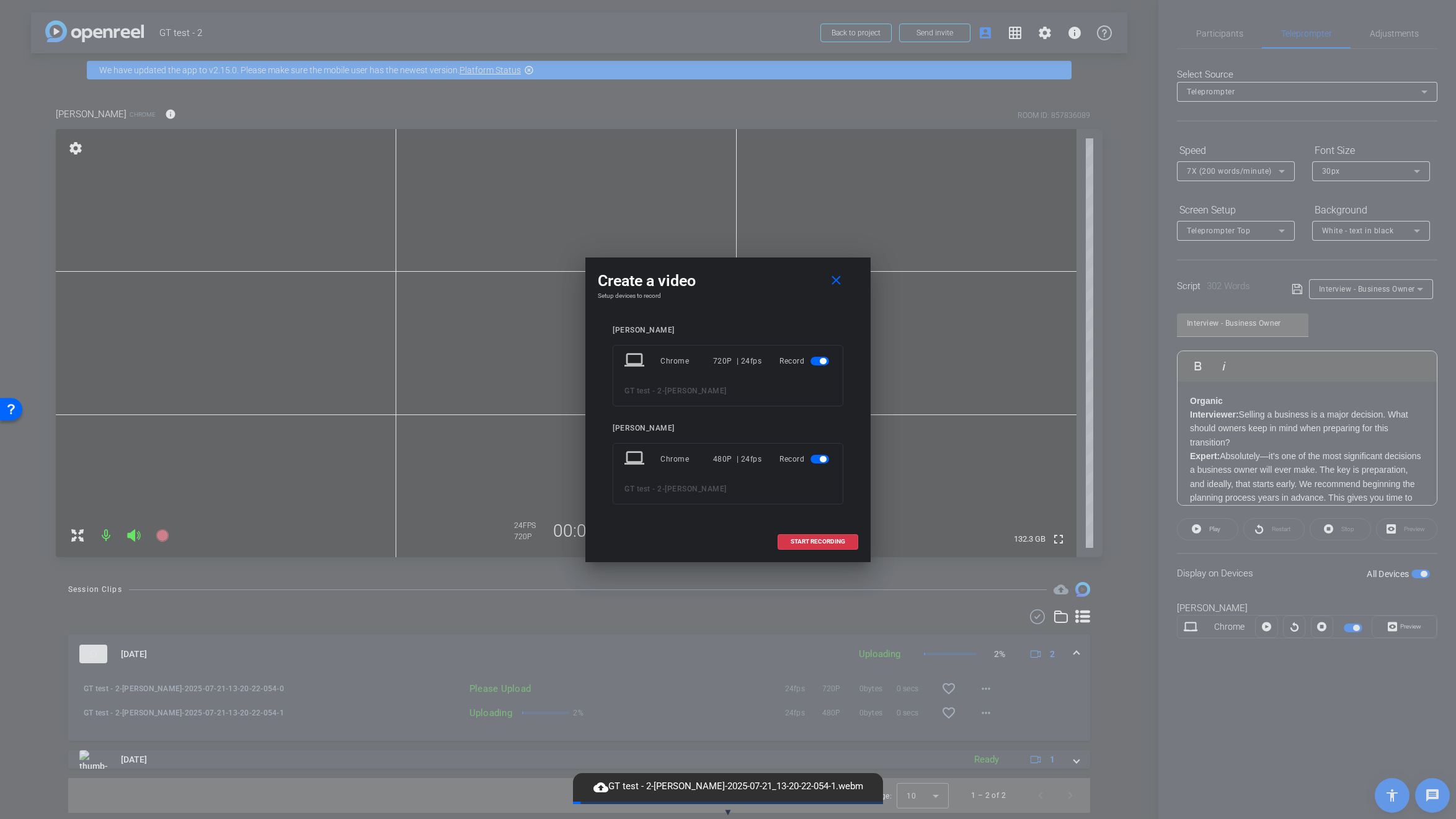 click on "close" at bounding box center [836, 280] 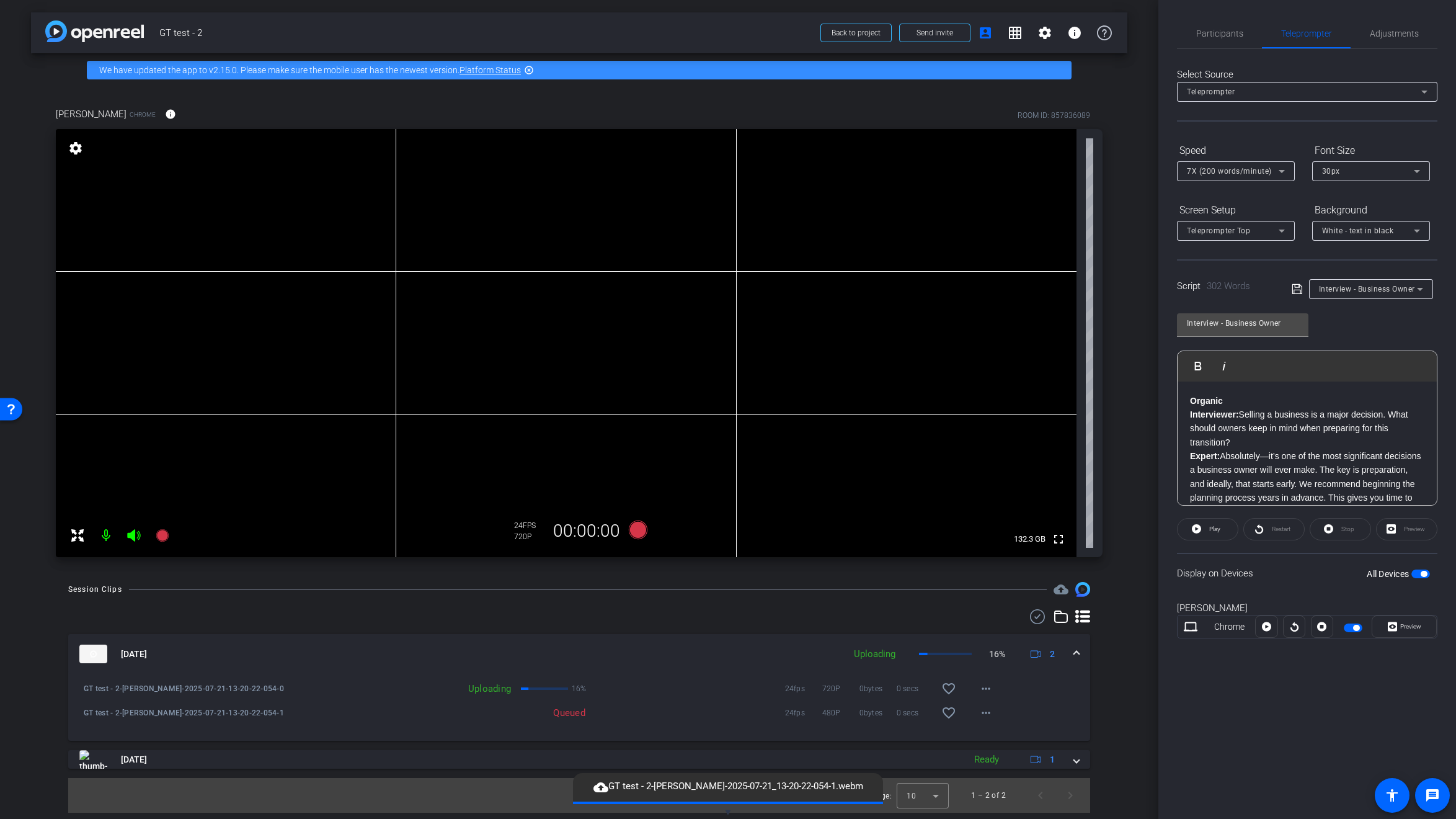 click at bounding box center (566, 343) 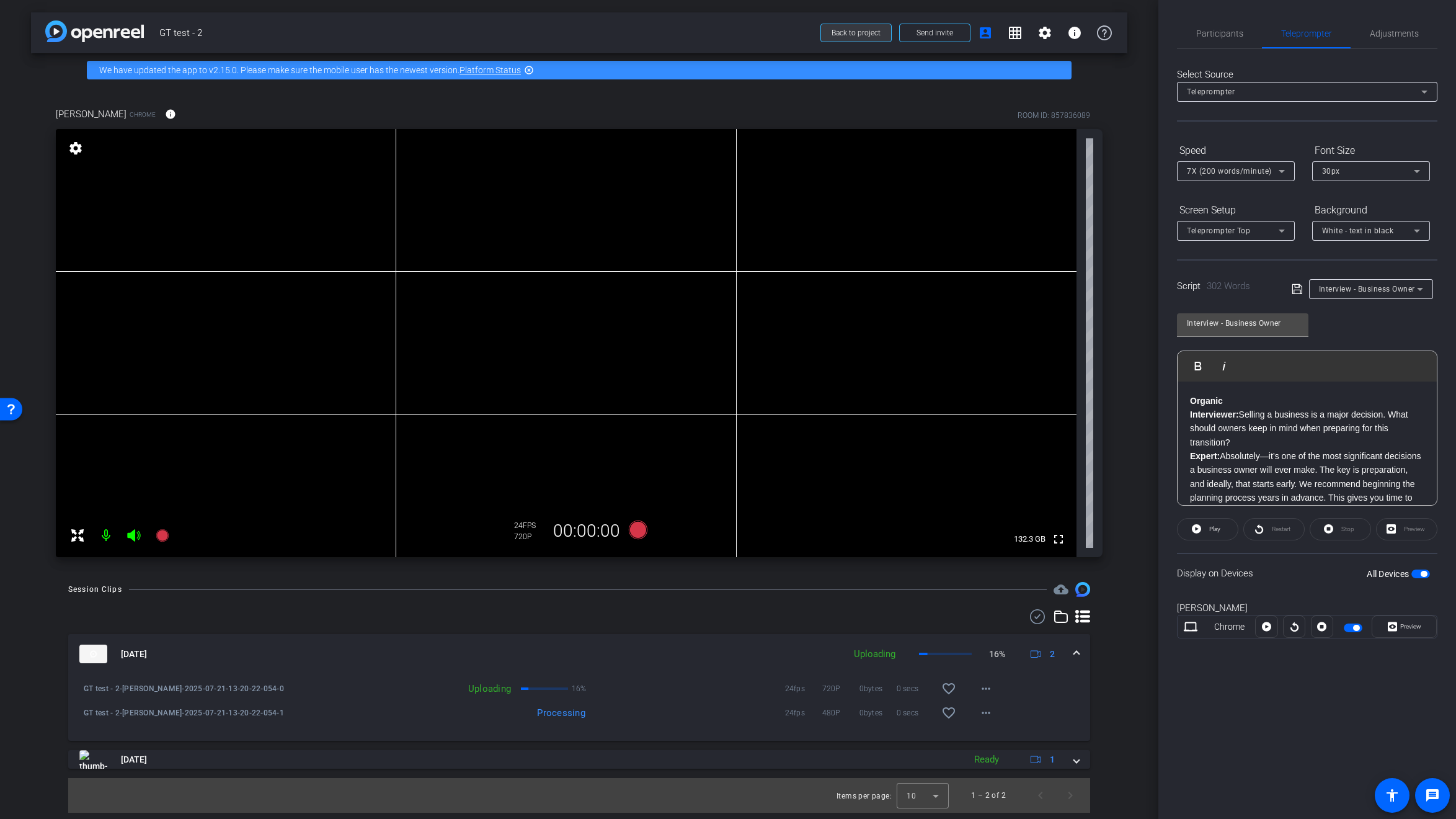 click at bounding box center [566, 343] 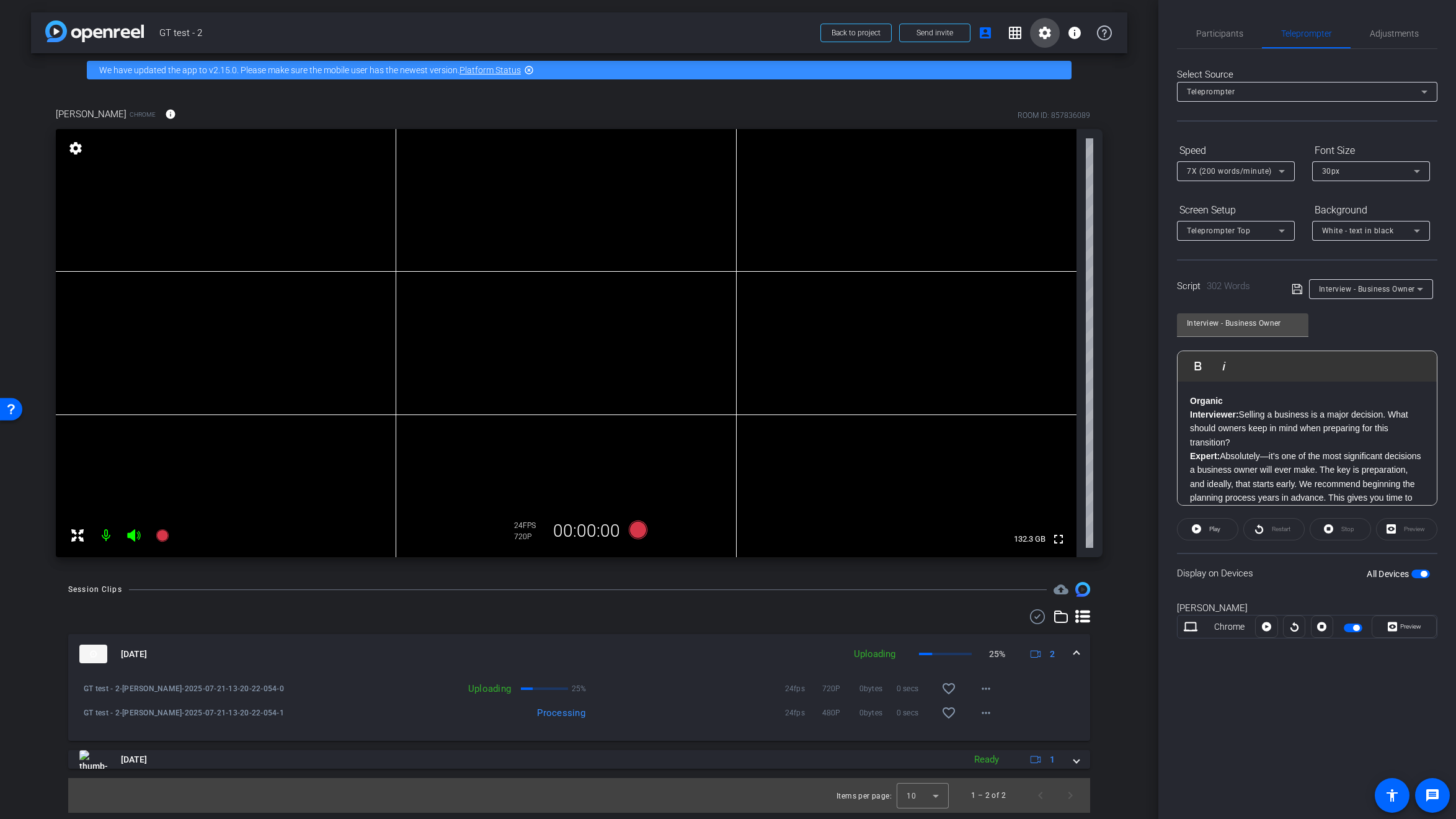 click on "settings" at bounding box center [1045, 33] 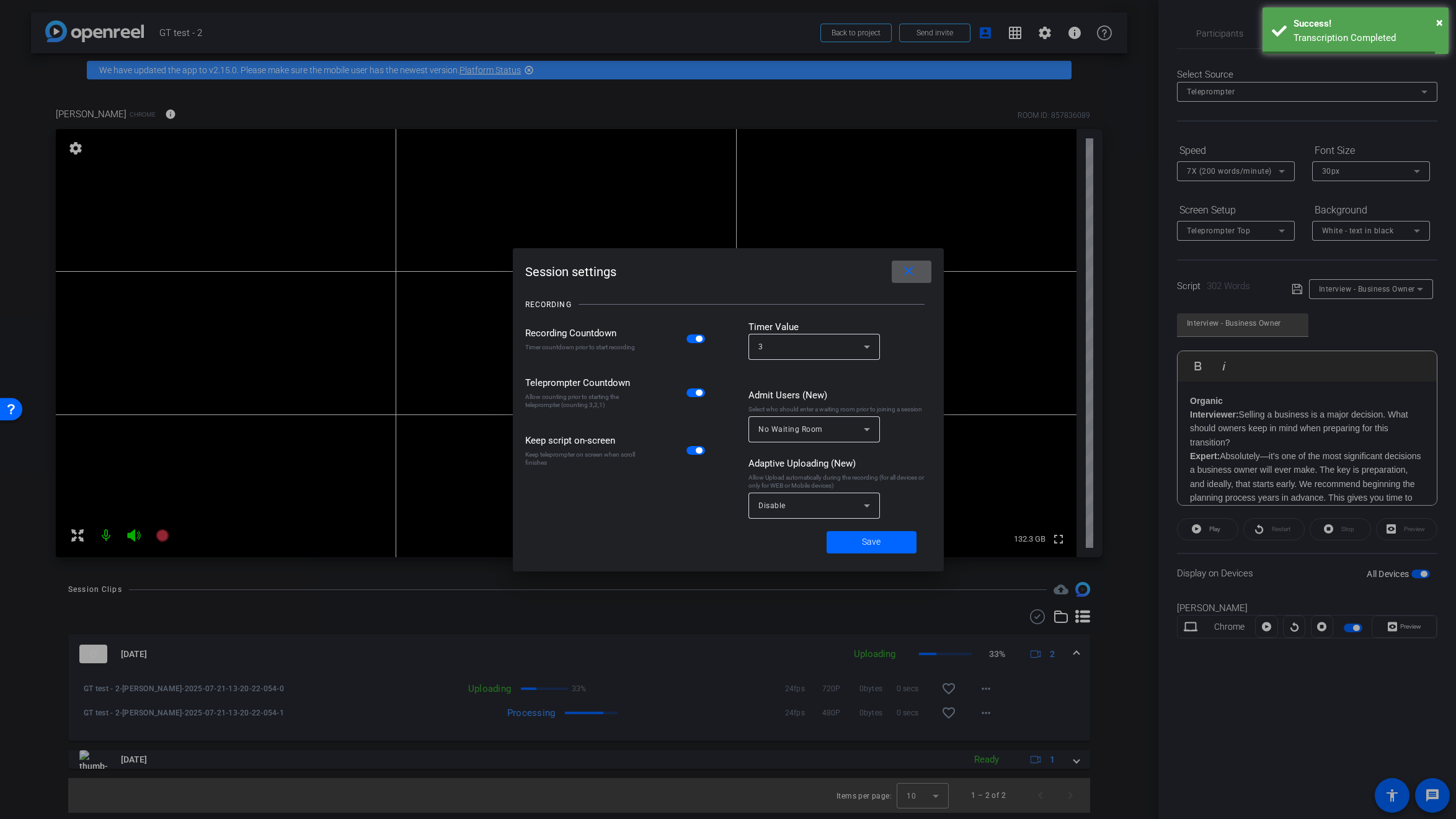 click on "close" at bounding box center [908, 271] 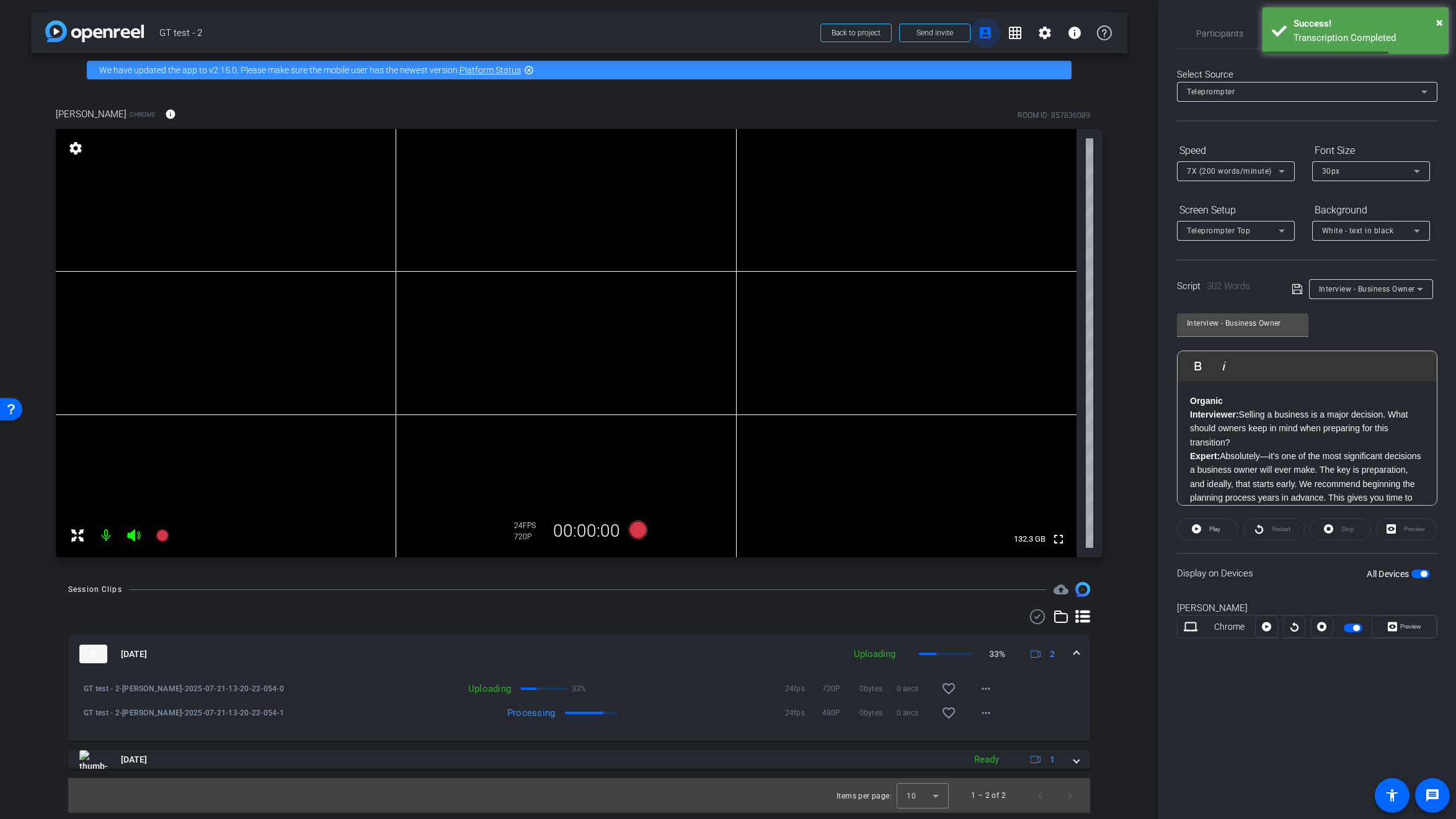 click on "account_box" at bounding box center [985, 33] 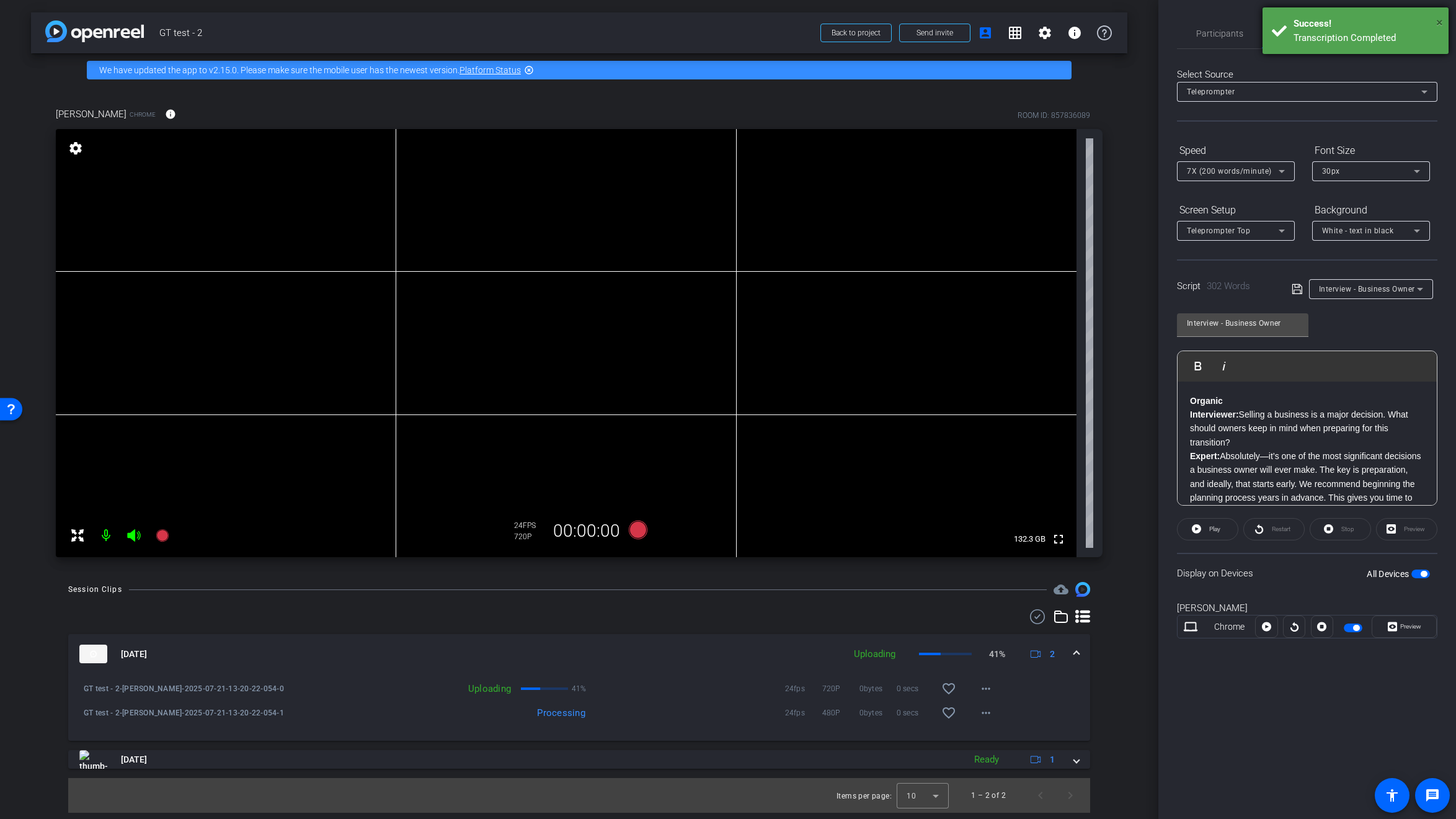 click on "×" at bounding box center [1439, 22] 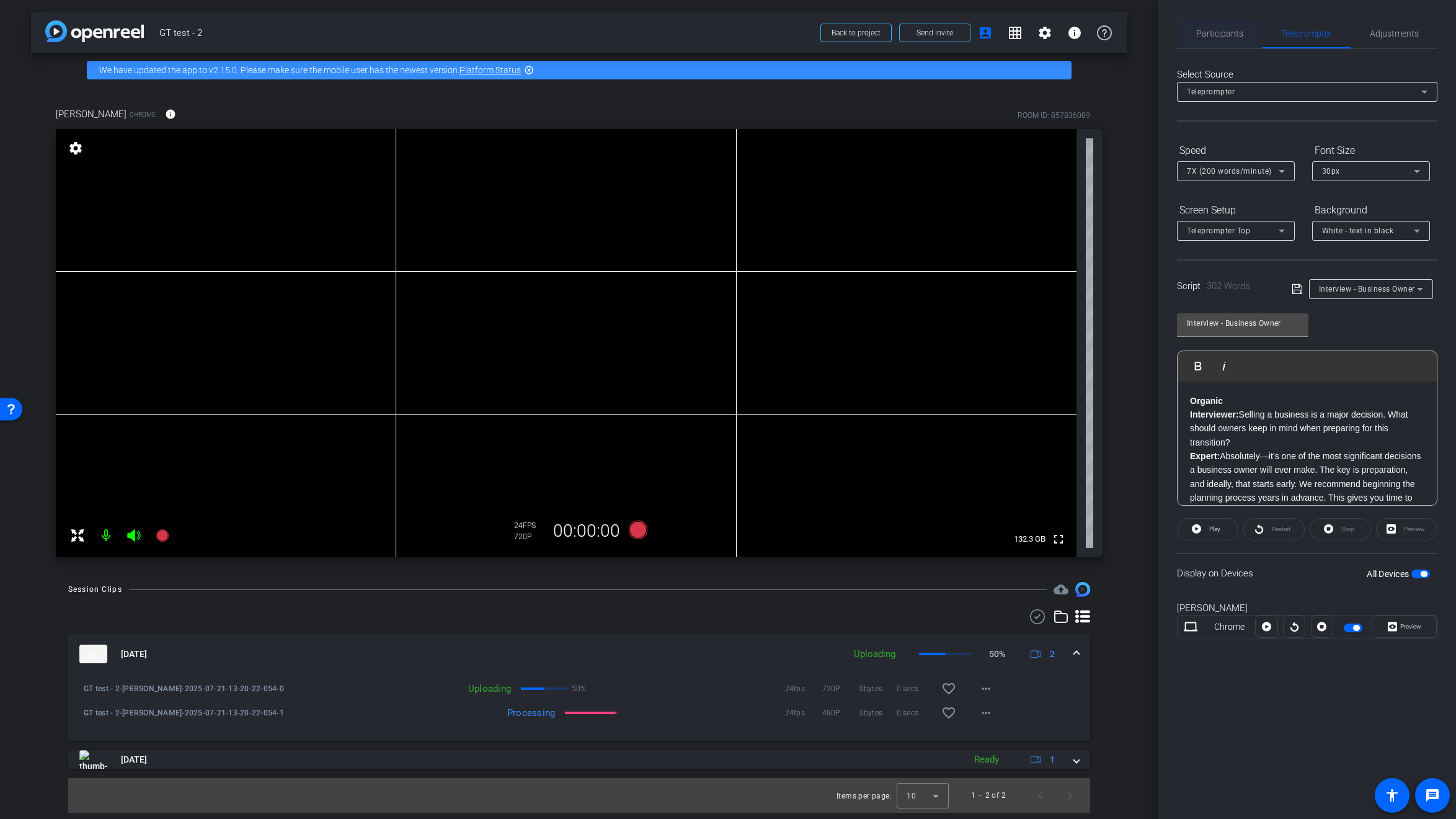 click on "Participants" at bounding box center (1220, 34) 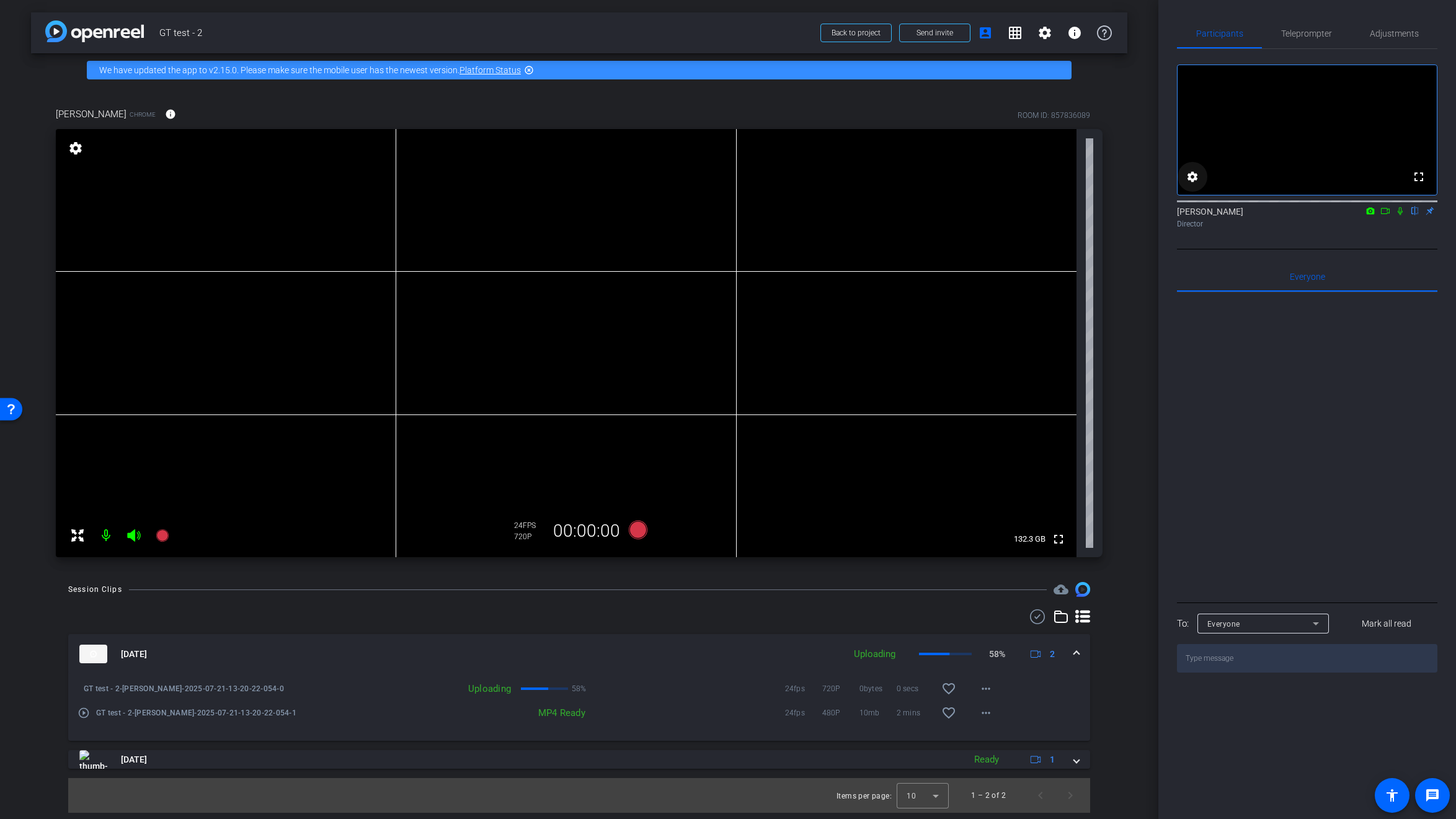 click on "settings" 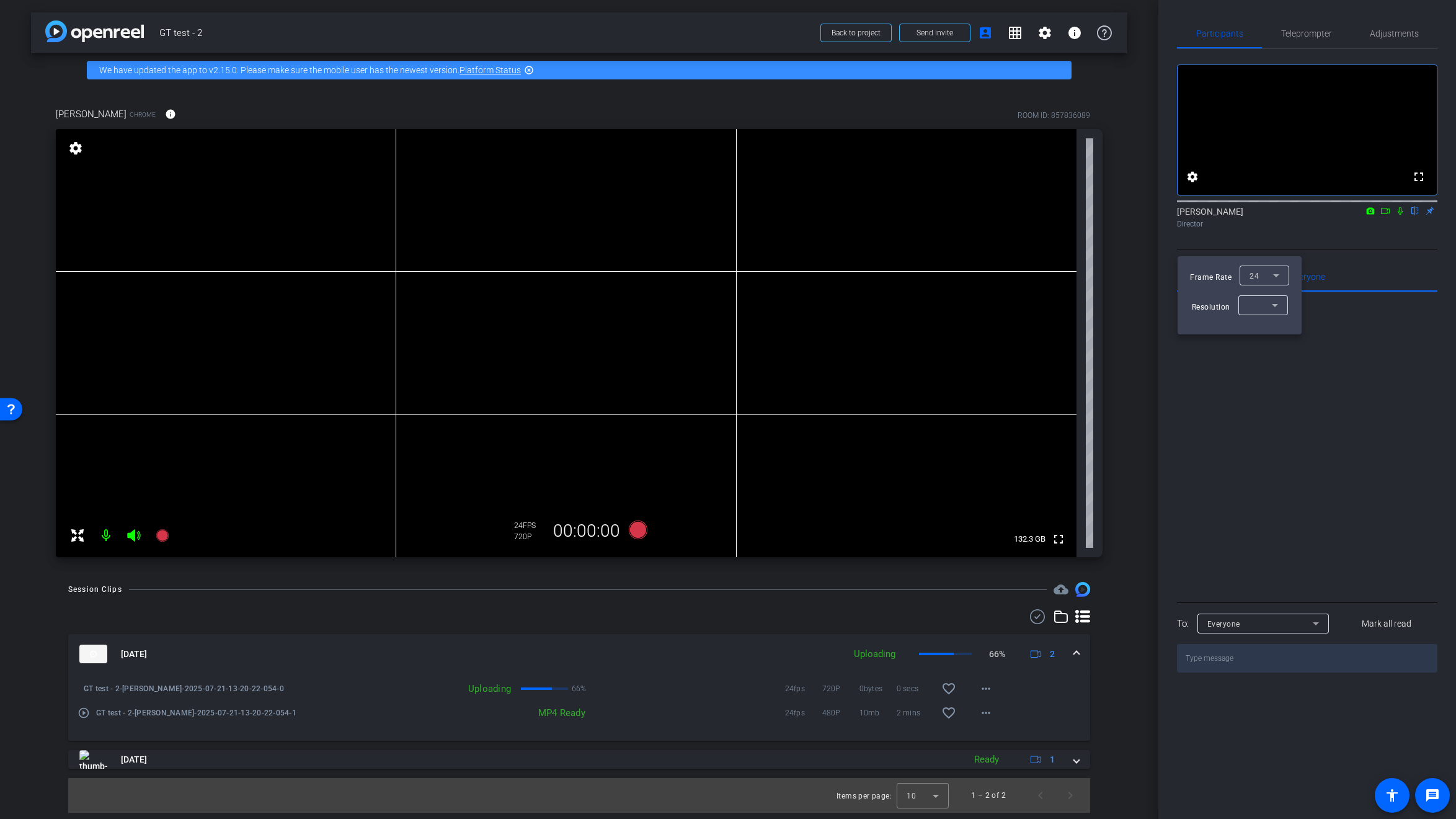 click at bounding box center (728, 410) 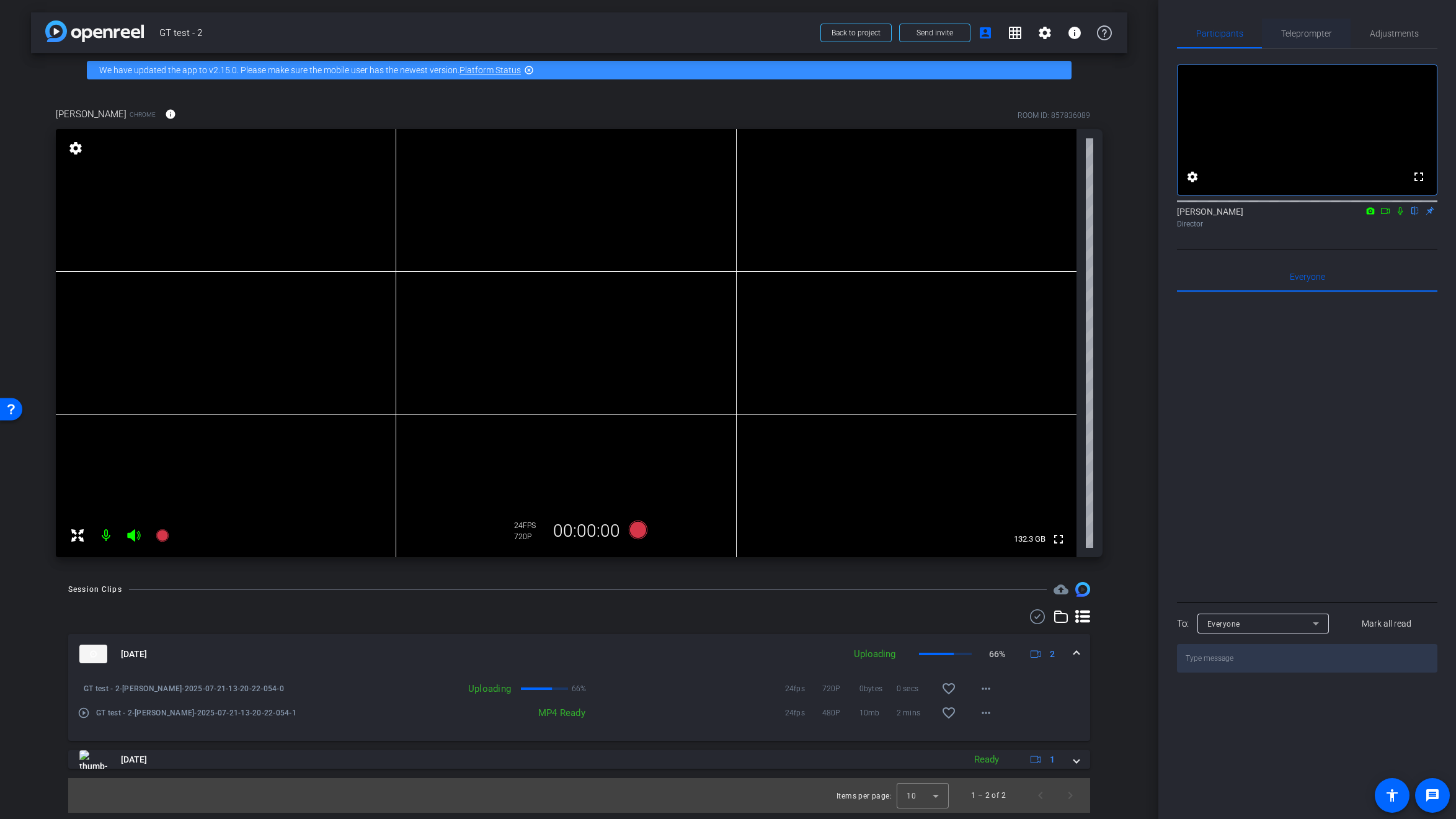click on "Teleprompter" at bounding box center (1307, 34) 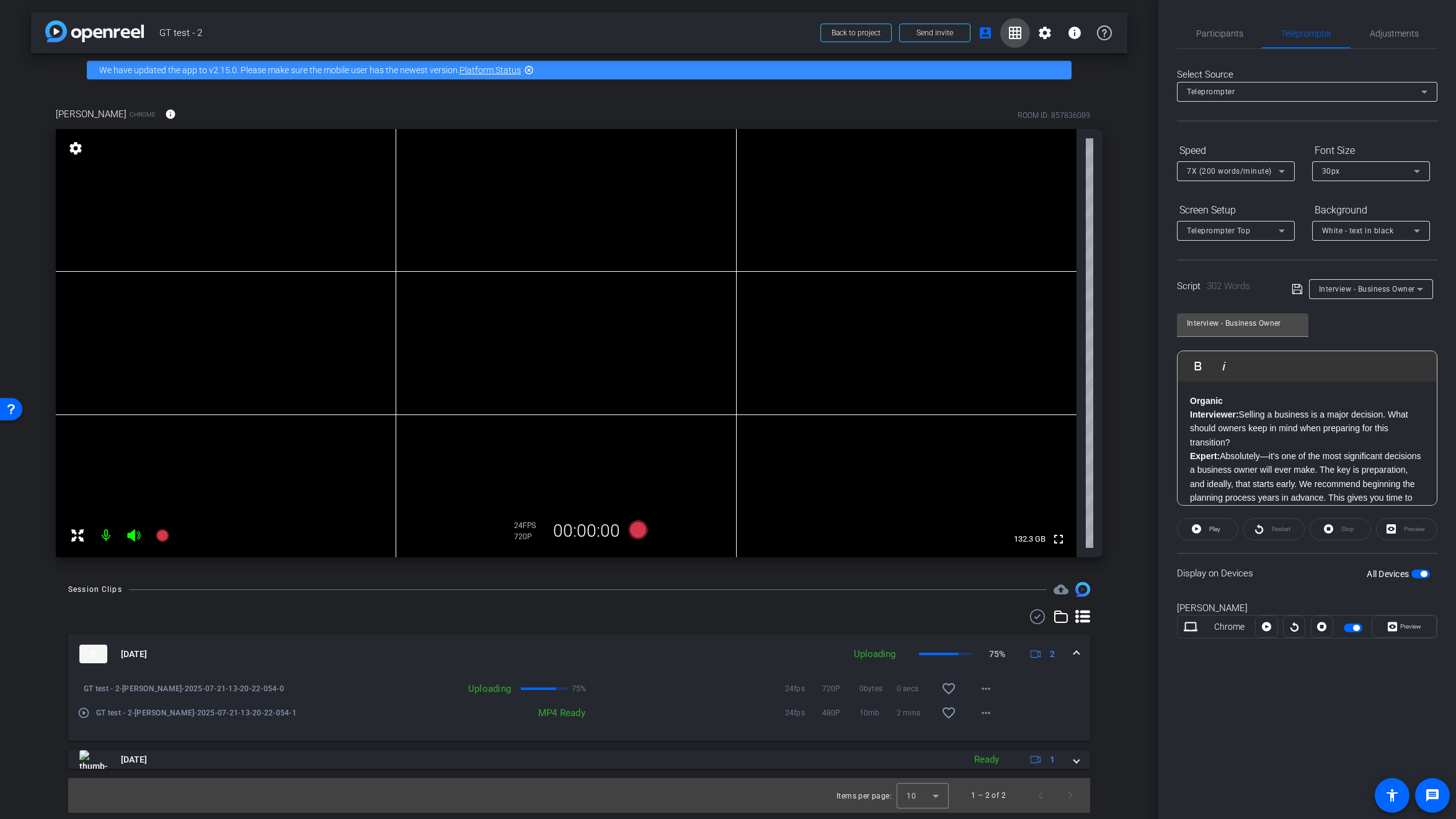 click on "grid_on" at bounding box center [1015, 33] 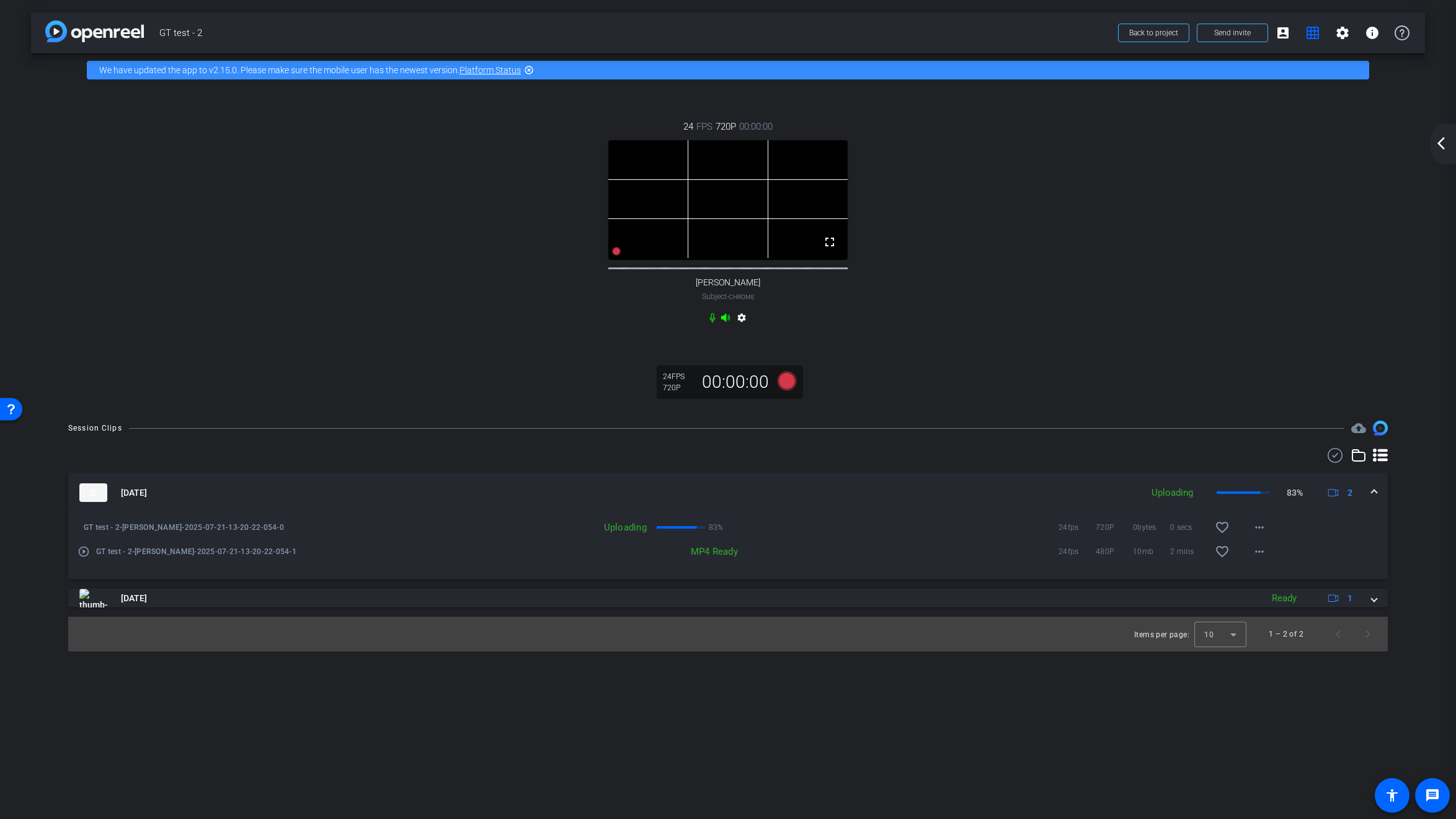 drag, startPoint x: 1437, startPoint y: 141, endPoint x: 1401, endPoint y: 124, distance: 39.81206 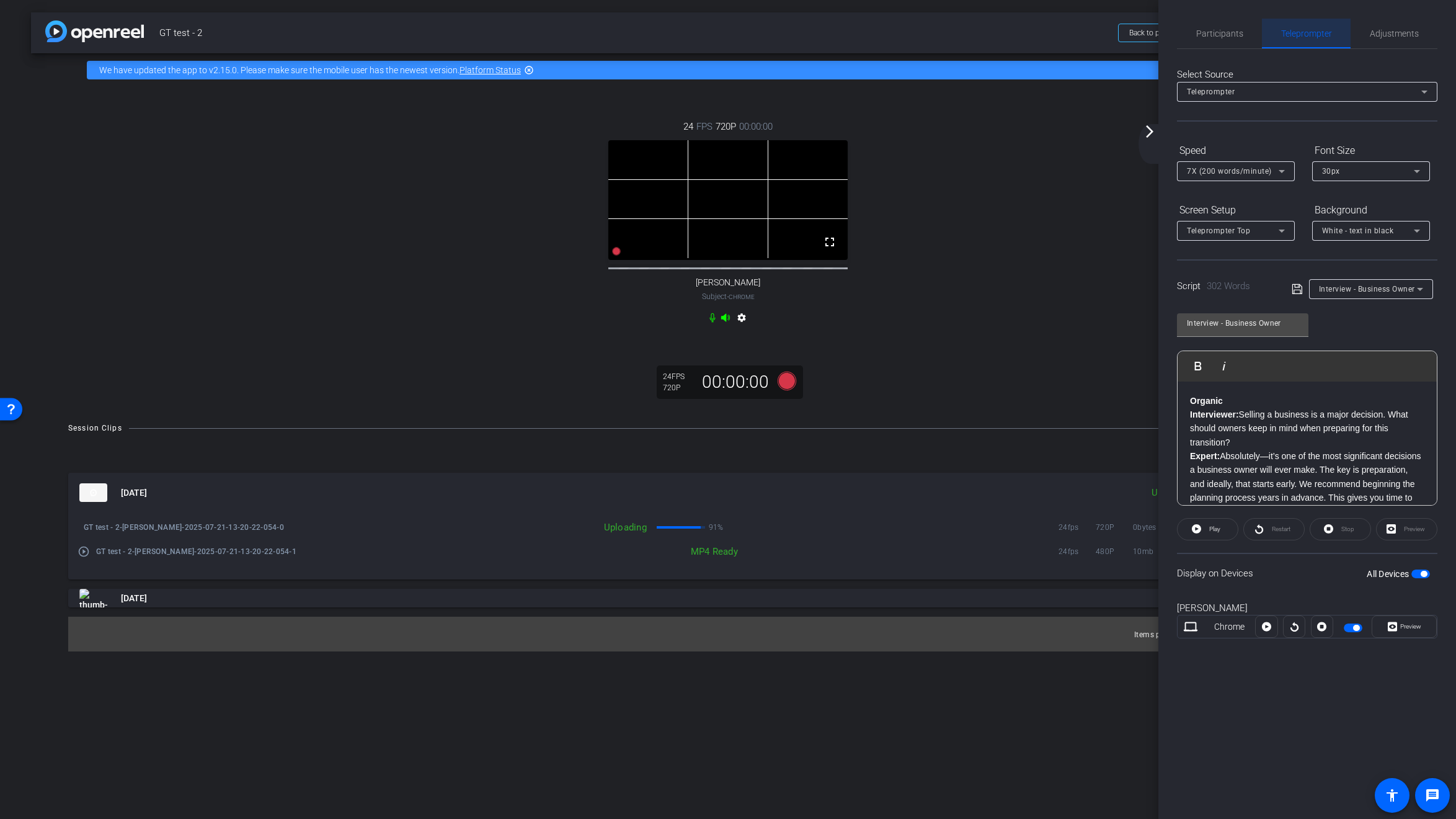 click on "Teleprompter" at bounding box center (1307, 34) 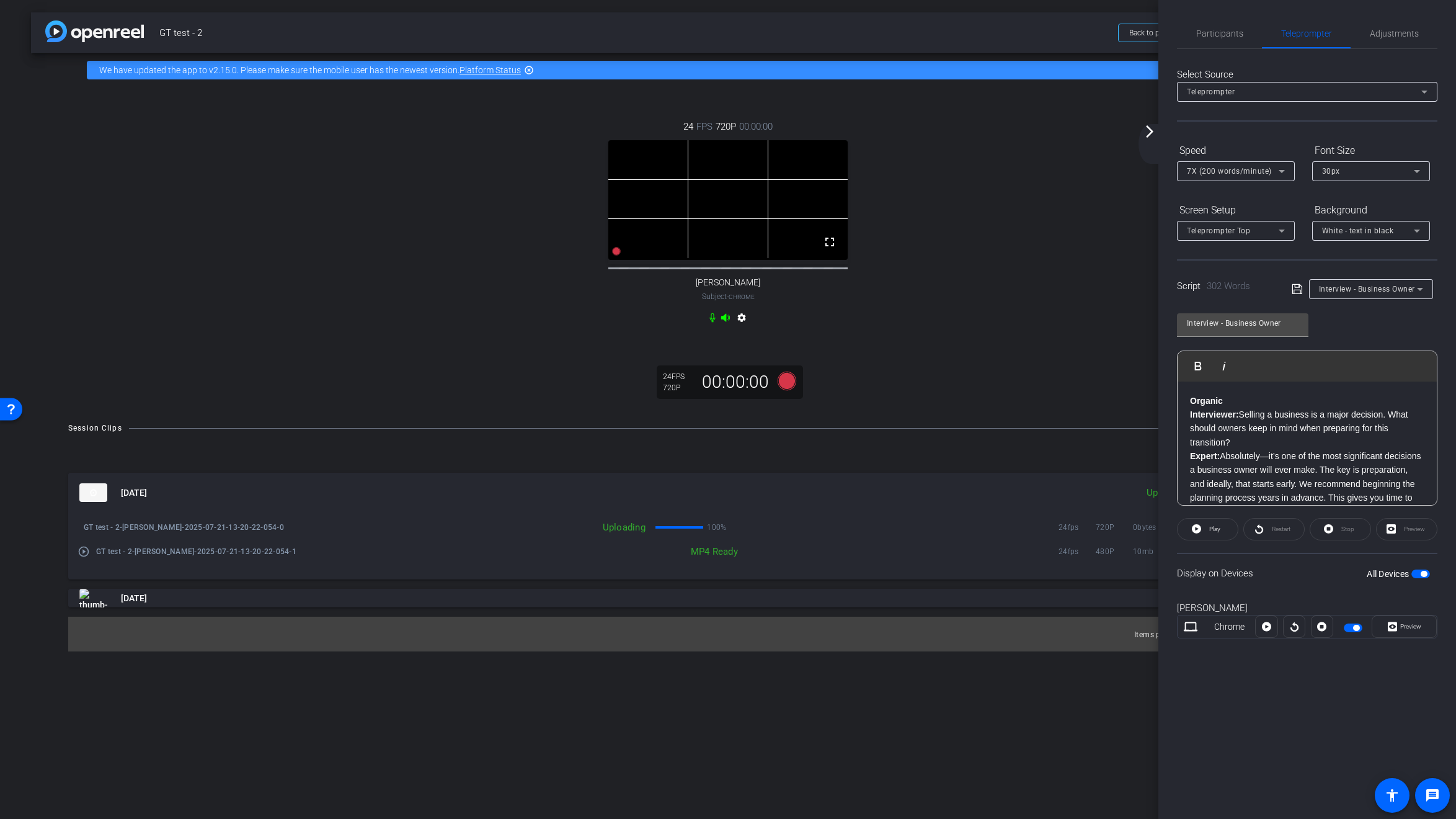 click on "arrow_back_ios_new arrow_forward_ios" 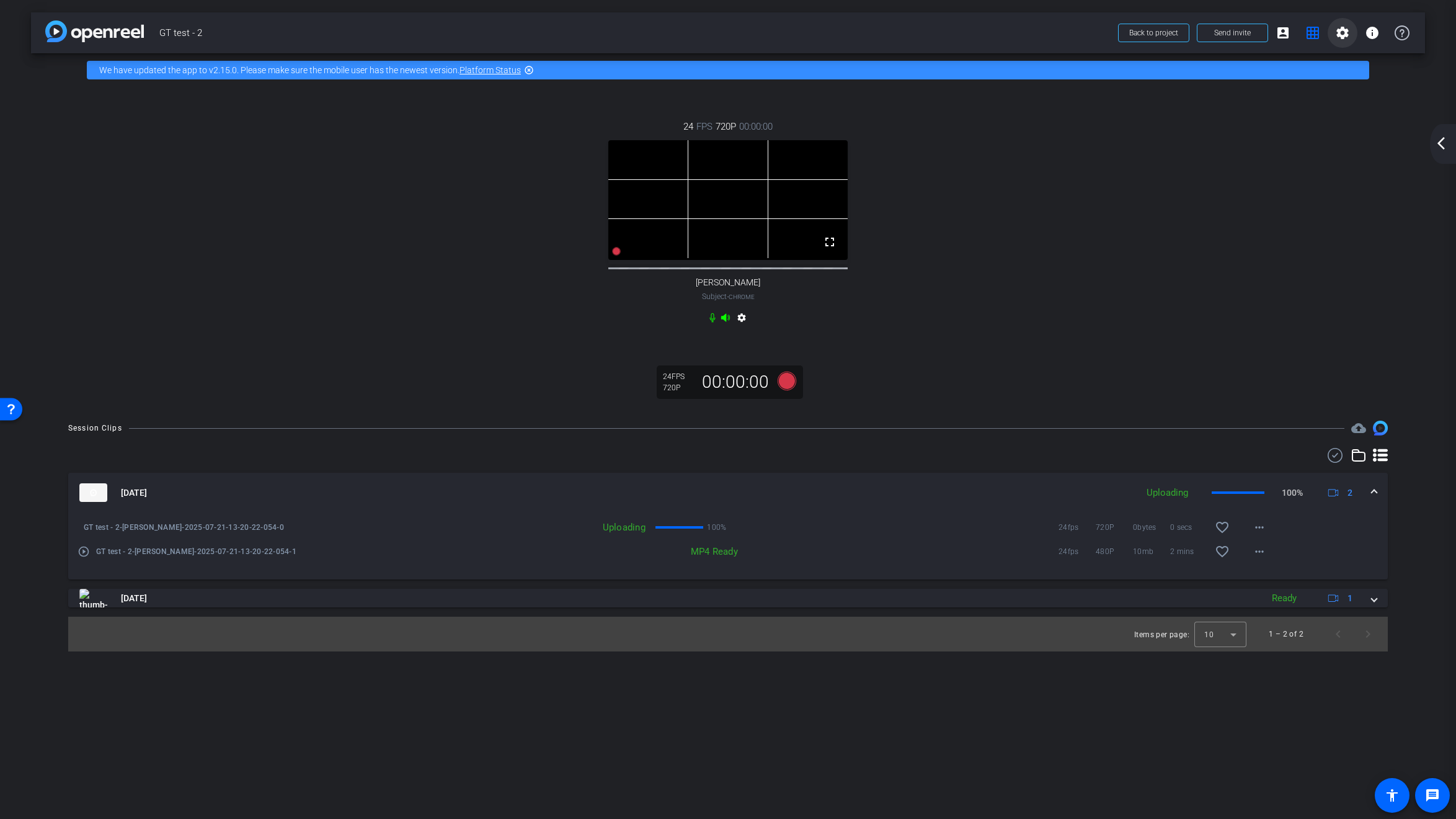 click on "settings" at bounding box center [1343, 33] 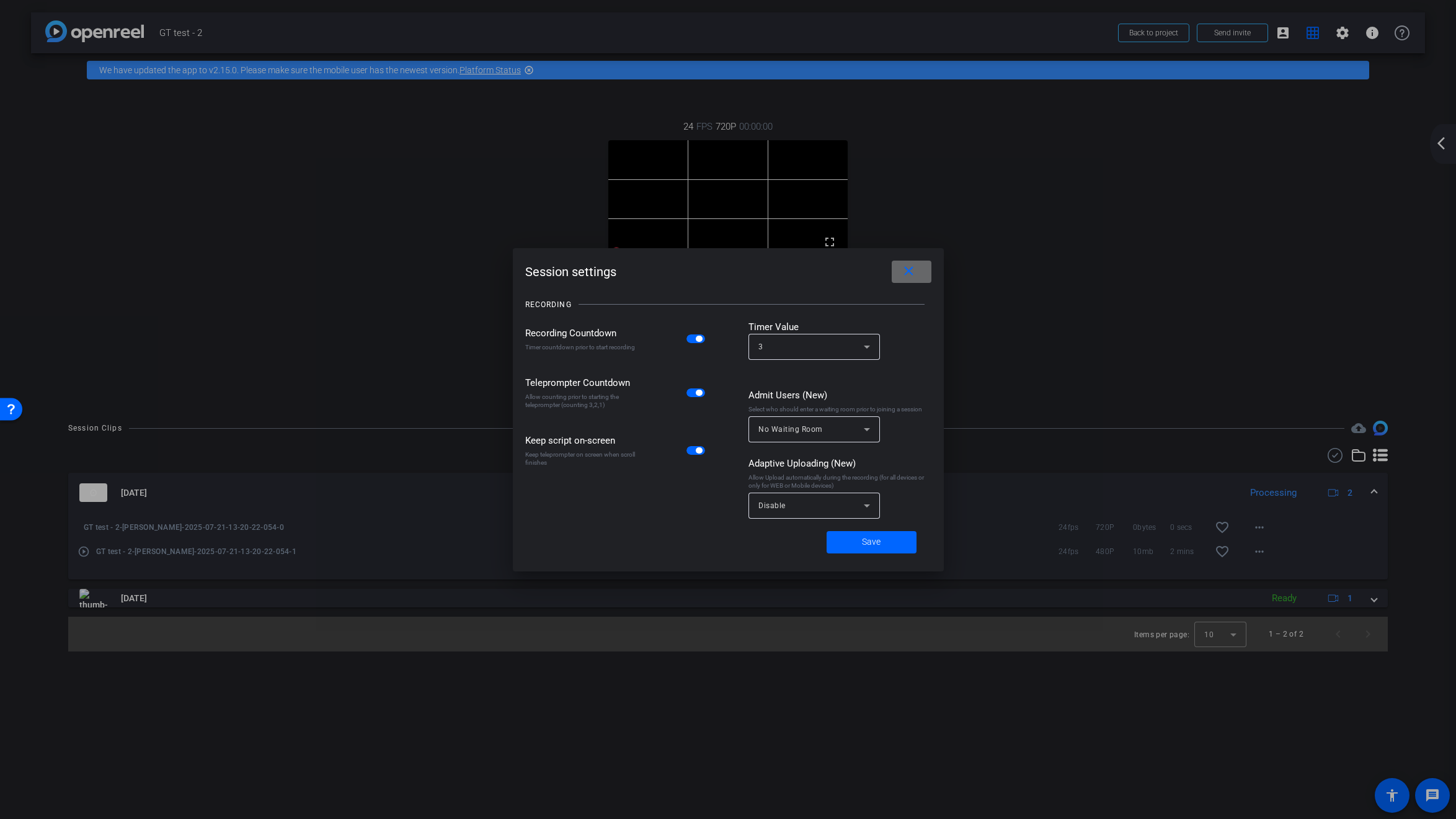 click on "close" at bounding box center (908, 271) 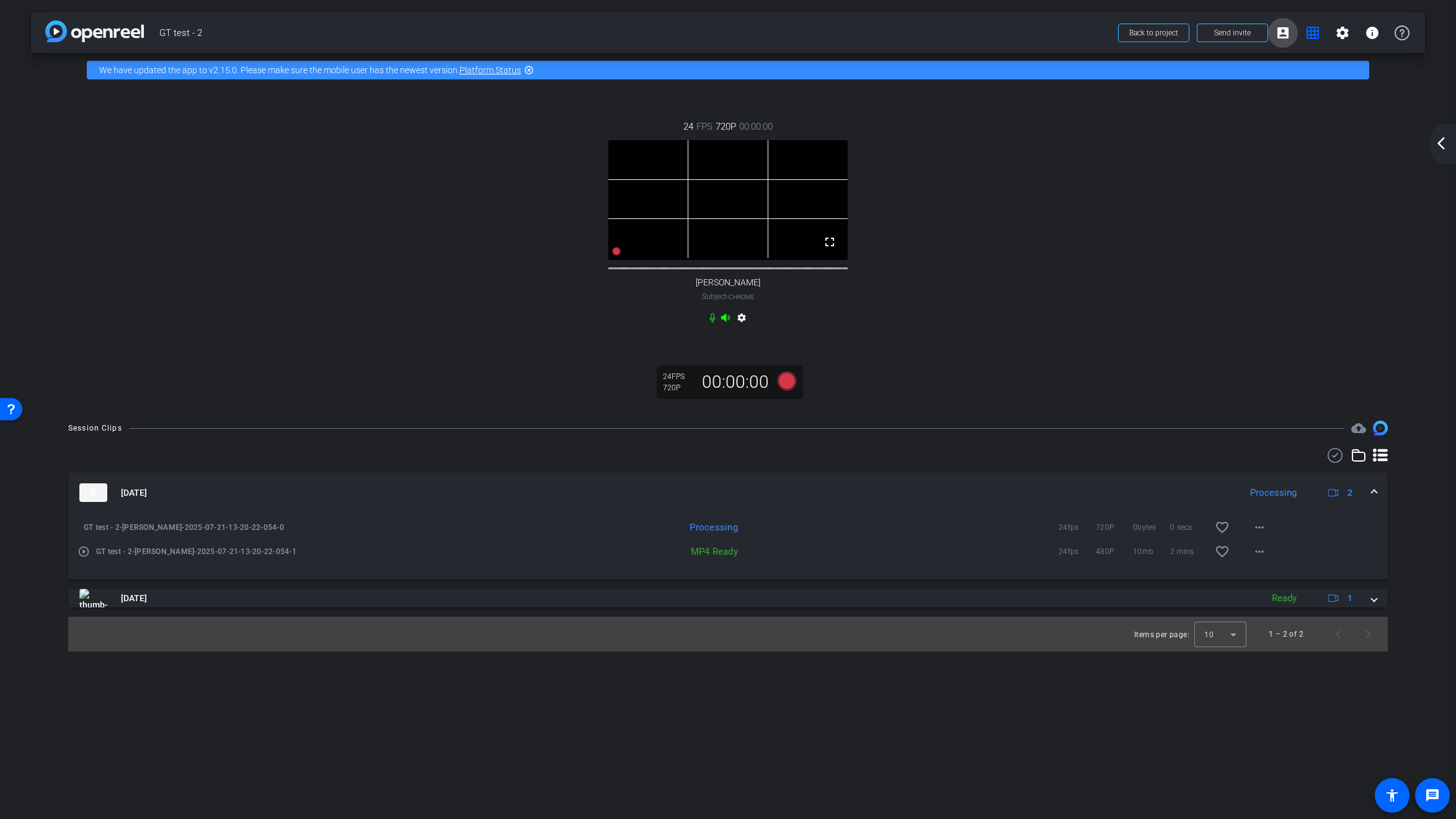 click on "account_box" at bounding box center (1283, 33) 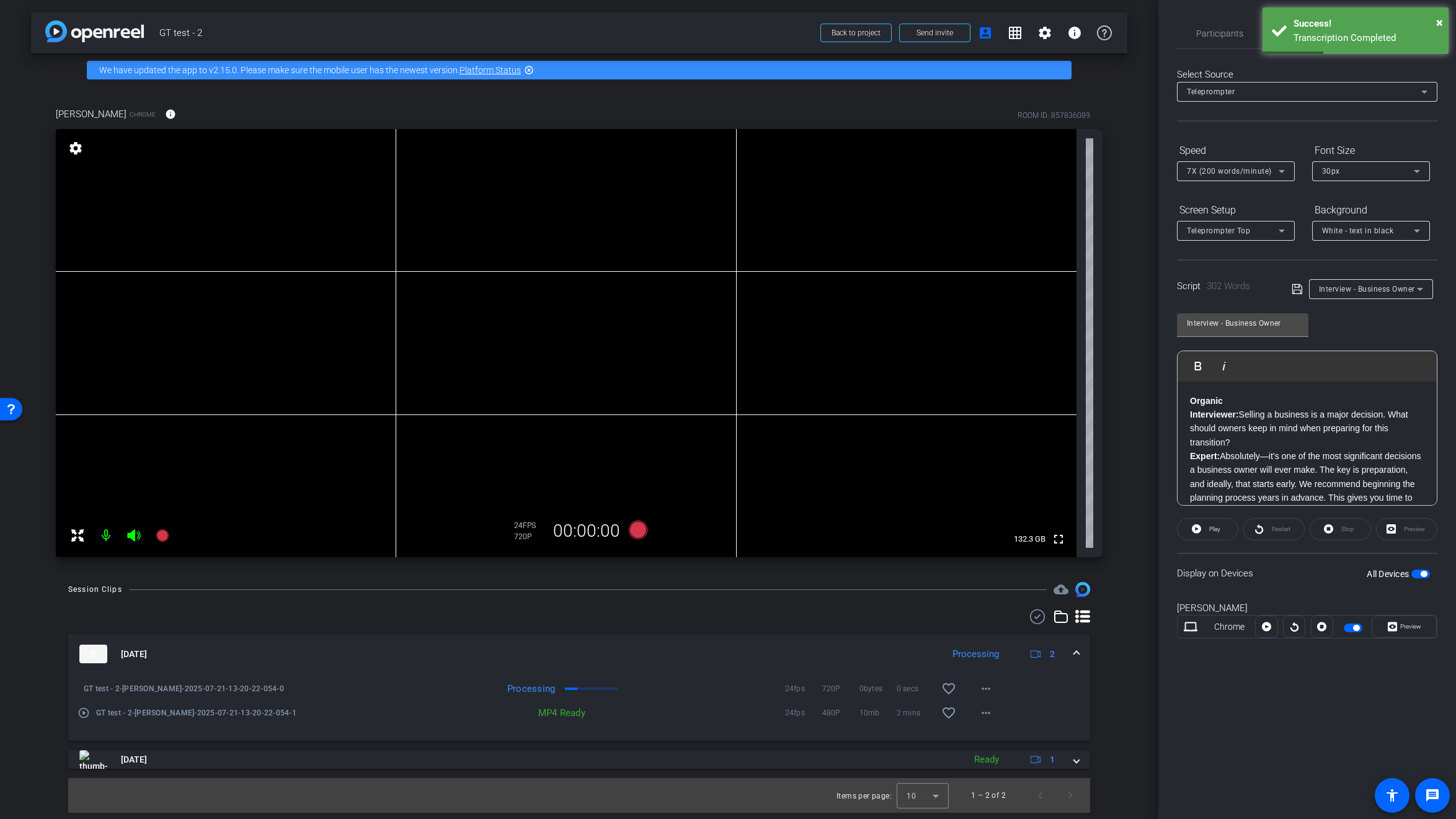 click on "Expert:" 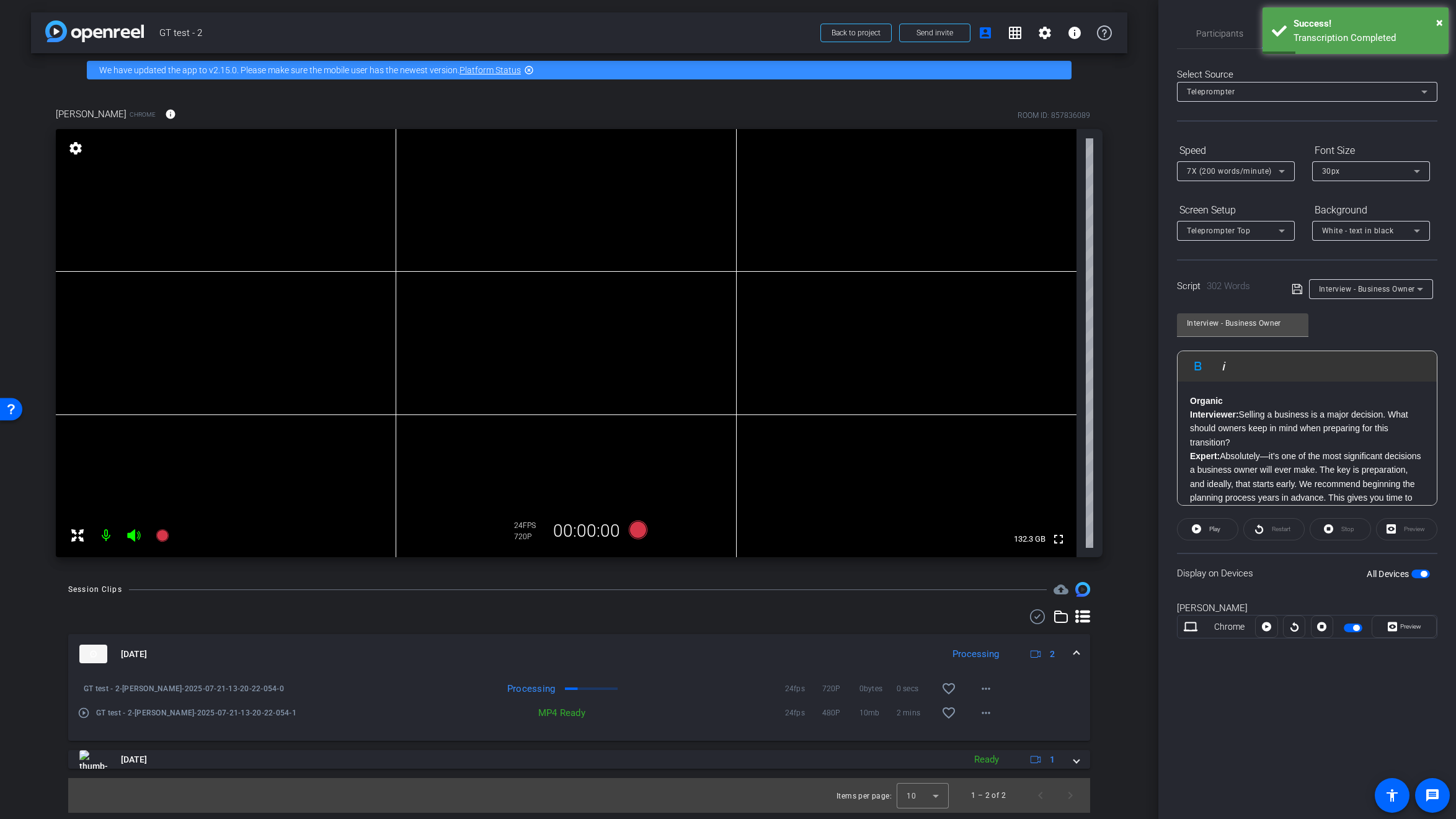 click on "Teleprompter" at bounding box center [1304, 91] 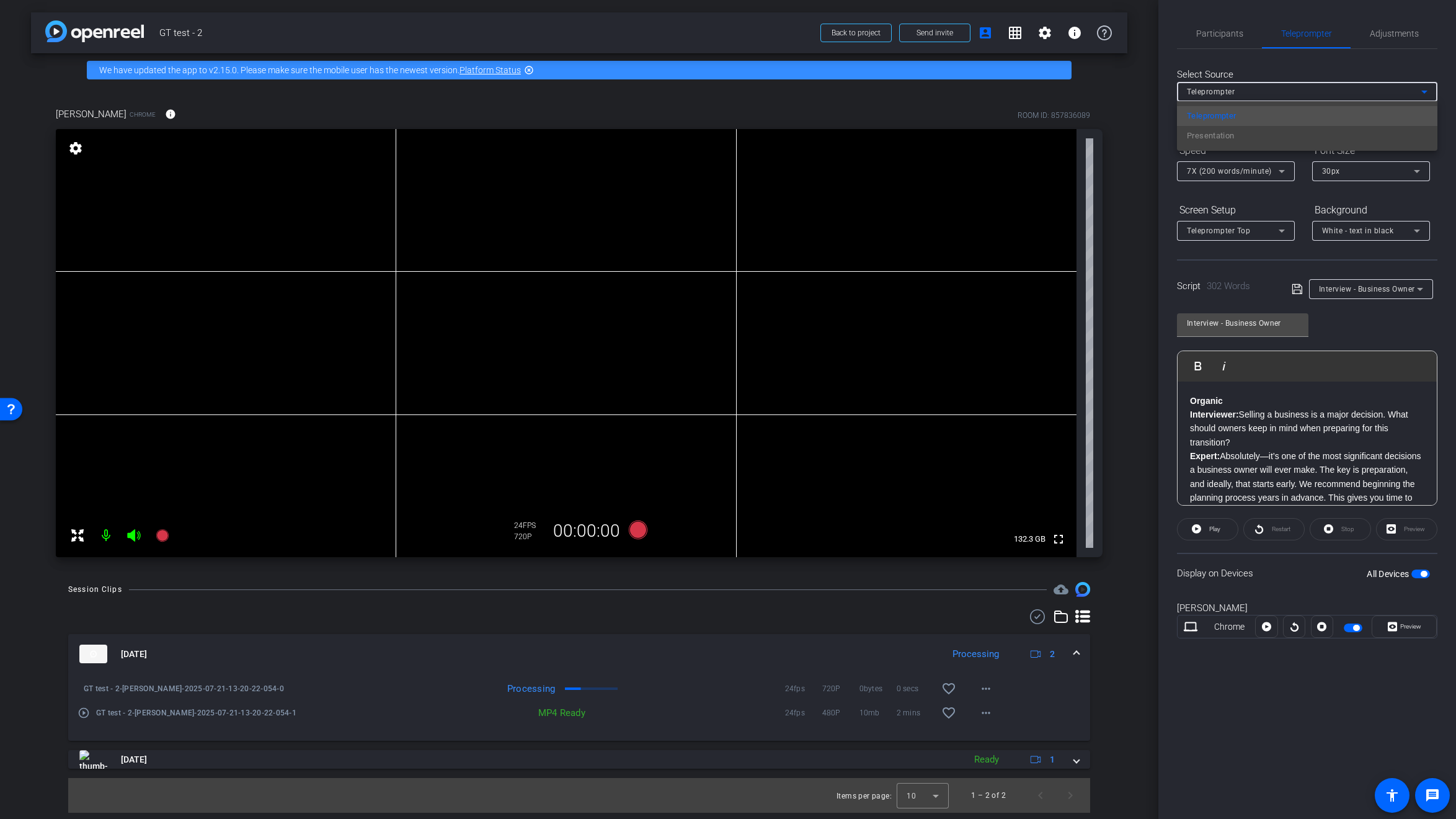 click at bounding box center [728, 410] 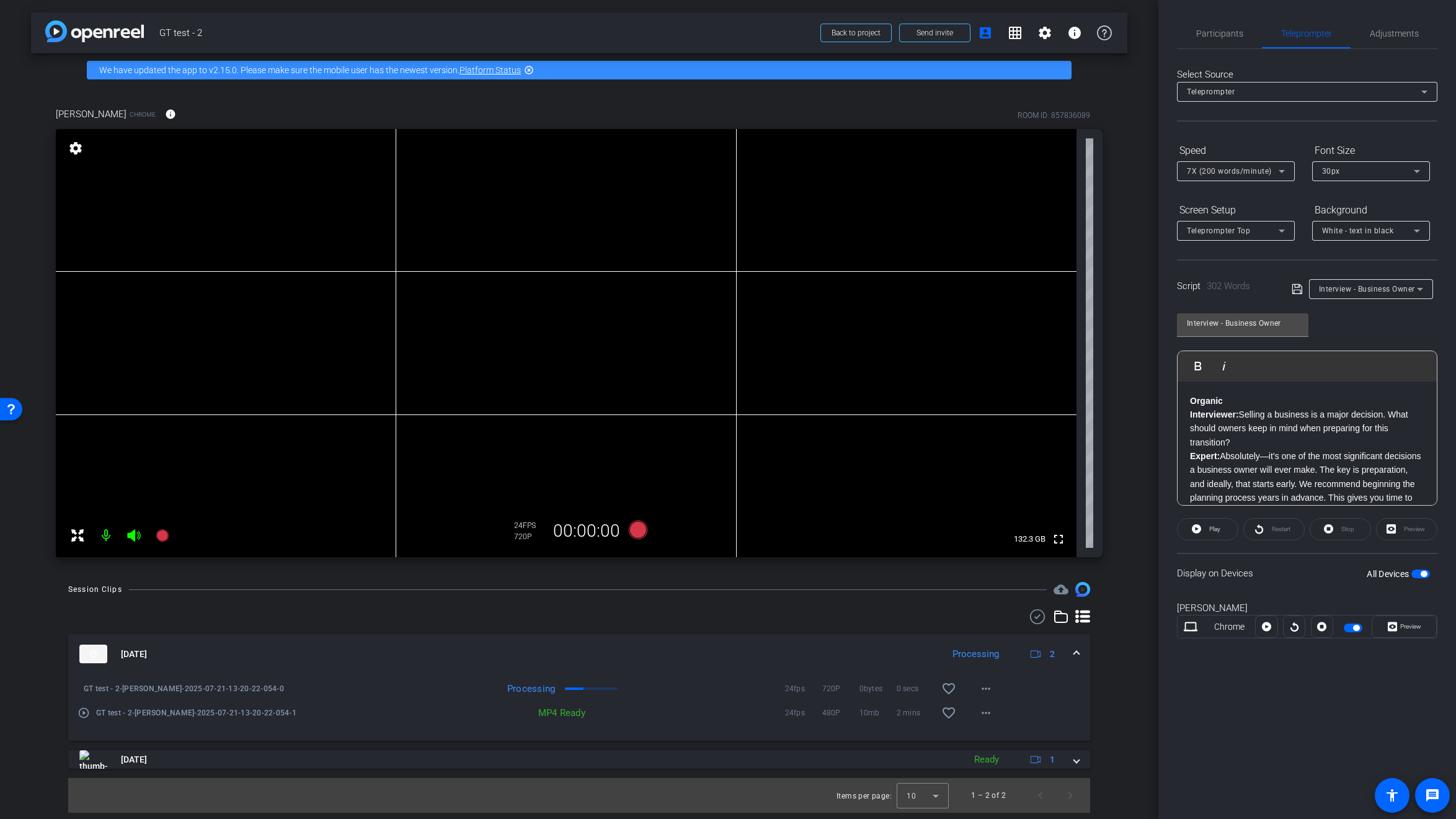 click on "Interviewer:  Selling a business is a major decision. What should owners keep in mind when preparing for this transition?" 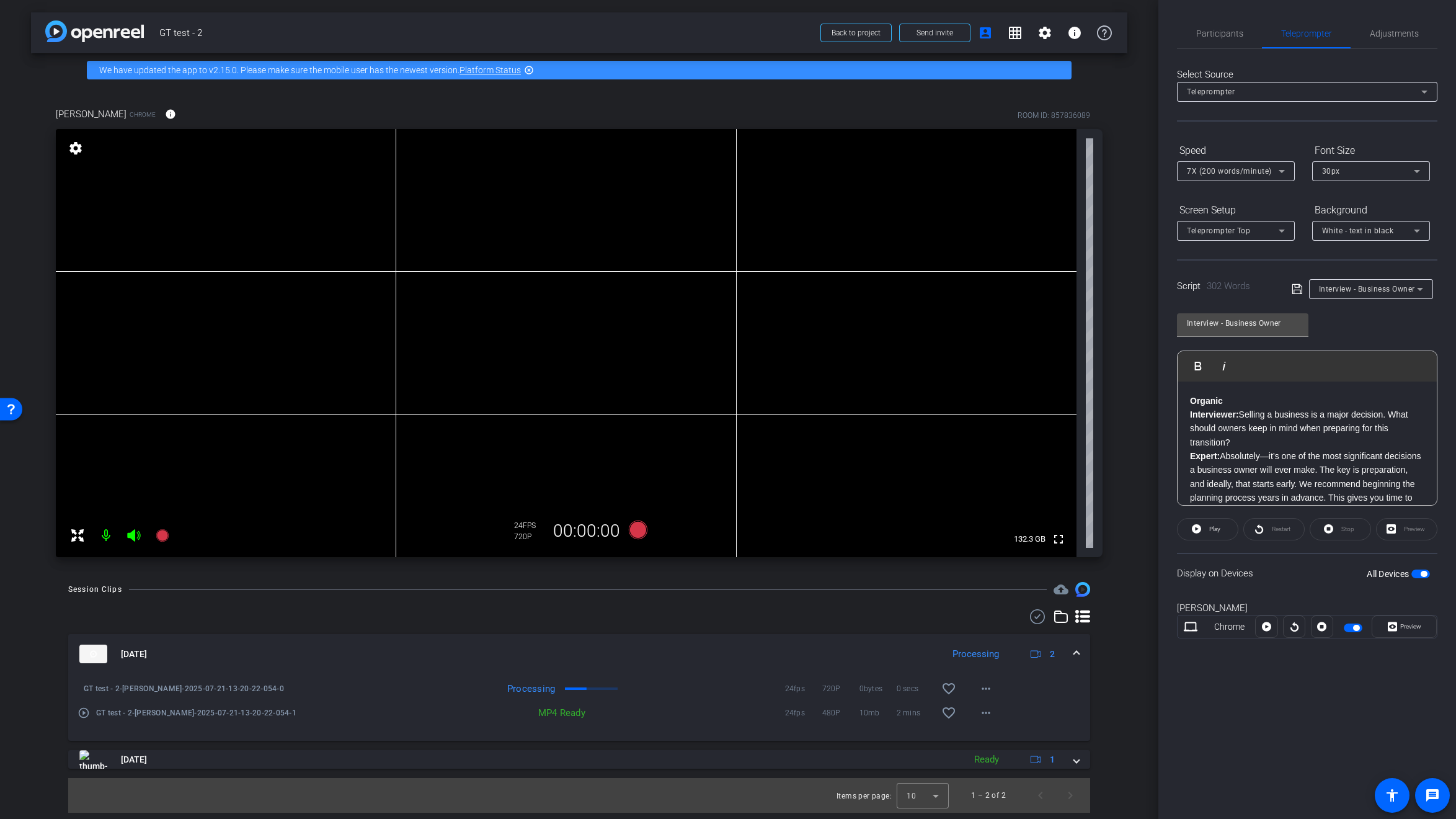 click on "Participants Teleprompter Adjustments settings  Gaylor Tachauer
flip
Director   Everyone  0 Mark all read To: Everyone Mark all read Select Source Teleprompter Speed 7X (200 words/minute) Font Size 30px Screen Setup Teleprompter Top Background White - text in black  Script  302 Words
Interview - Business Owner Interview - Business Owner               Play        Play from this location               Play Selected        Play and display the selected text only Bold Italic Organic Interviewer:  Selling a business is a major decision. What should owners keep in mind when preparing for this transition? Expert: Interviewer:  What are some of the first steps an owner should take? Expert: Interviewer:  That sounds like a great resource. How does that help with the overall process? Expert: Paid Interviewer: Expert:   Book a free 30-minute discovery call" 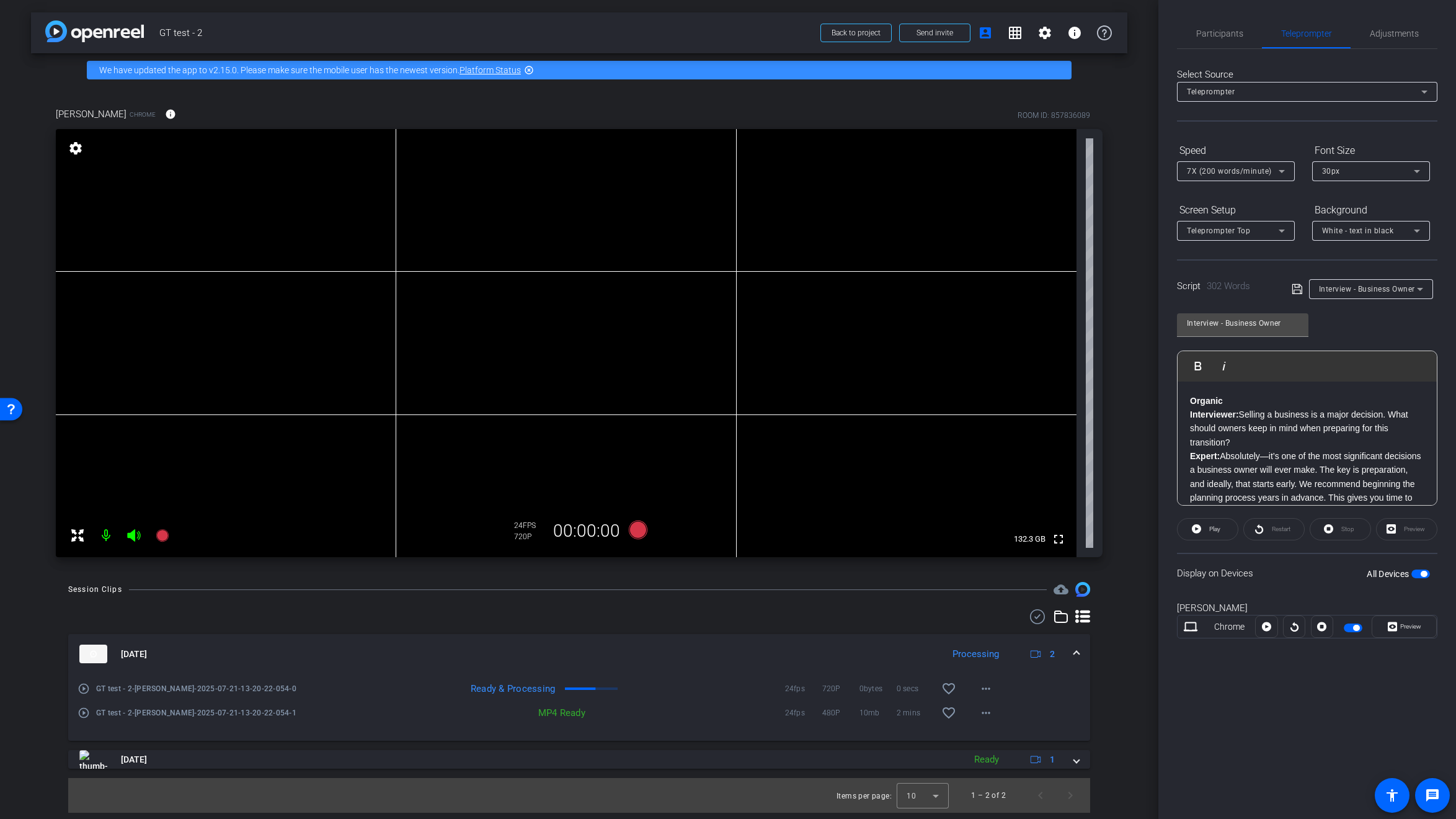 click on "Expert:  Absolutely—it’s one of the most significant decisions a business owner will ever make. The key is preparation, and ideally, that starts early. We recommend beginning the planning process years in advance. This gives you time to position your business as an attractive, low-risk investment for potential buyers." 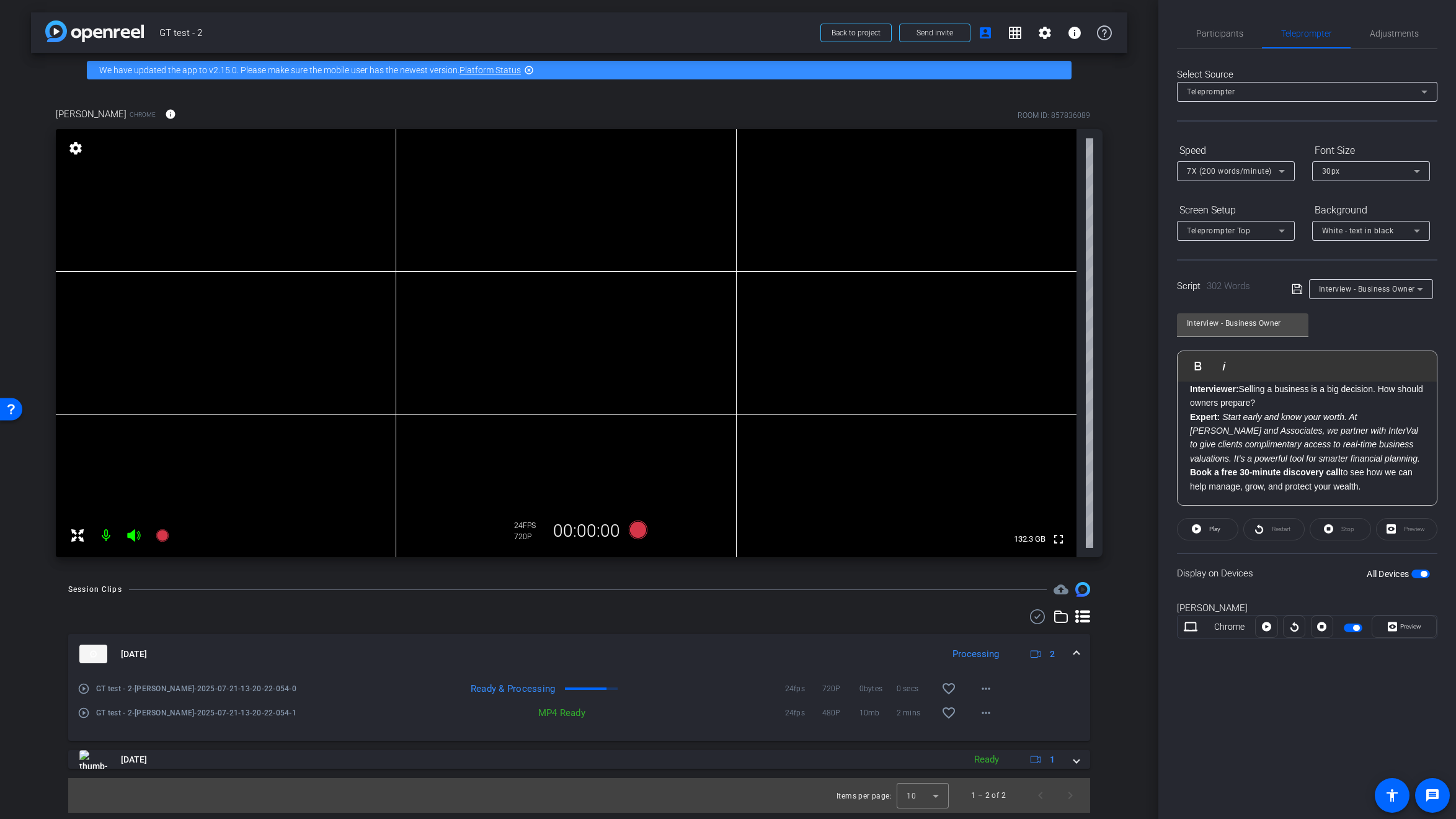scroll, scrollTop: 478, scrollLeft: 0, axis: vertical 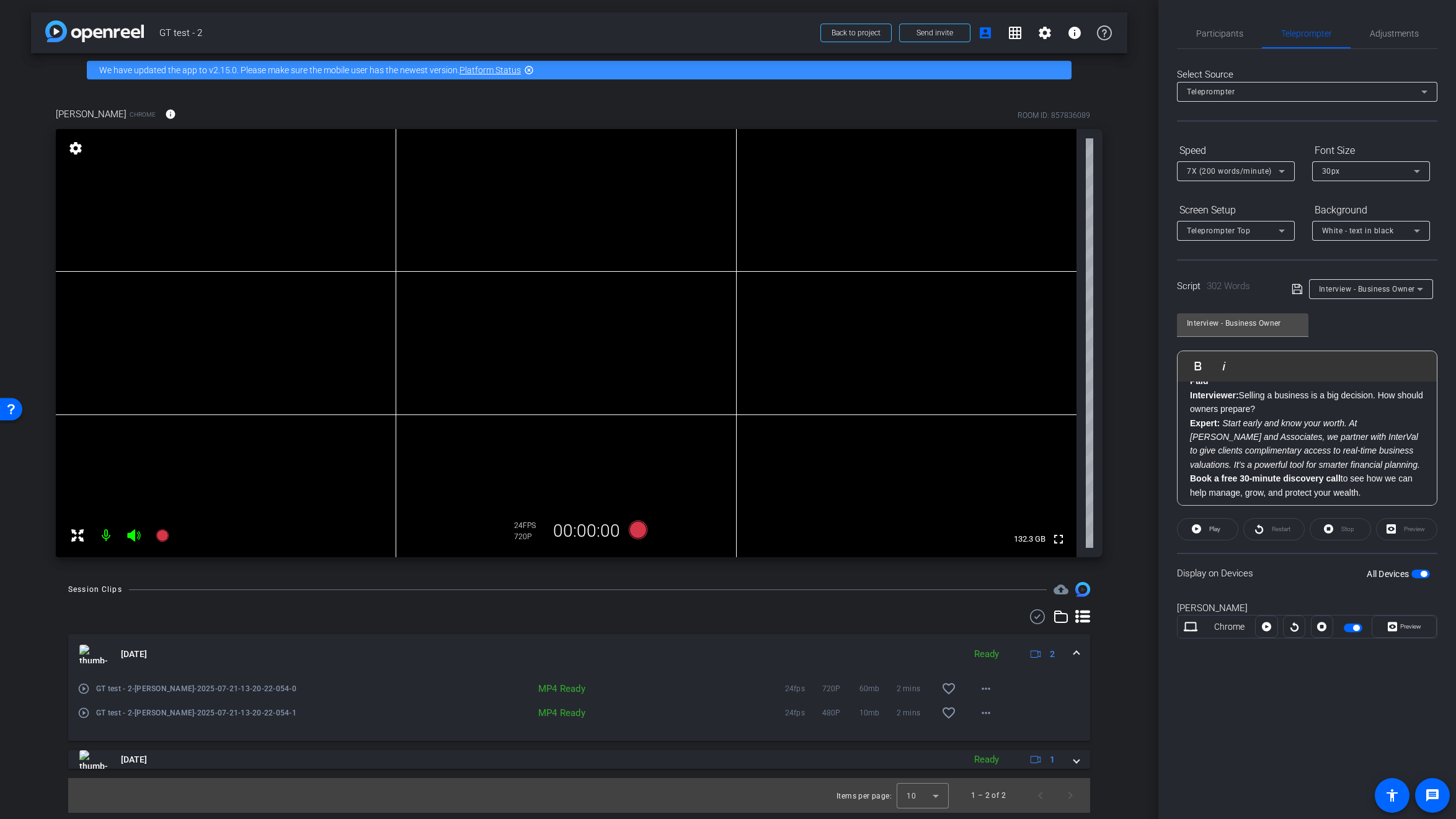 click on "Jul 21, 2025   Ready
2" at bounding box center [579, 654] 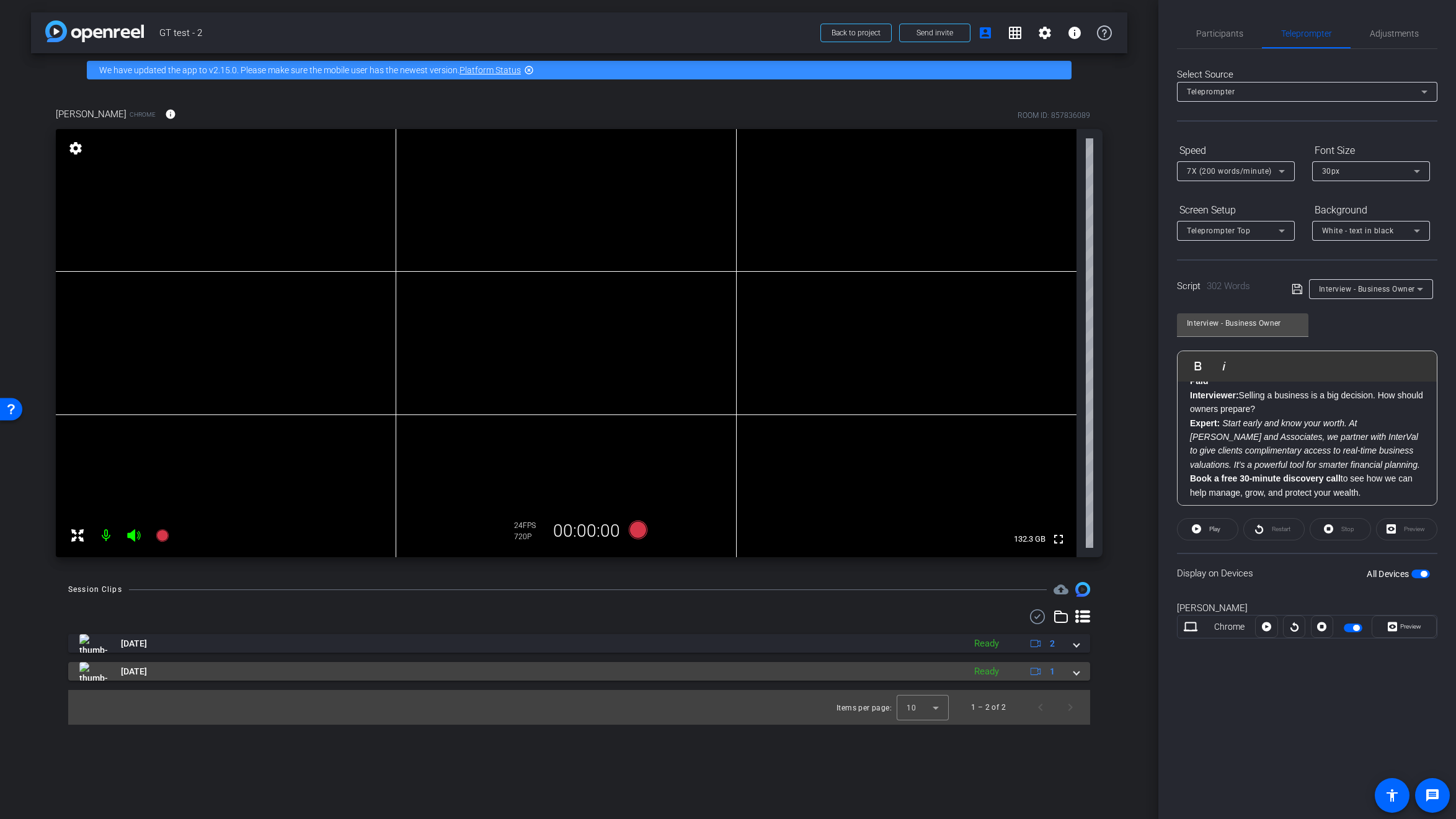 click on "Jul 21, 2025   Ready
1" at bounding box center [577, 671] 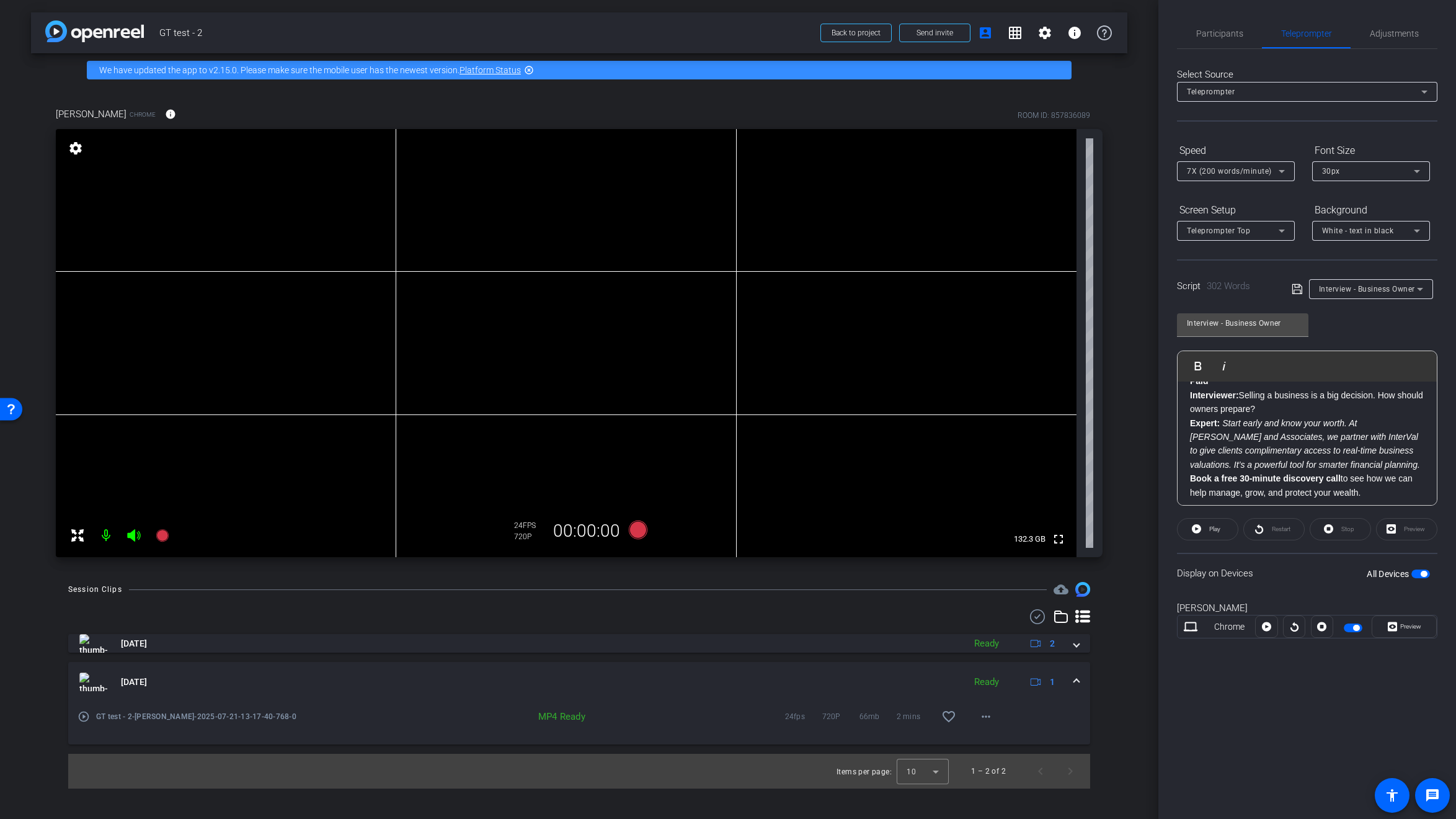 click at bounding box center (1076, 682) 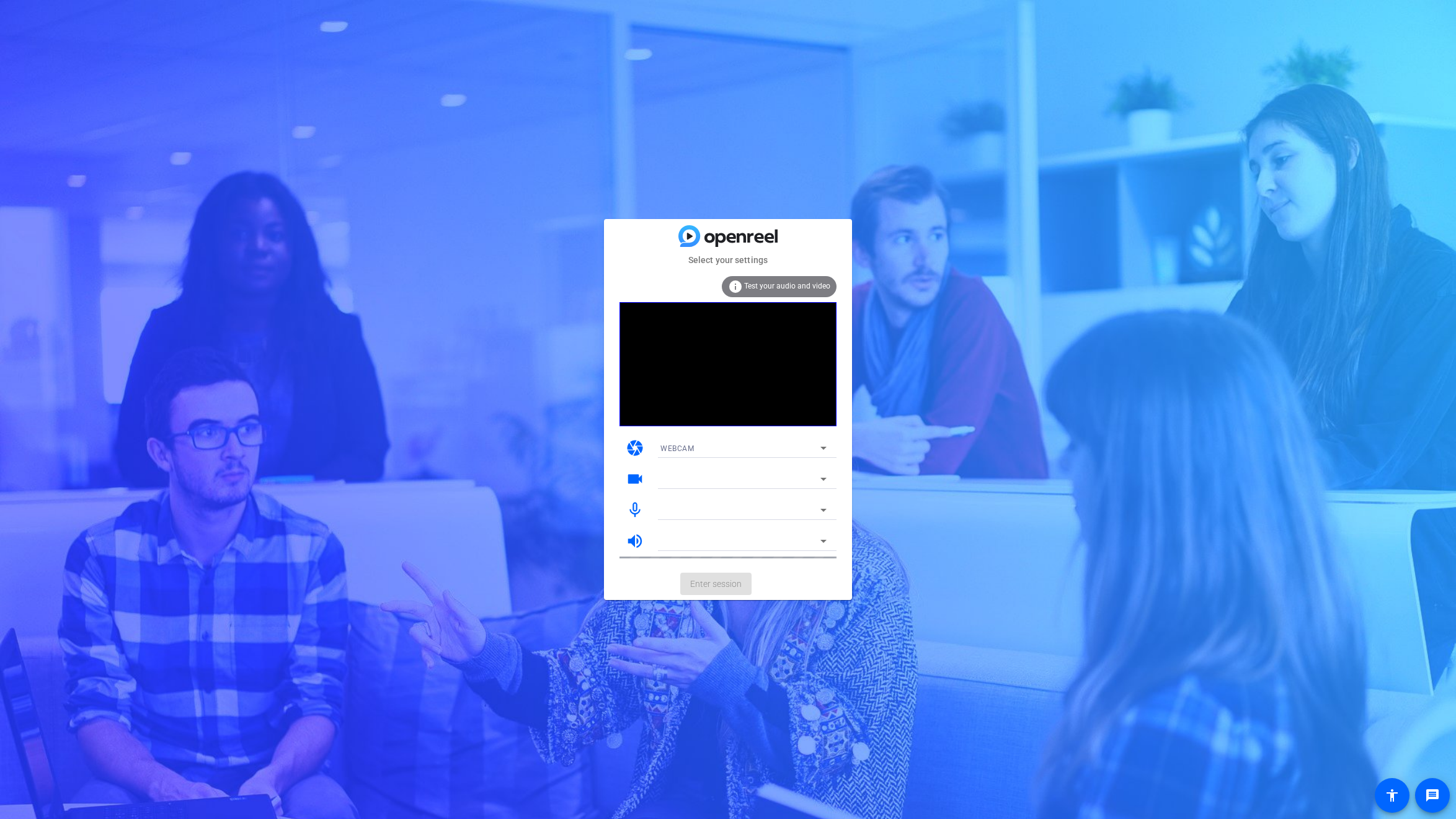 scroll, scrollTop: 0, scrollLeft: 0, axis: both 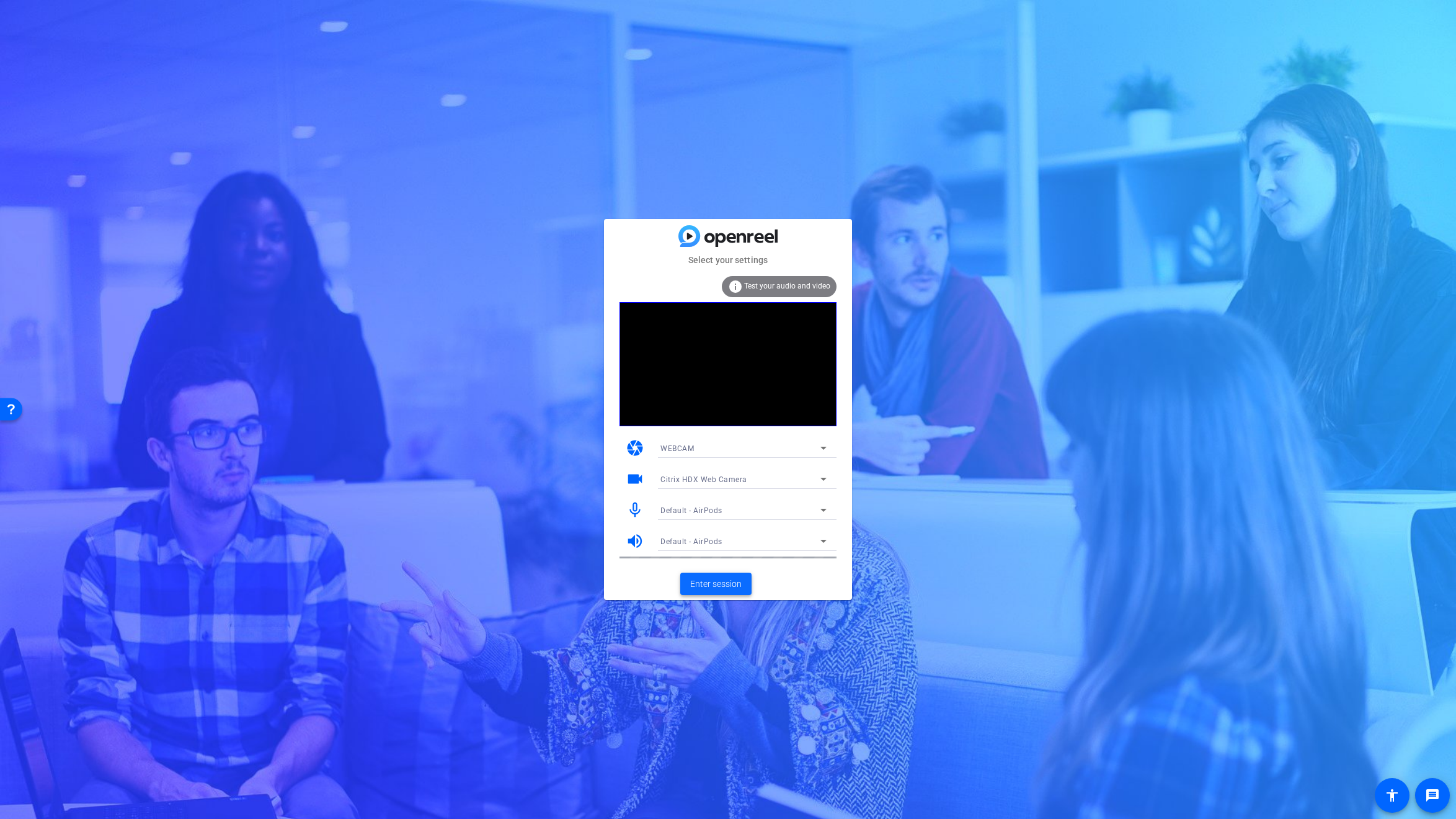 click on "Enter session" 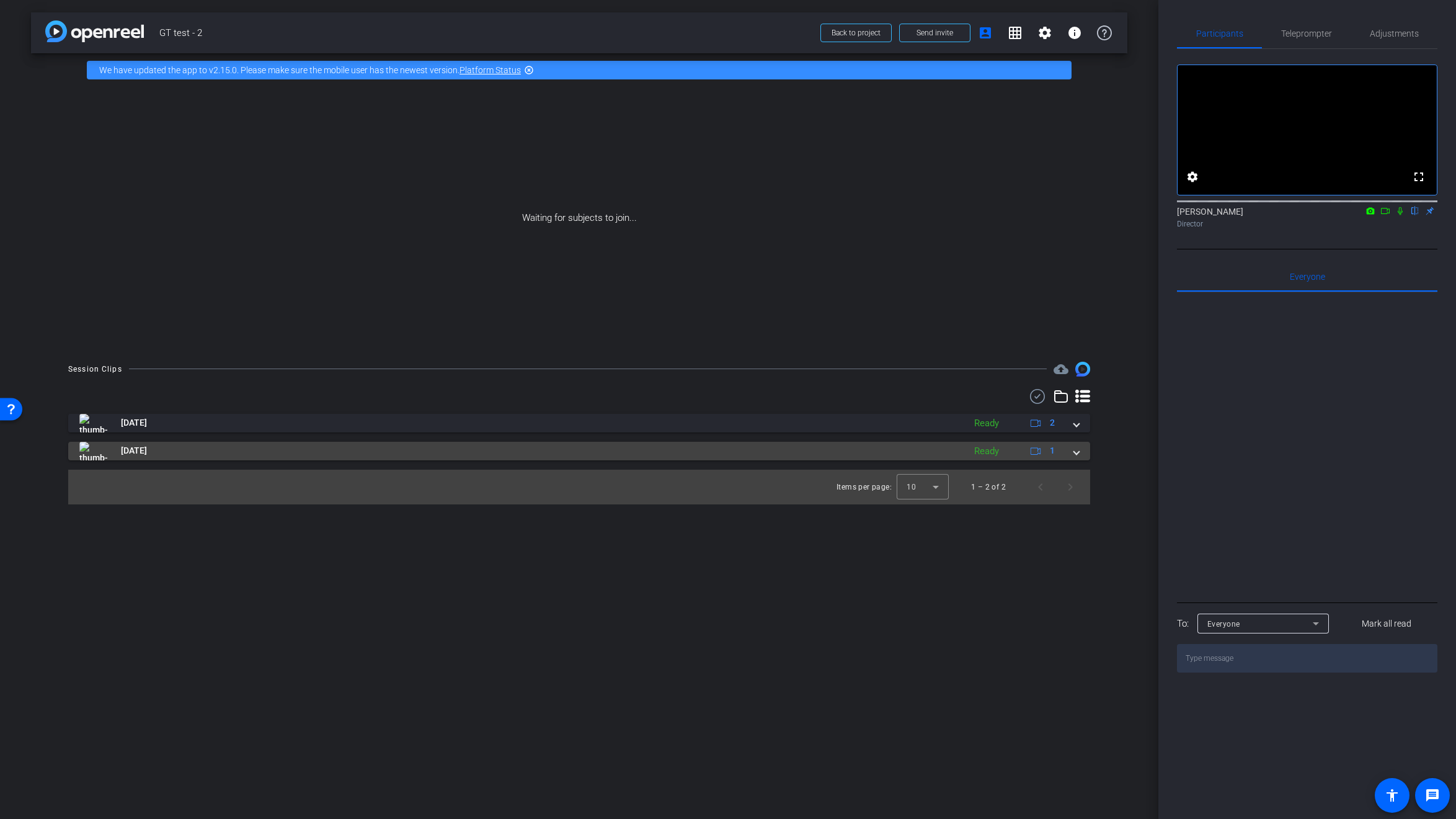 click at bounding box center (1076, 450) 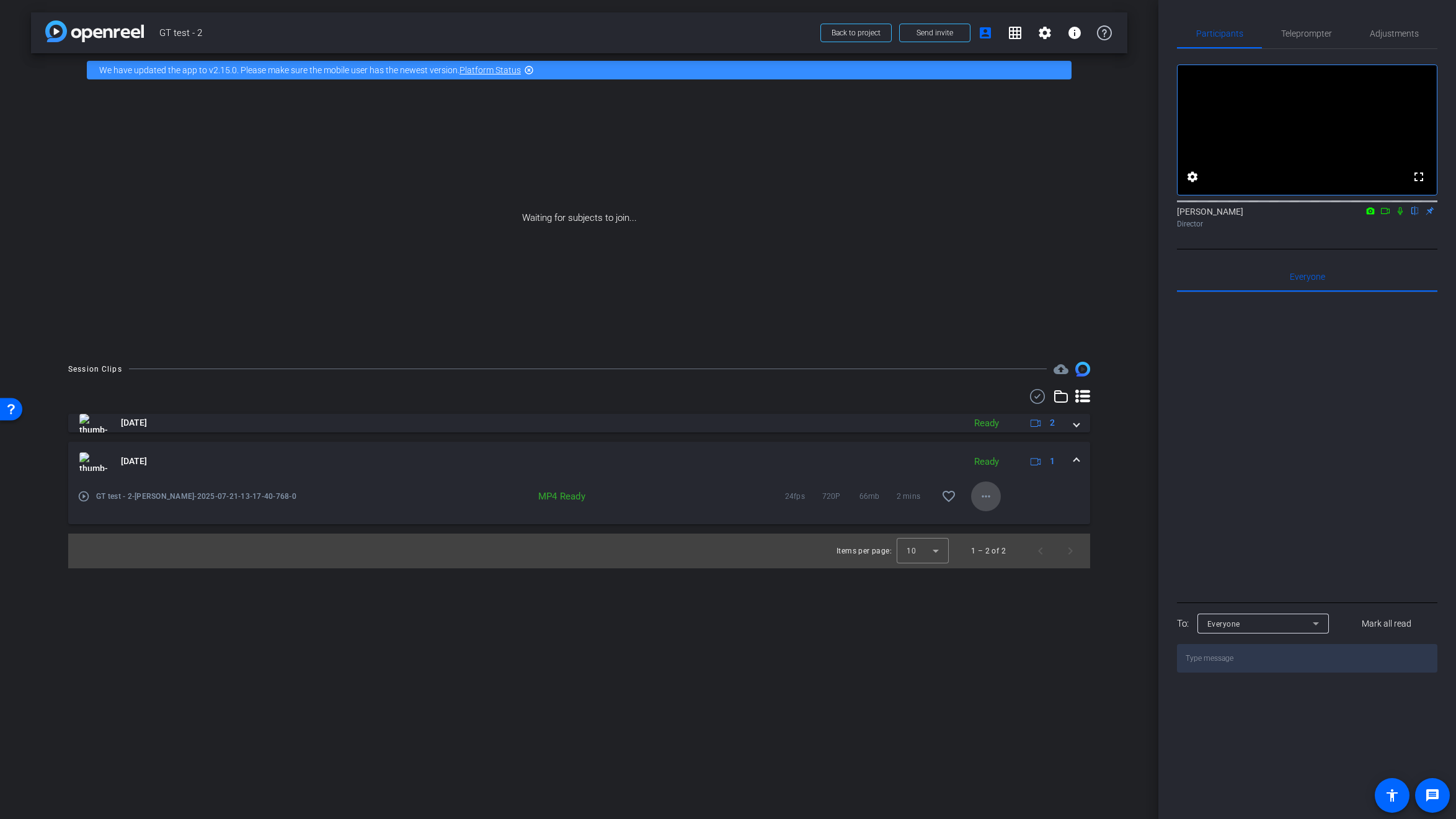 click on "more_horiz" at bounding box center (986, 496) 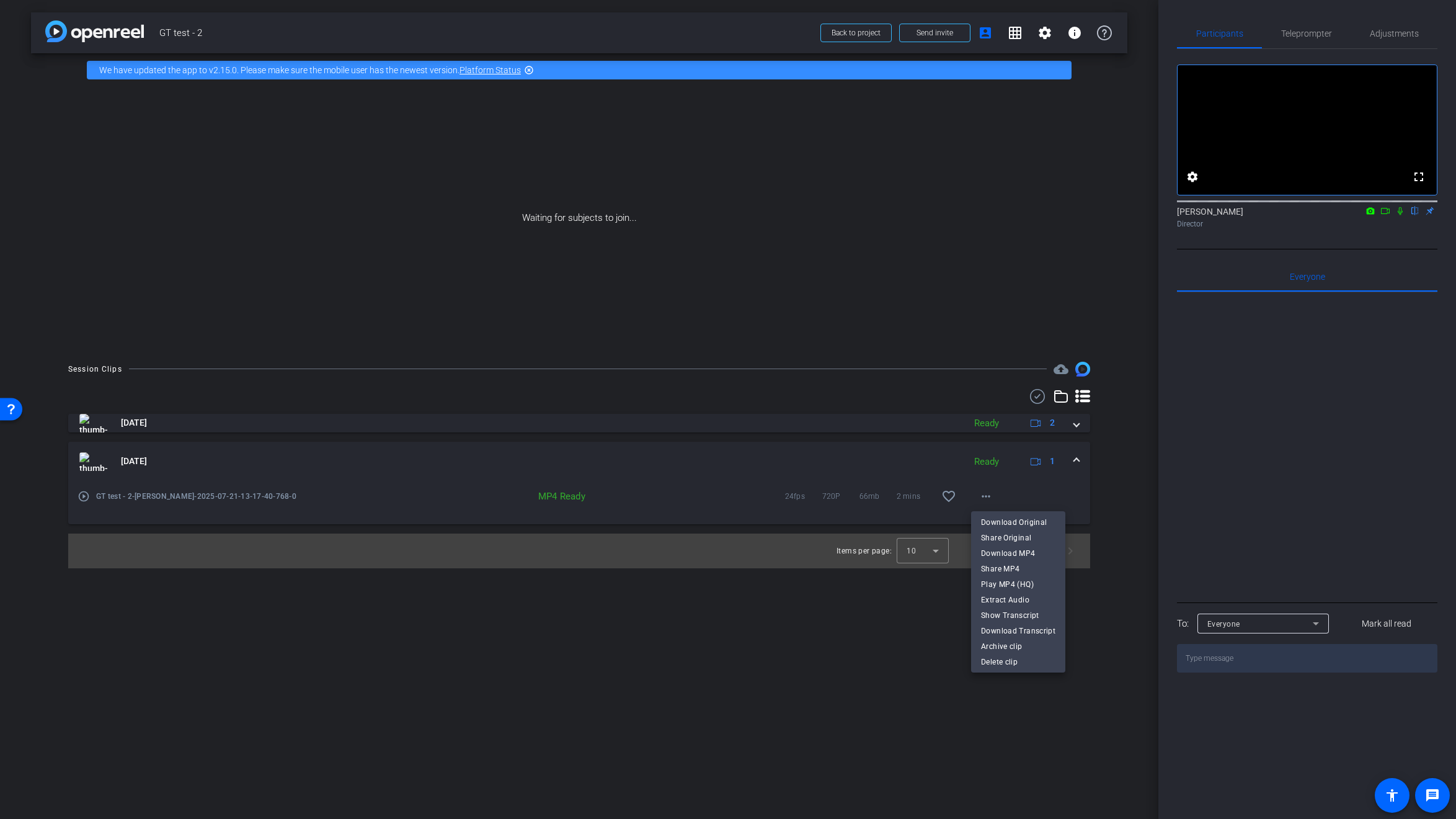 click at bounding box center [728, 410] 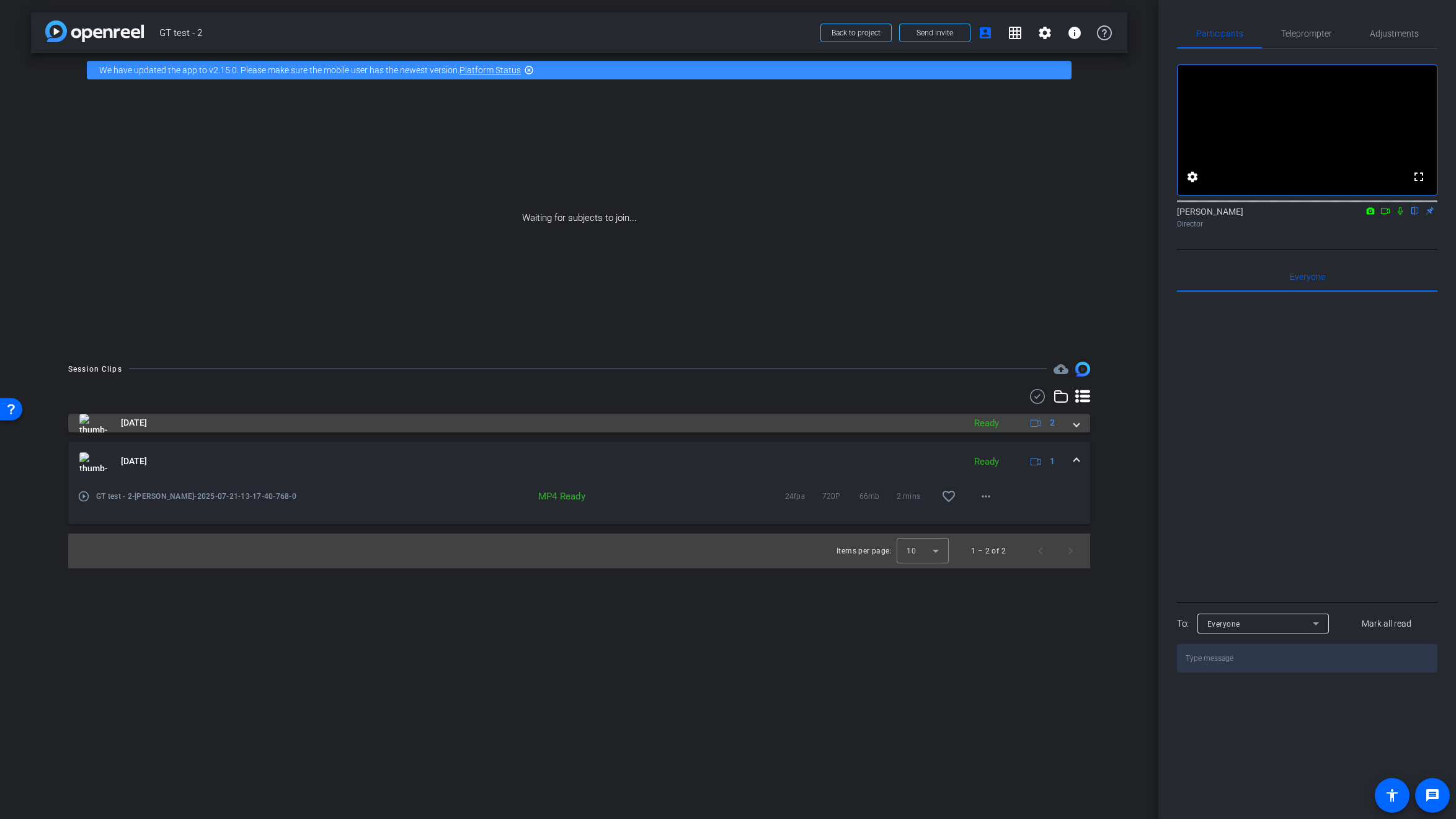 click at bounding box center (1076, 423) 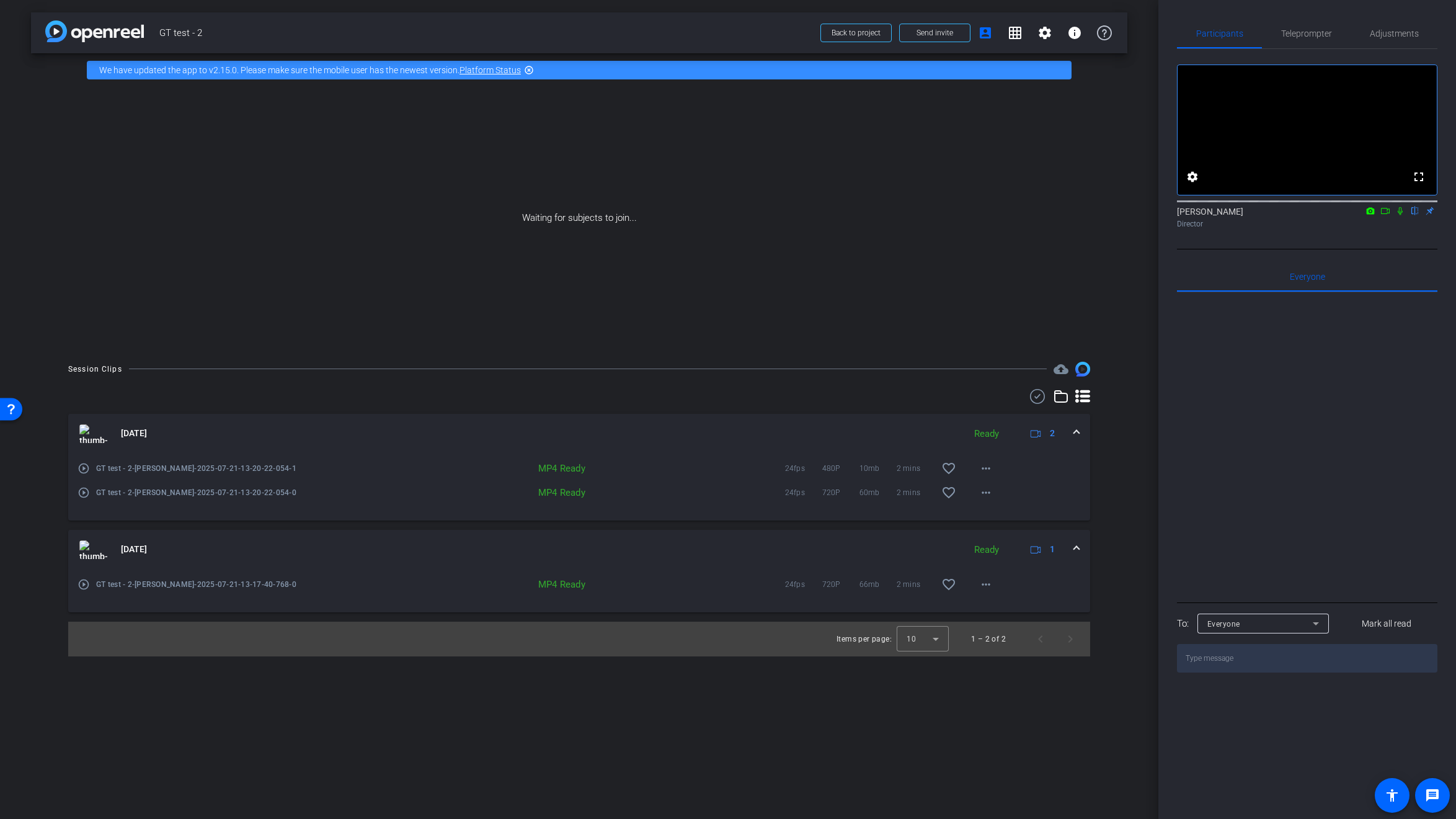 click on "Session Clips   cloud_upload
Jul 21, 2025   Ready
2 play_circle_outline  GT test - 2-Gaylor Tachauer-2025-07-21-13-20-22-054-1   MP4 Ready  24fps 480P 10mb 2 mins favorite_border more_horiz play_circle_outline  GT test - 2-andrew-2025-07-21-13-20-22-054-0   MP4 Ready  24fps 720P 60mb 2 mins favorite_border more_horiz   Jul 21, 2025   Ready
1 play_circle_outline  GT test - 2-andrew-2025-07-21-13-17-40-768-0   MP4 Ready  24fps 720P 66mb 2 mins favorite_border more_horiz  Items per page:  10  1 – 2 of 2" at bounding box center [579, 509] 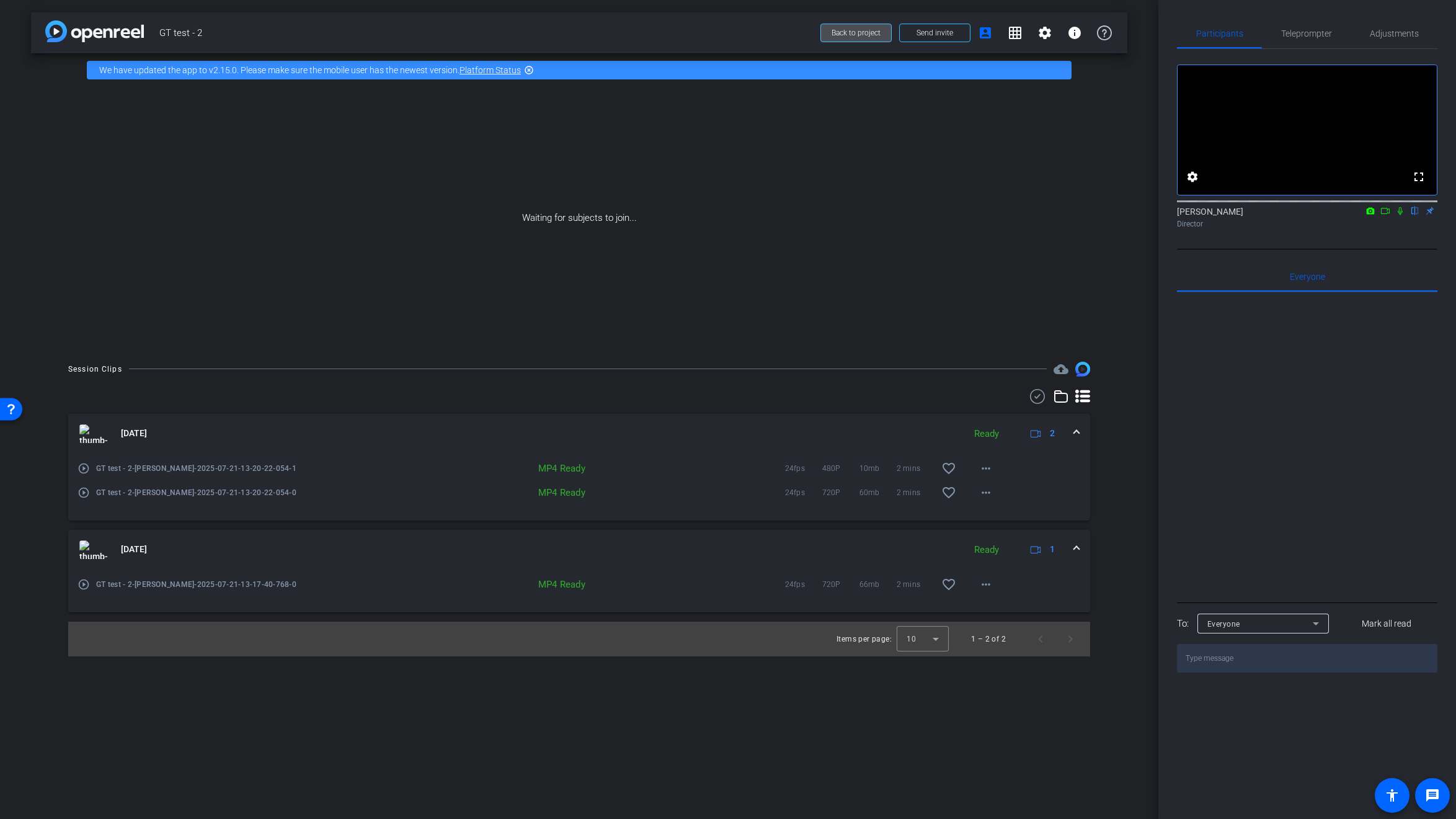 click on "Back to project" at bounding box center [856, 33] 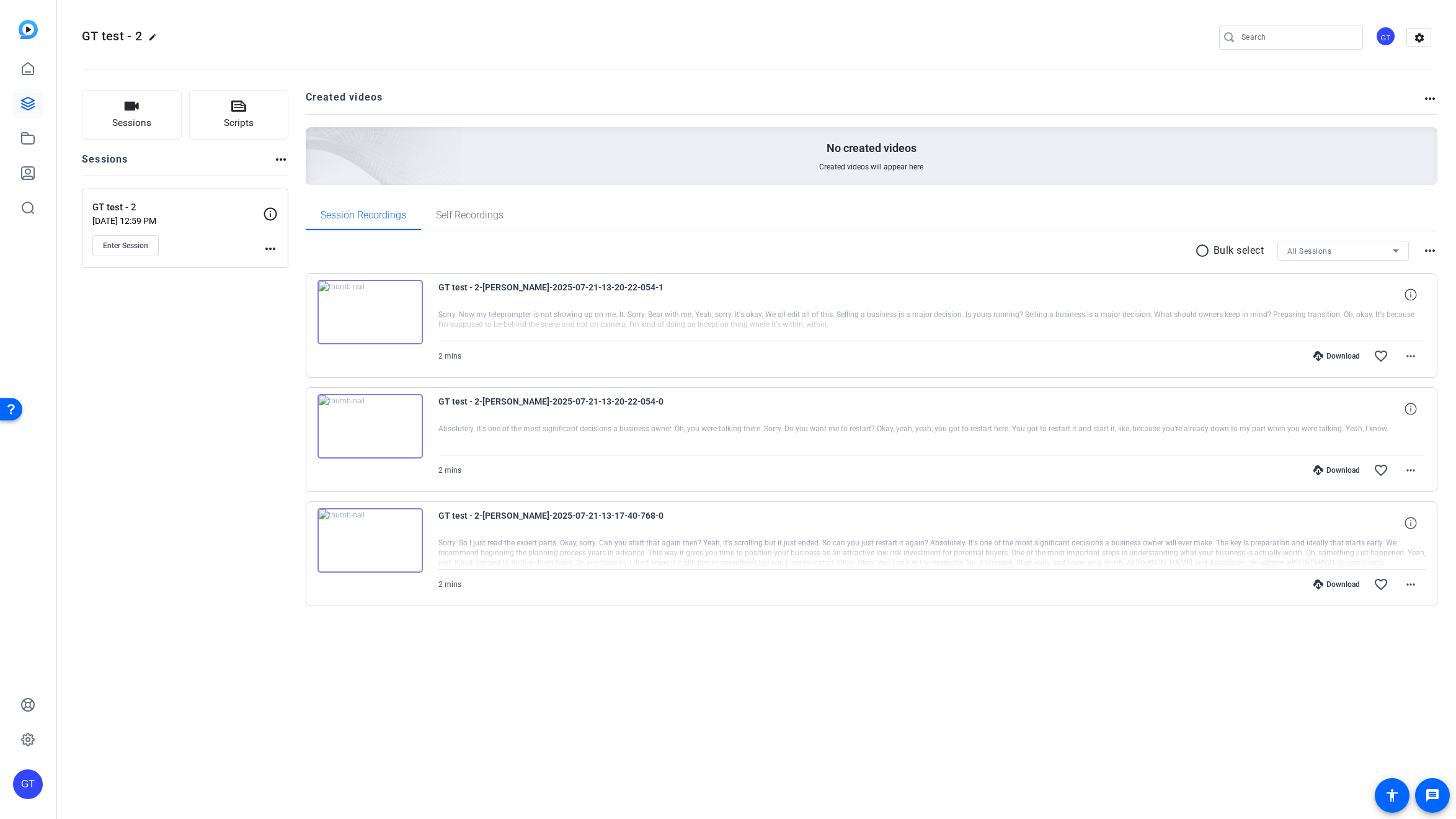 click on "GT test - 2-[PERSON_NAME]-2025-07-21-13-17-40-768-0" at bounding box center [553, 523] 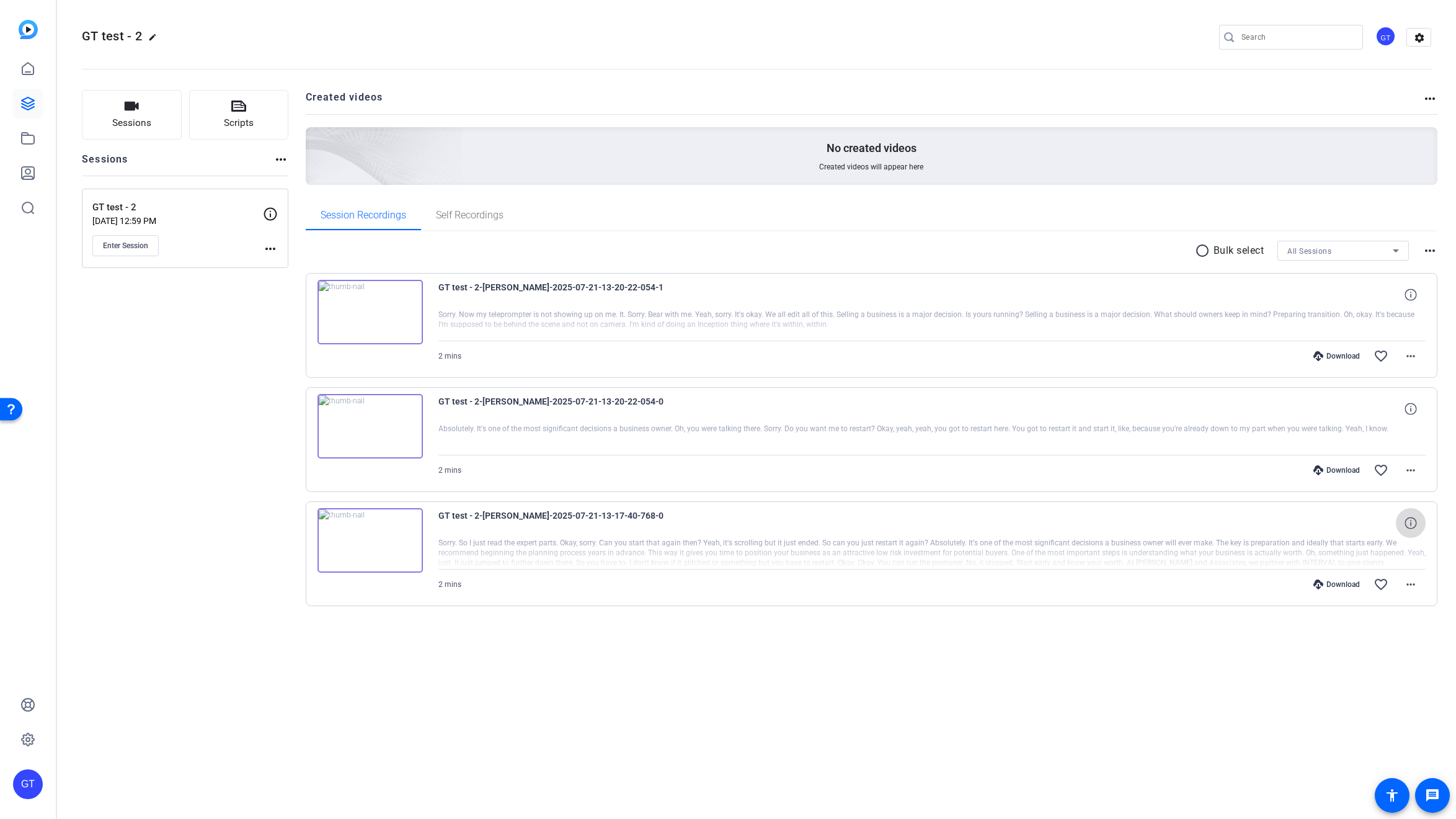 click 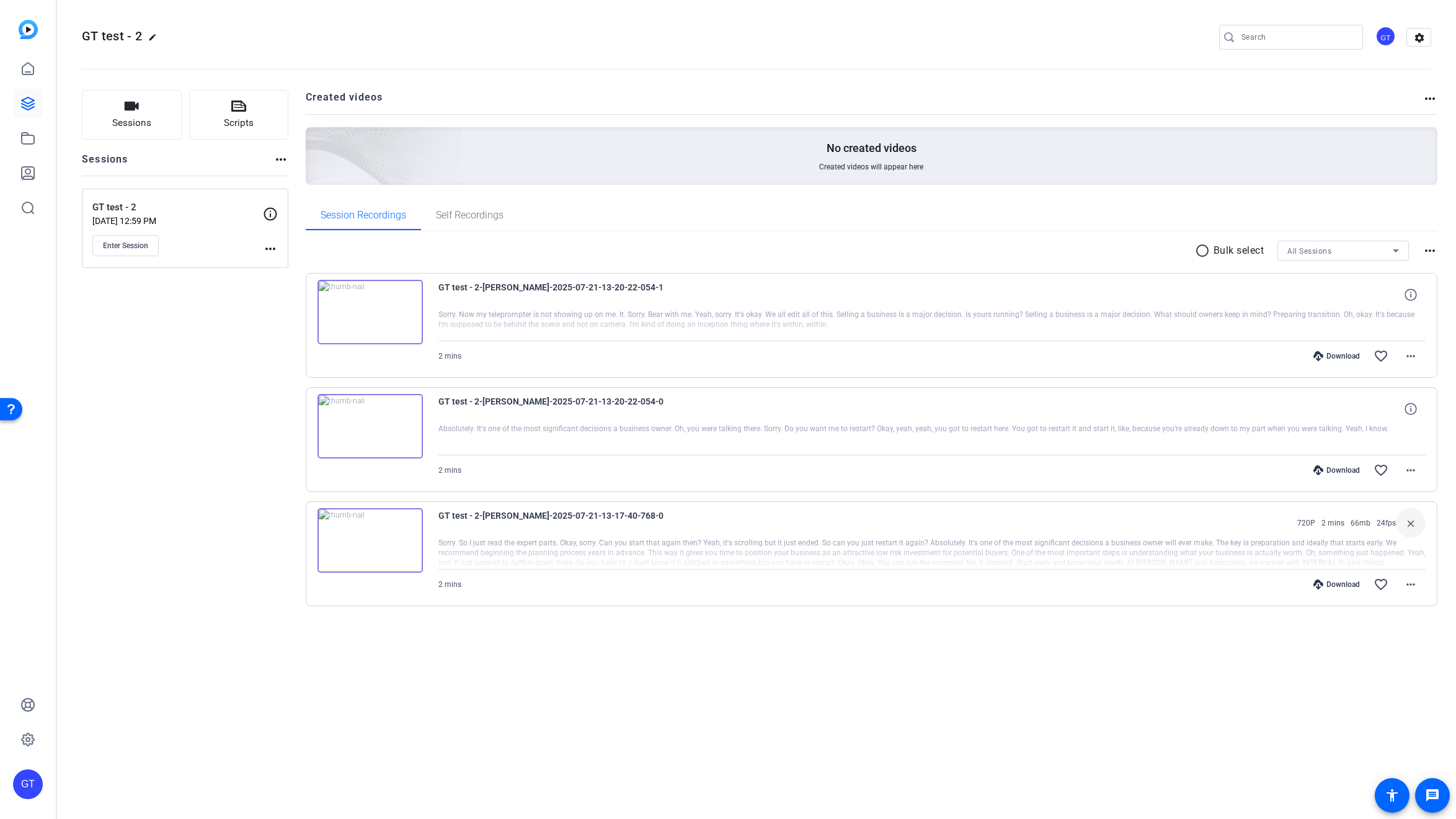 click at bounding box center [932, 553] 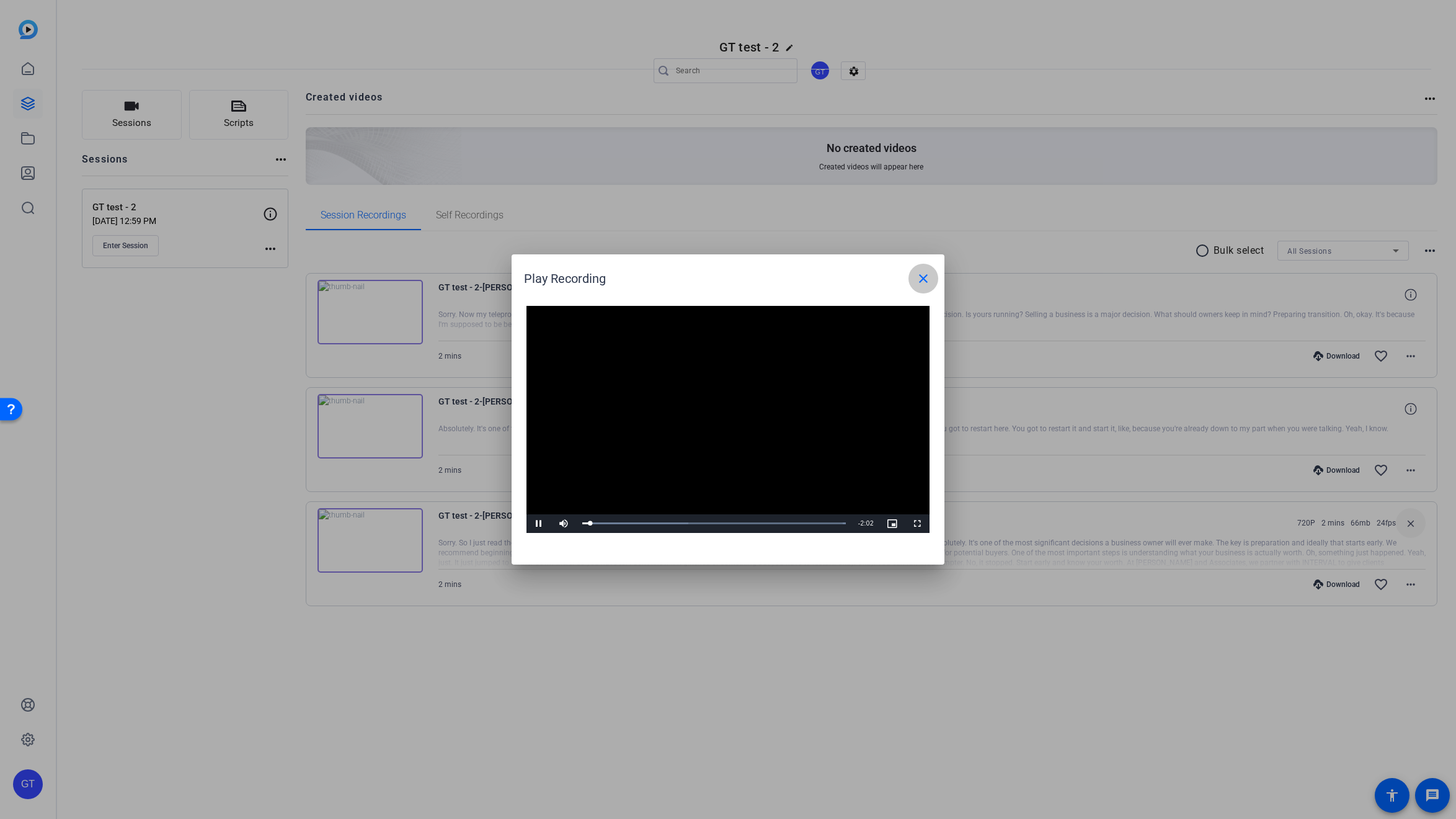 click on "close" at bounding box center [923, 279] 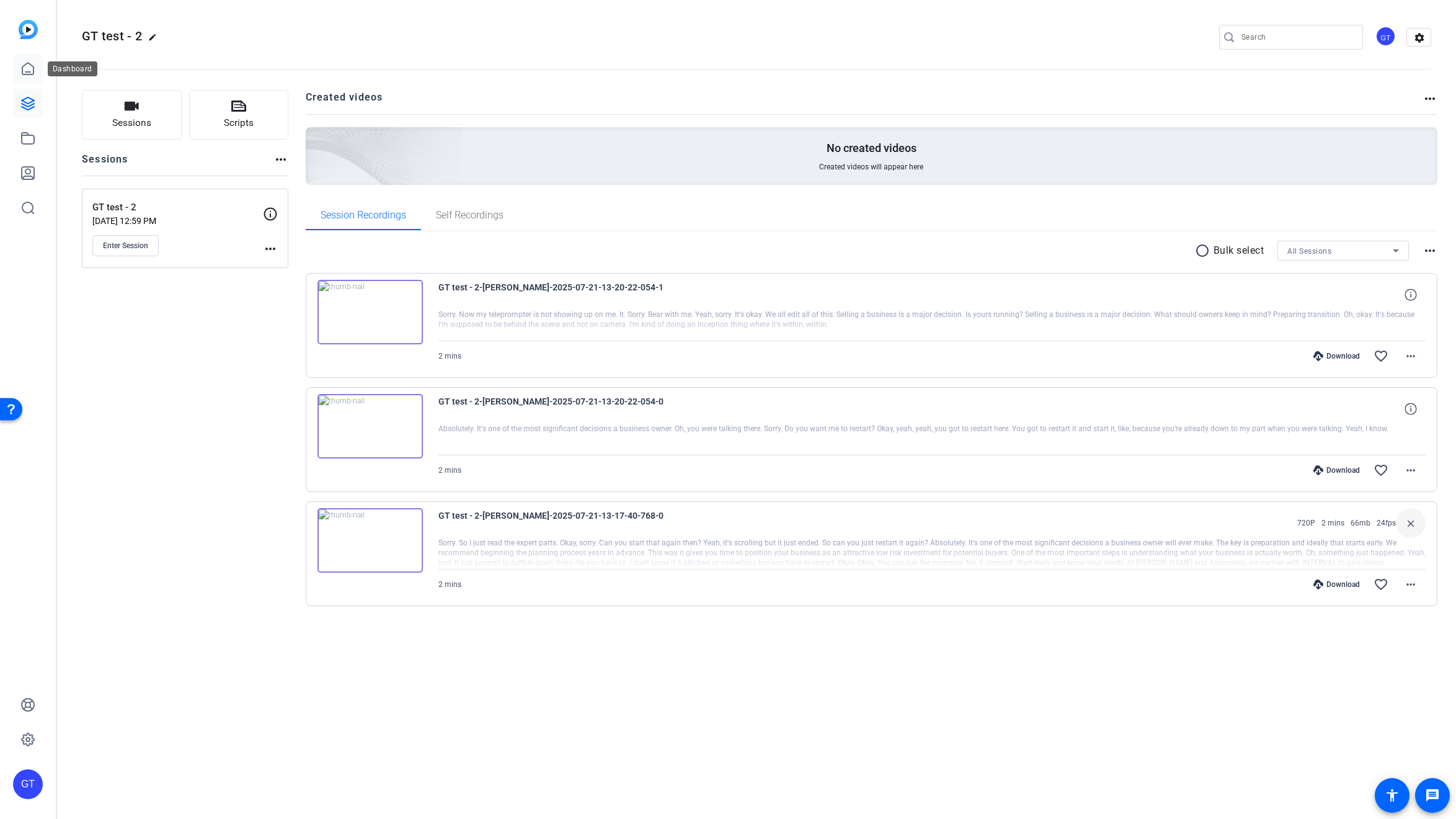click 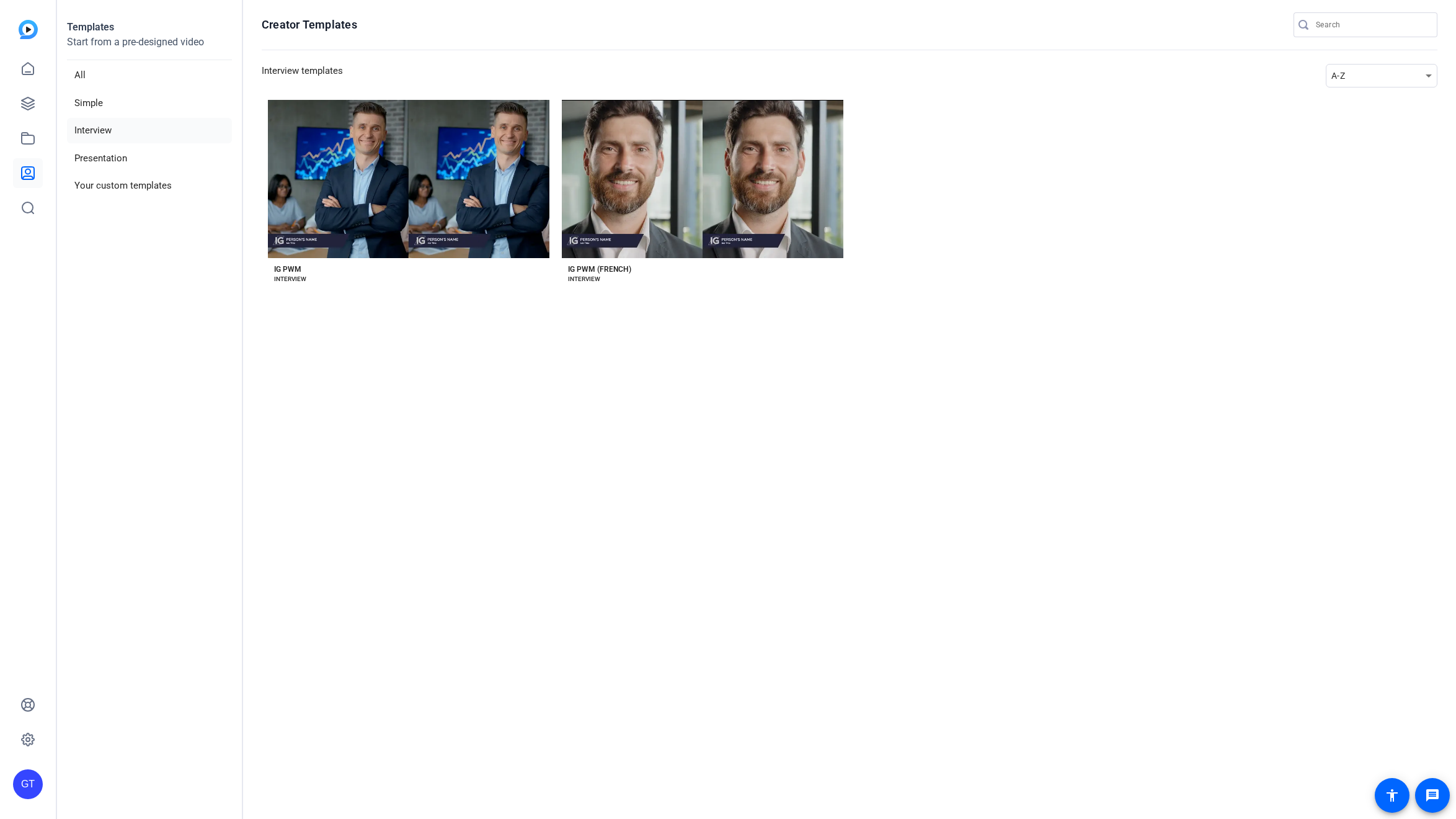 scroll, scrollTop: 0, scrollLeft: 0, axis: both 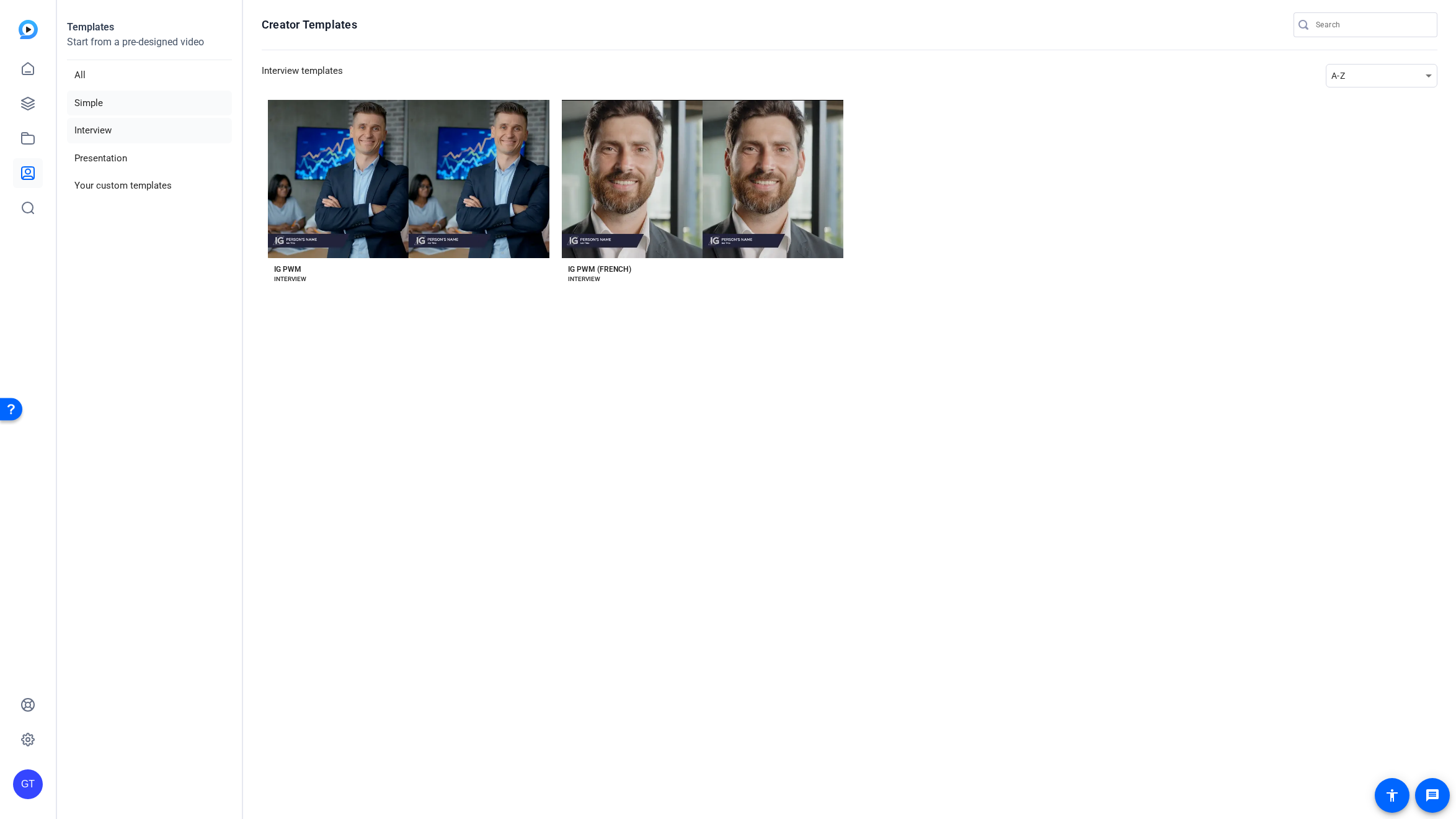 click on "Simple" 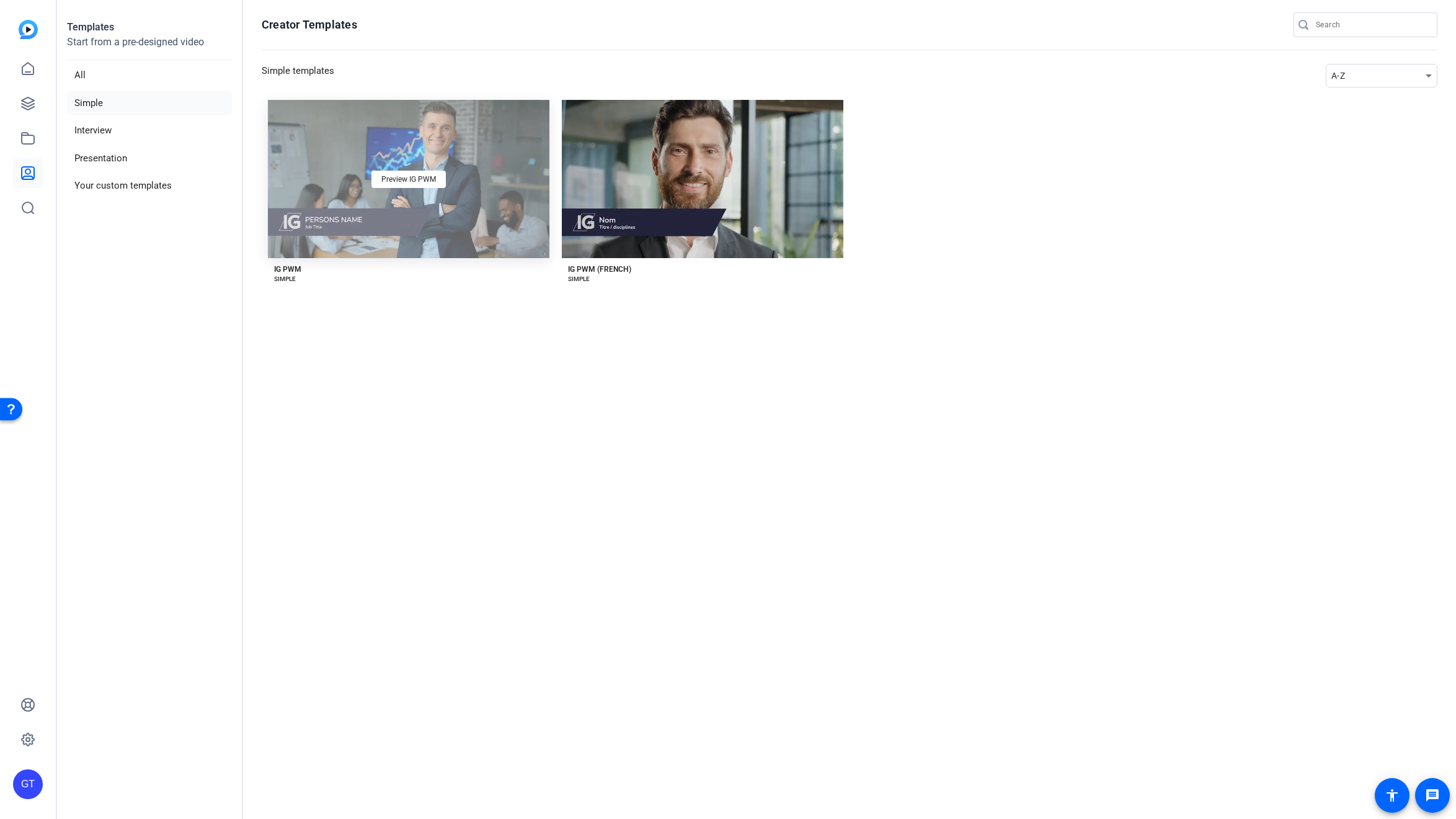 click on "Preview IG PWM" 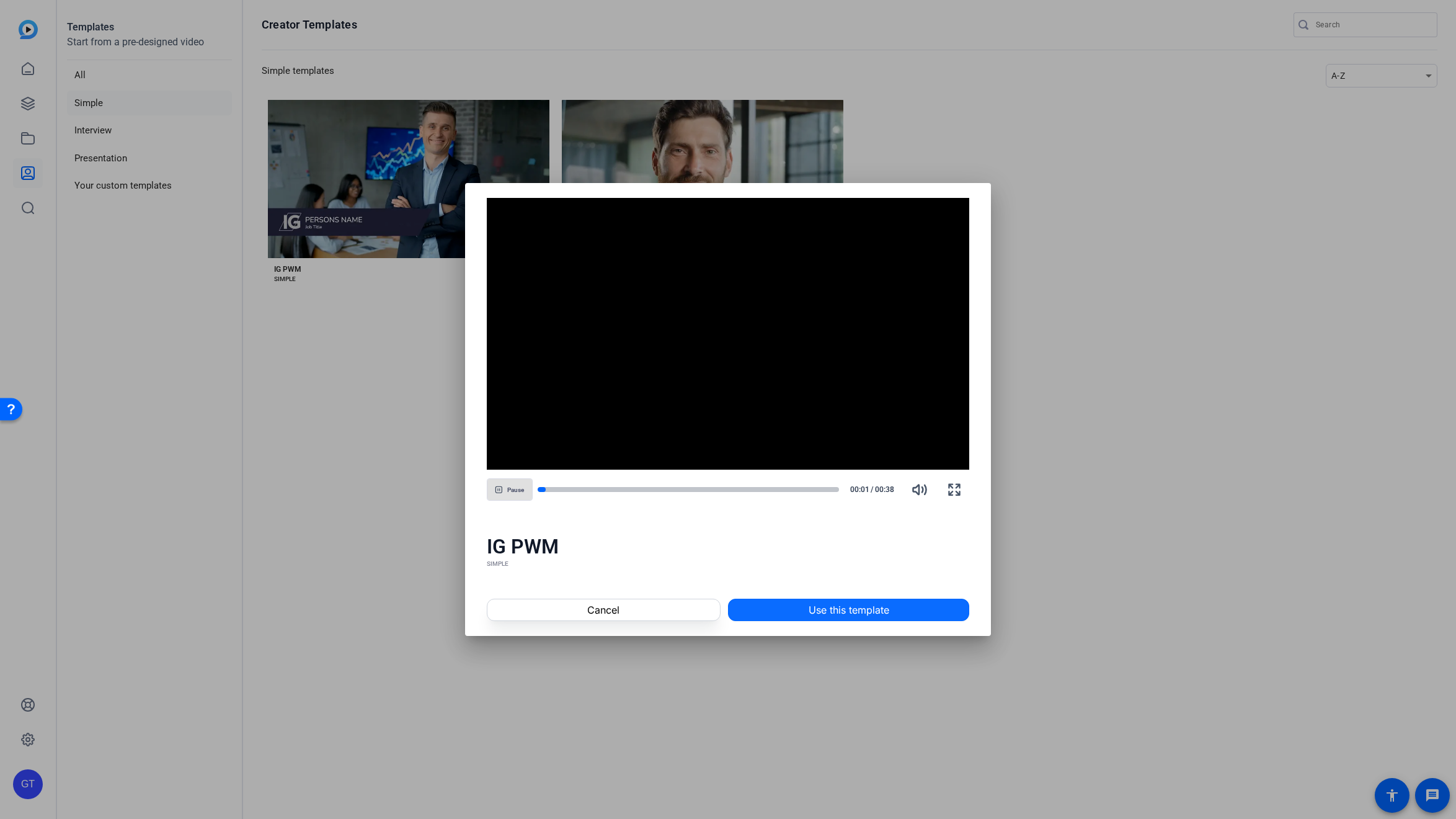 click on "Use this template" at bounding box center [849, 610] 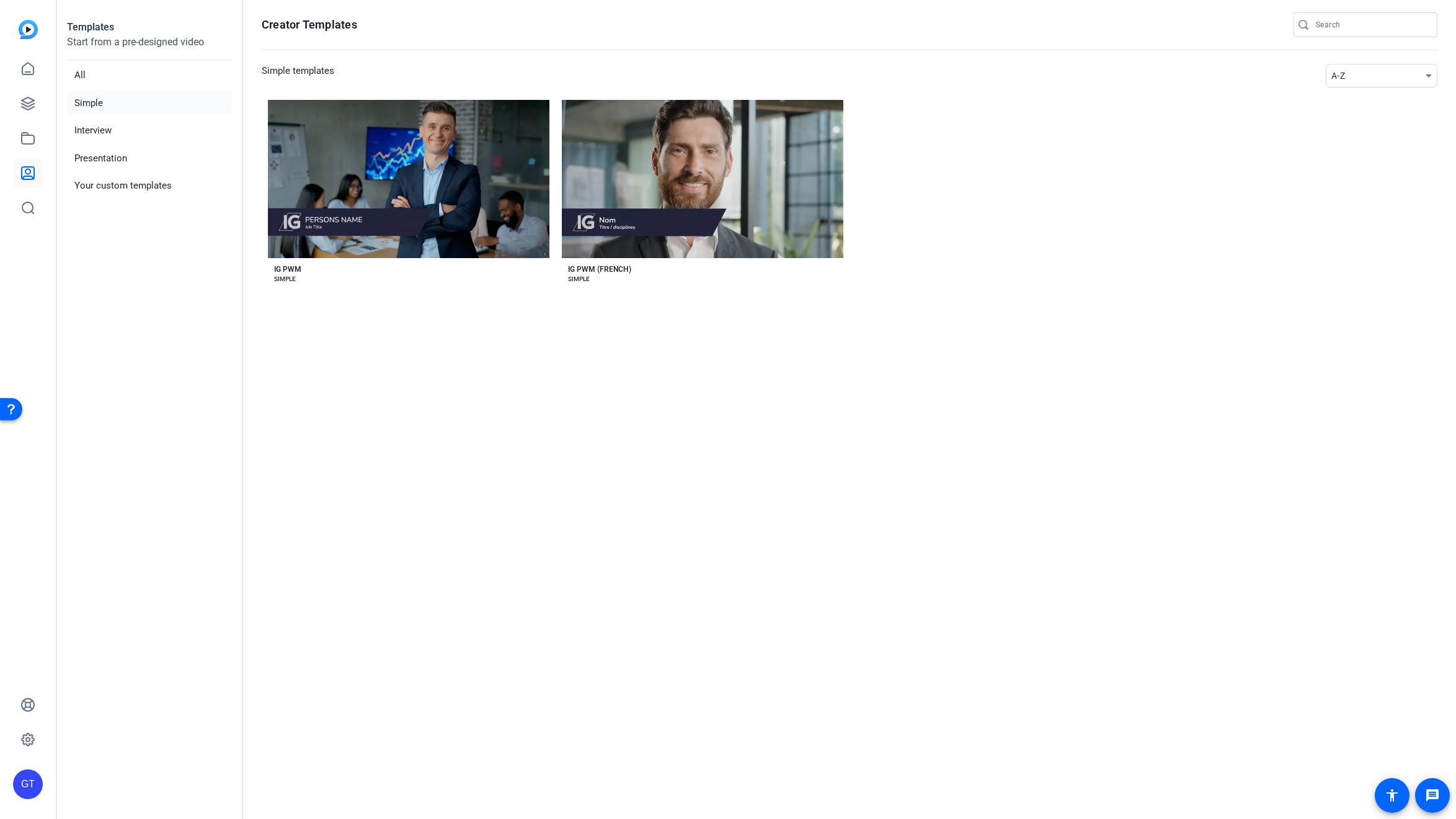 click at bounding box center [11, 409] 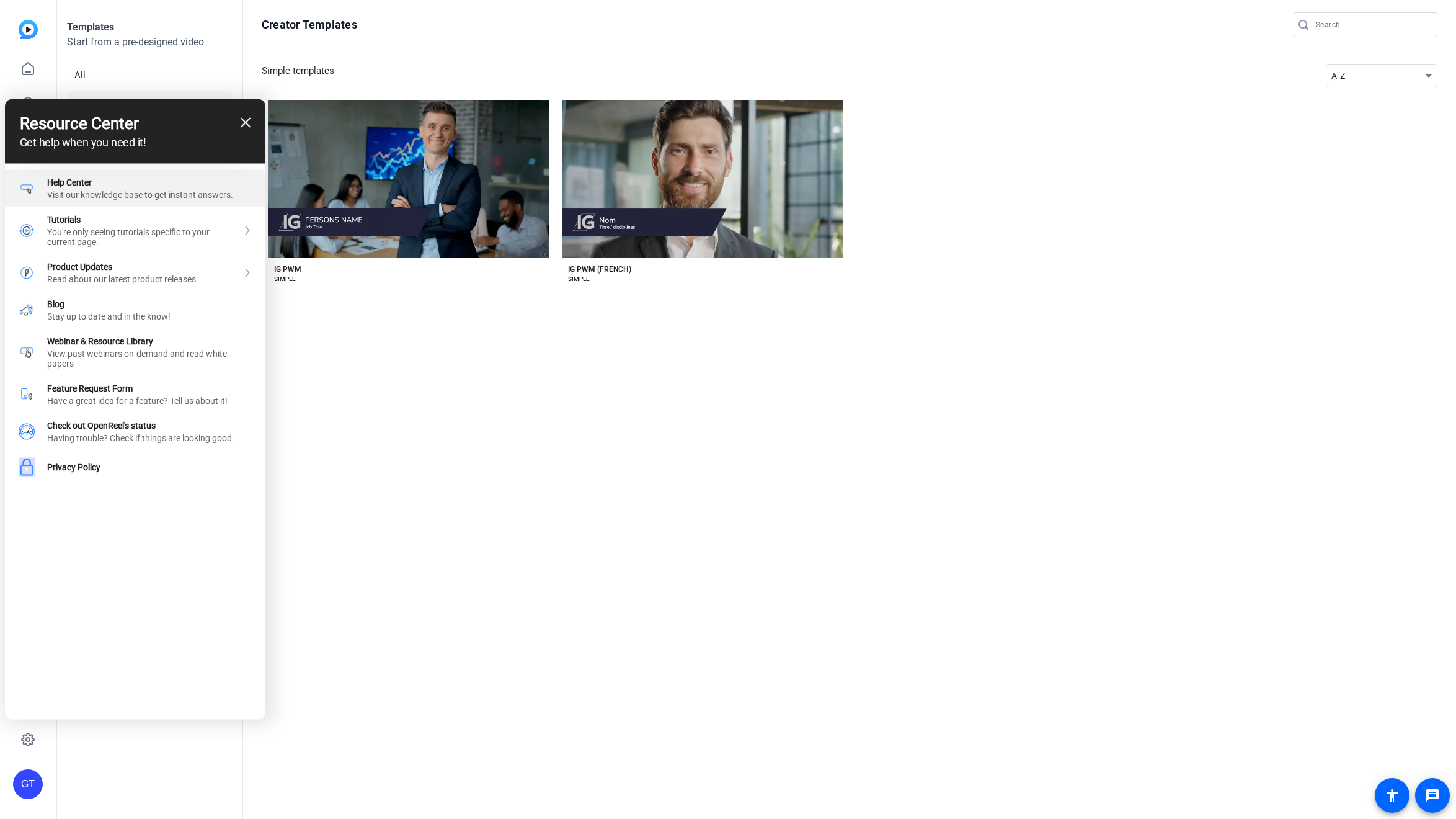 click on "Help Center" at bounding box center (149, 182) 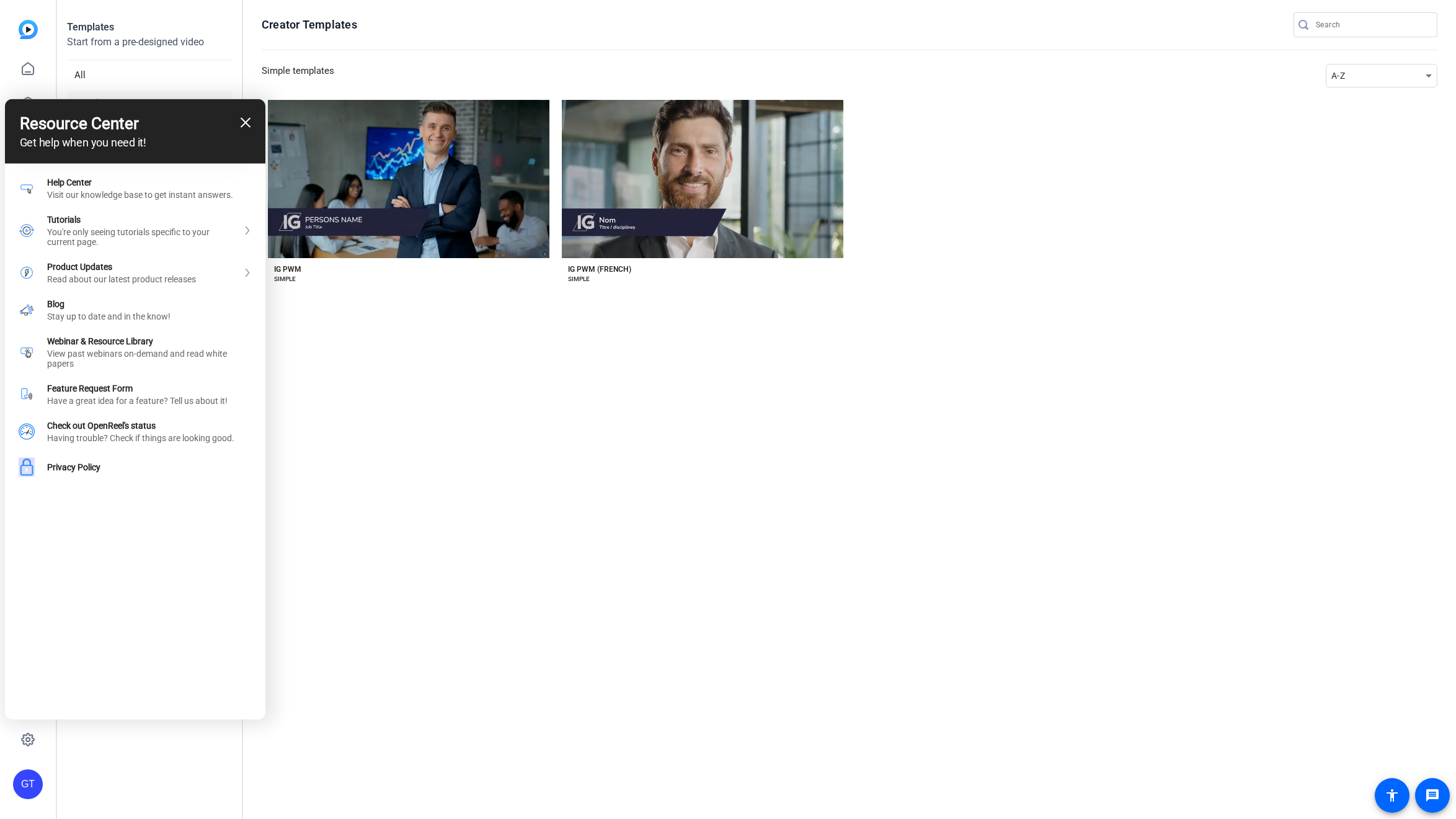 click 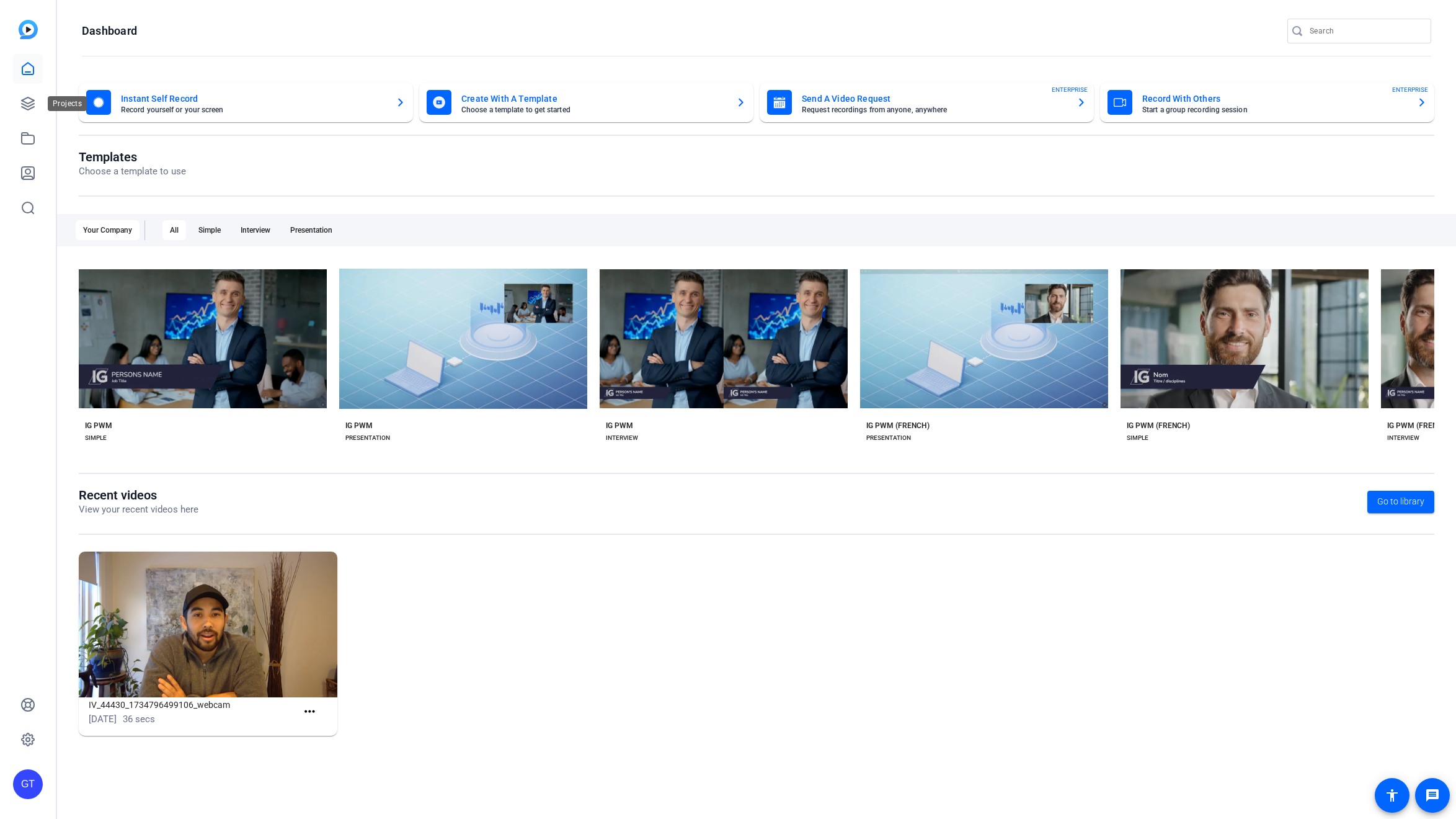 scroll, scrollTop: 0, scrollLeft: 0, axis: both 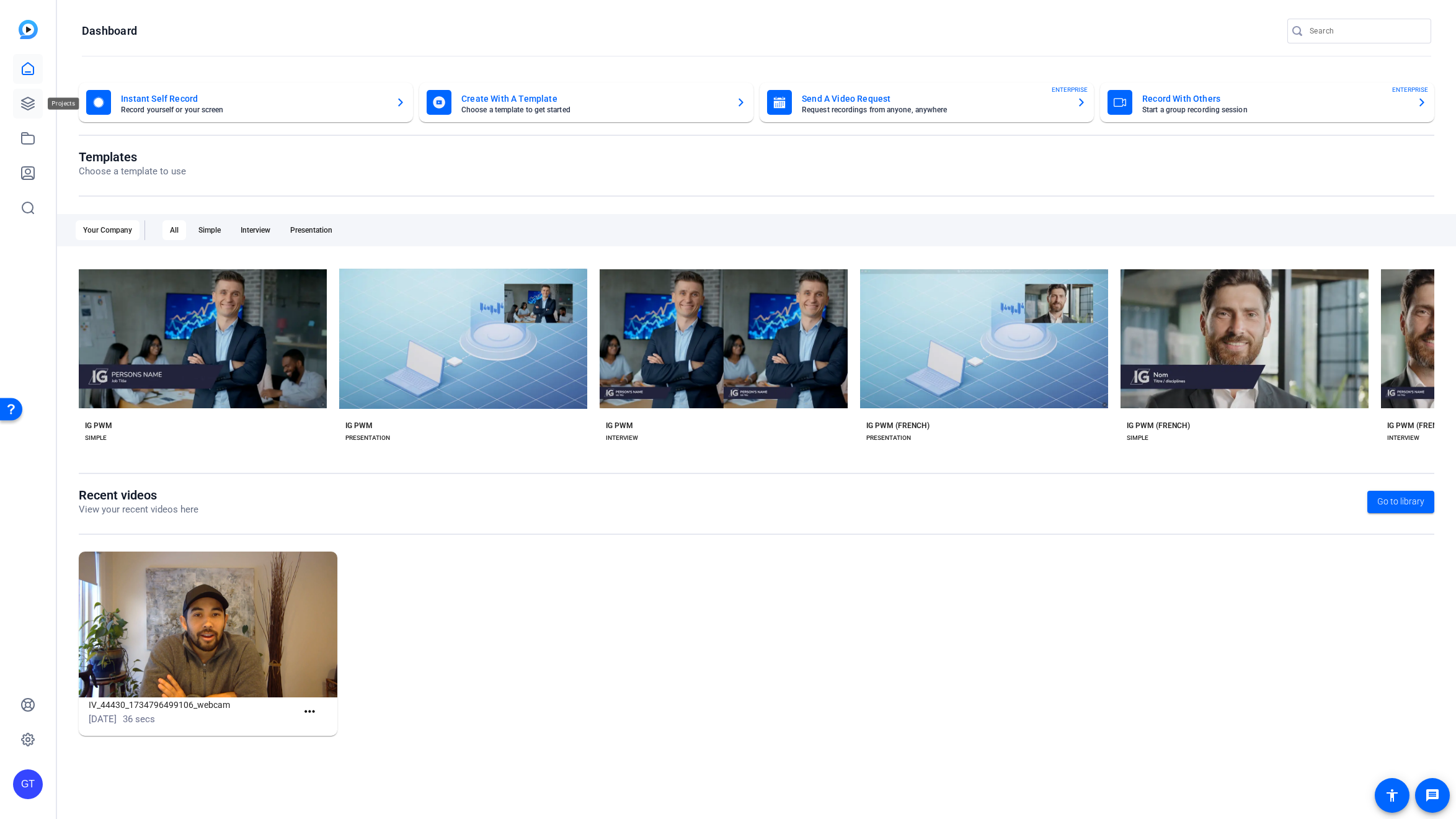 click 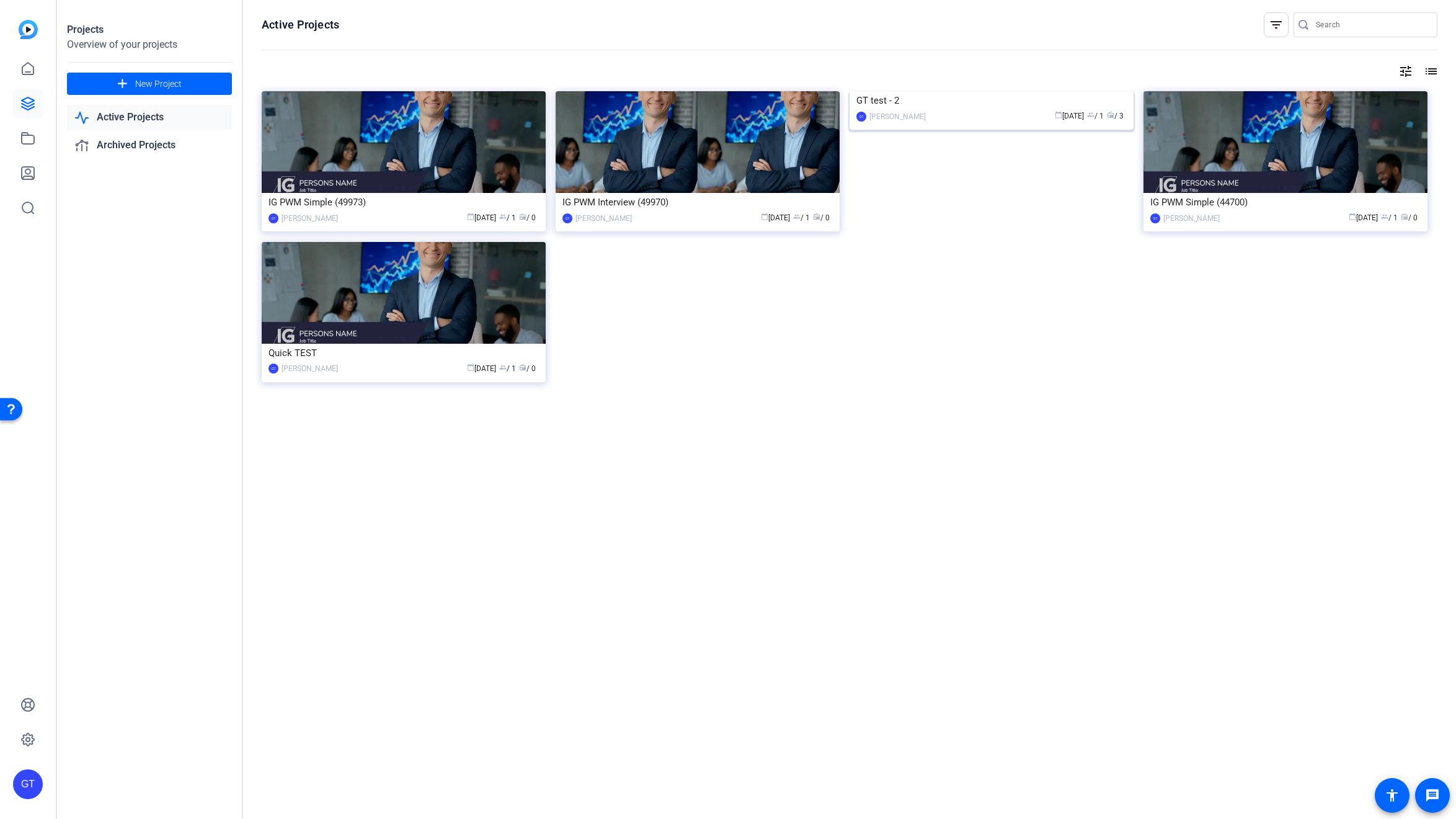 click 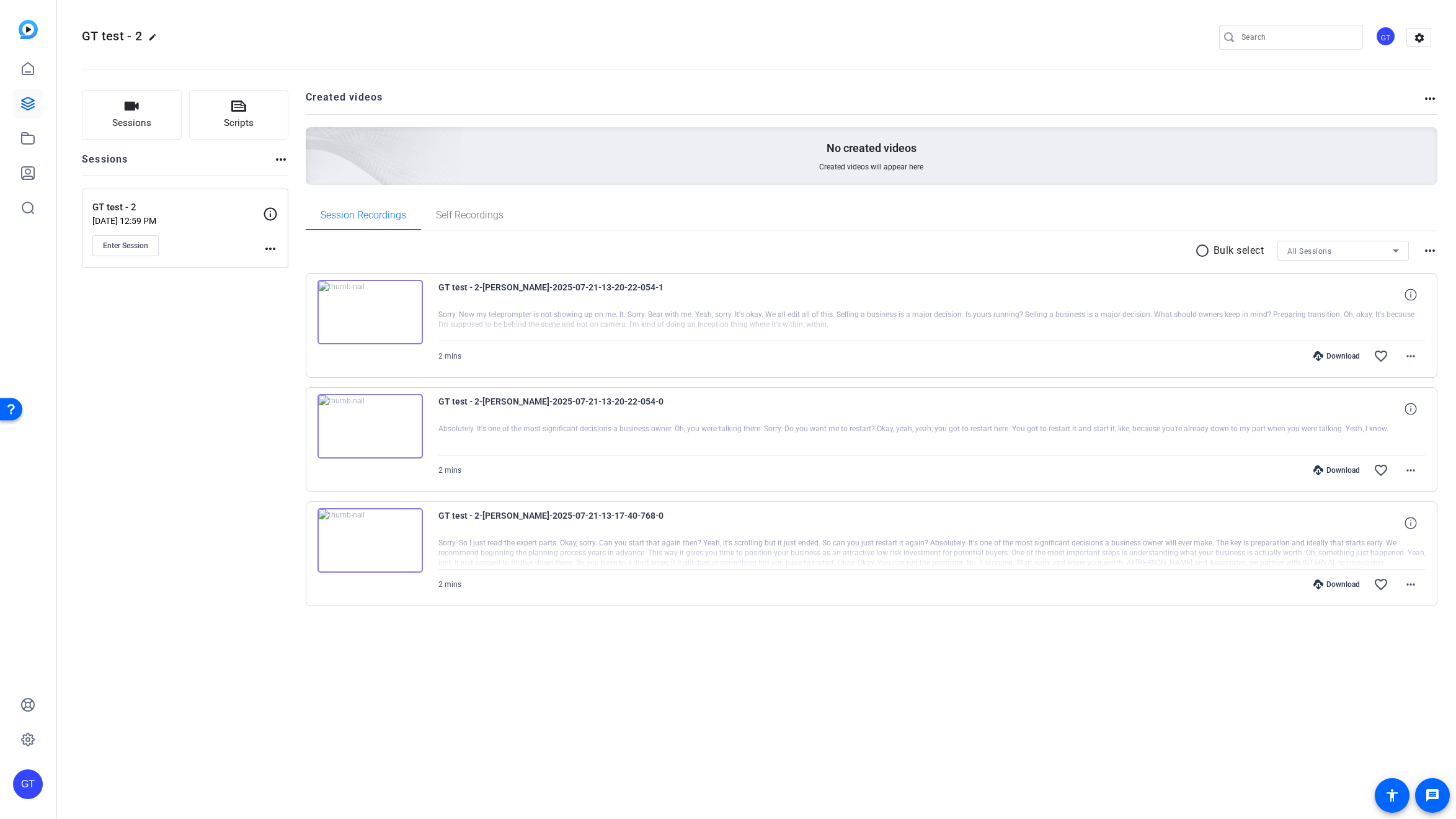 click on "No created videos Created videos will appear here" 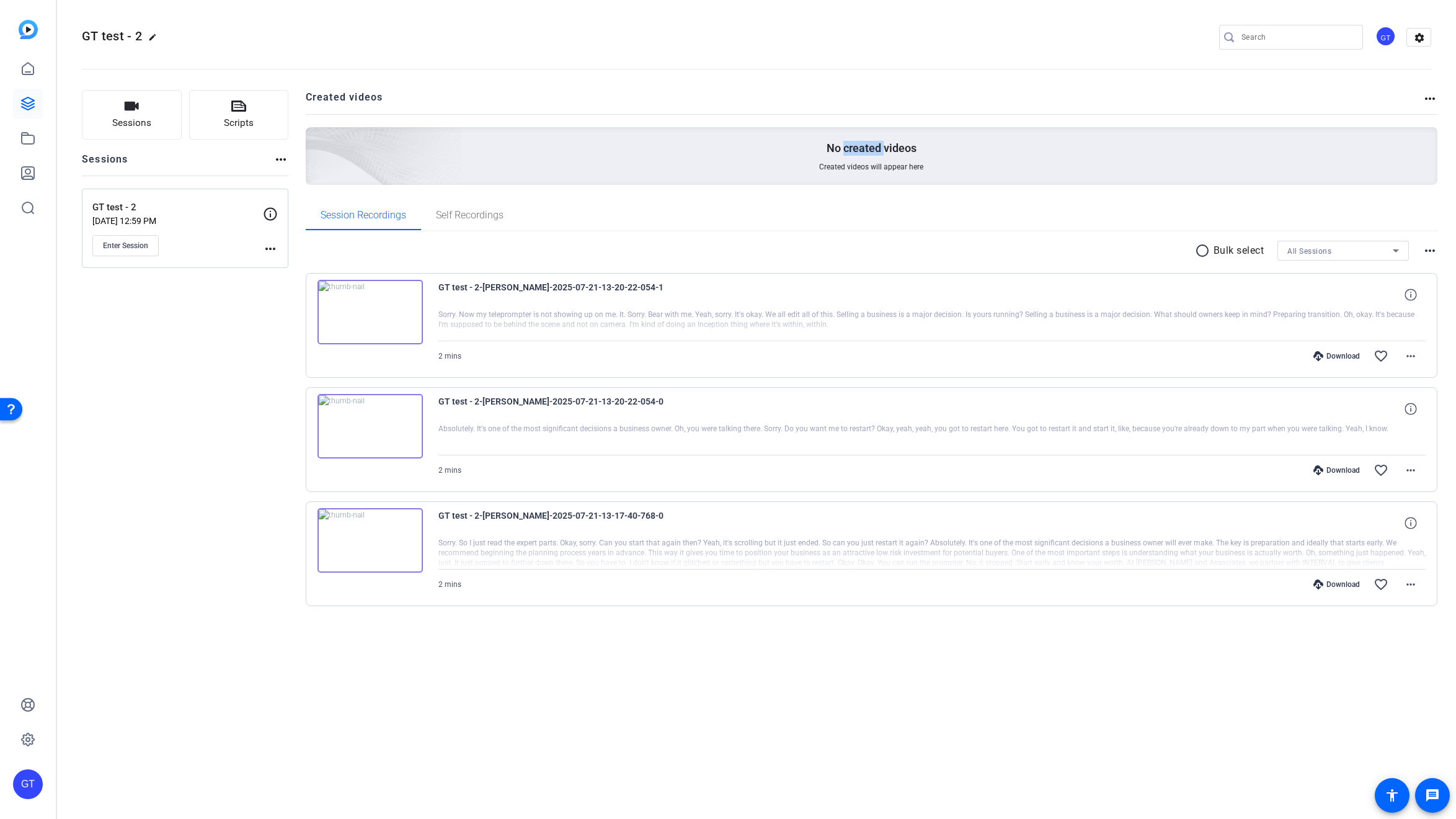 click on "No created videos Created videos will appear here" 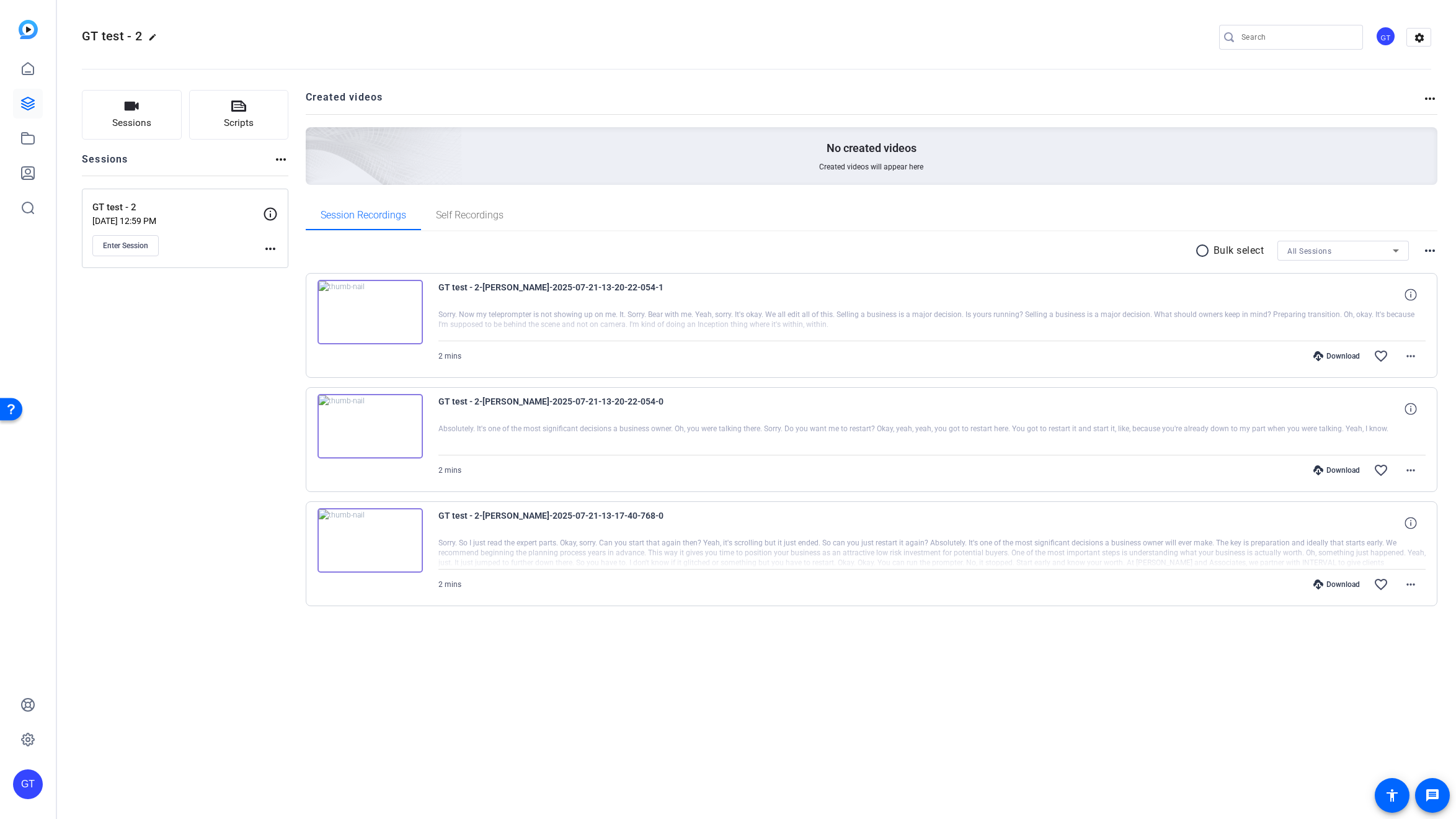 click on "more_horiz" 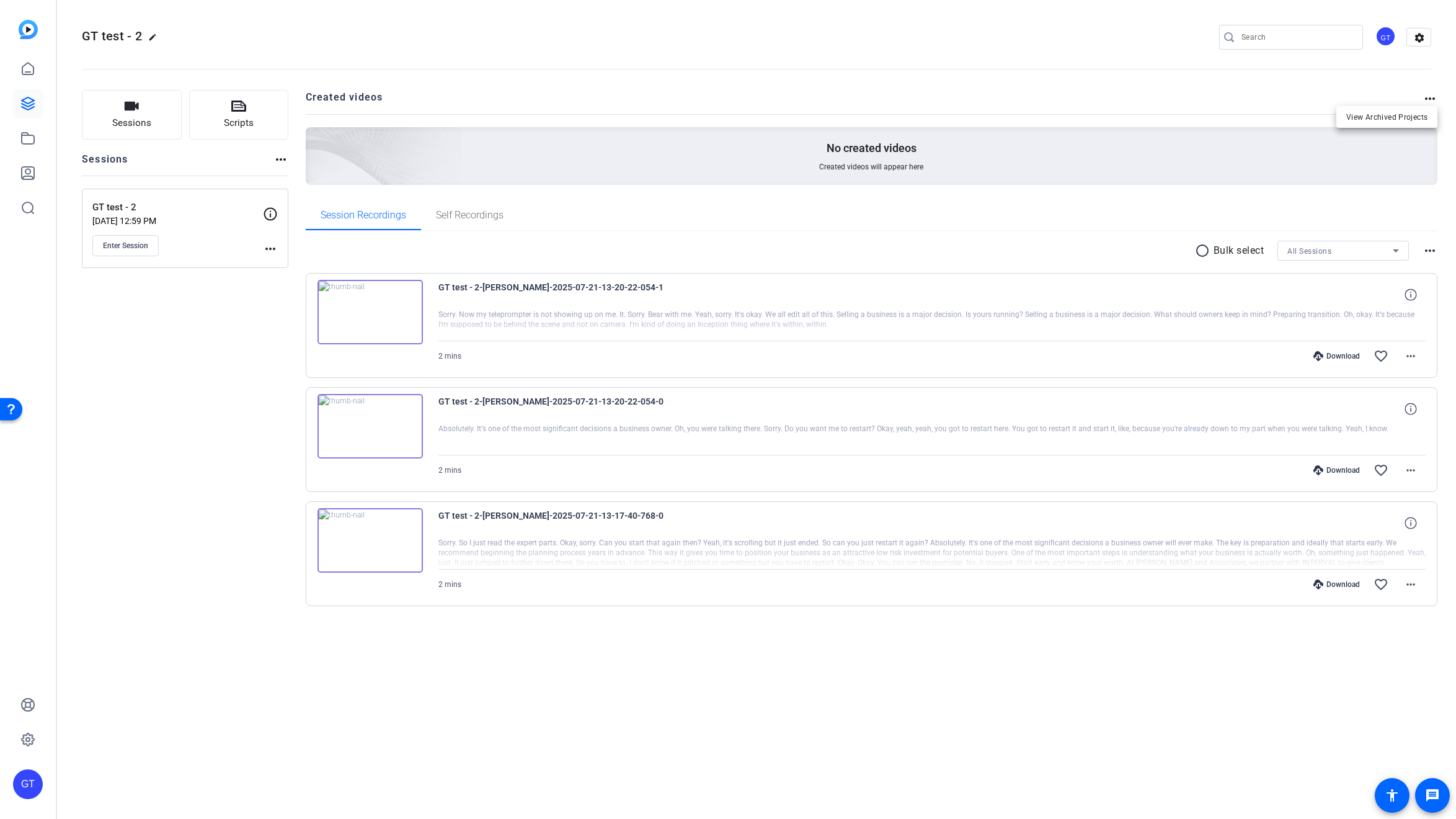 click at bounding box center [728, 410] 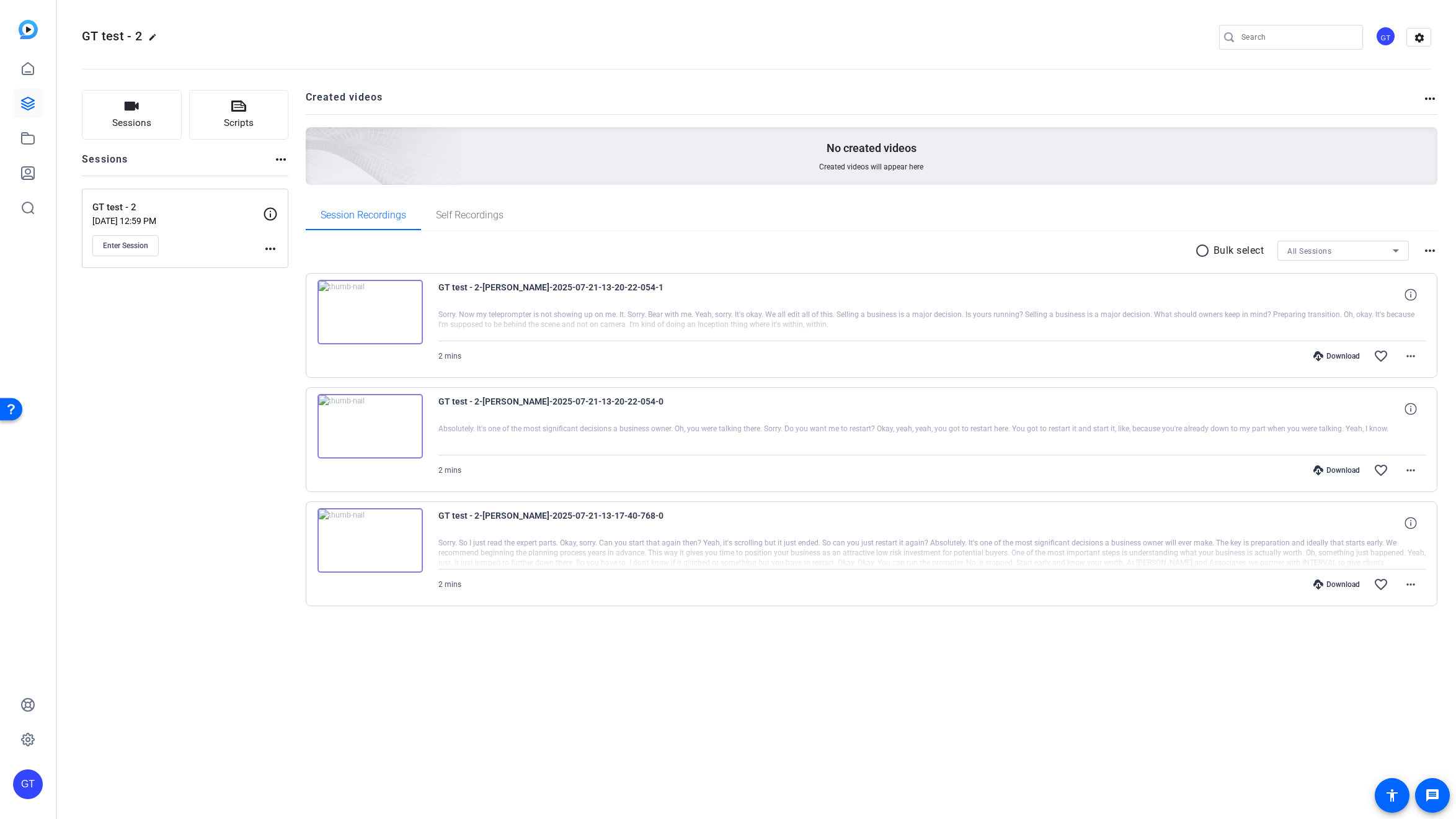 drag, startPoint x: 834, startPoint y: 147, endPoint x: 766, endPoint y: 152, distance: 68.18358 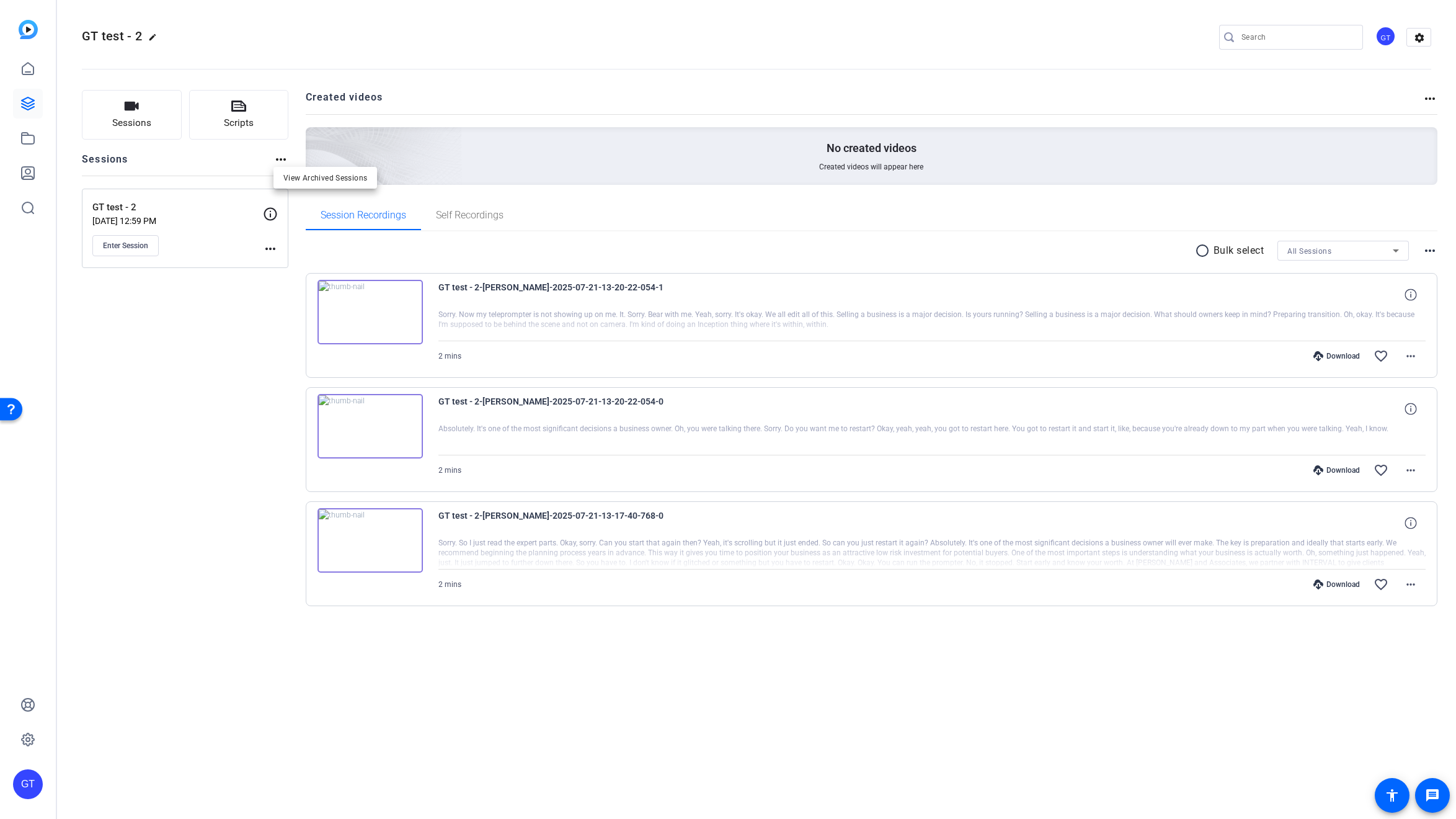 click at bounding box center (728, 410) 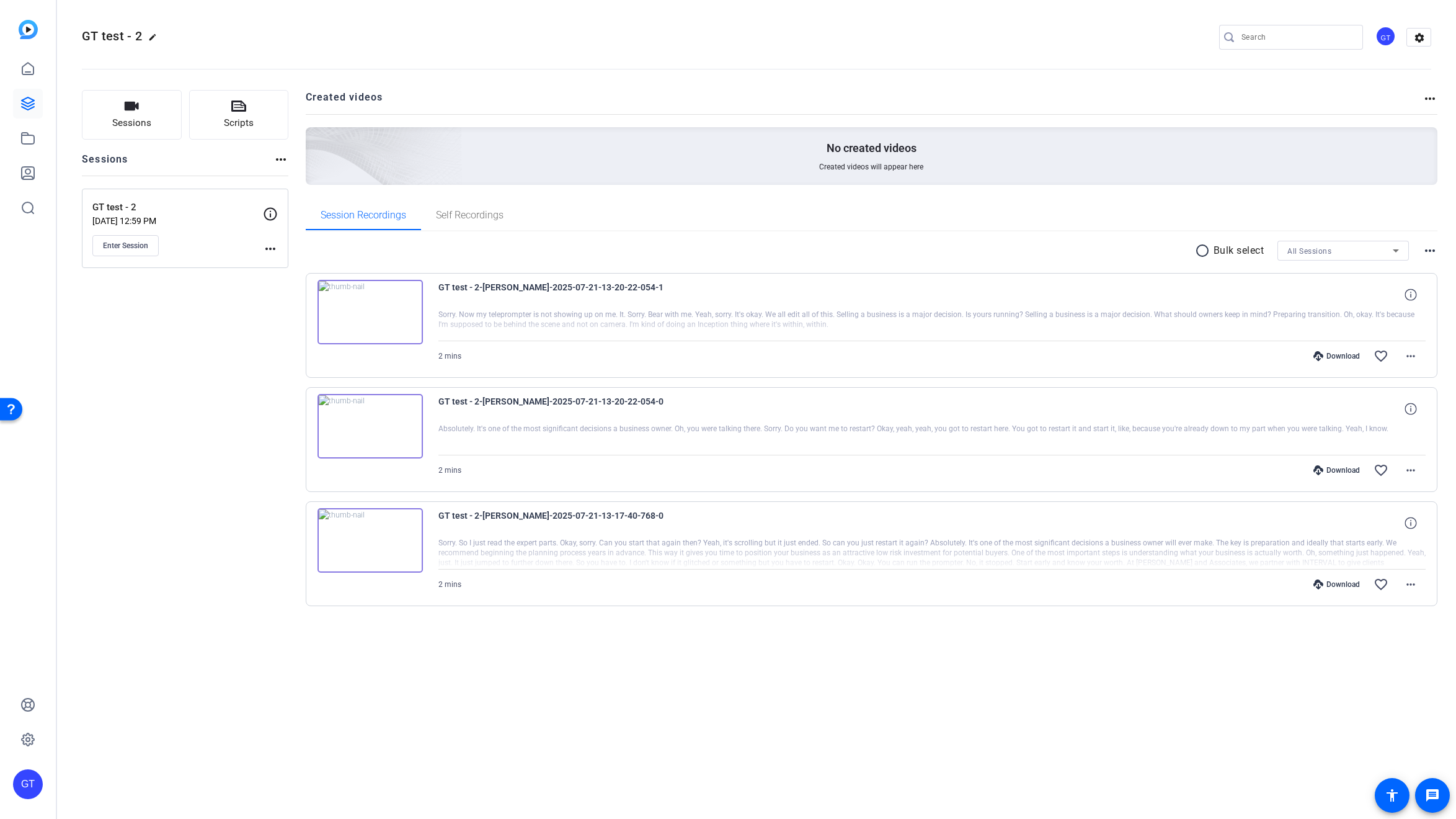 click on "No created videos Created videos will appear here" 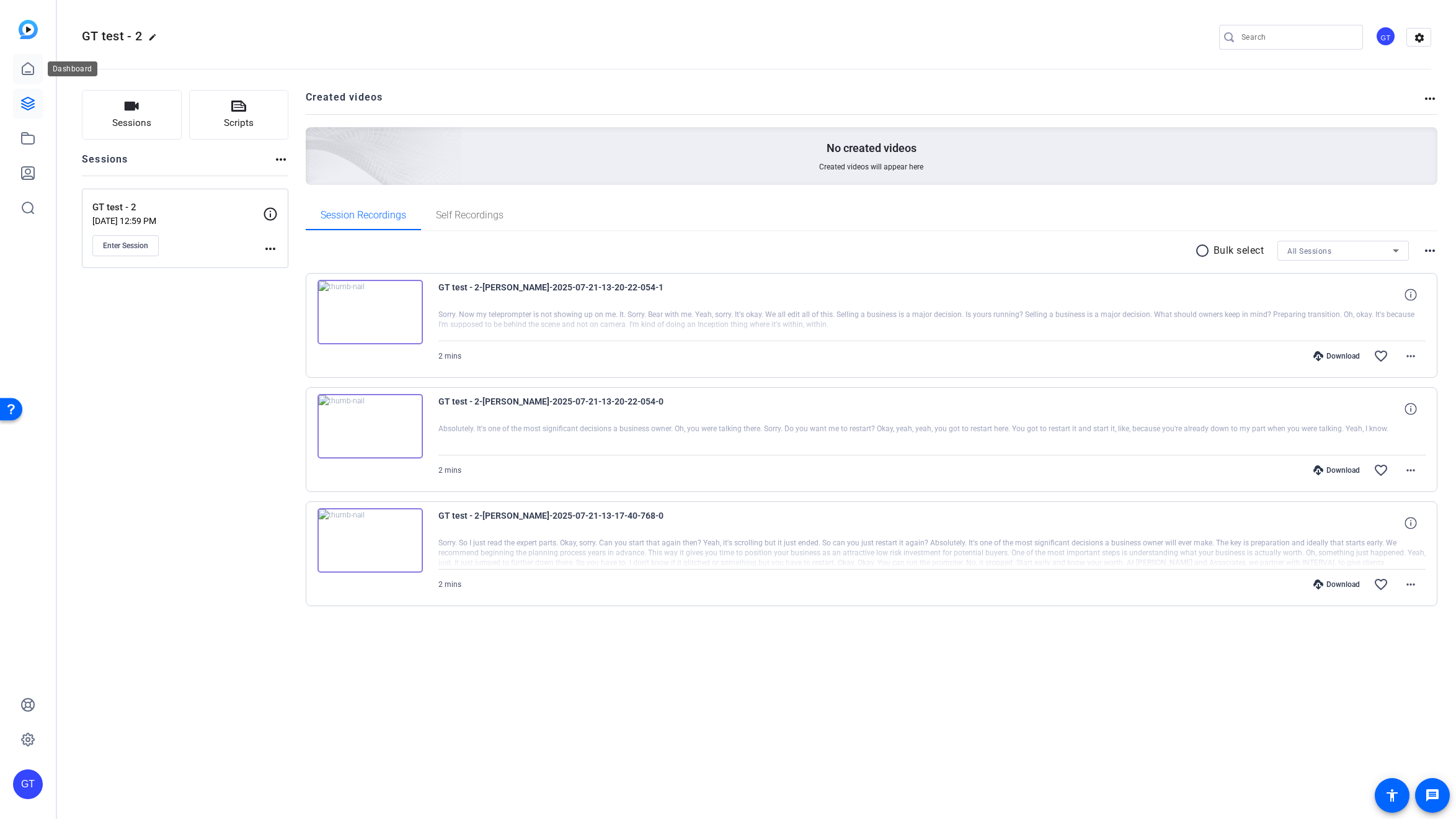 click 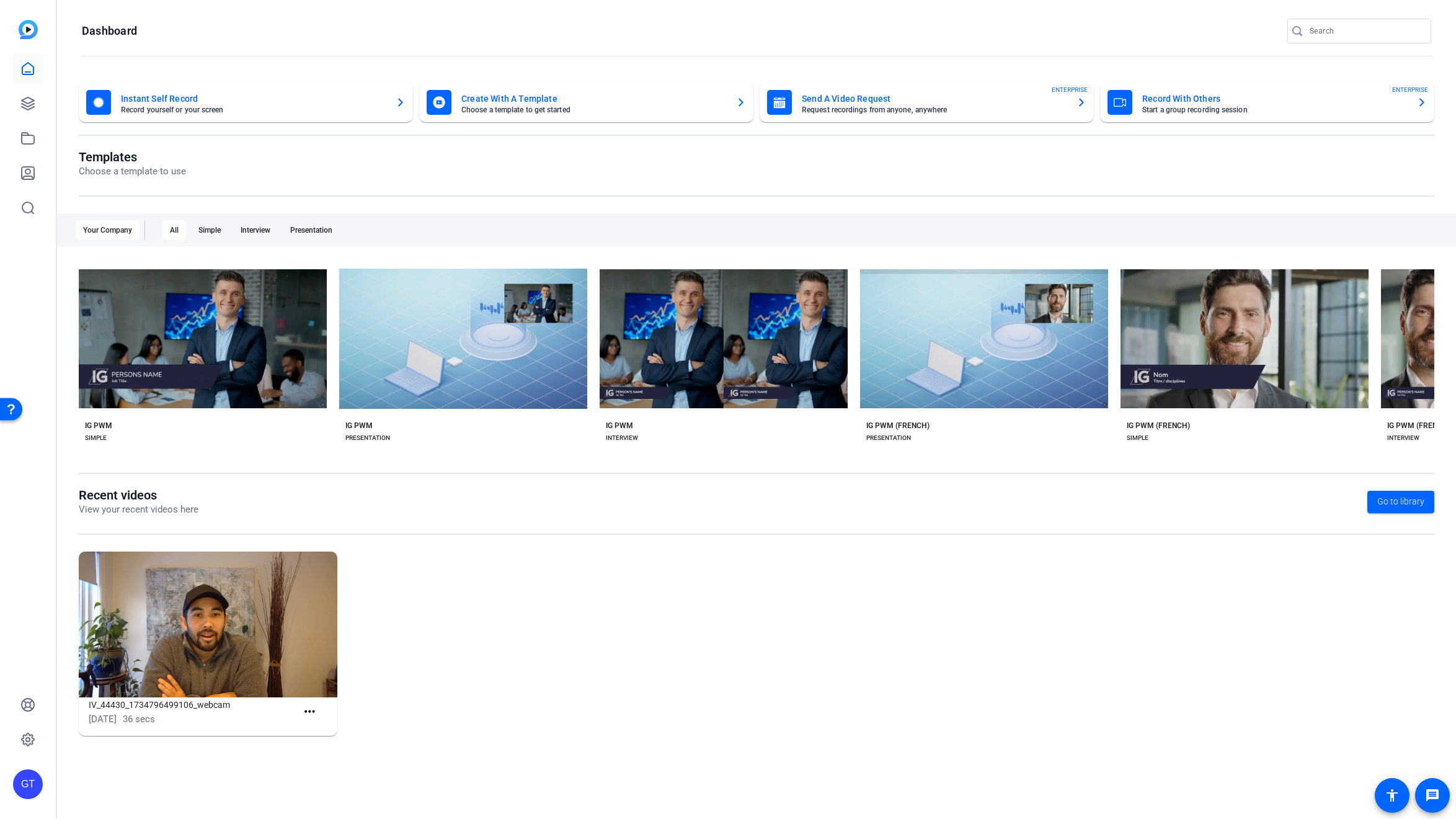 click on "Create With A Template" 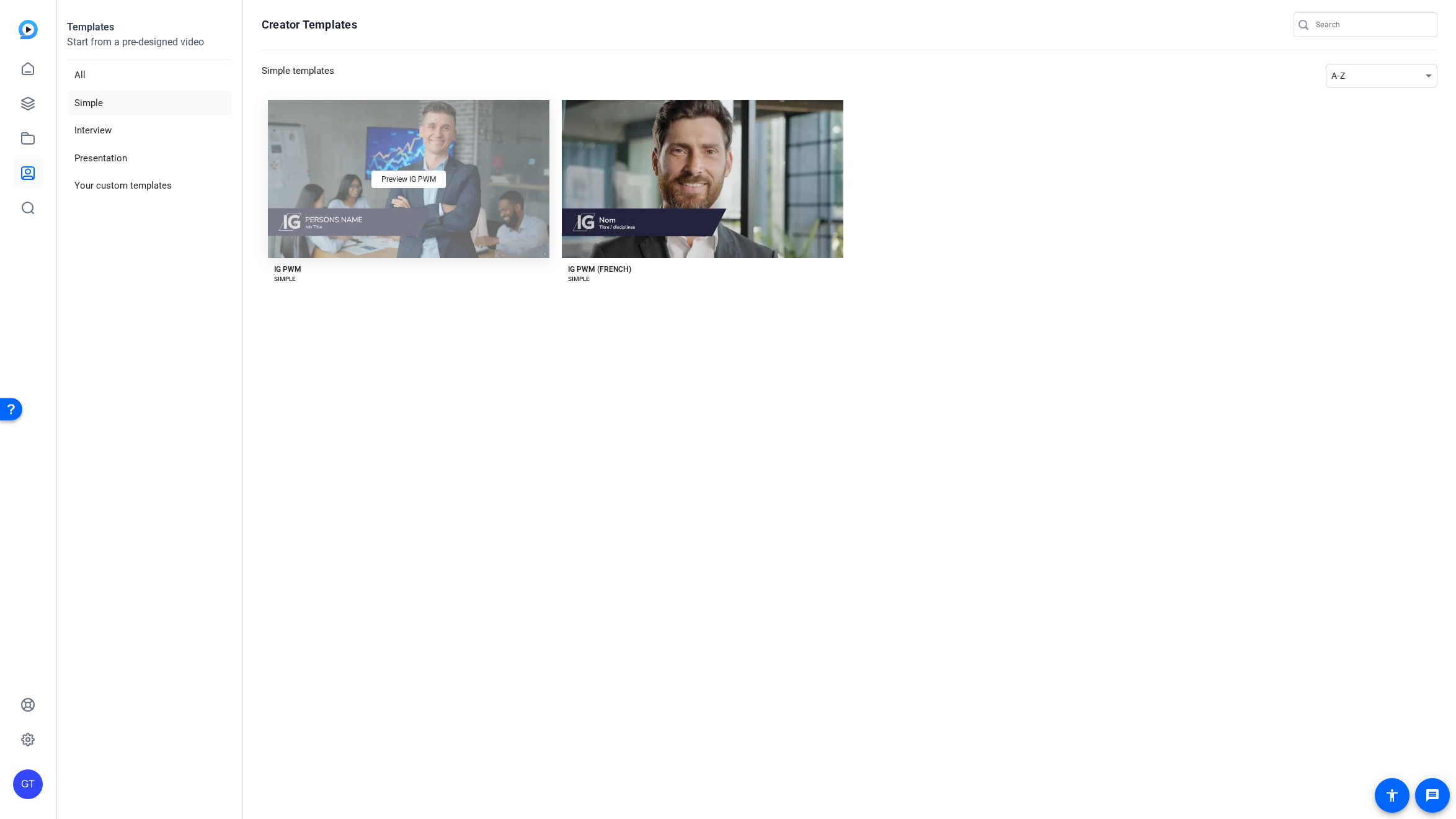 click on "Preview IG PWM" 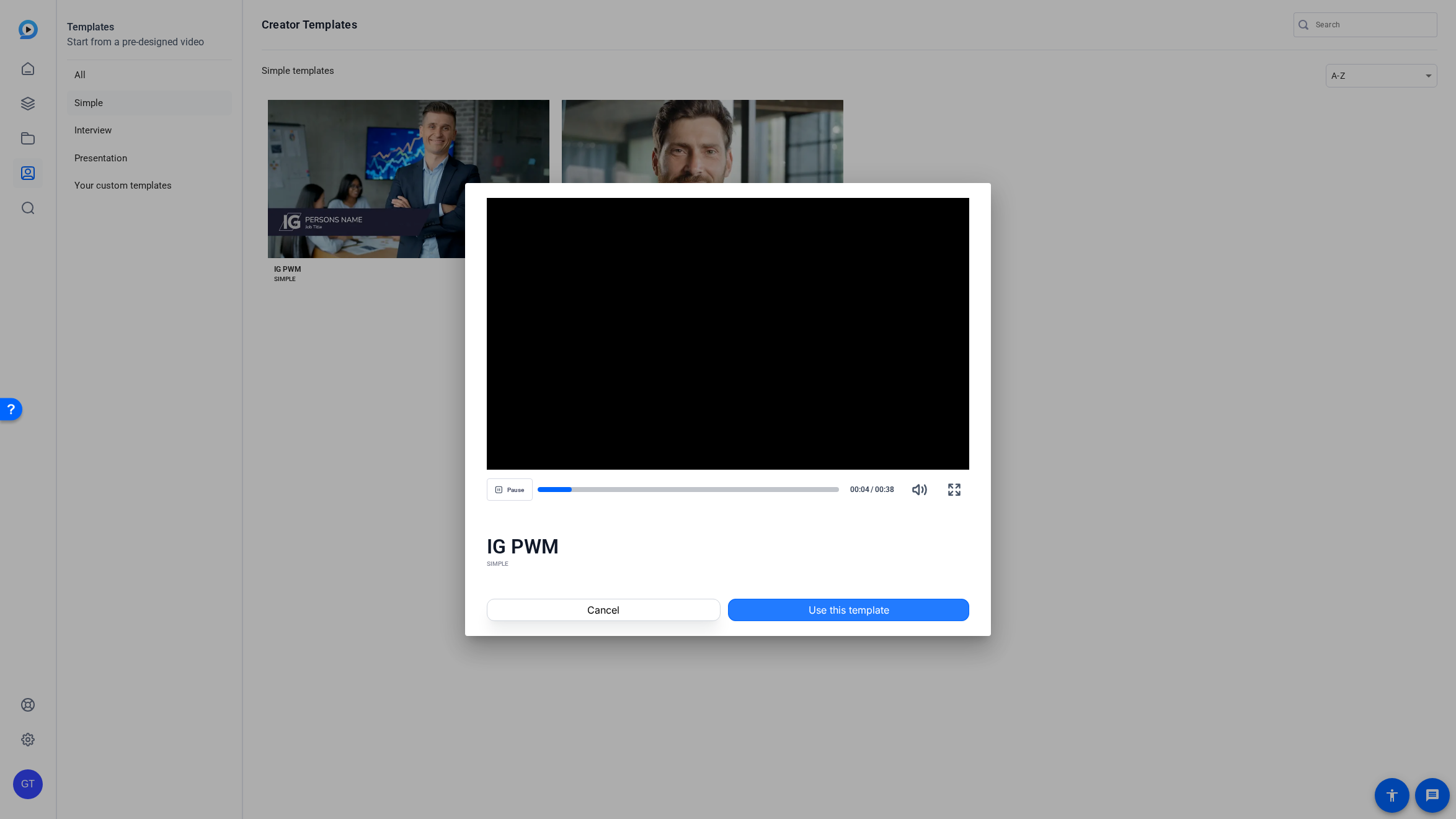 click on "Use this template" at bounding box center (849, 610) 